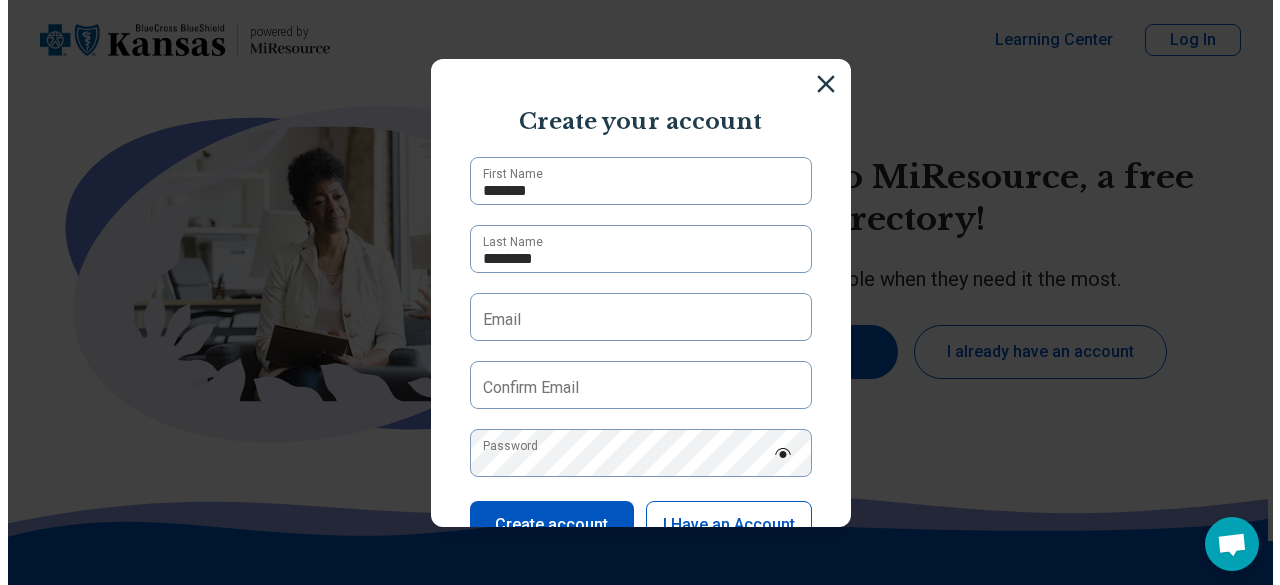 scroll, scrollTop: 0, scrollLeft: 0, axis: both 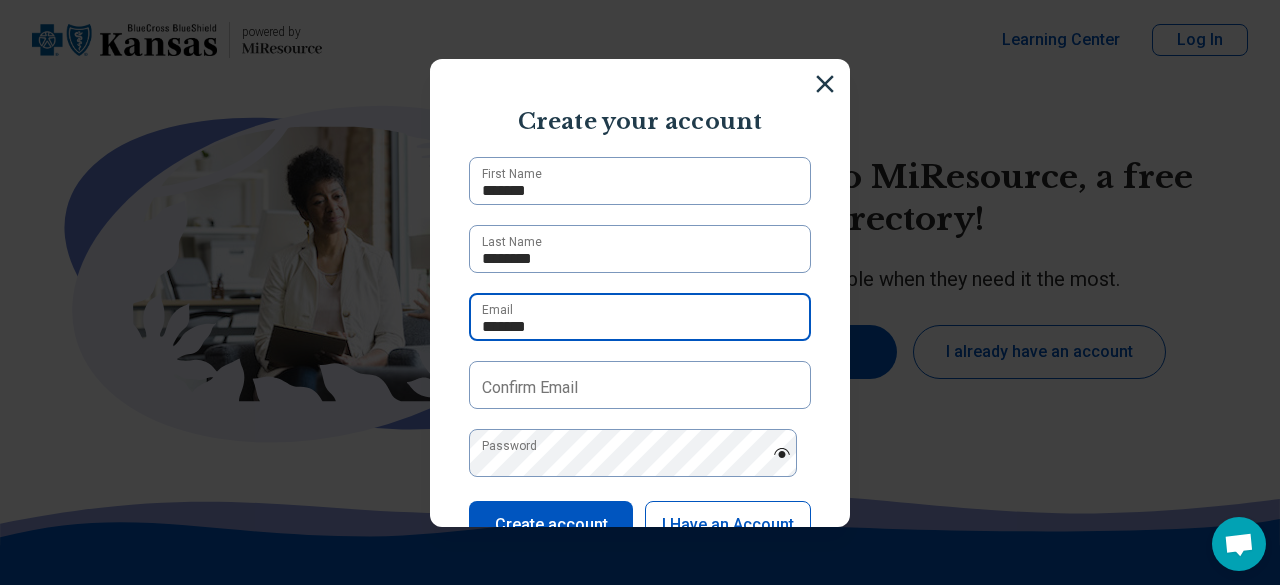 type on "**********" 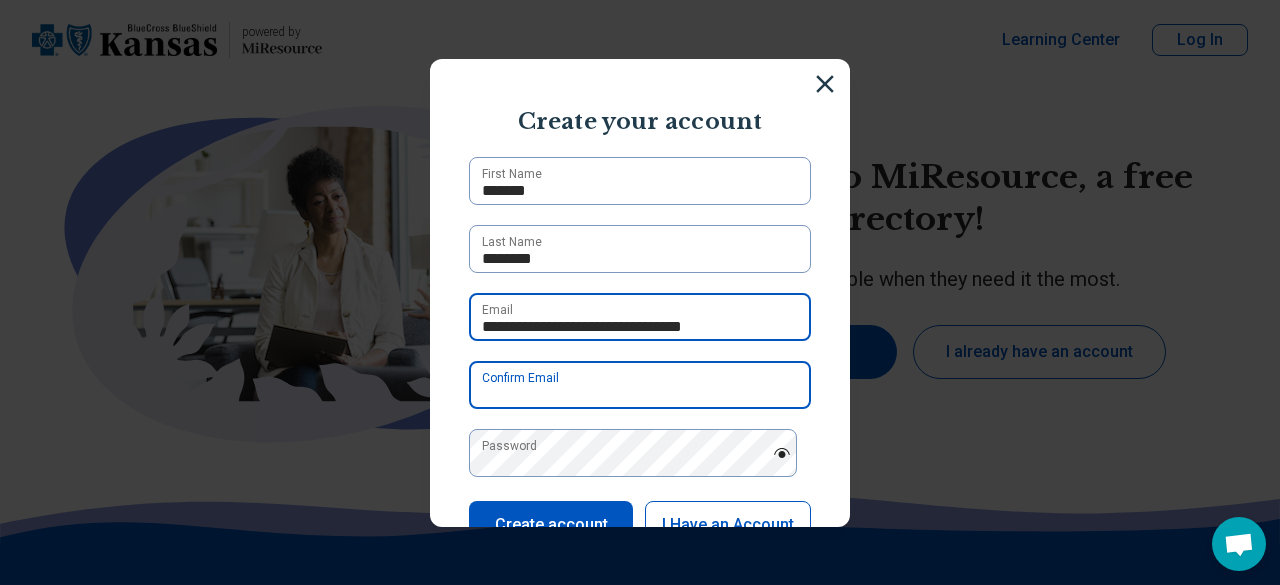 type on "**********" 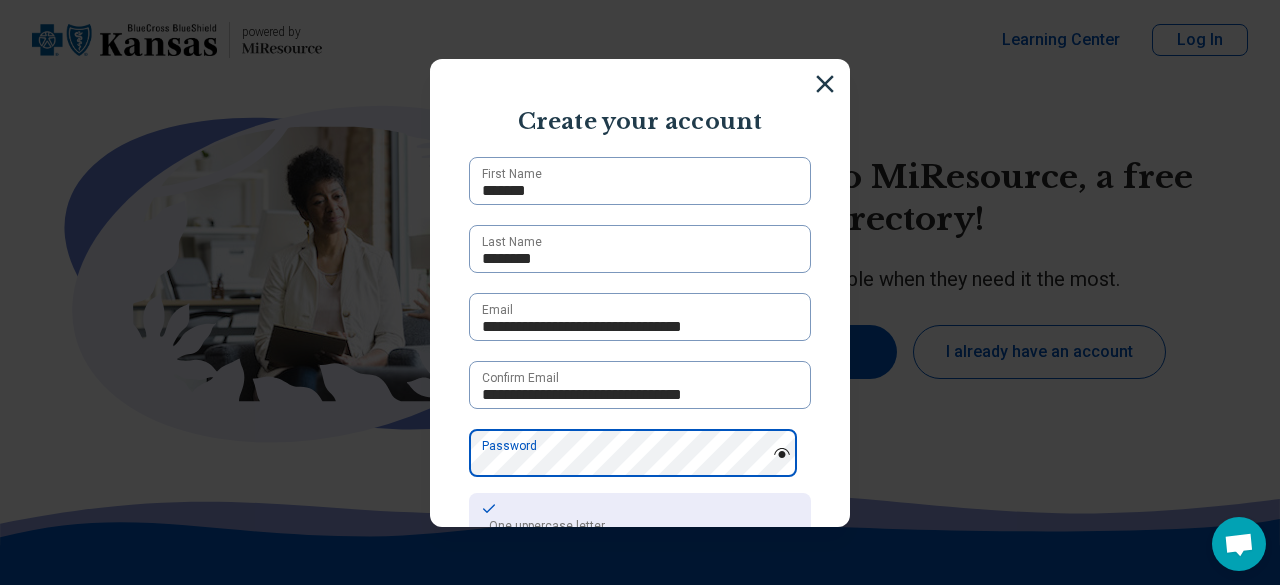 click on "Password" at bounding box center (640, 453) 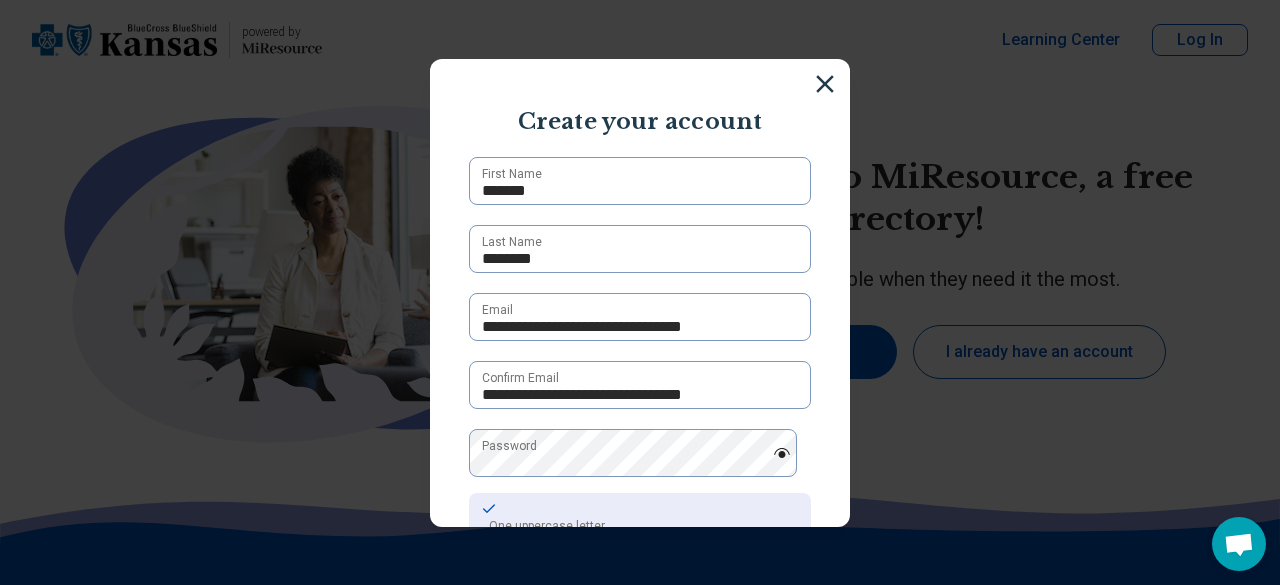 click at bounding box center (782, 453) 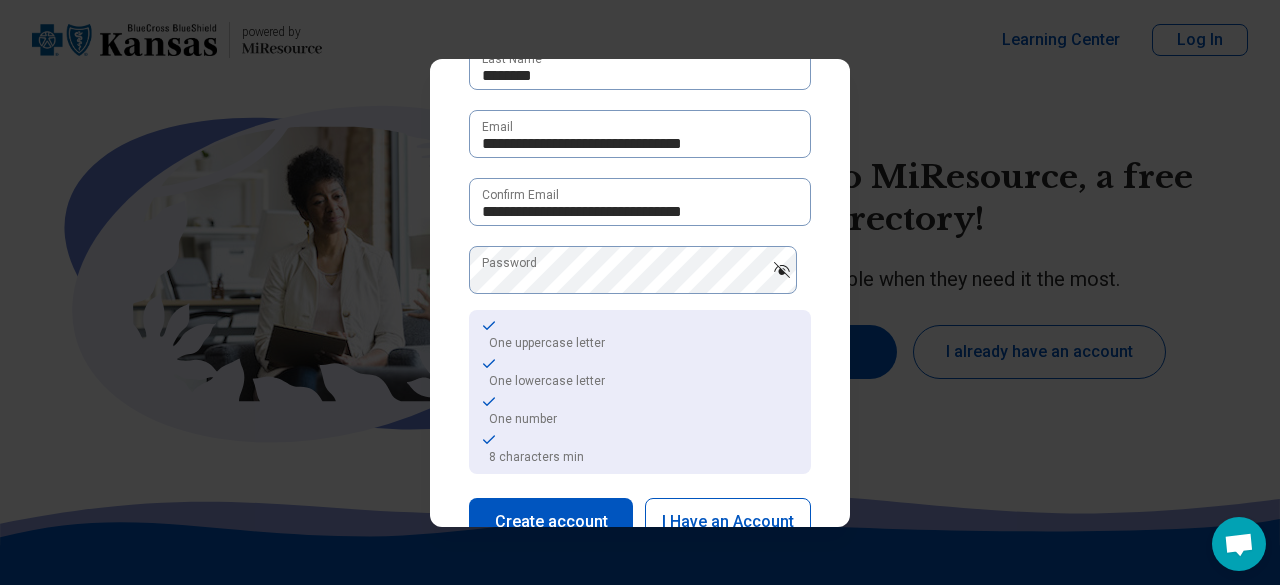 scroll, scrollTop: 298, scrollLeft: 0, axis: vertical 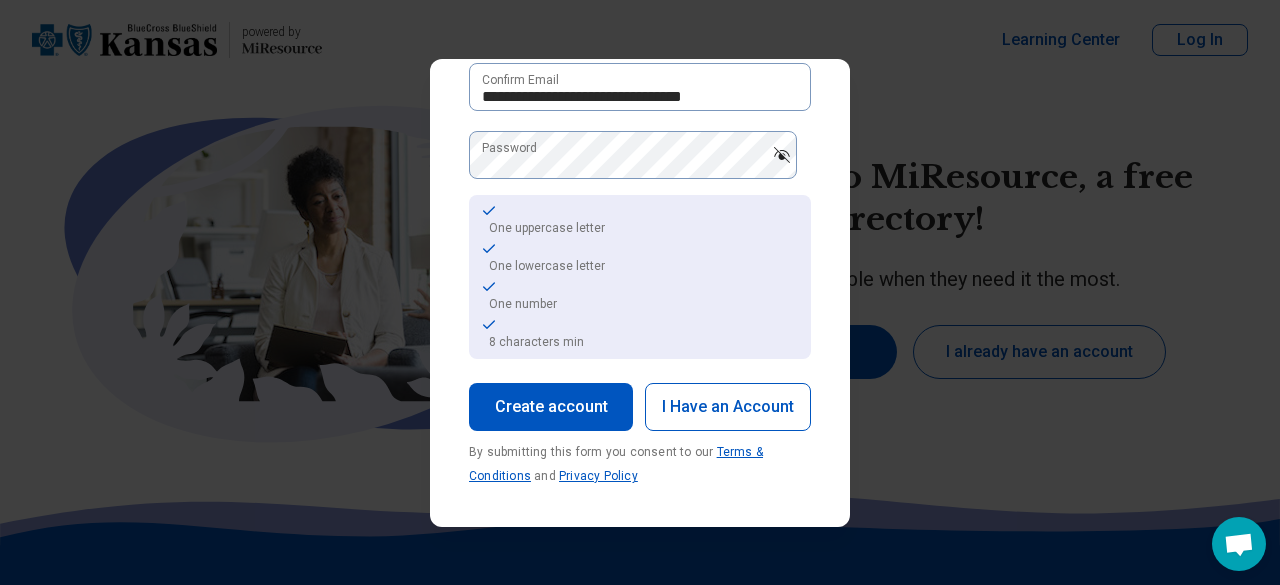 click on "Create account" at bounding box center (551, 407) 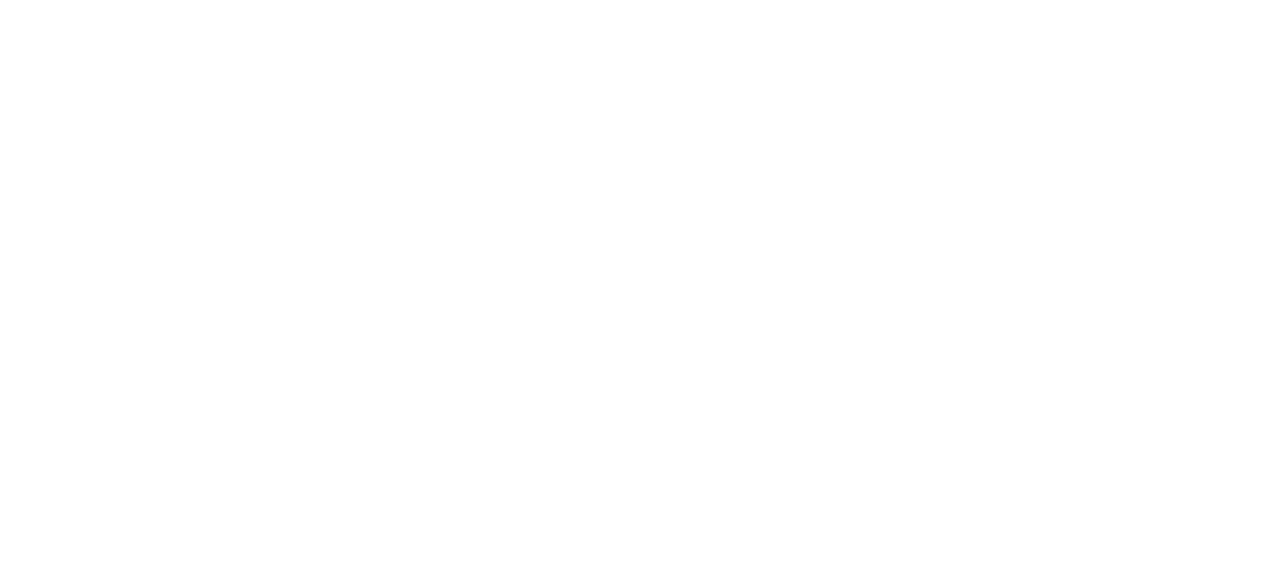 scroll, scrollTop: 0, scrollLeft: 0, axis: both 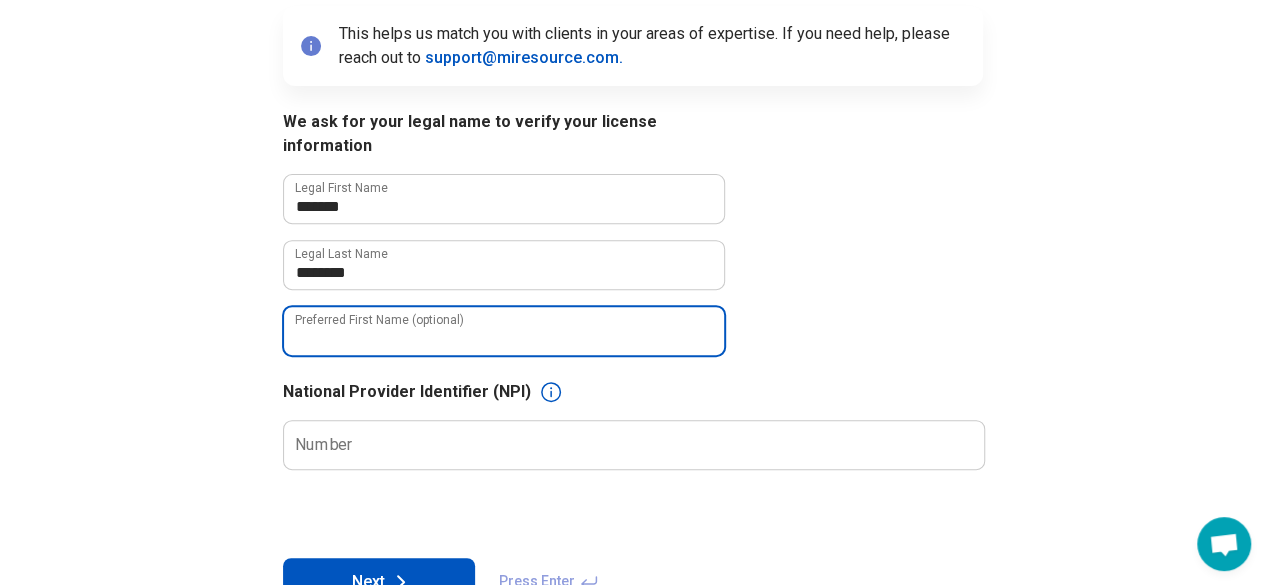 click on "Preferred First Name (optional)" at bounding box center (504, 331) 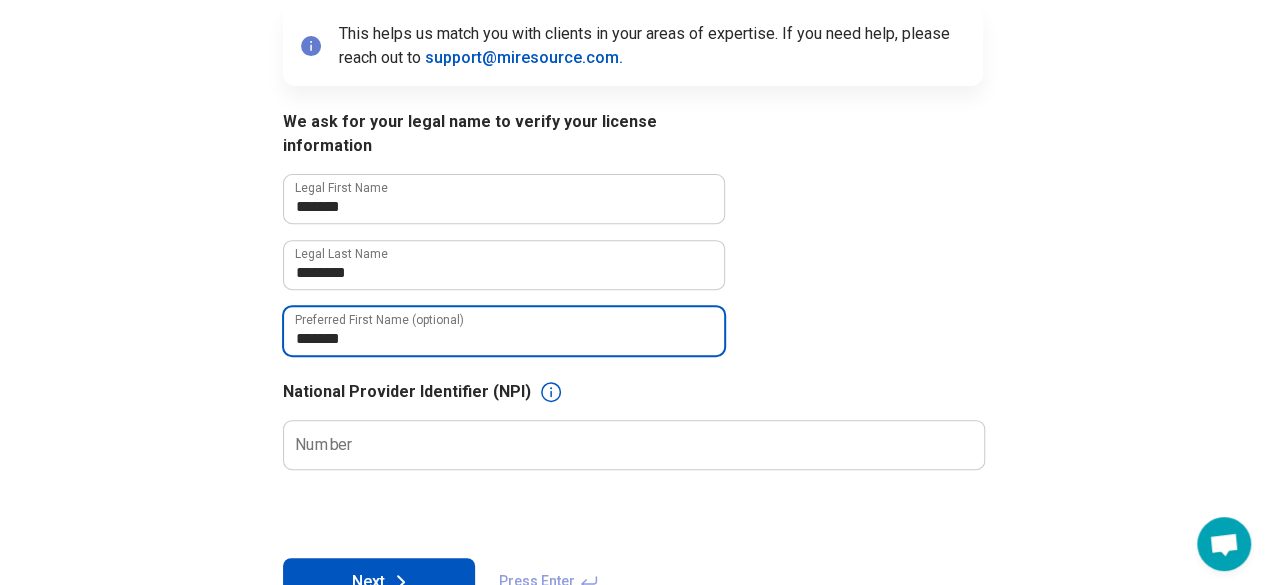 type on "*******" 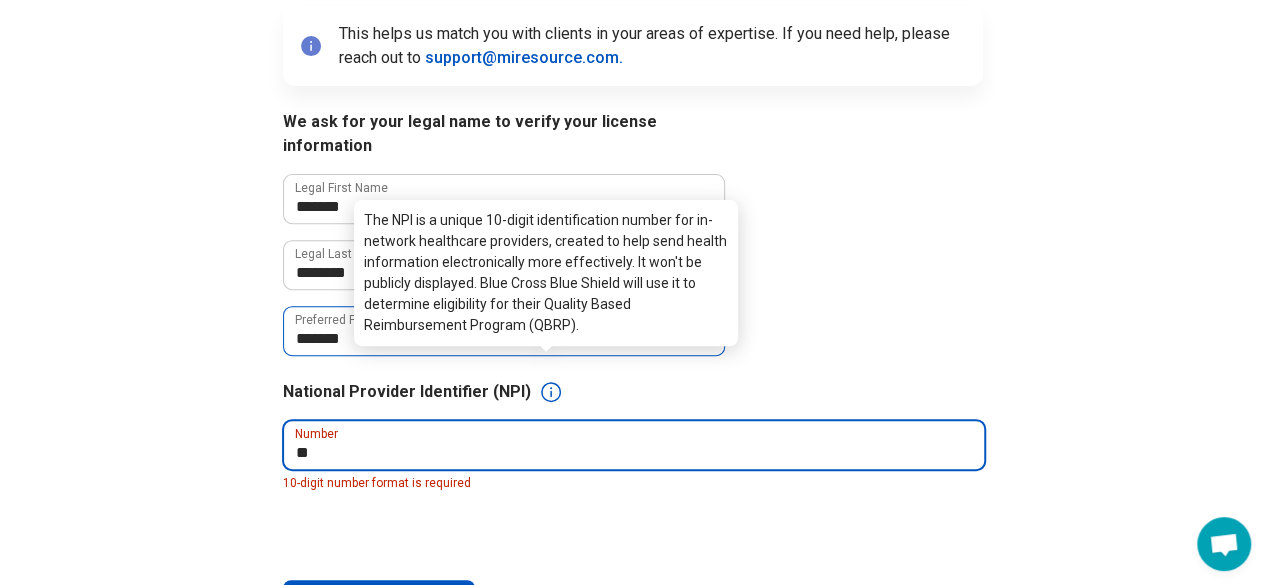 type on "*" 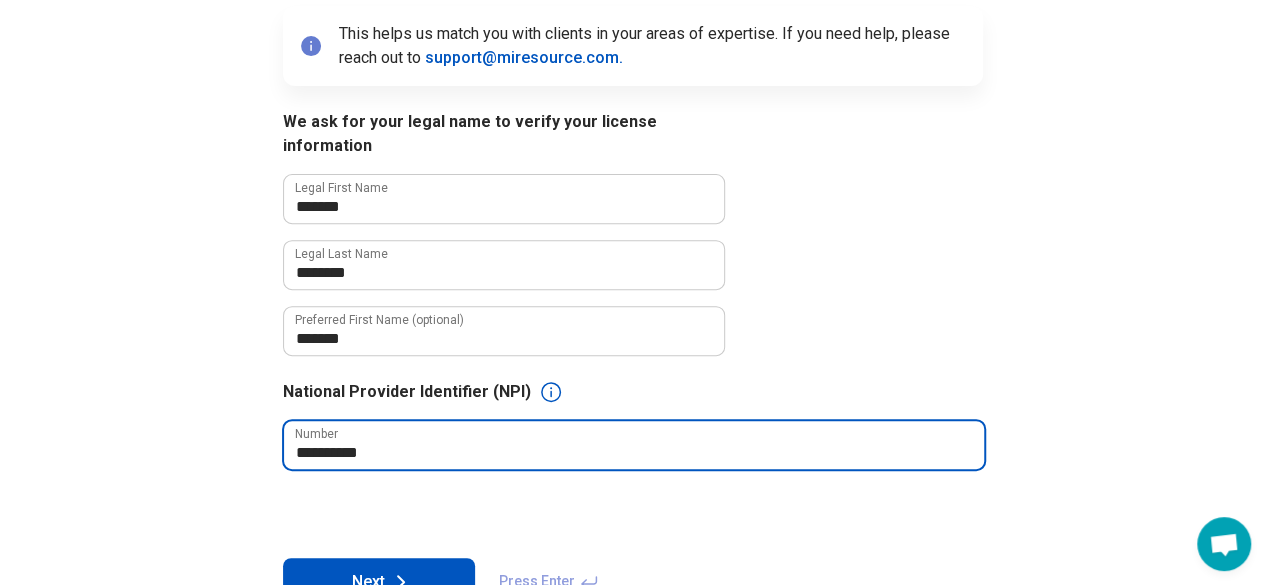type on "**********" 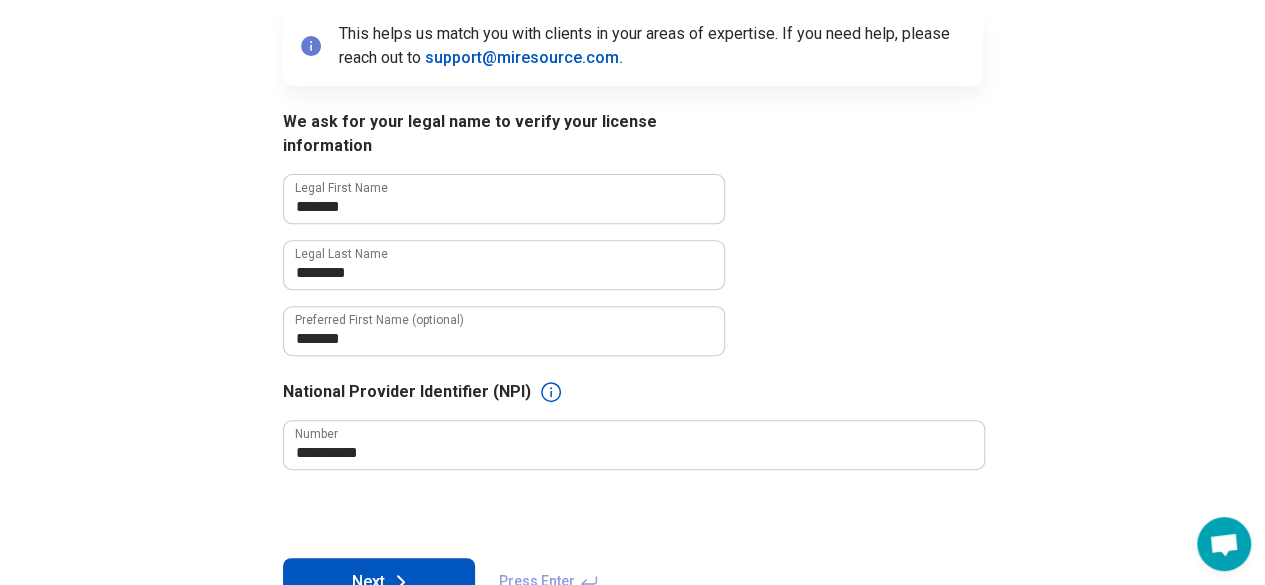 click on "**********" at bounding box center (633, 358) 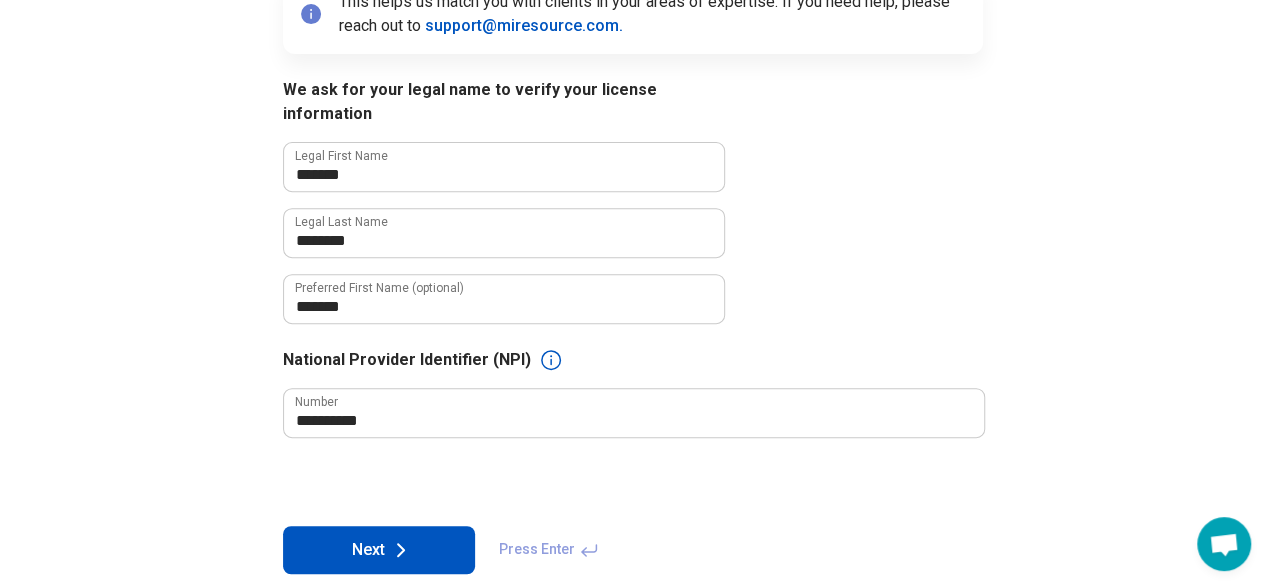 scroll, scrollTop: 300, scrollLeft: 0, axis: vertical 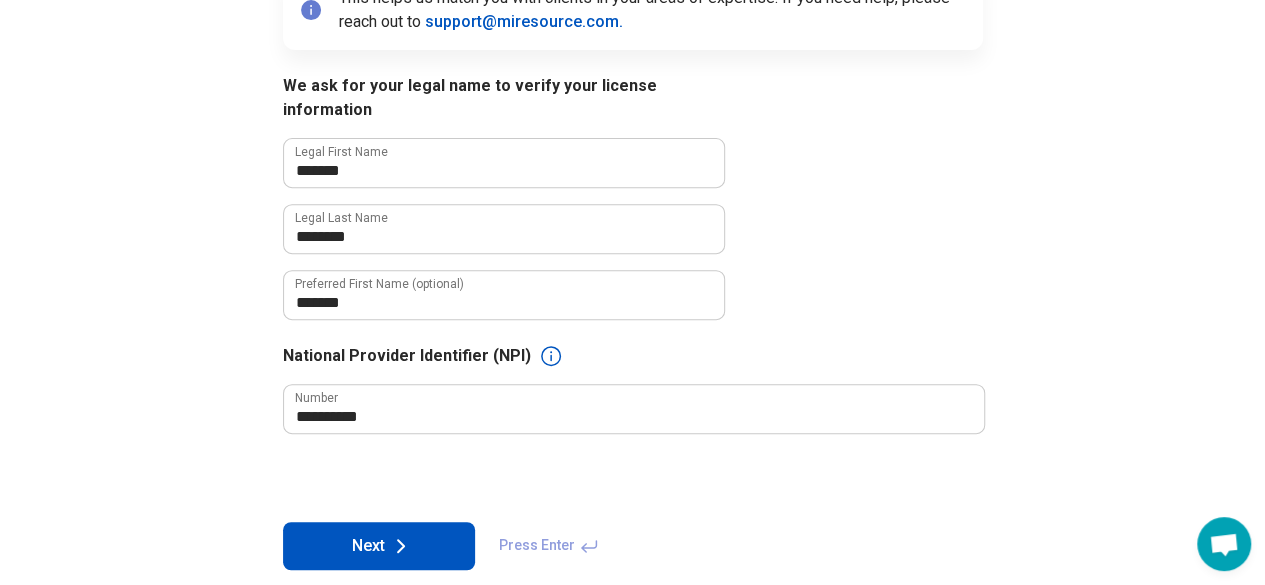 click on "Next" at bounding box center [379, 546] 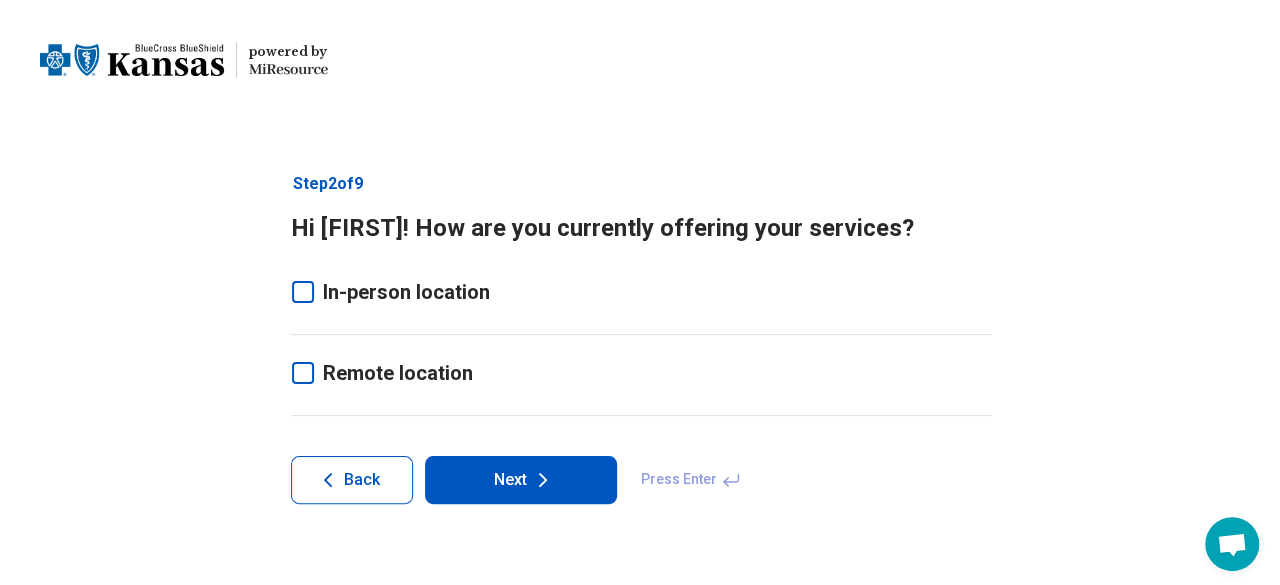 scroll, scrollTop: 0, scrollLeft: 0, axis: both 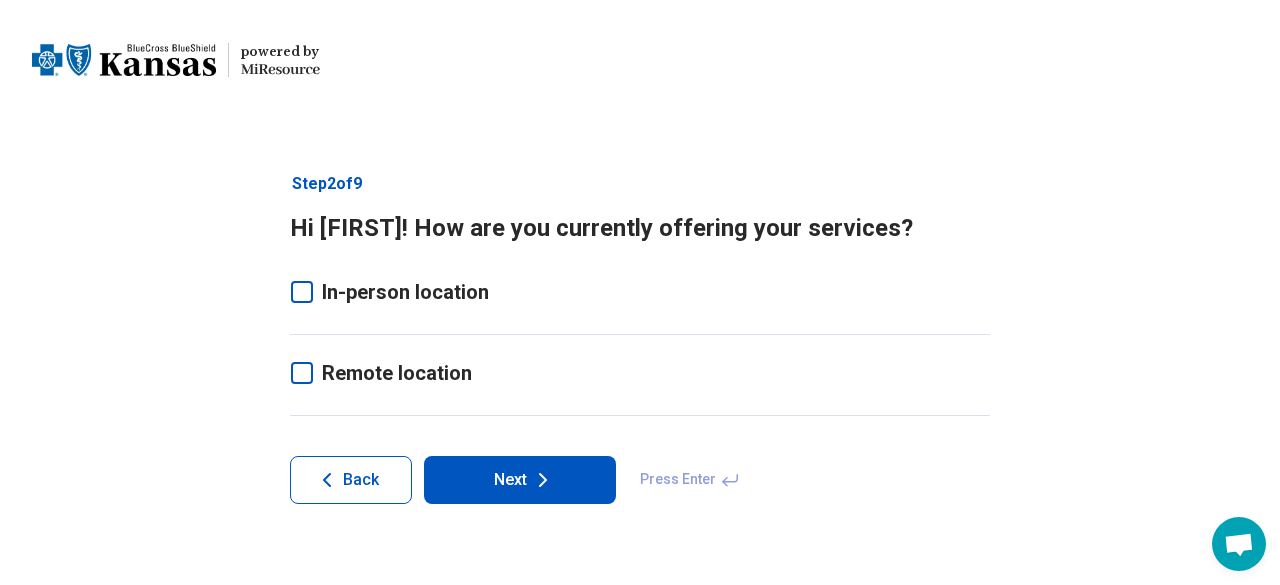click 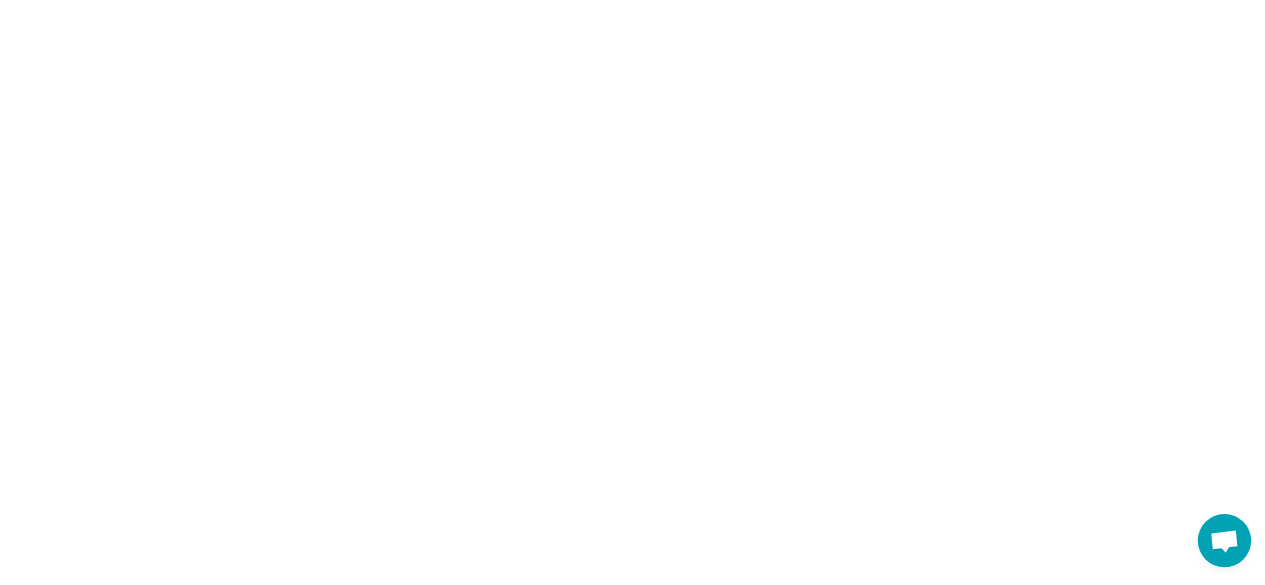 scroll, scrollTop: 0, scrollLeft: 0, axis: both 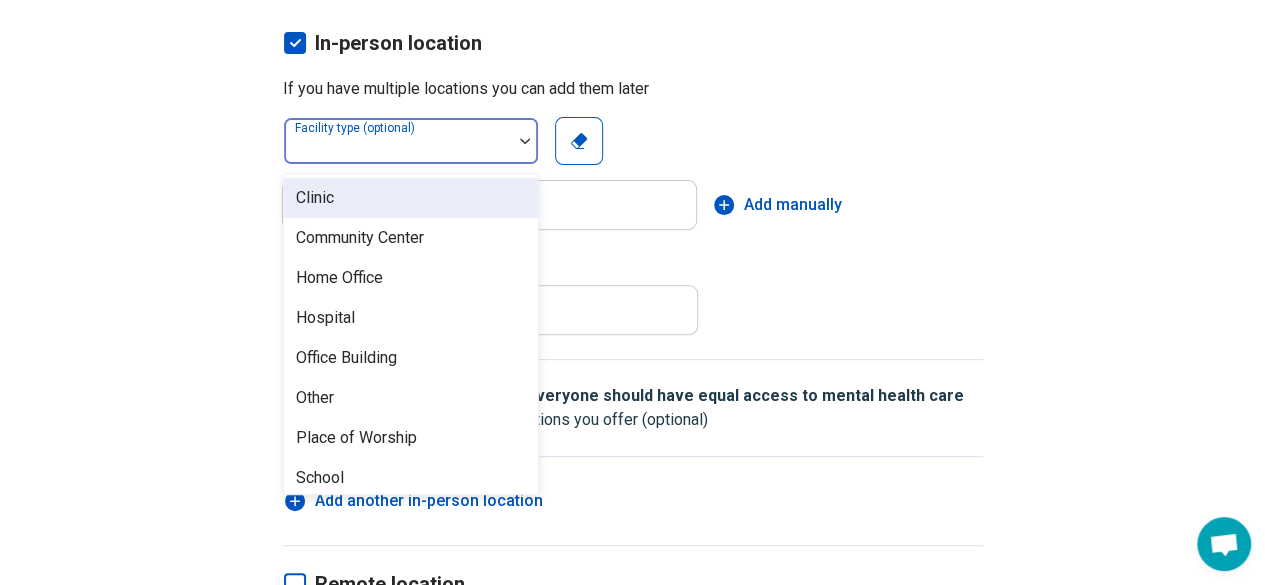 click at bounding box center (525, 141) 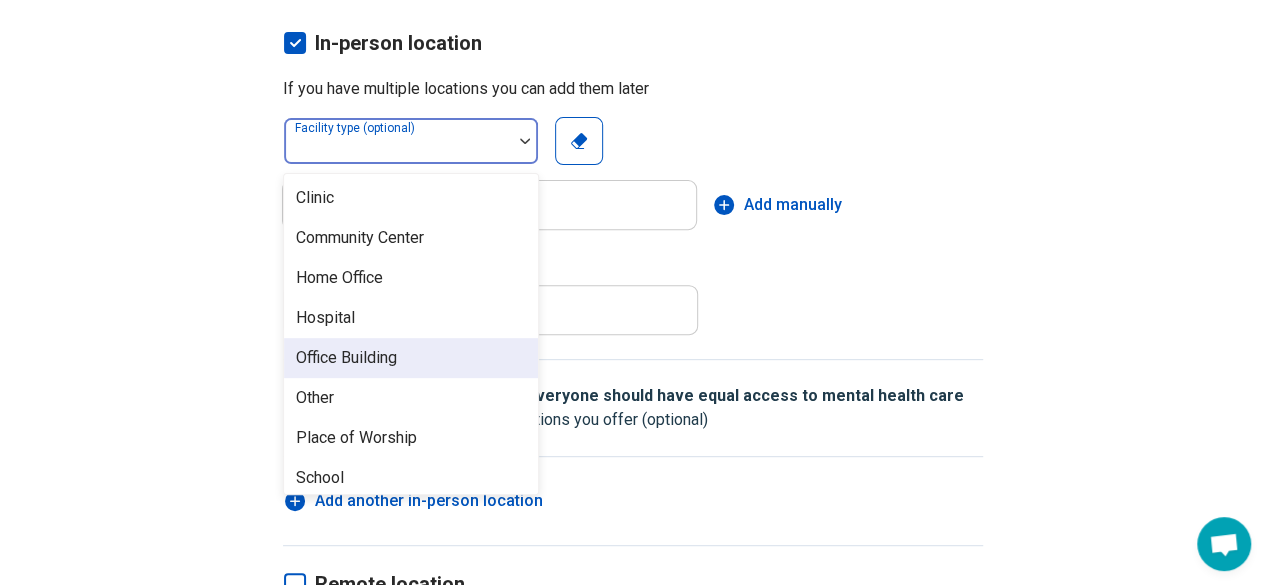 click on "Office Building" at bounding box center (346, 358) 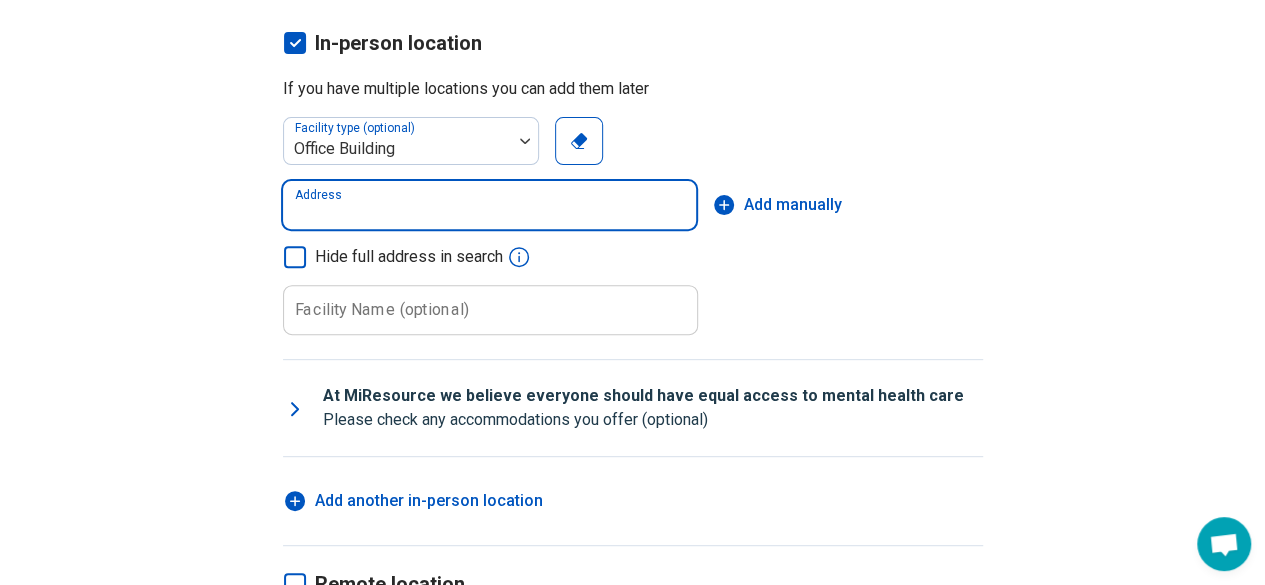 click on "Address" at bounding box center [489, 205] 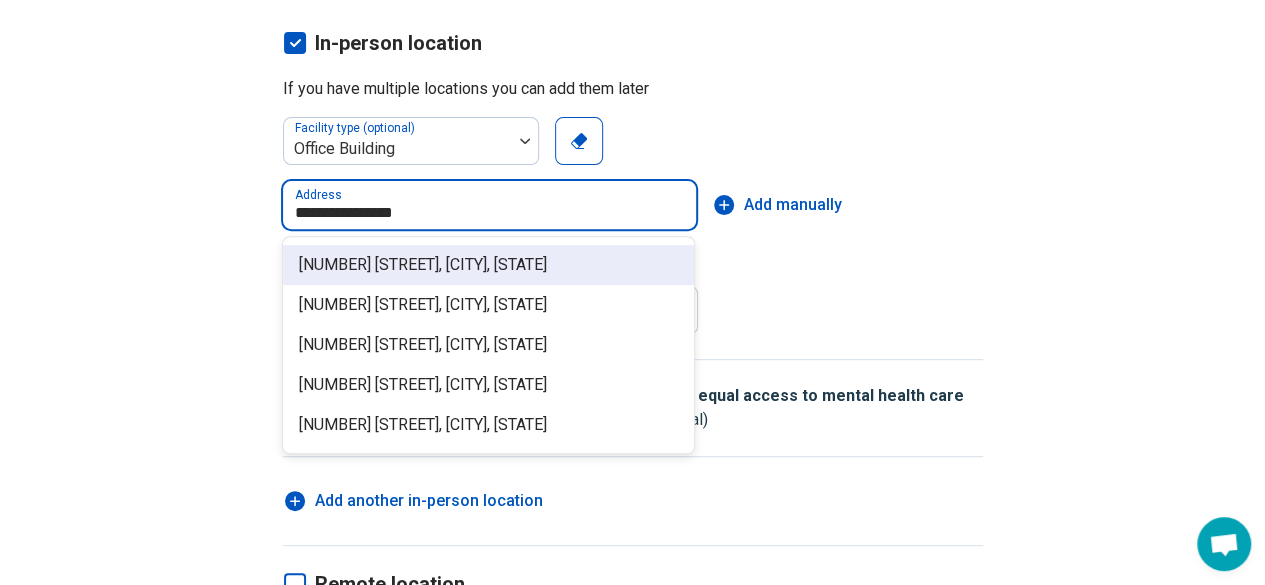 click on "[NUMBER] [STREET], [CITY], [STATE]" at bounding box center (492, 265) 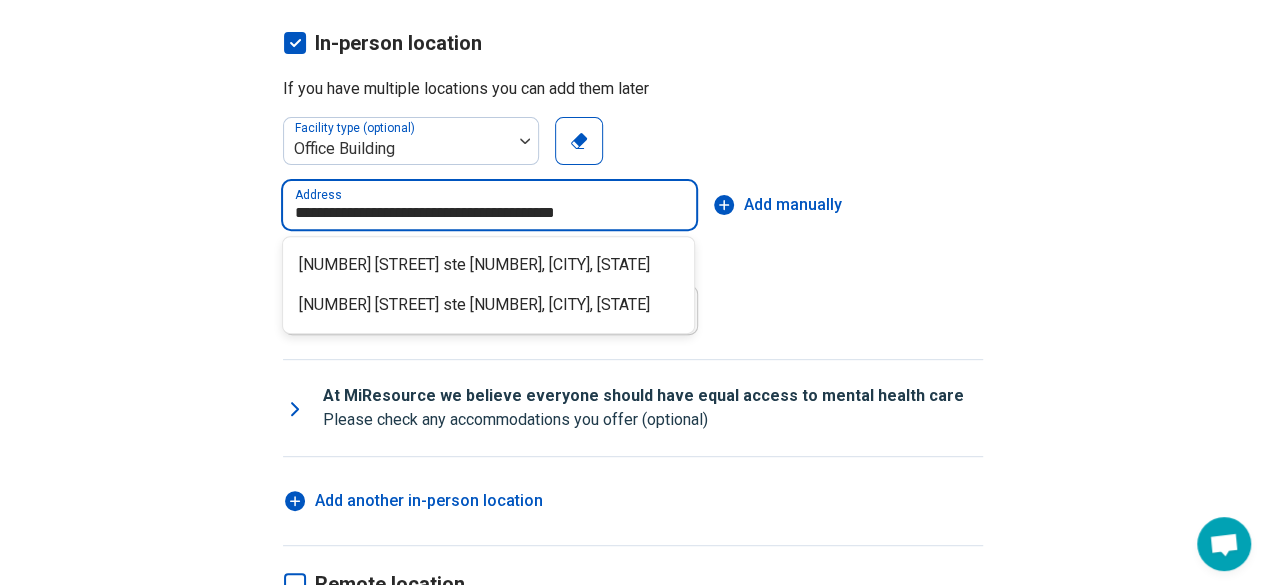 type on "**********" 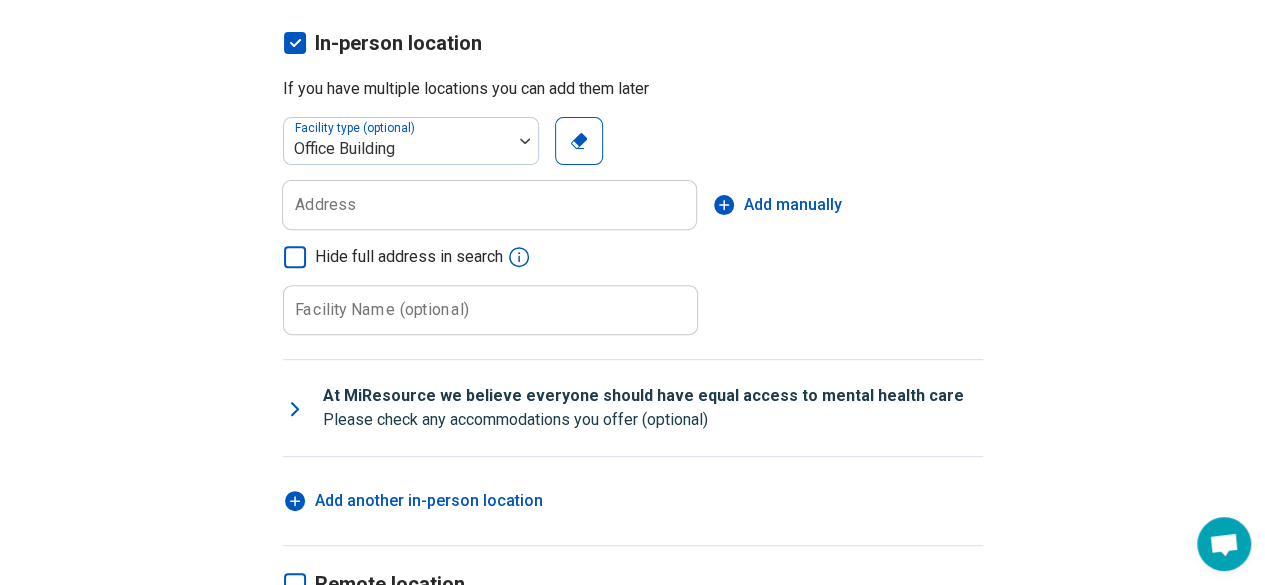 click on "Facility type (optional) Office Building Clear Address Add manually Hide full address in search Facility Name (optional) Clear" at bounding box center (633, 226) 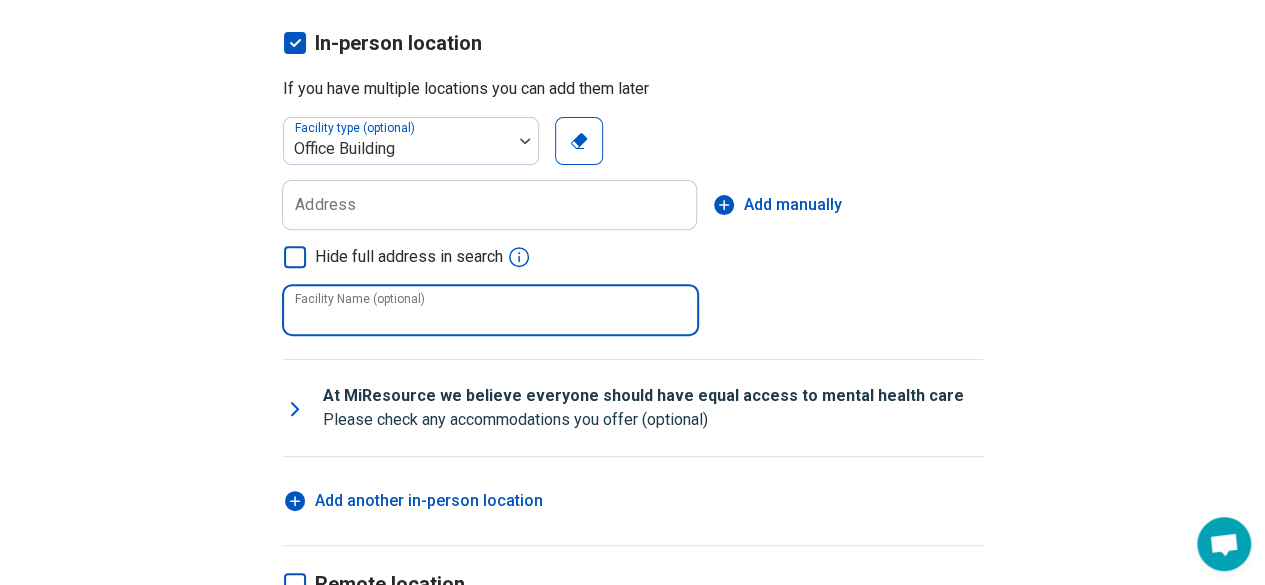 click on "Facility Name (optional)" at bounding box center (490, 310) 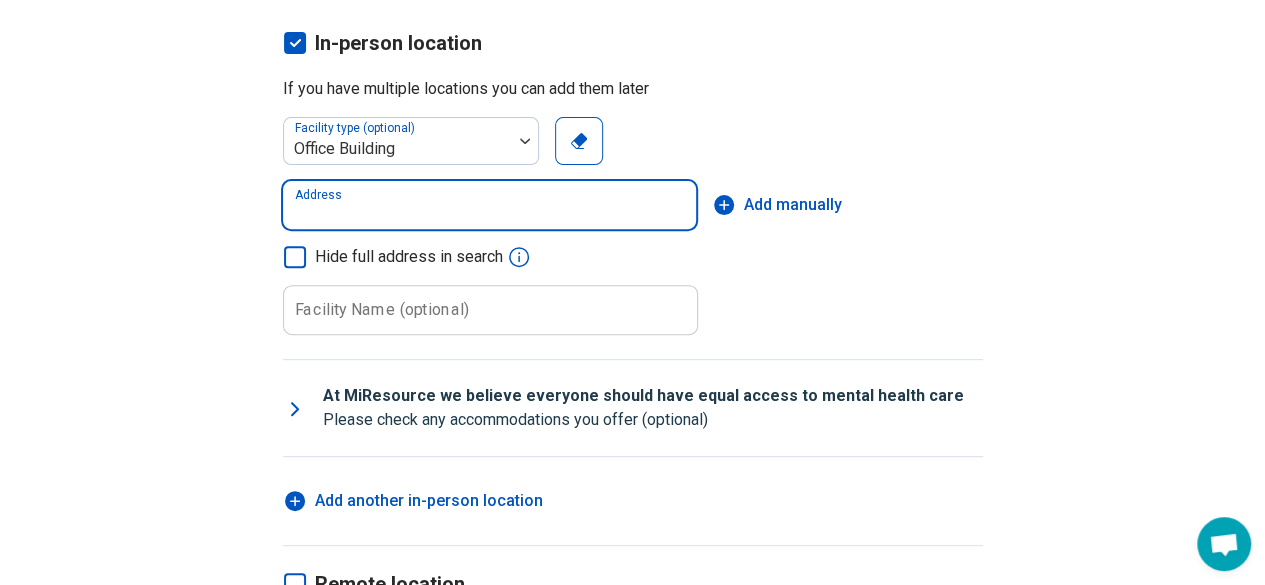 click on "Address" at bounding box center (489, 205) 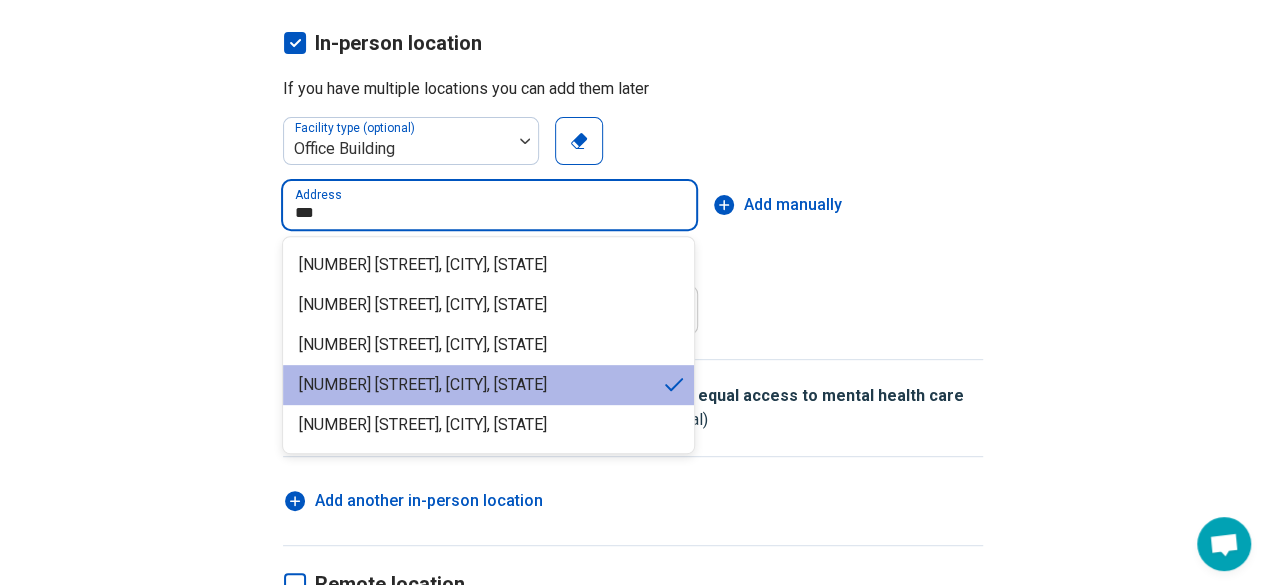click on "[NUMBER] [STREET], [CITY], [STATE]" at bounding box center (480, 385) 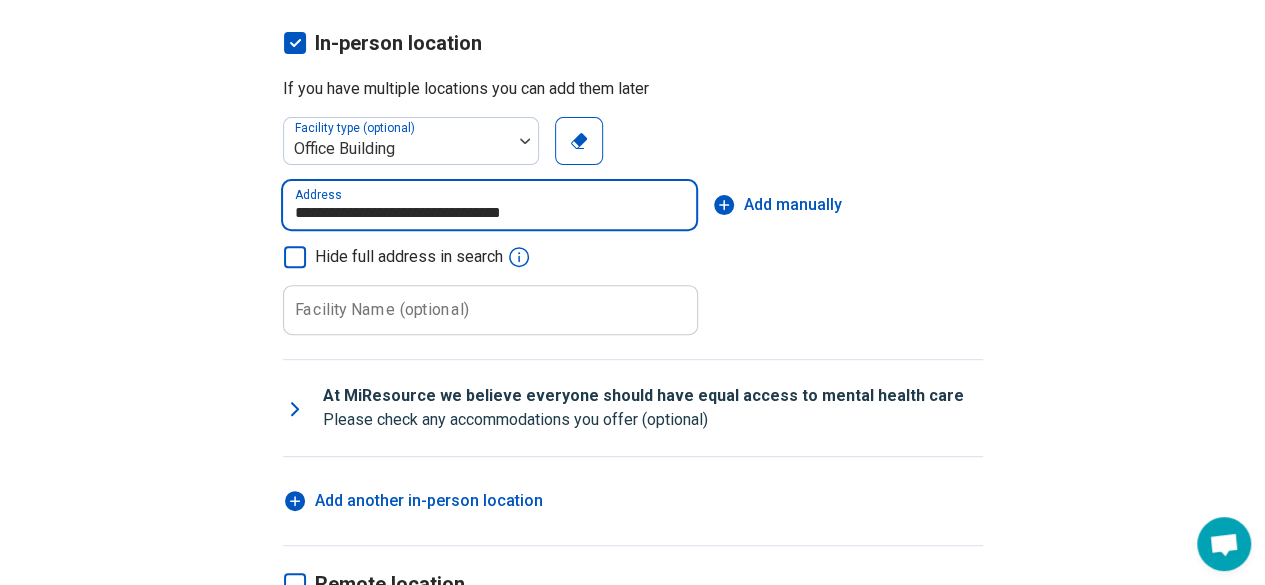 type on "**********" 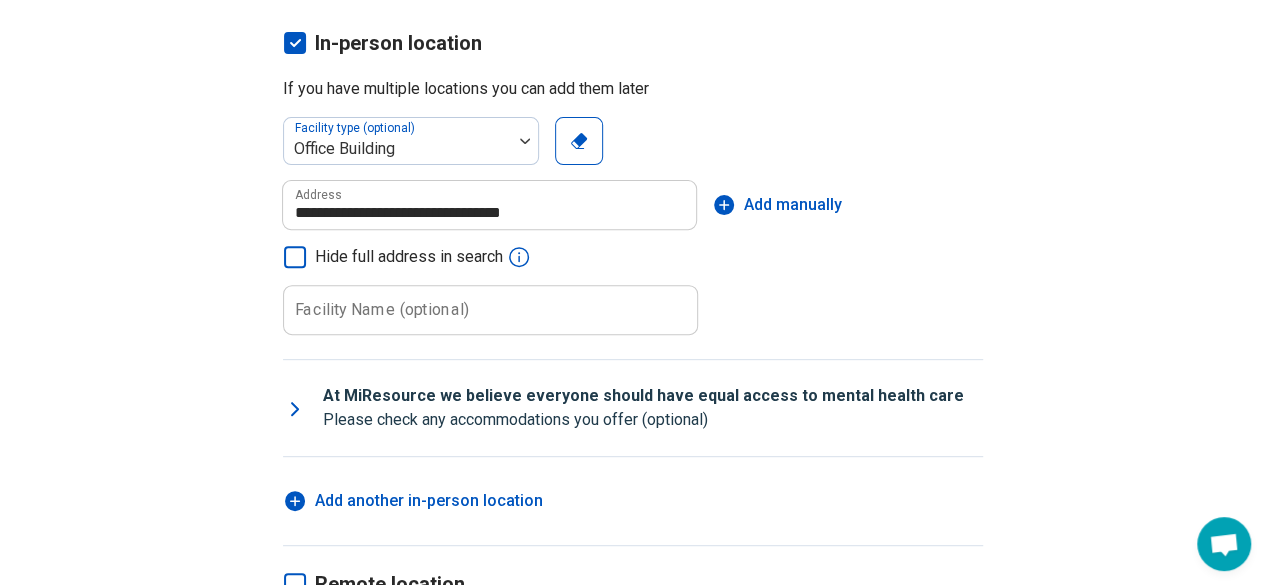 click 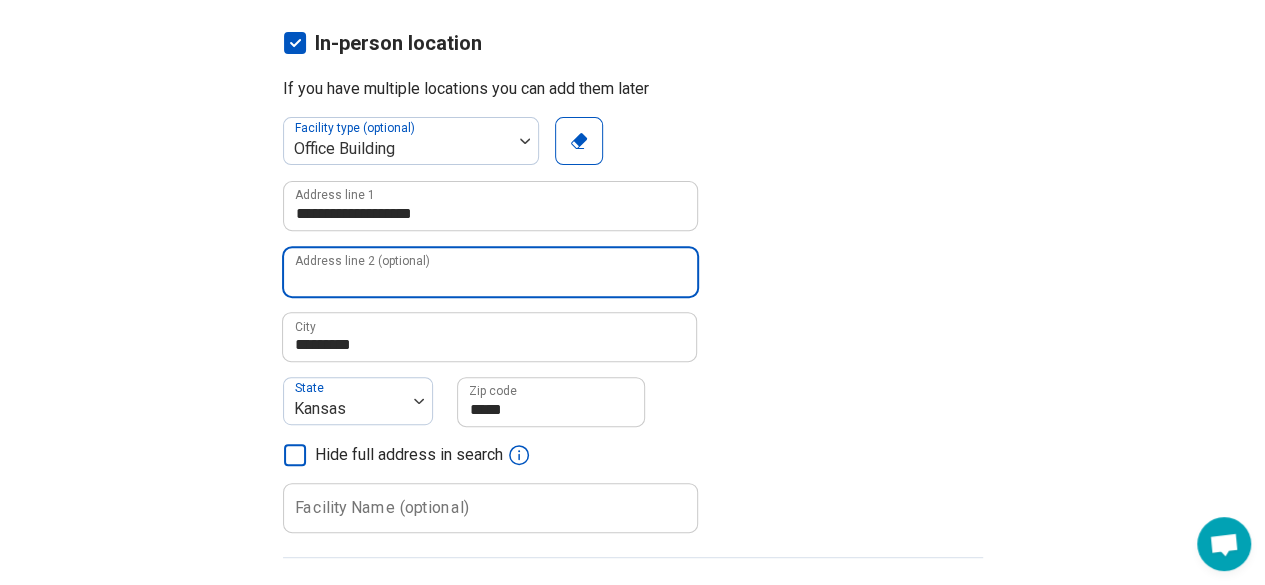 click on "Address line 2 (optional)" at bounding box center (490, 272) 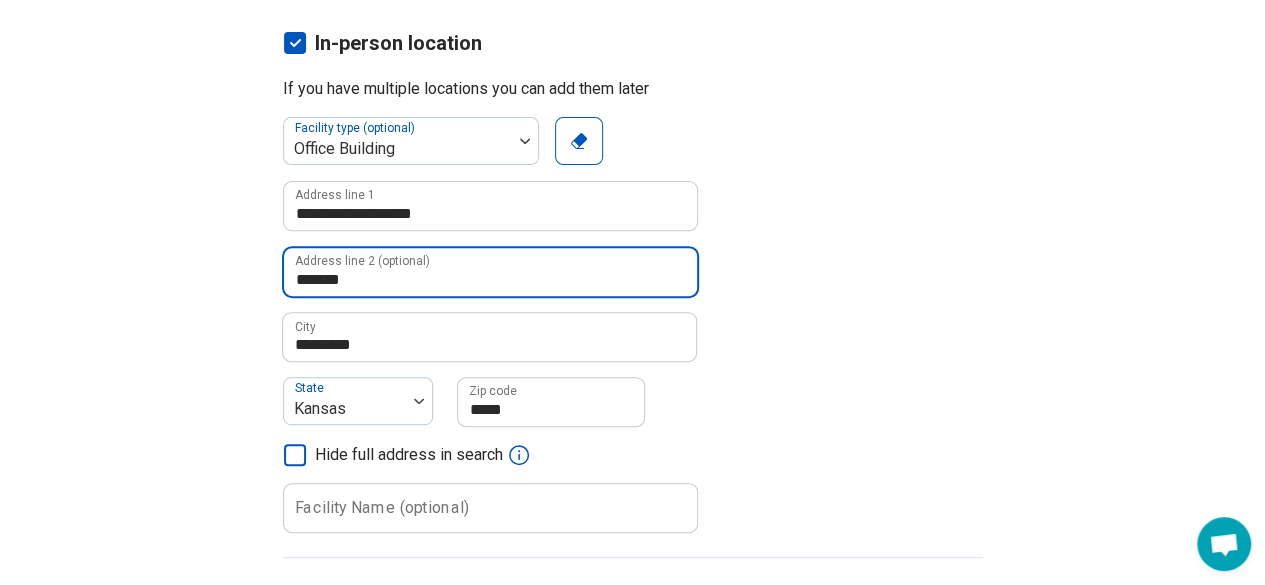 type on "*******" 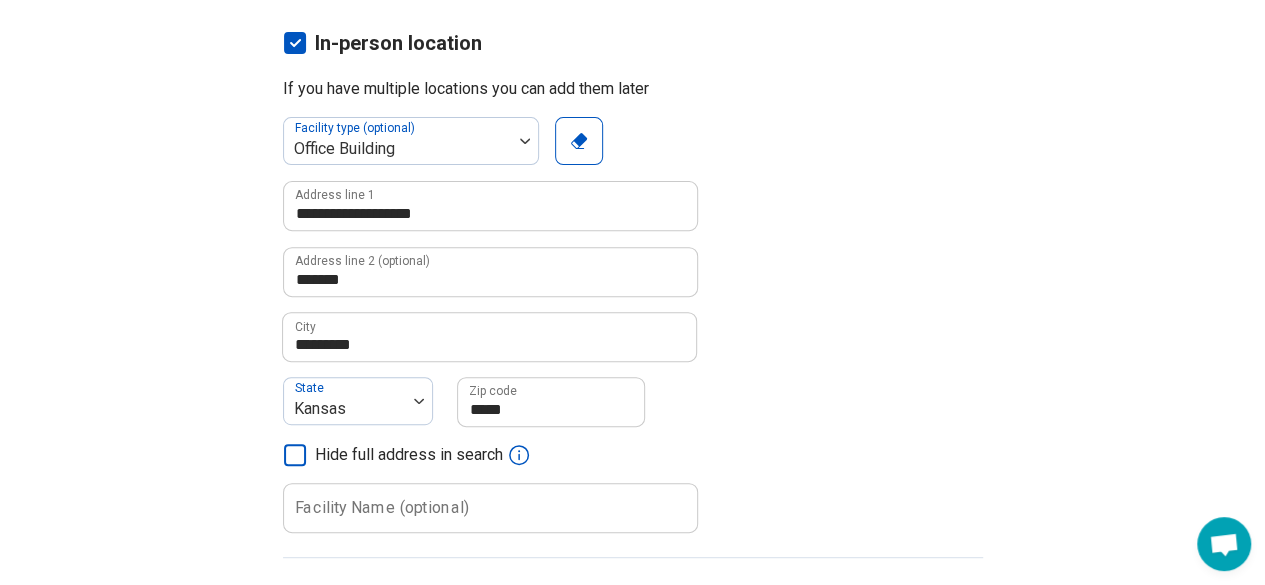 click on "**********" at bounding box center (633, 325) 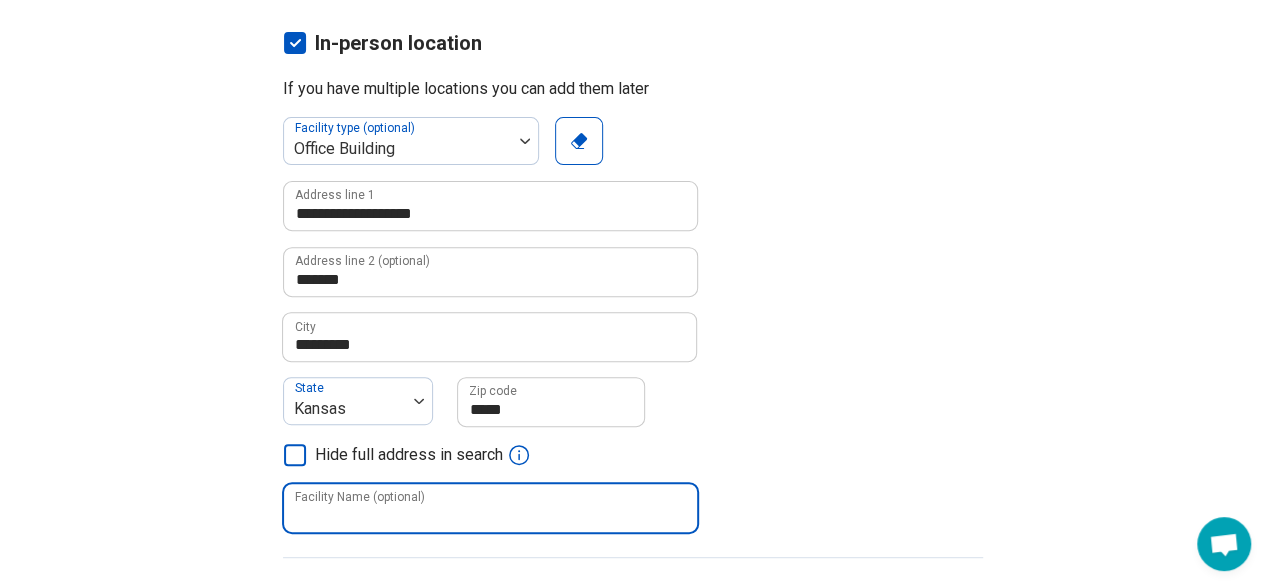 click on "Facility Name (optional)" at bounding box center [490, 508] 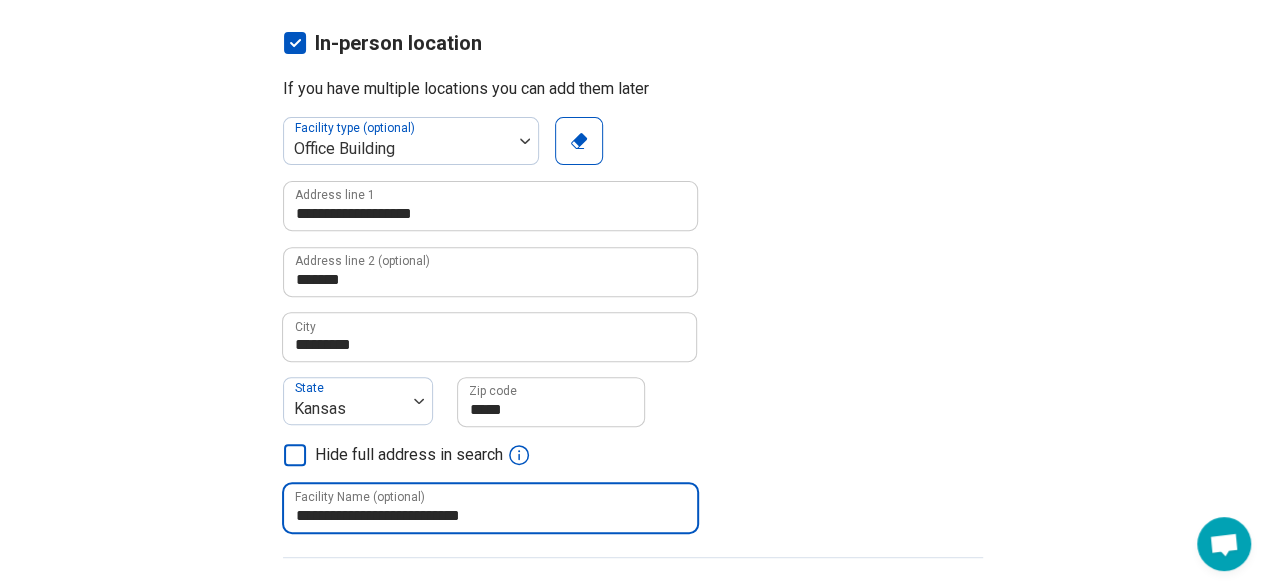 type on "**********" 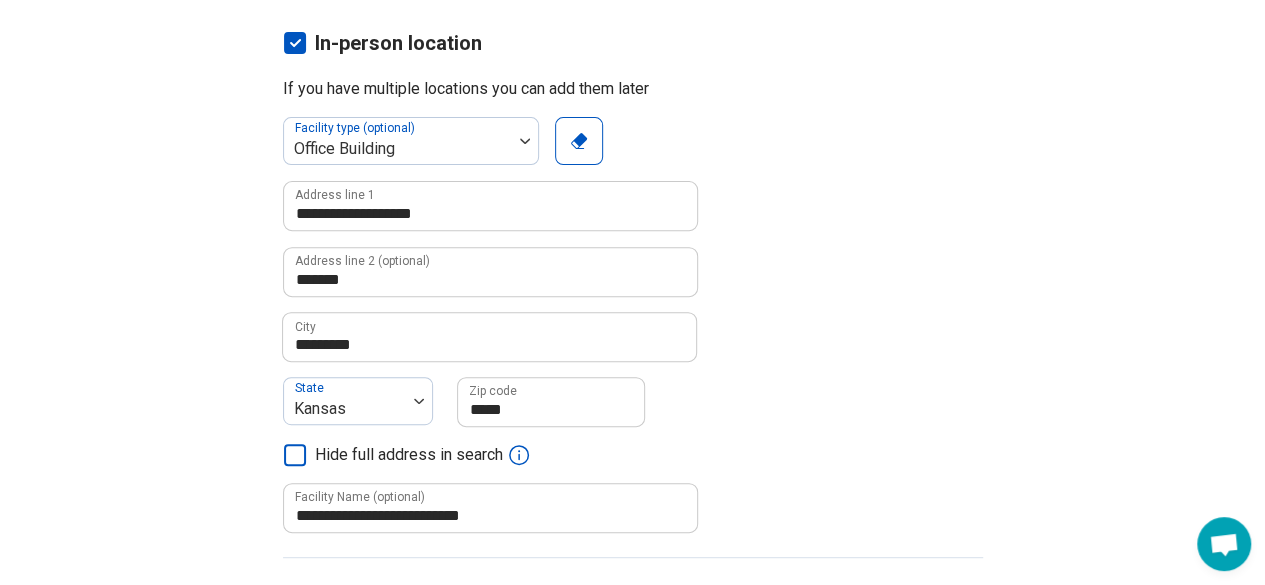 click on "**********" at bounding box center (632, 418) 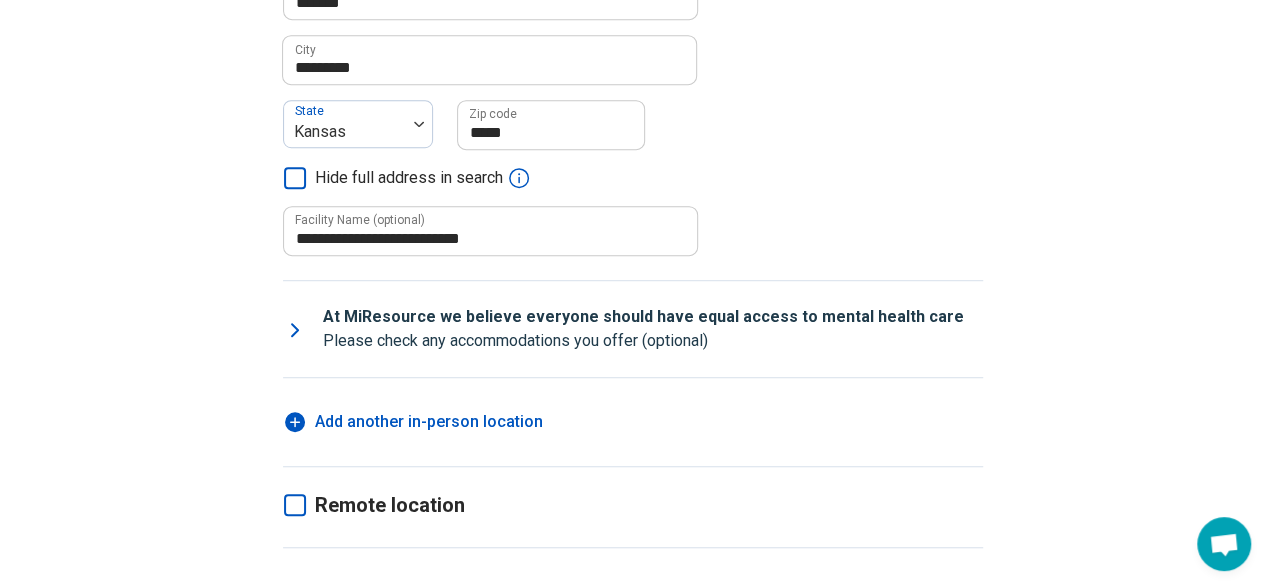 scroll, scrollTop: 542, scrollLeft: 0, axis: vertical 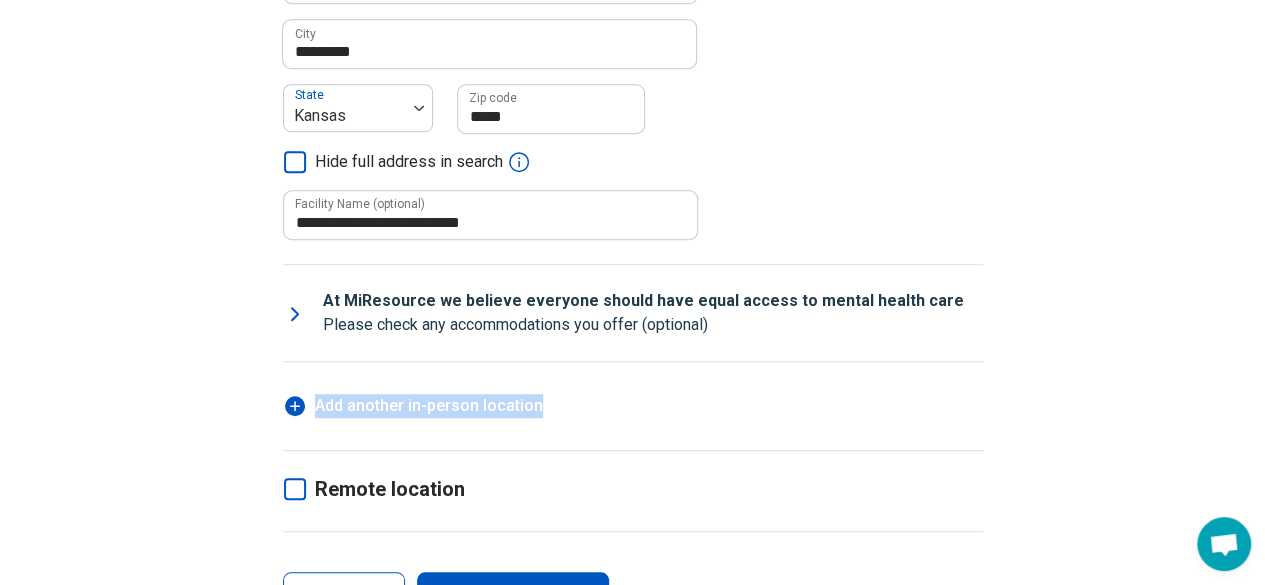 drag, startPoint x: 1263, startPoint y: 341, endPoint x: 1265, endPoint y: 394, distance: 53.037724 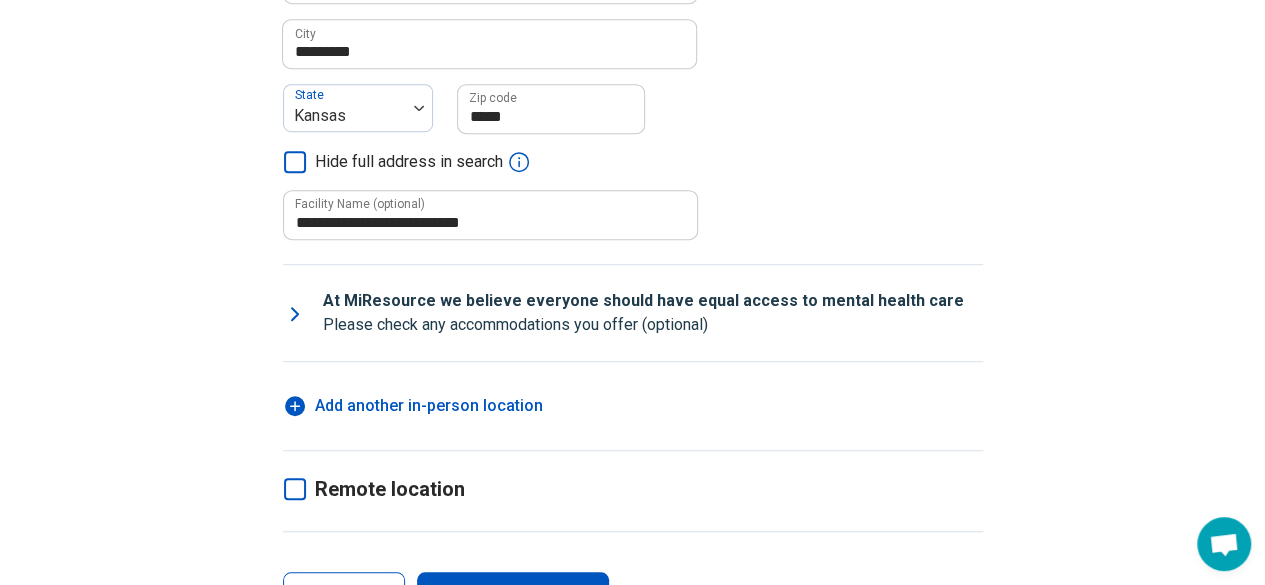 scroll, scrollTop: 614, scrollLeft: 0, axis: vertical 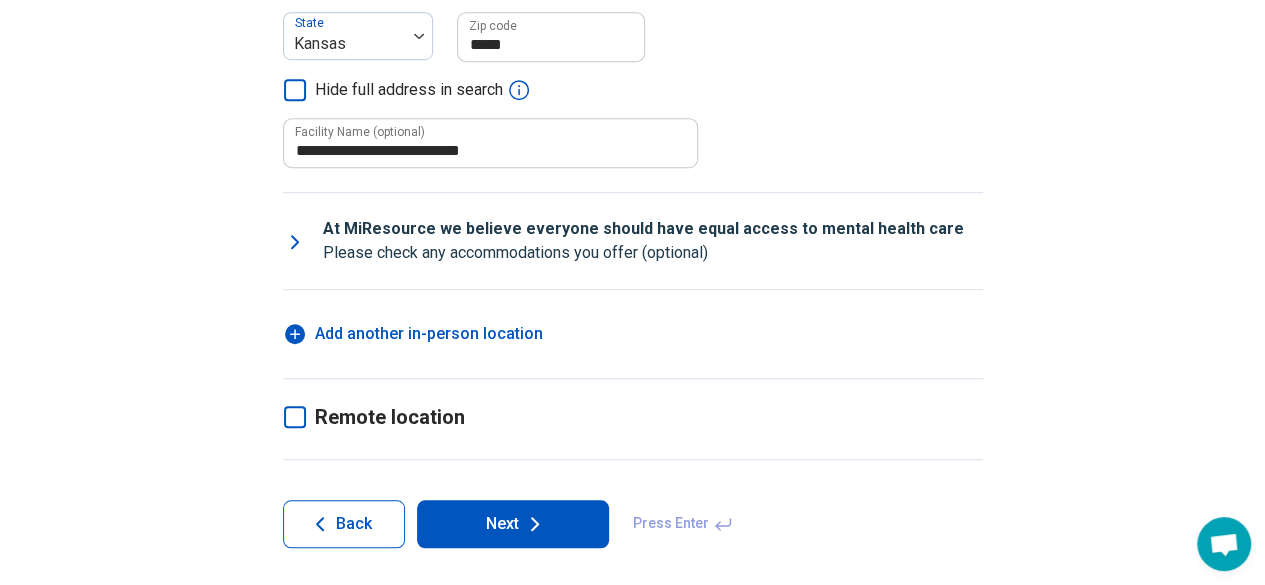 click 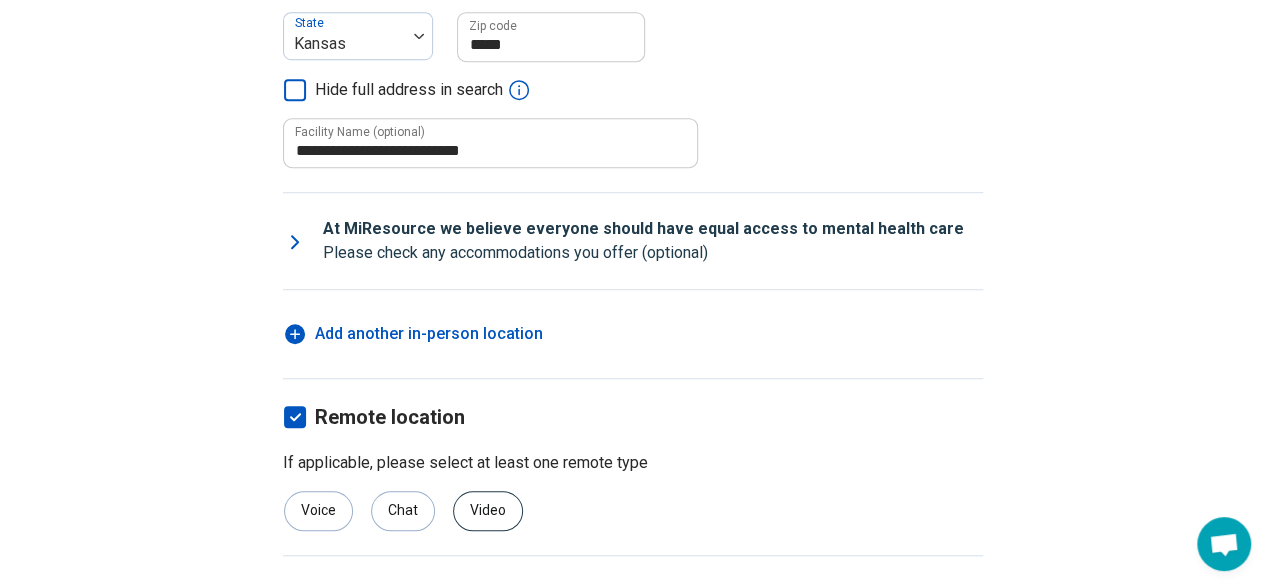 click on "Video" at bounding box center [488, 511] 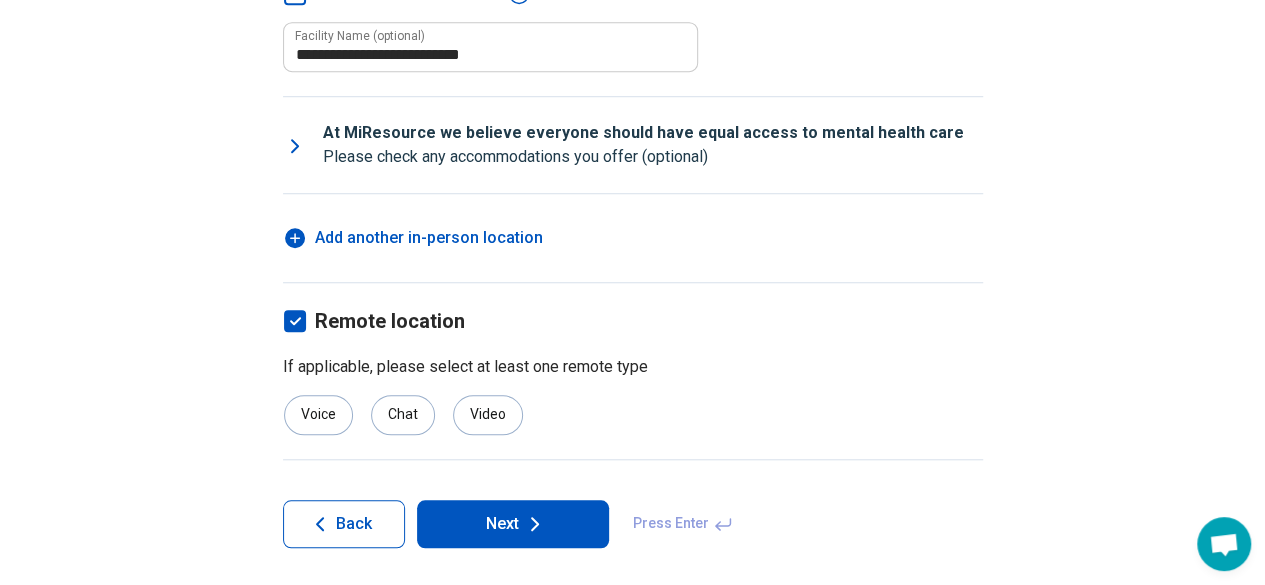 click on "Next" at bounding box center (513, 524) 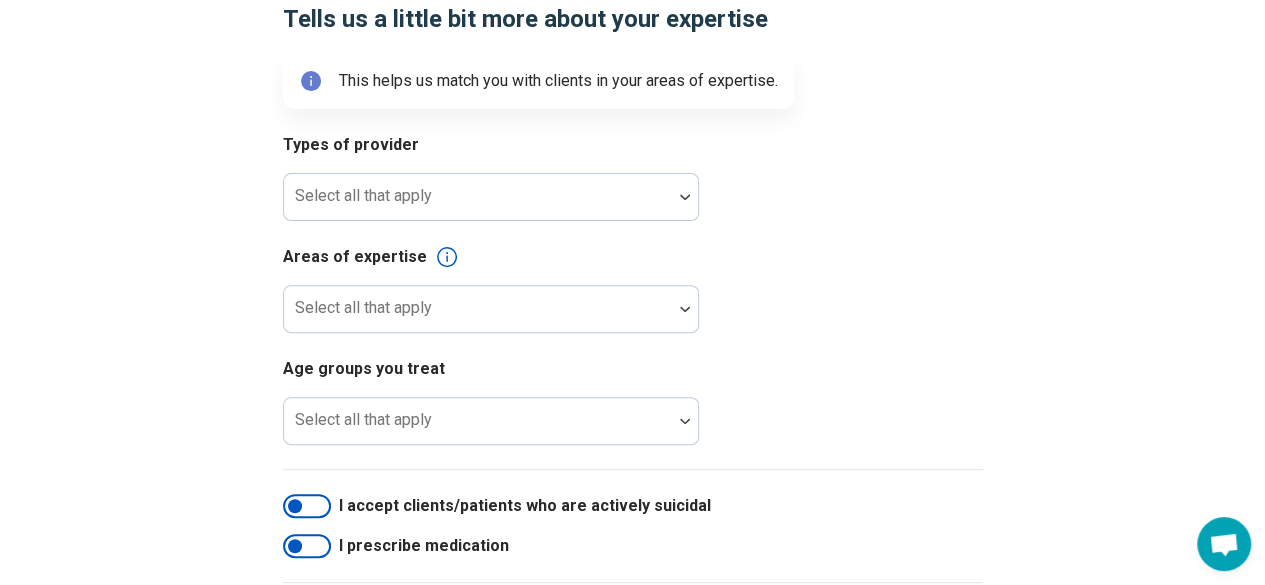 scroll, scrollTop: 208, scrollLeft: 0, axis: vertical 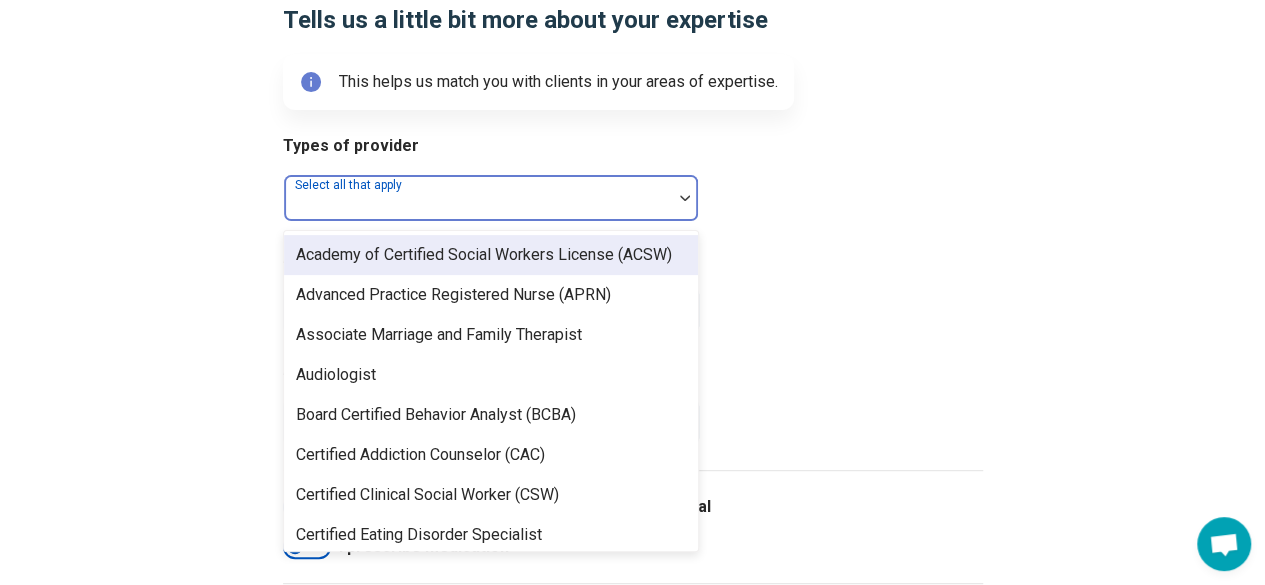 click at bounding box center (478, 198) 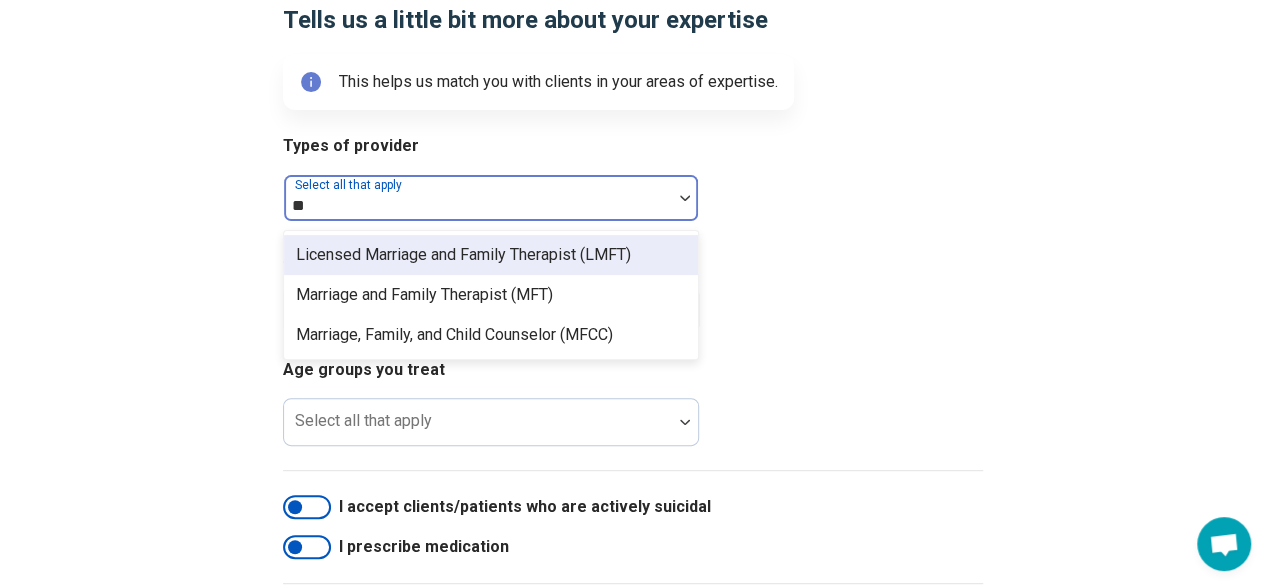 type on "***" 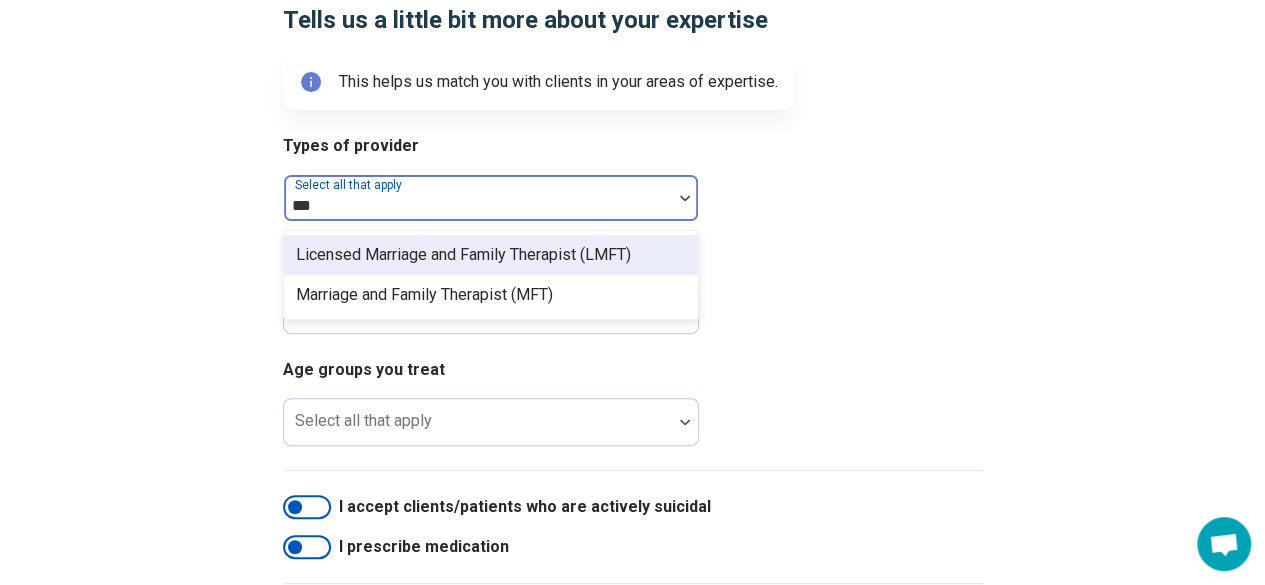 click on "Licensed Marriage and Family Therapist (LMFT)" at bounding box center (463, 255) 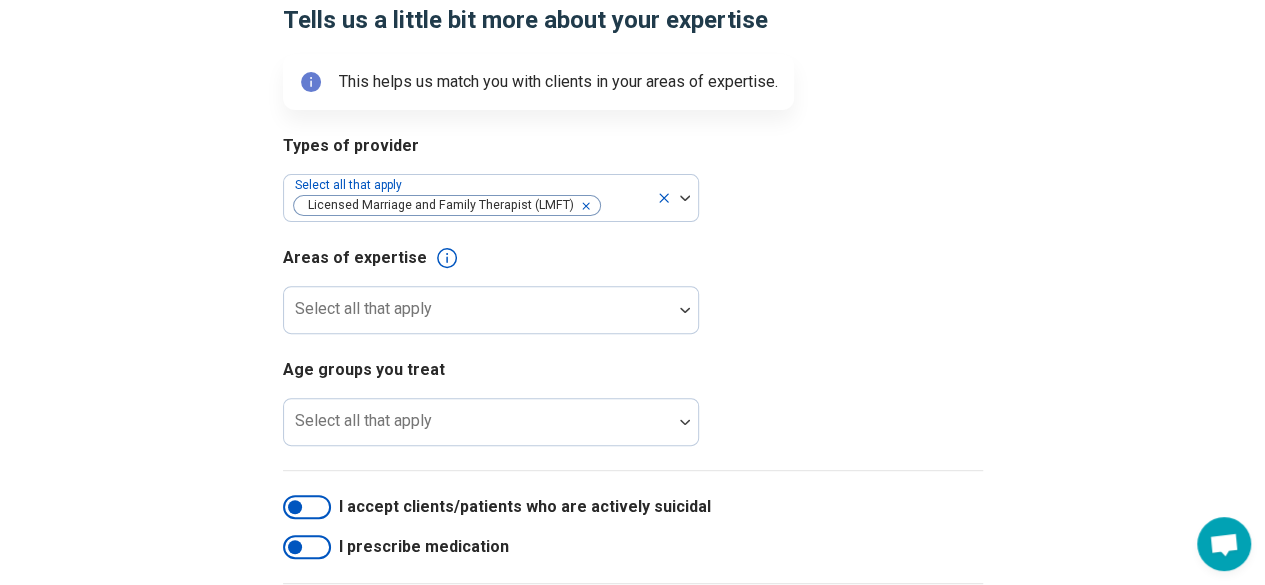 click on "Areas of expertise" at bounding box center (633, 258) 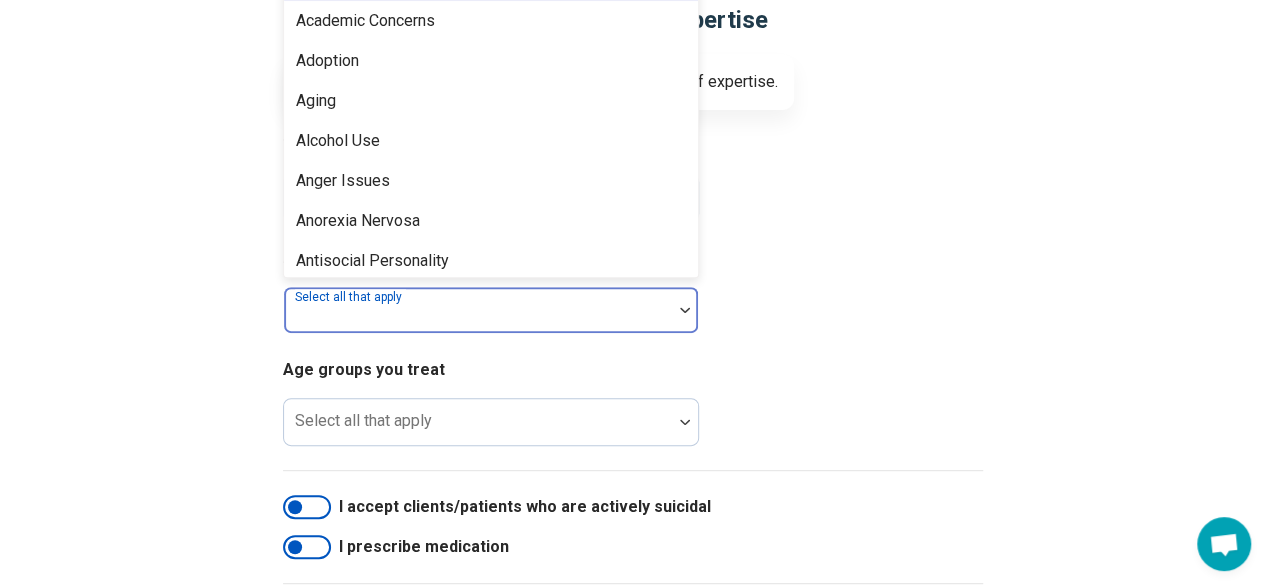 click at bounding box center (685, 310) 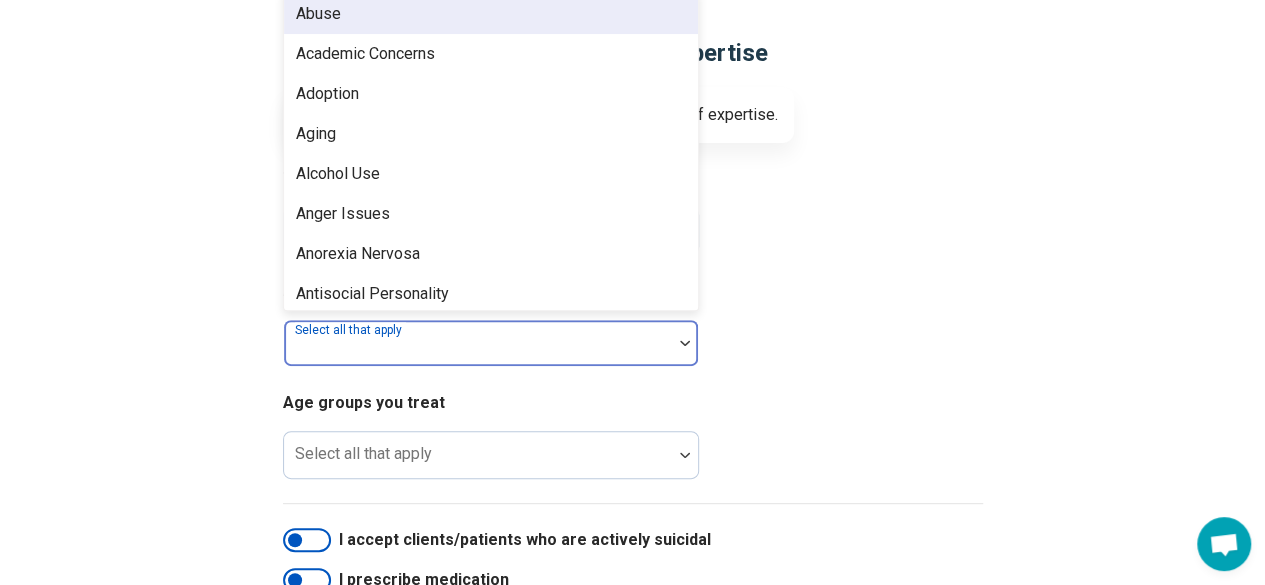 scroll, scrollTop: 156, scrollLeft: 0, axis: vertical 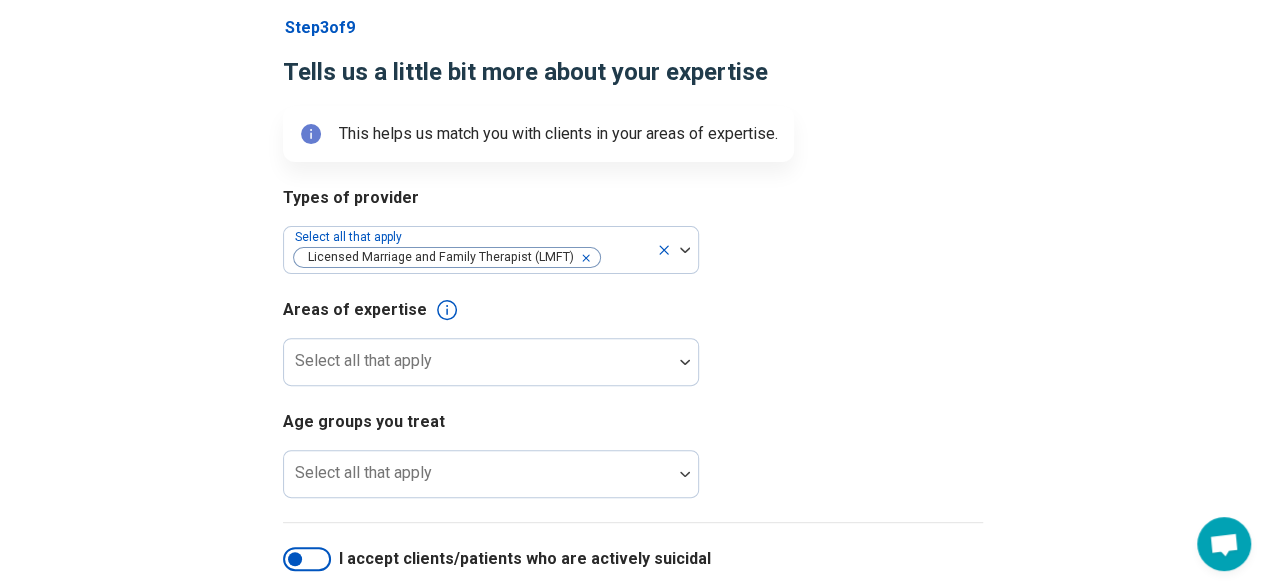 click on "Areas of expertise" at bounding box center [633, 310] 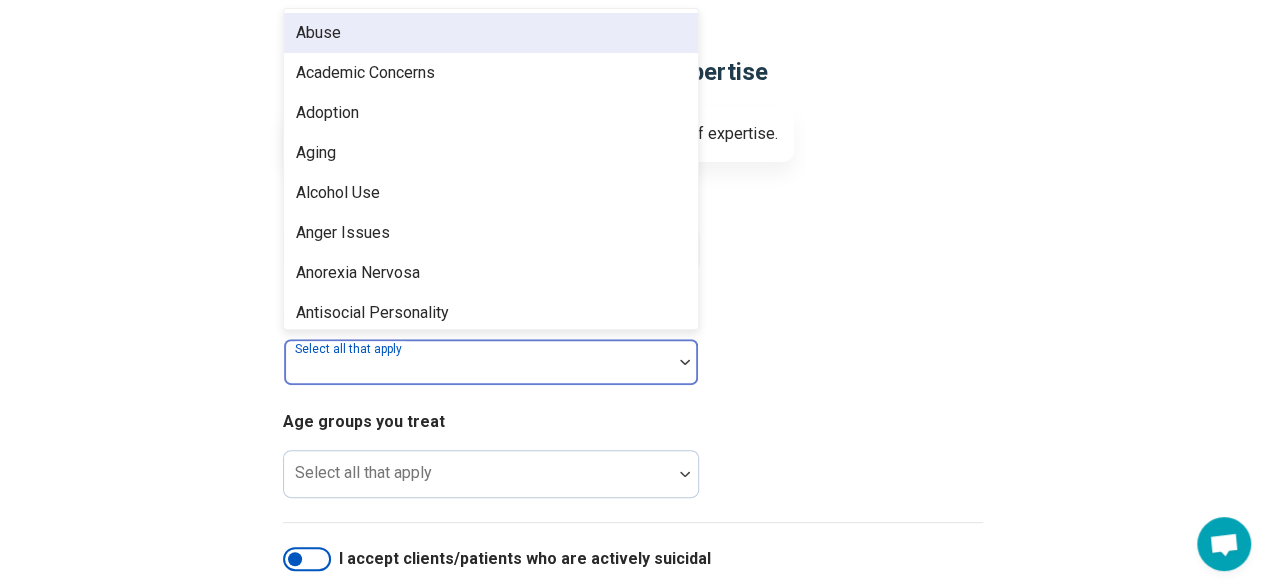 click on "Select all that apply" at bounding box center [491, 362] 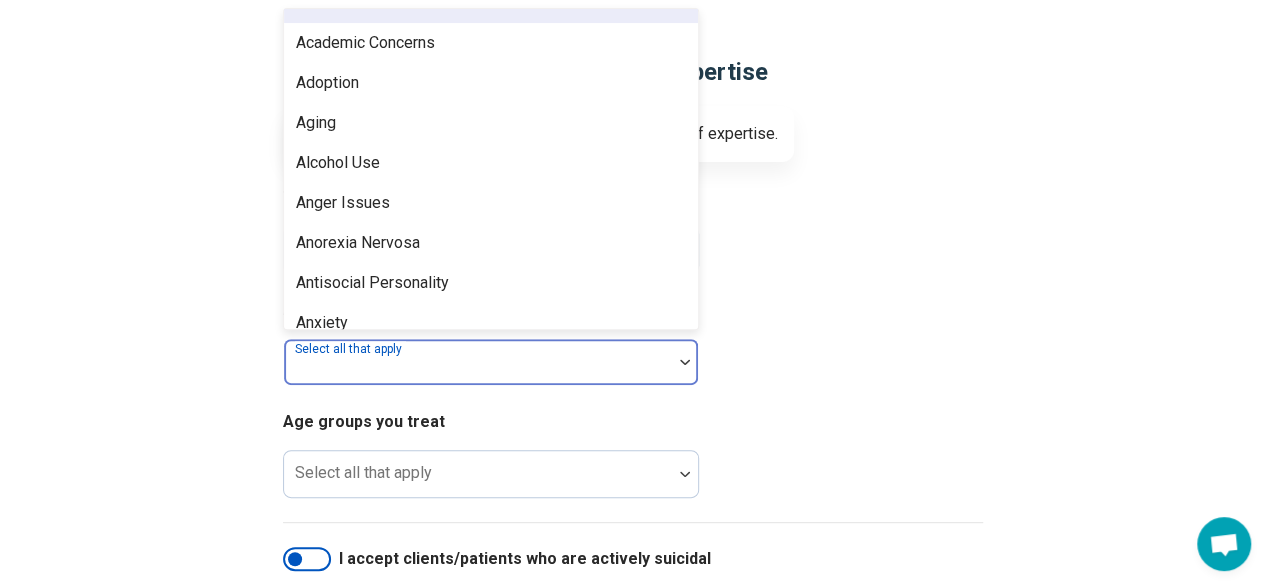 scroll, scrollTop: 0, scrollLeft: 0, axis: both 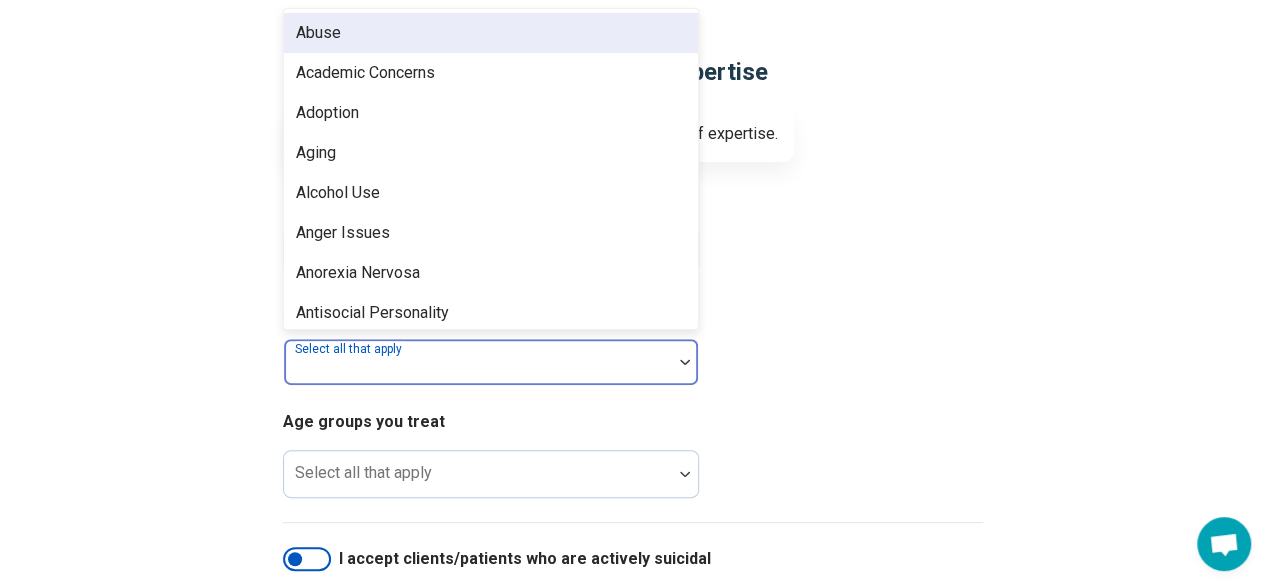 click on "Abuse" at bounding box center [491, 33] 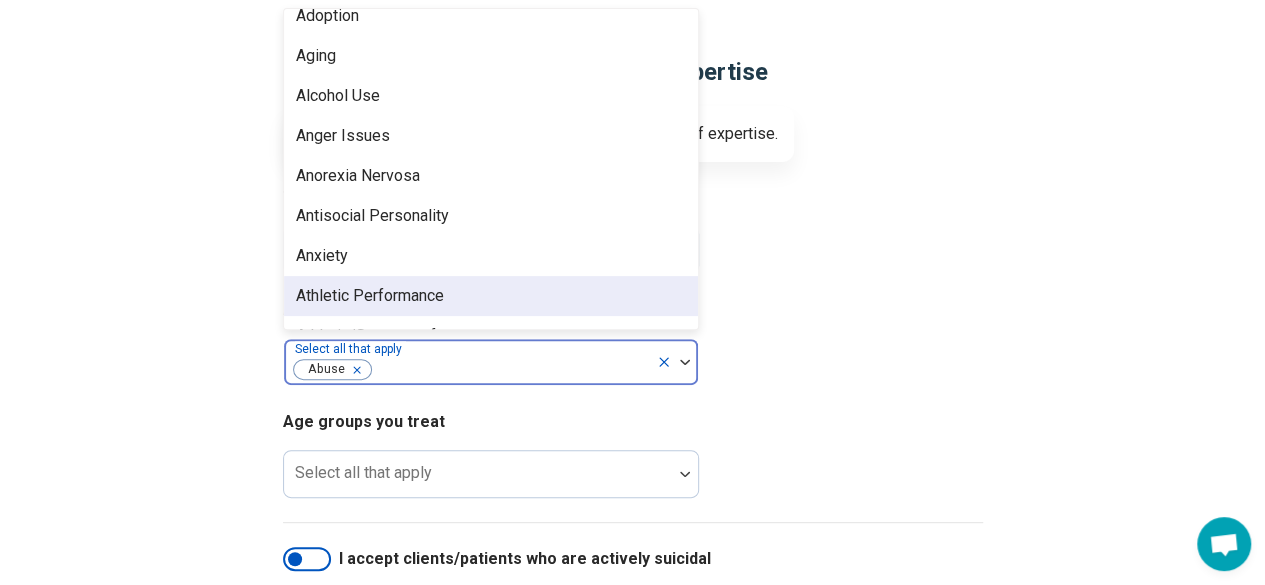 scroll, scrollTop: 97, scrollLeft: 0, axis: vertical 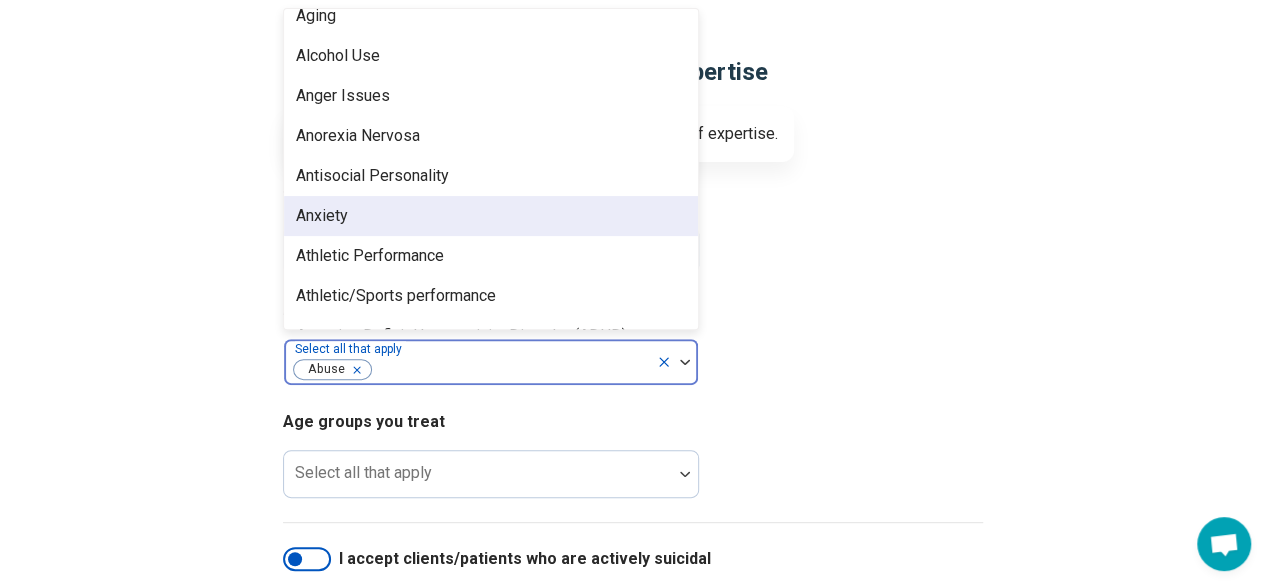click on "Anxiety" at bounding box center (491, 216) 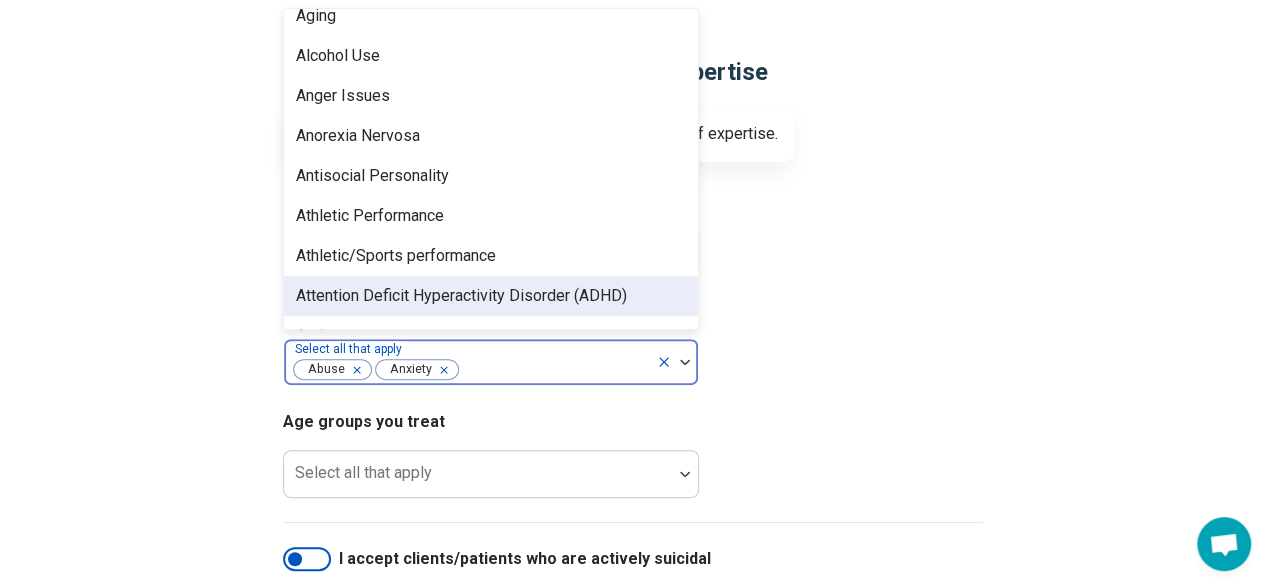 click on "Attention Deficit Hyperactivity Disorder (ADHD)" at bounding box center [461, 296] 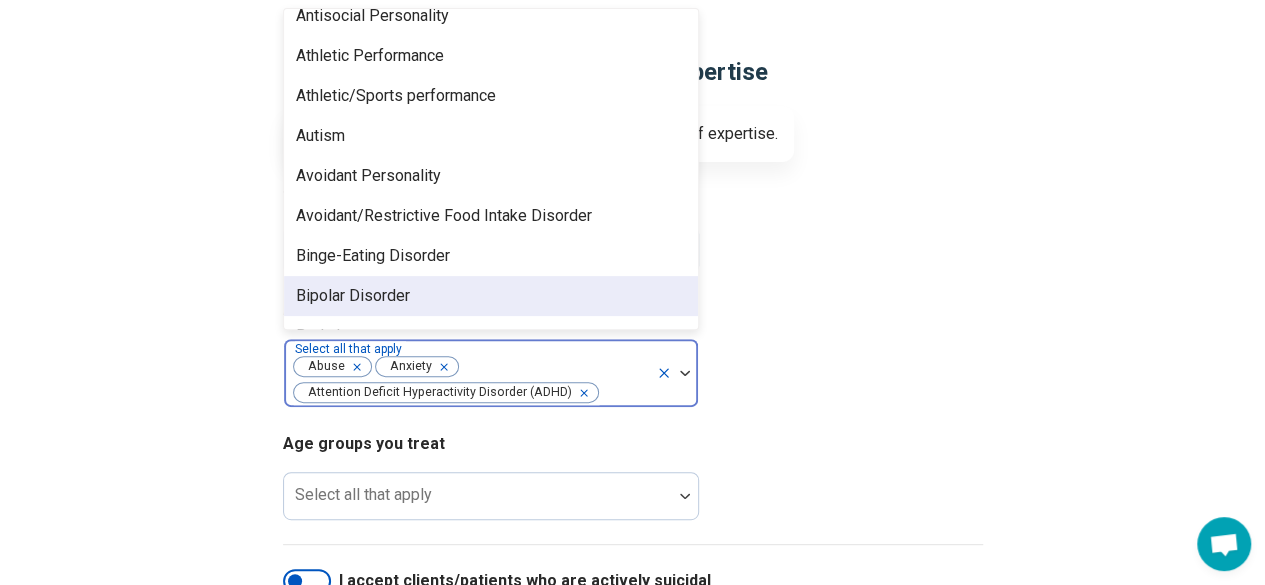 scroll, scrollTop: 297, scrollLeft: 0, axis: vertical 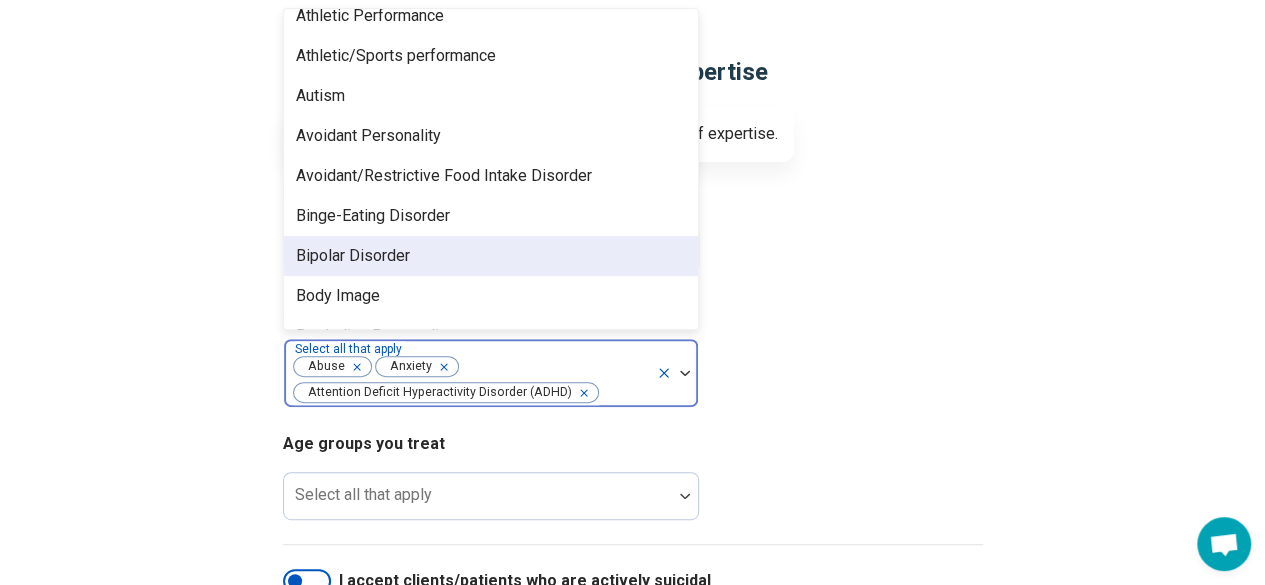 click on "Bipolar Disorder" at bounding box center (353, 256) 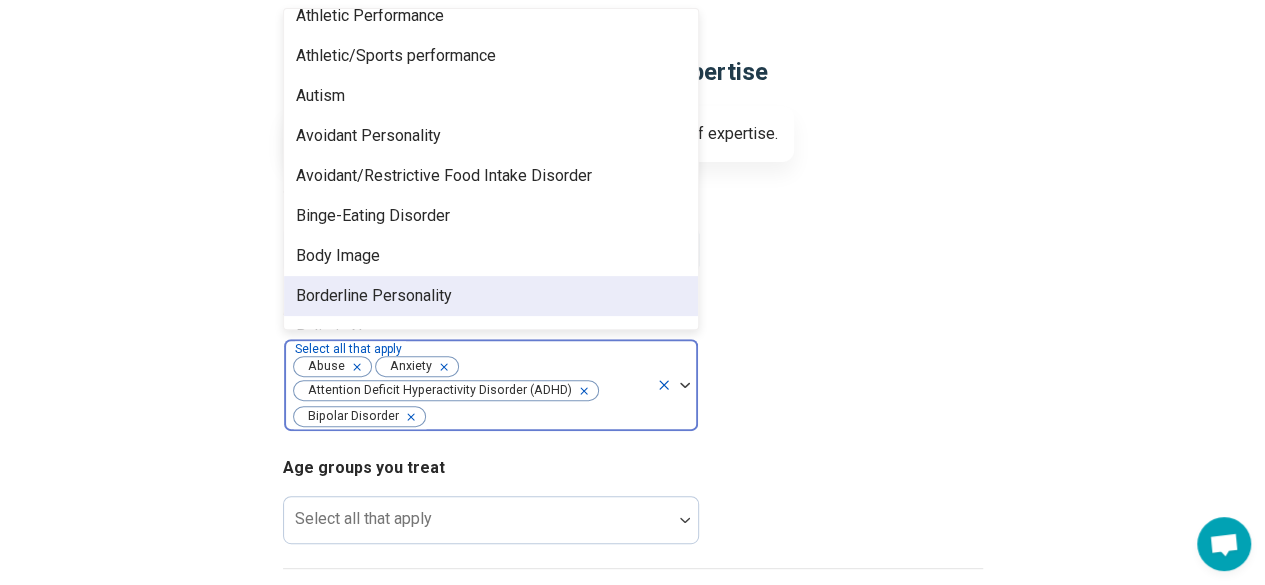click on "Borderline Personality" at bounding box center (374, 296) 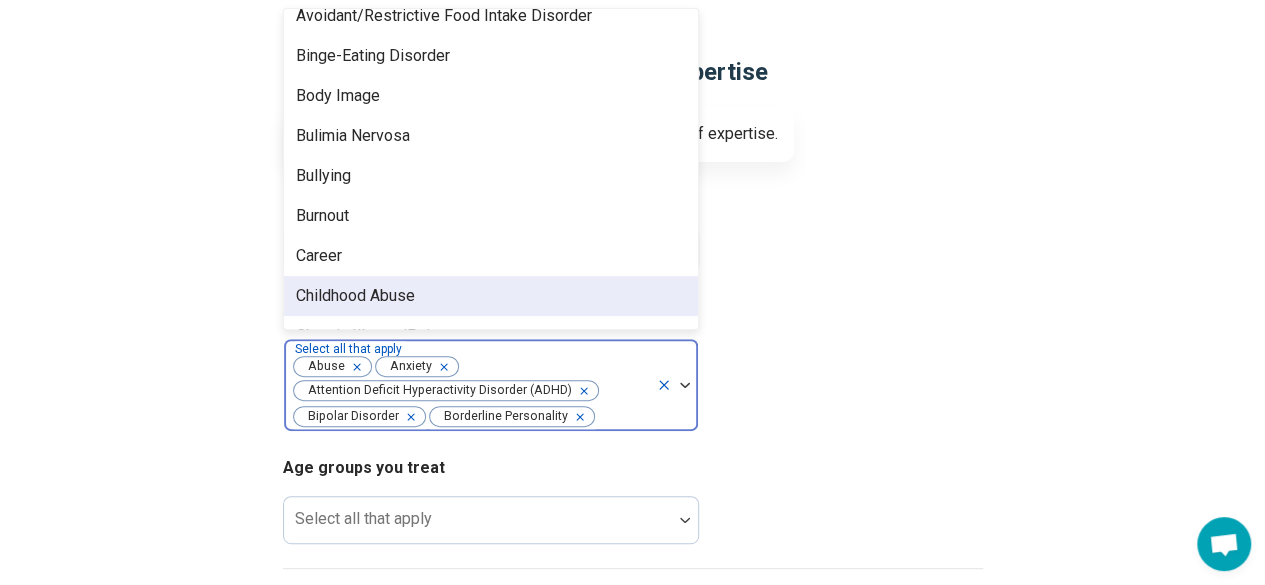 scroll, scrollTop: 497, scrollLeft: 0, axis: vertical 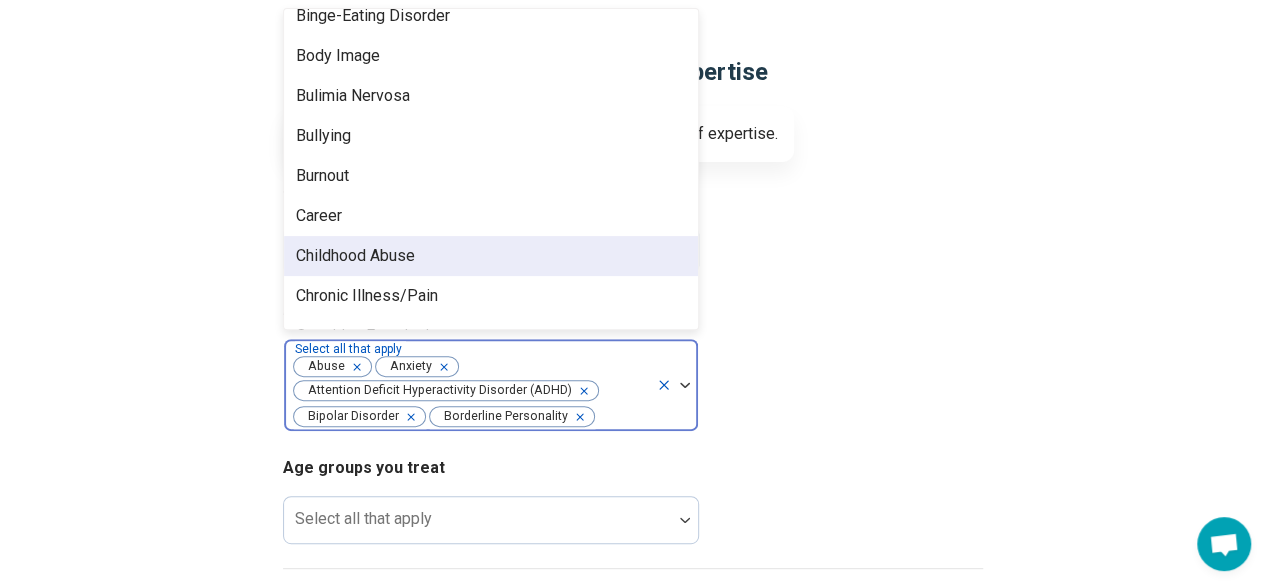 click on "Childhood Abuse" at bounding box center [355, 256] 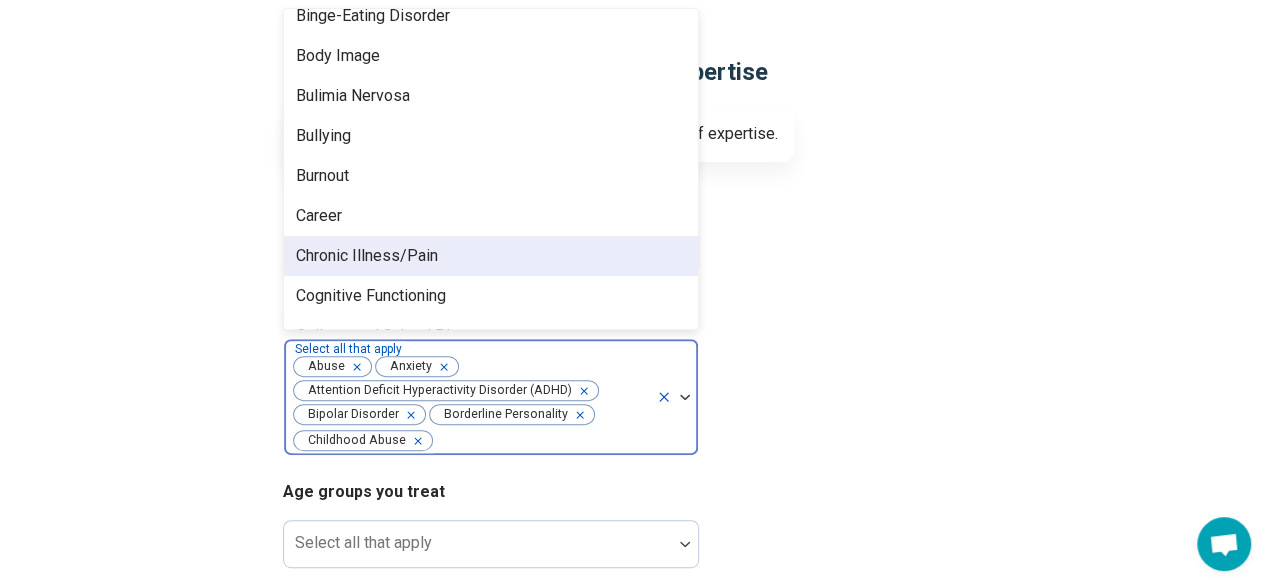 click on "Chronic Illness/Pain" at bounding box center (367, 256) 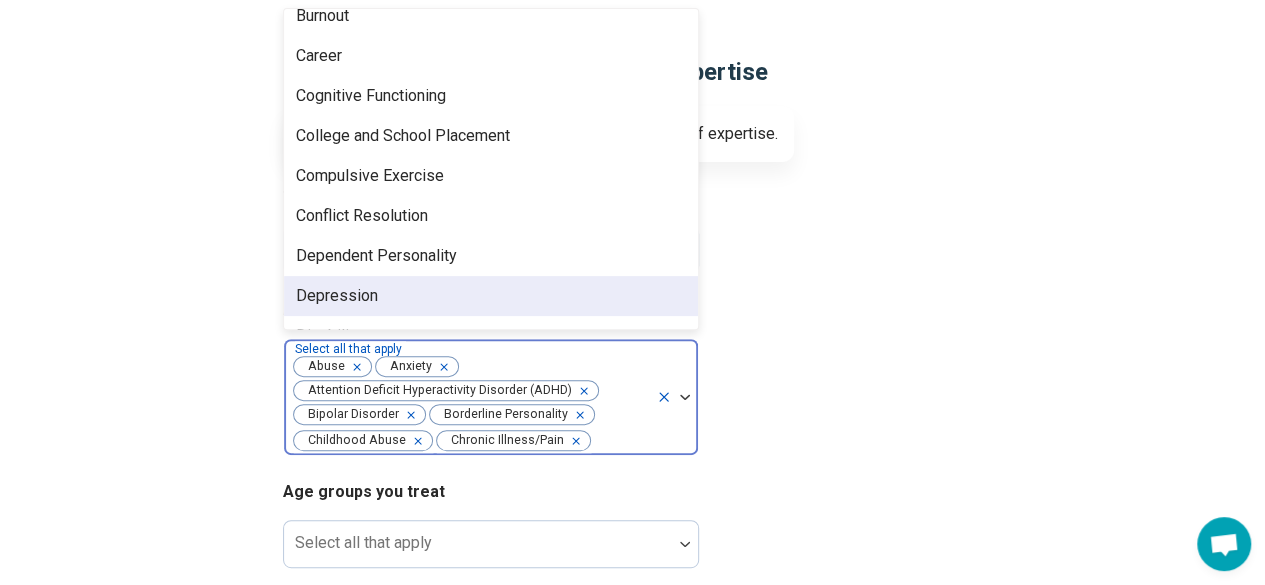 scroll, scrollTop: 697, scrollLeft: 0, axis: vertical 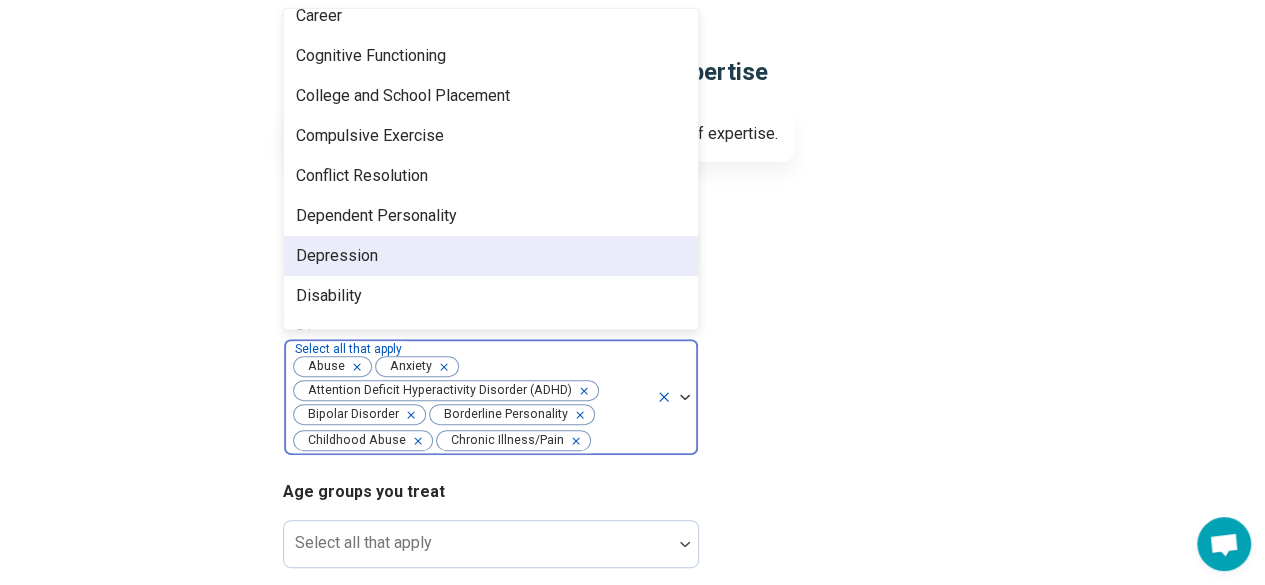 click on "Depression" at bounding box center (337, 256) 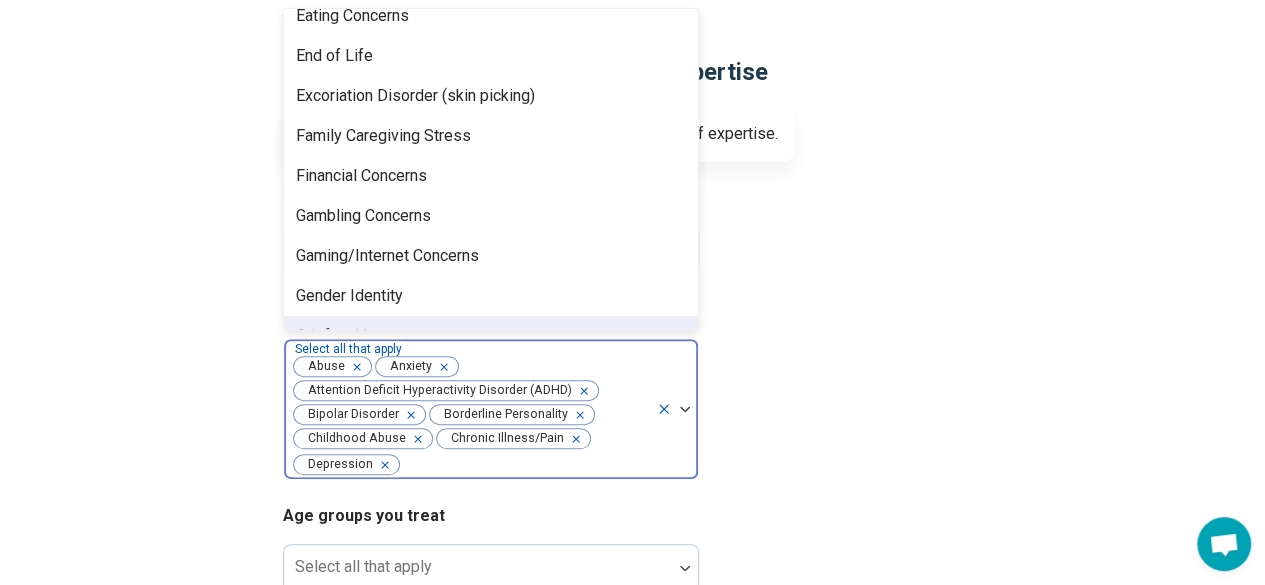 scroll, scrollTop: 1097, scrollLeft: 0, axis: vertical 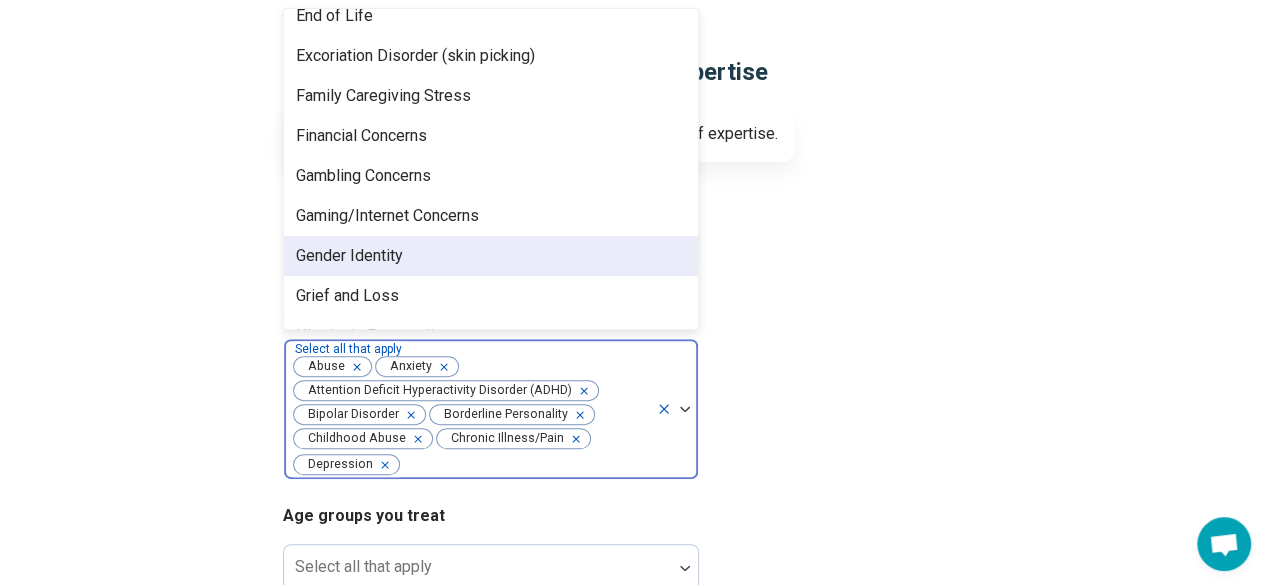 click on "Gender Identity" at bounding box center [349, 256] 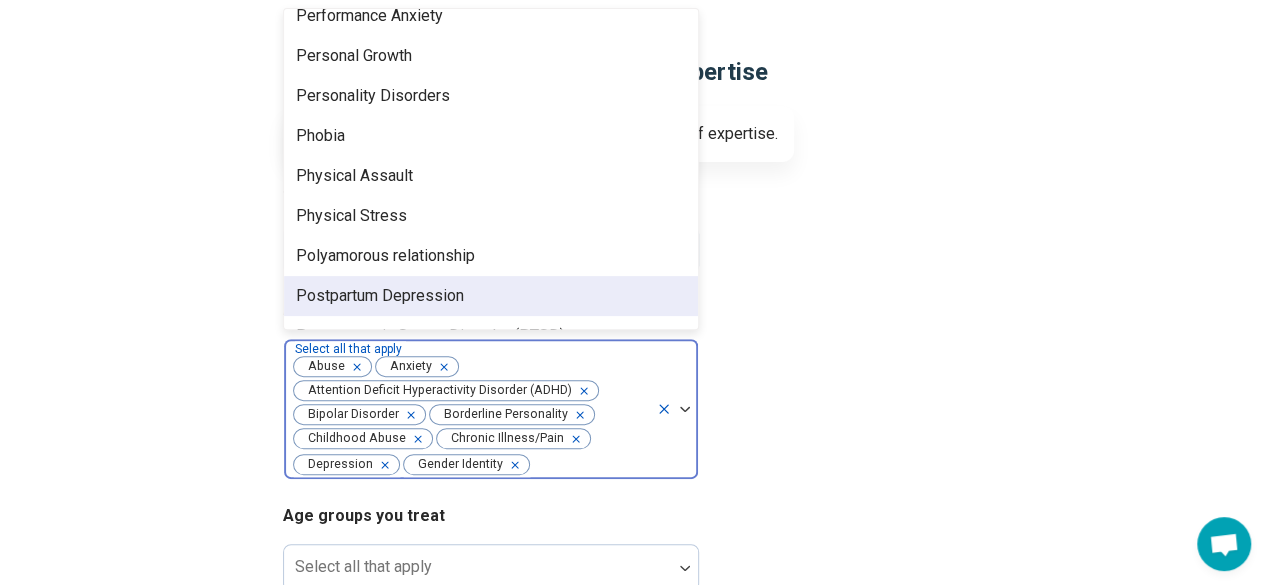 scroll, scrollTop: 2297, scrollLeft: 0, axis: vertical 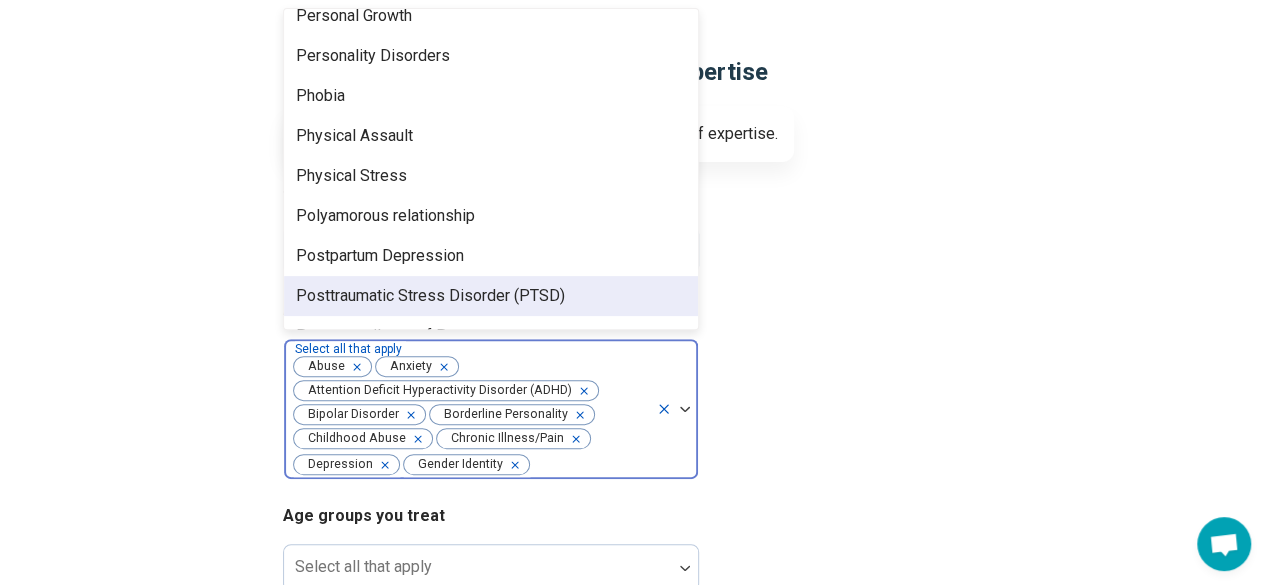 click on "Posttraumatic Stress Disorder (PTSD)" at bounding box center (430, 296) 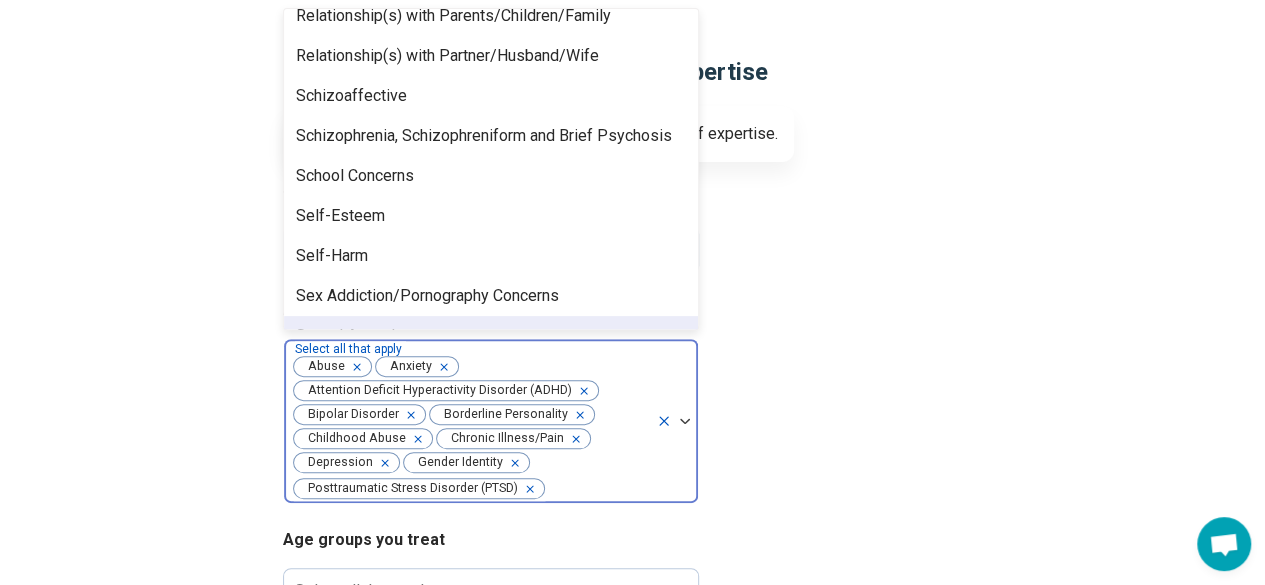scroll, scrollTop: 2857, scrollLeft: 0, axis: vertical 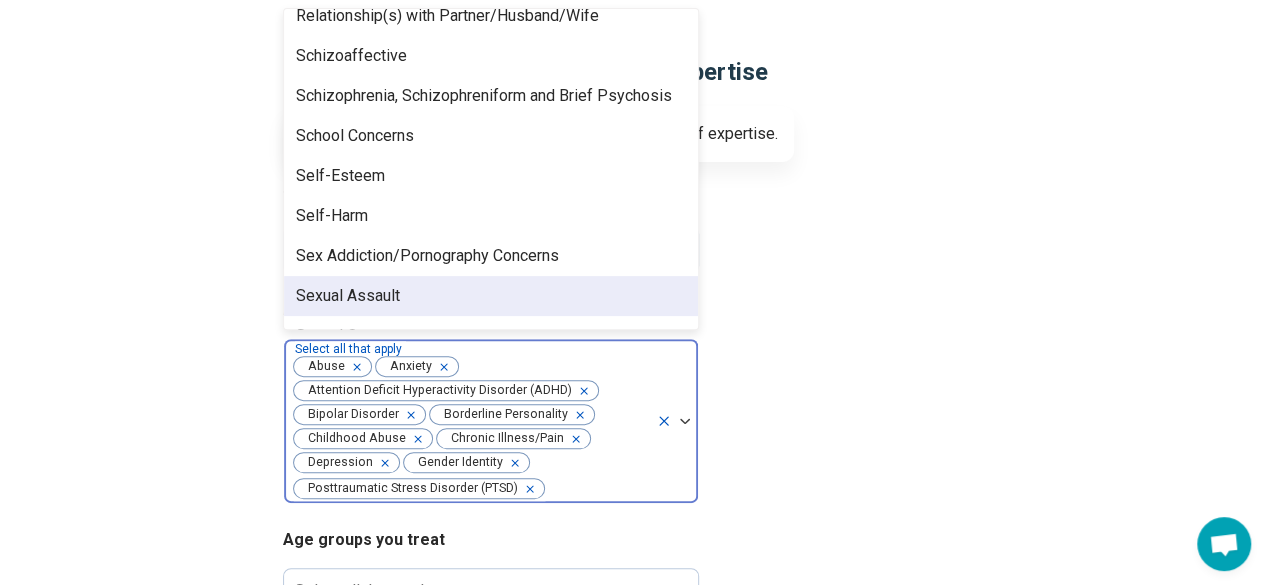 click on "Sexual Assault" at bounding box center [348, 296] 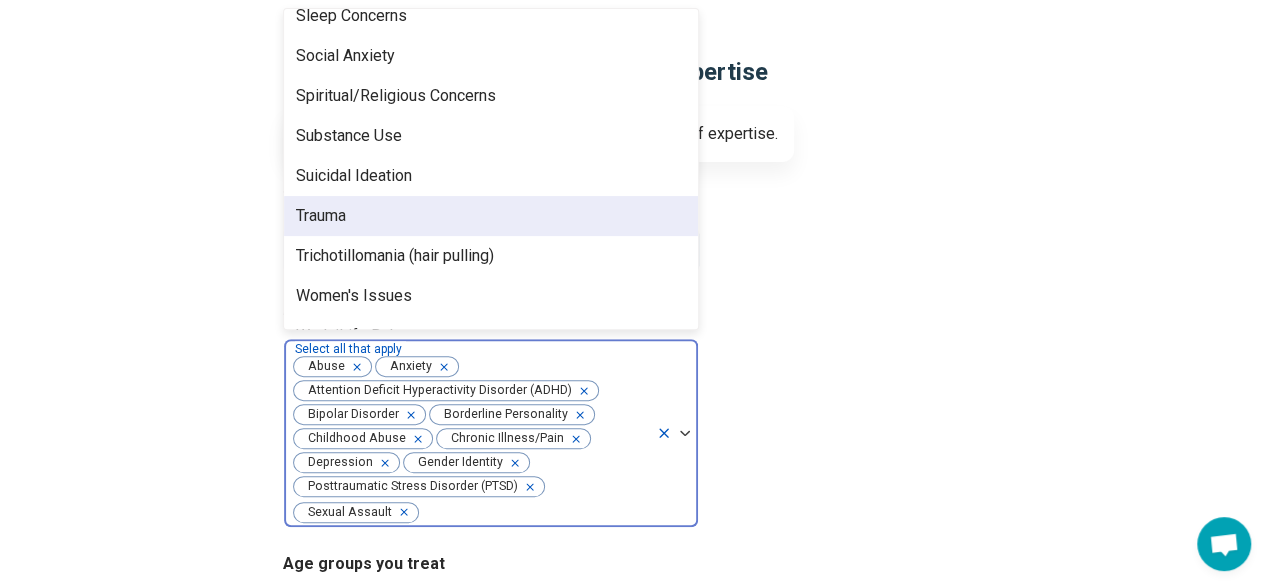 scroll, scrollTop: 0, scrollLeft: 0, axis: both 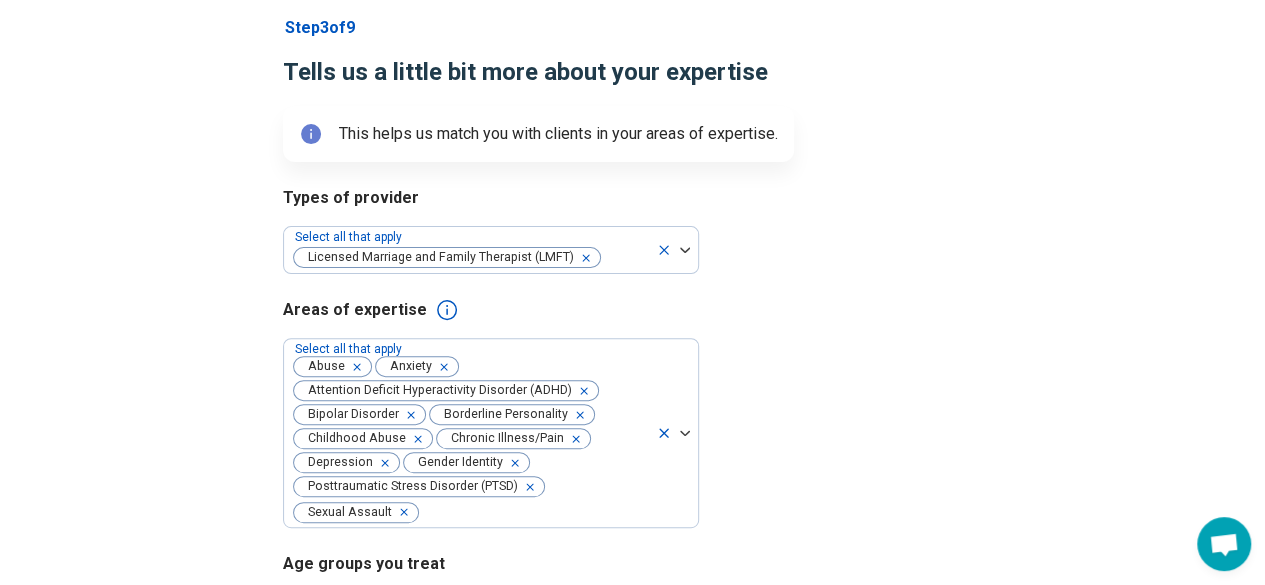 click on "Areas of expertise" at bounding box center (633, 310) 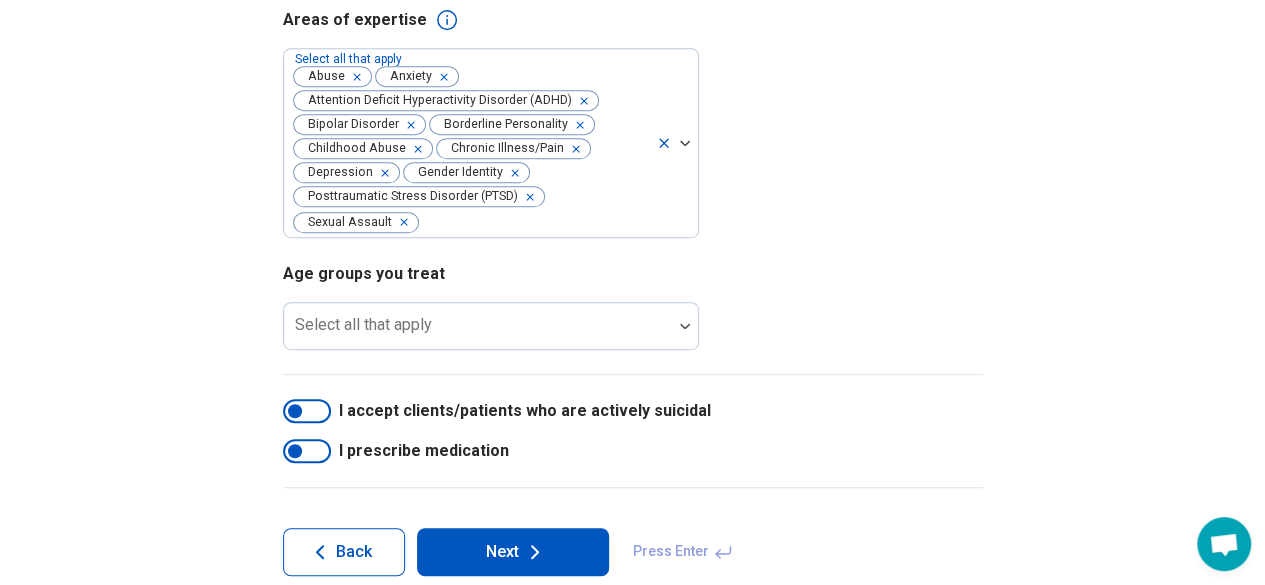scroll, scrollTop: 460, scrollLeft: 0, axis: vertical 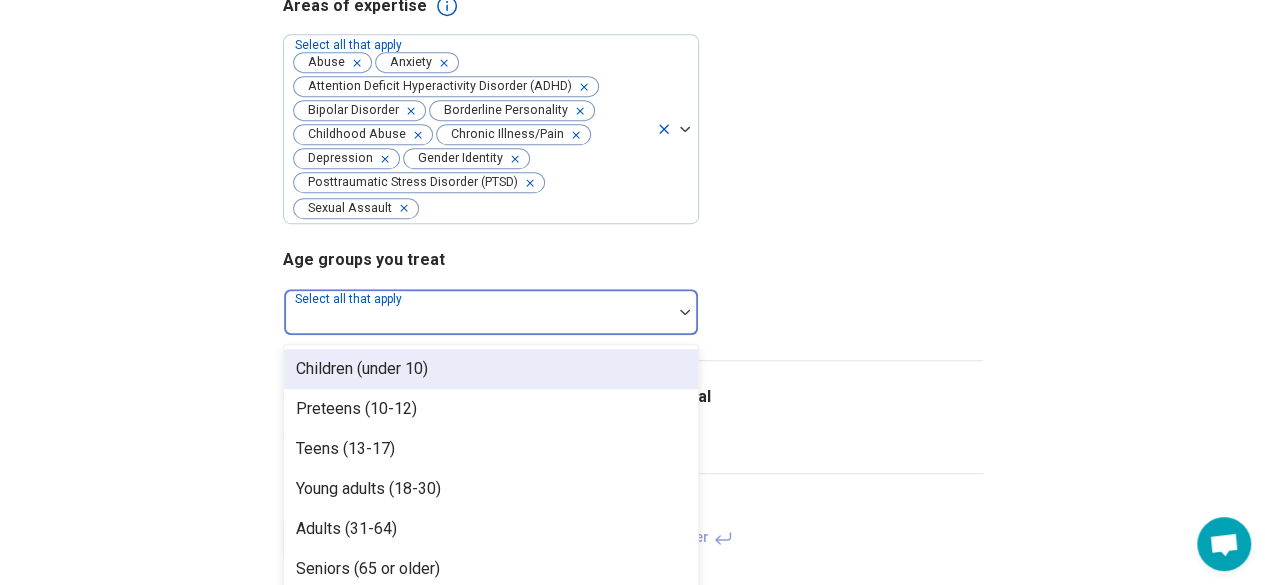 click at bounding box center [478, 320] 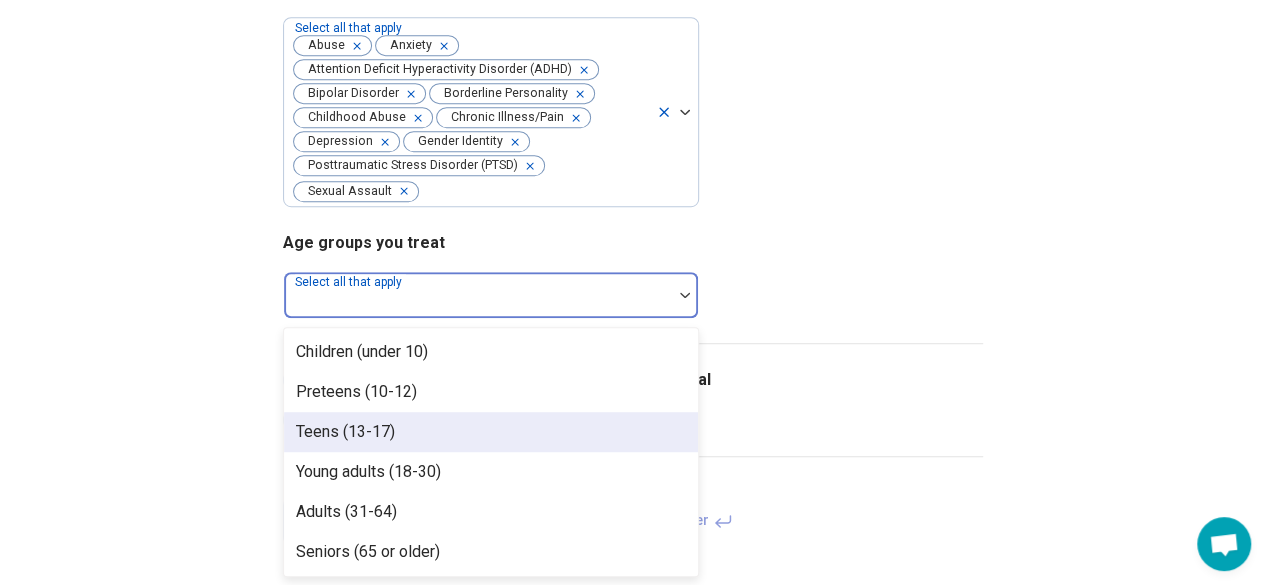 click on "Teens (13-17)" at bounding box center [345, 432] 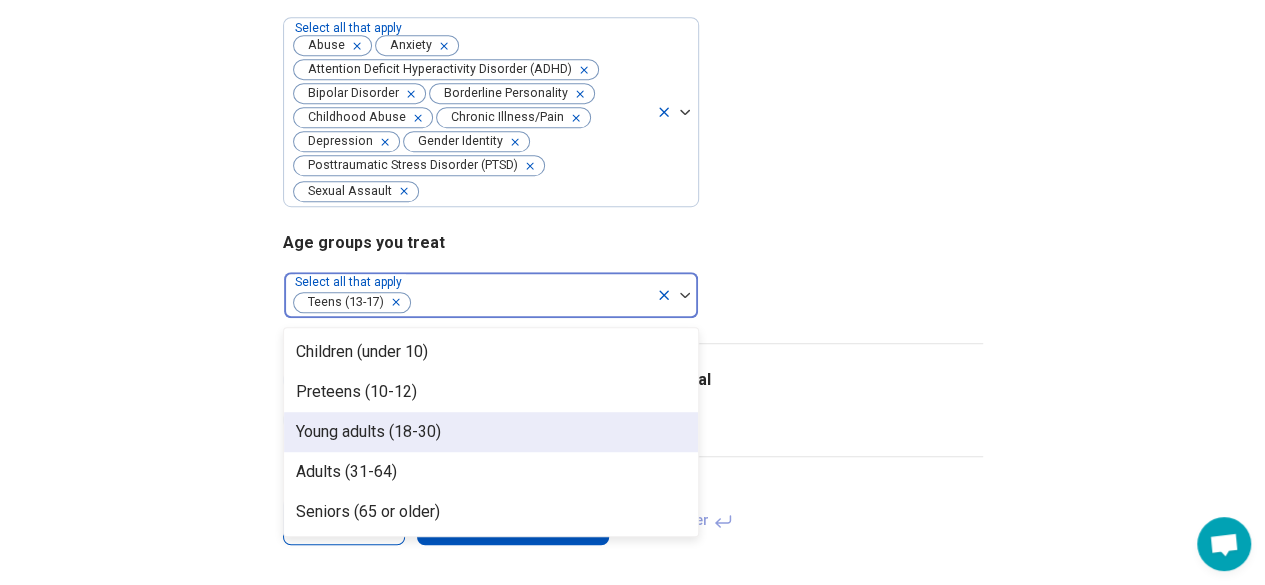 click on "Young adults (18-30)" at bounding box center (368, 432) 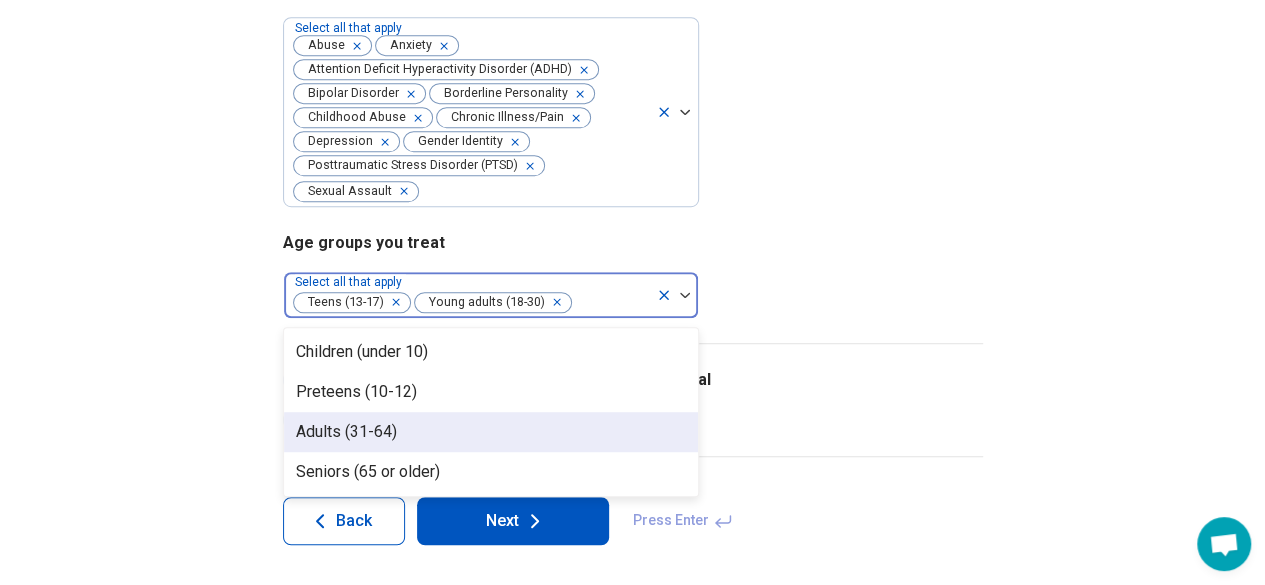 click on "Adults (31-64)" at bounding box center (346, 432) 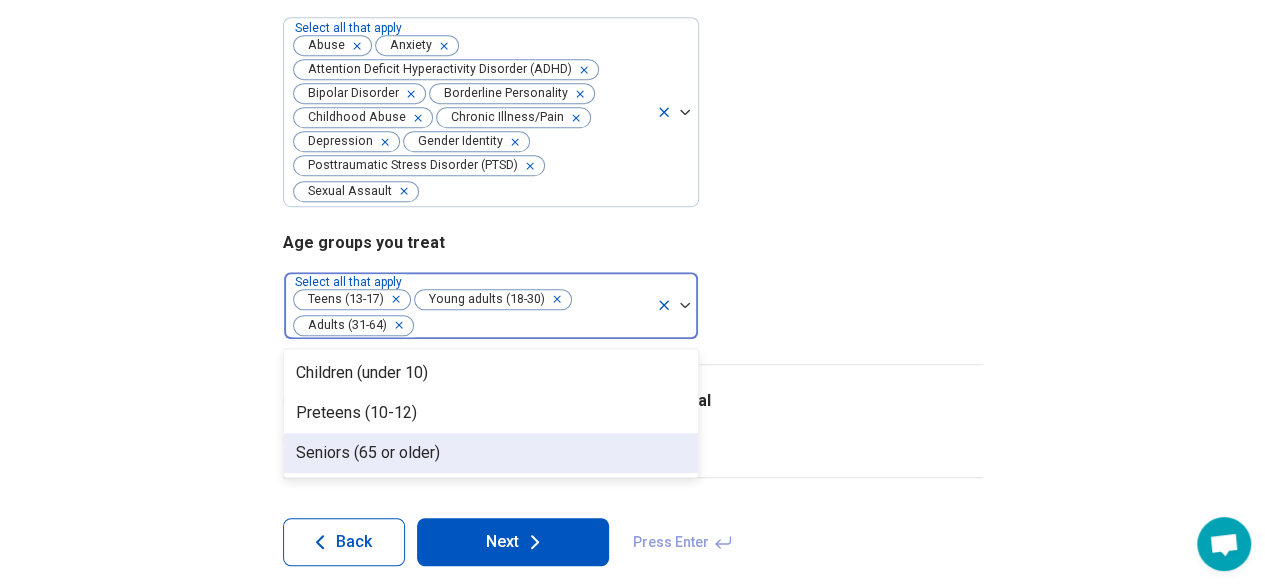 click on "Seniors (65 or older)" at bounding box center (368, 453) 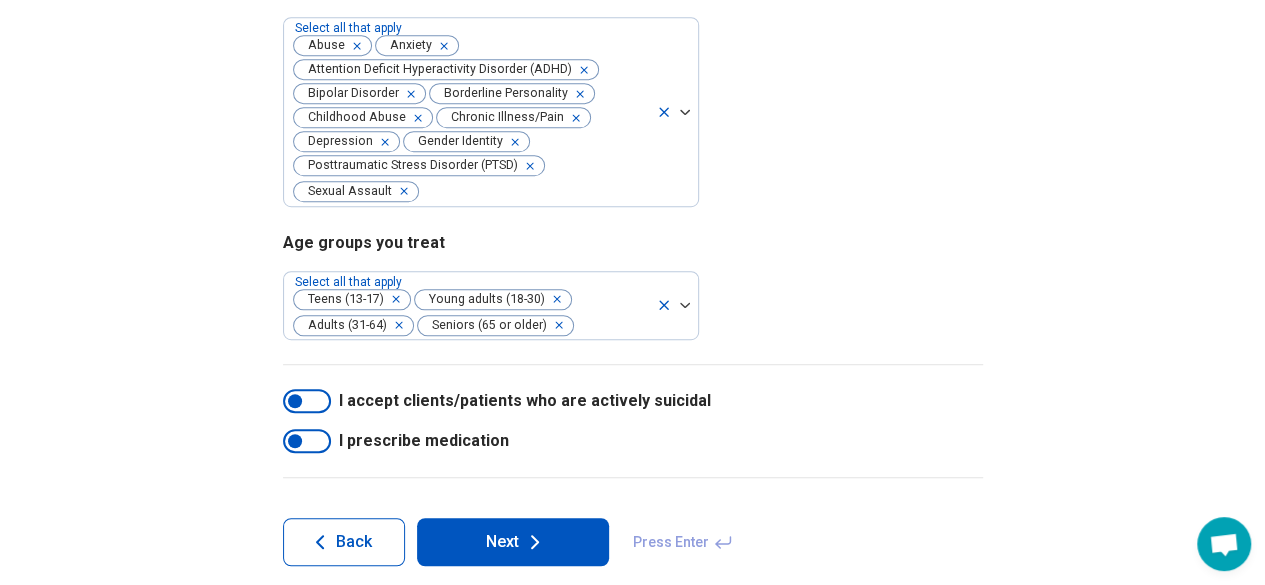 click on "Step  3  of  9 Tells us a little bit more about your expertise This helps us match you with clients in your areas of expertise. Types of provider Select all that apply Licensed Marriage and Family Therapist (LMFT) Areas of expertise Select all that apply Abuse Anxiety Attention Deficit Hyperactivity Disorder (ADHD) Bipolar Disorder Borderline Personality Childhood Abuse Chronic Illness/Pain Depression Gender Identity Posttraumatic Stress Disorder (PTSD) Sexual Assault Age groups you treat Select all that apply Teens (13-17) Young adults (18-30) Adults (31-64) Seniors (65 or older) I accept clients/patients who are actively suicidal I prescribe medication Back Next Press Enter" at bounding box center (633, 130) 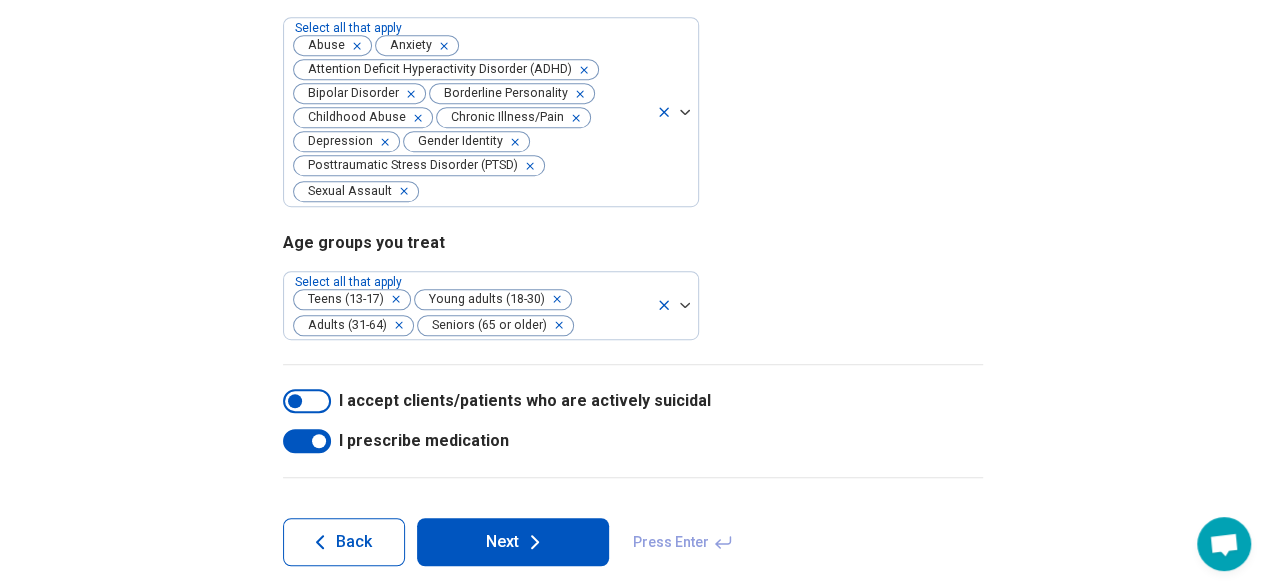 click at bounding box center (307, 441) 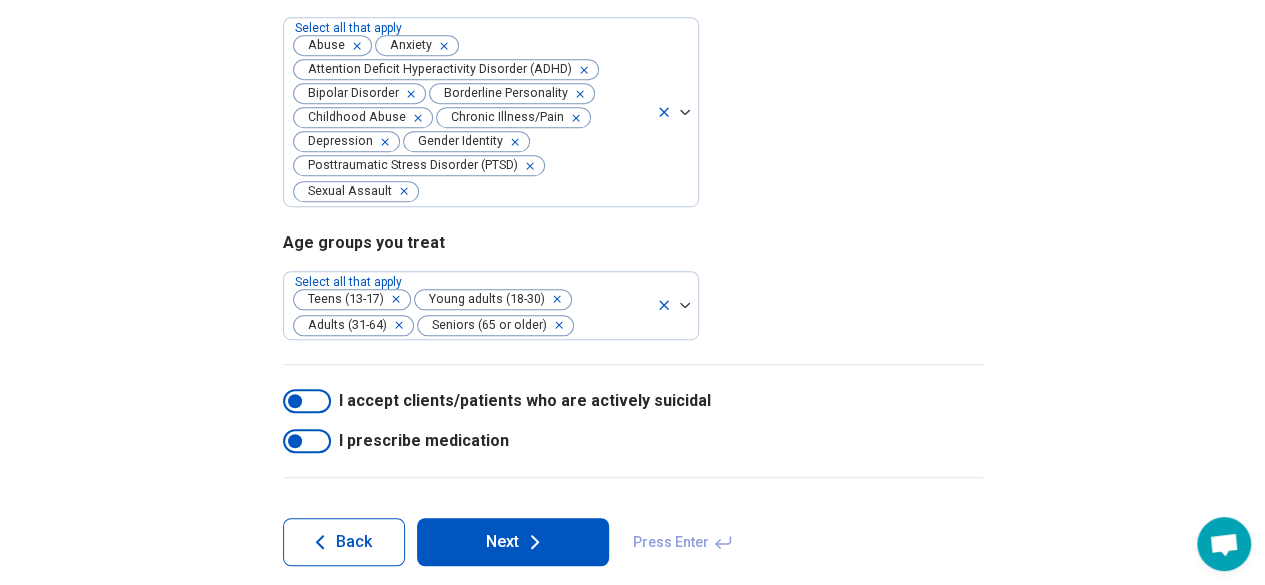 click at bounding box center (307, 401) 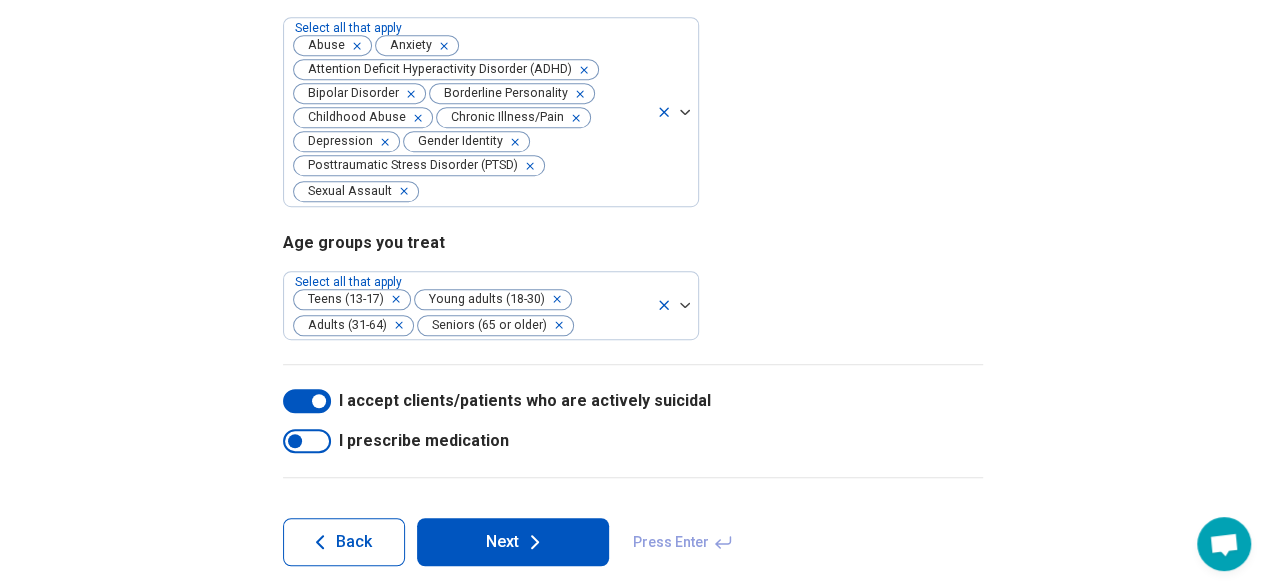 click on "Step  3  of  9 Tells us a little bit more about your expertise This helps us match you with clients in your areas of expertise. Types of provider Select all that apply Licensed Marriage and Family Therapist (LMFT) Areas of expertise Select all that apply Abuse Anxiety Attention Deficit Hyperactivity Disorder (ADHD) Bipolar Disorder Borderline Personality Childhood Abuse Chronic Illness/Pain Depression Gender Identity Posttraumatic Stress Disorder (PTSD) Sexual Assault Age groups you treat Select all that apply Teens (13-17) Young adults (18-30) Adults (31-64) Seniors (65 or older) I accept clients/patients who are actively suicidal I prescribe medication Back Next Press Enter" at bounding box center [632, 130] 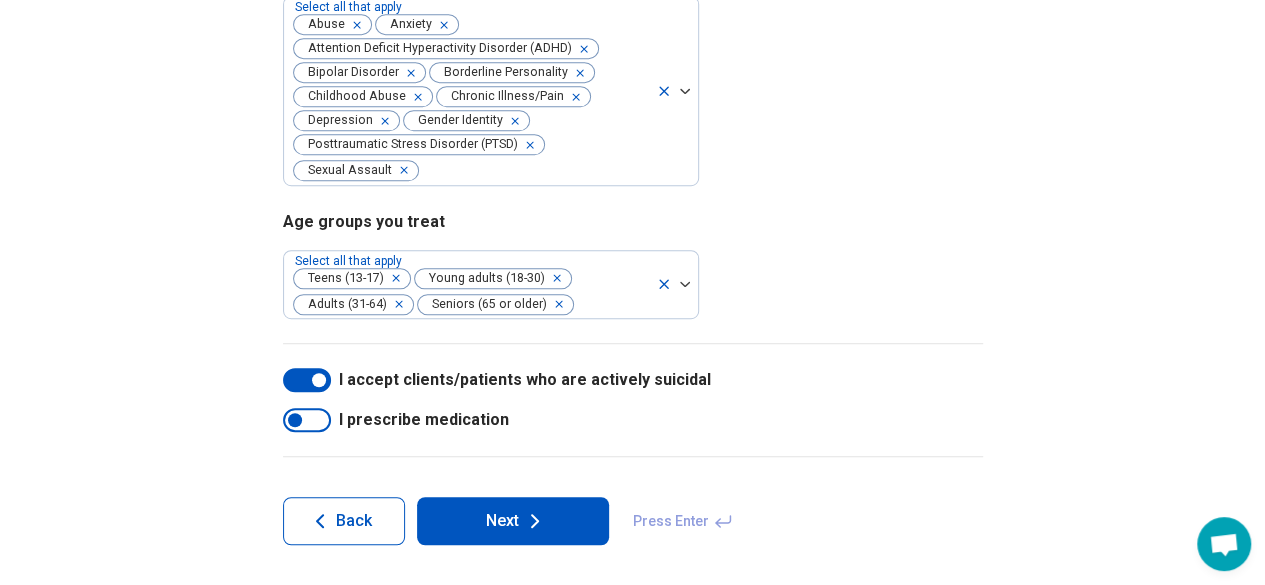 click on "Next" at bounding box center (513, 521) 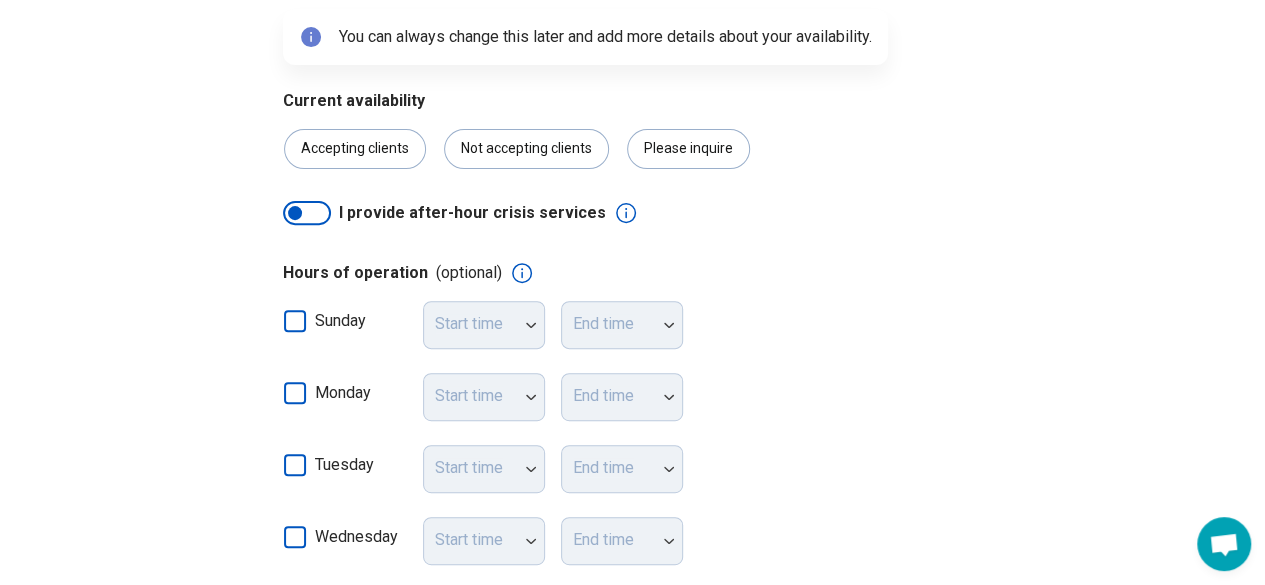 scroll, scrollTop: 263, scrollLeft: 0, axis: vertical 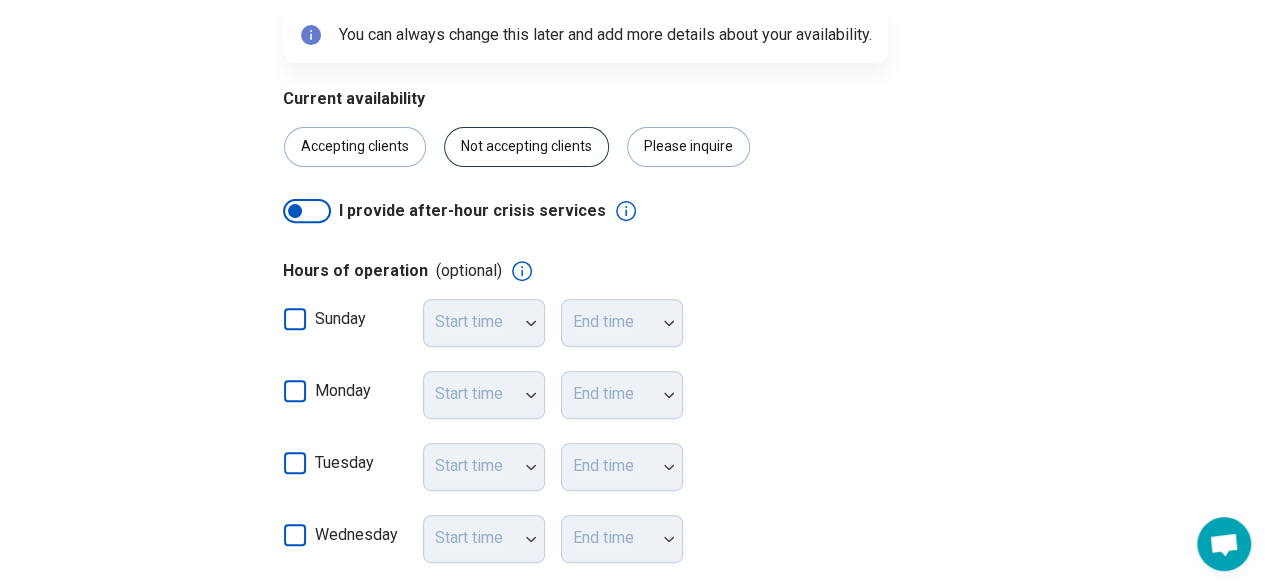 click on "Not accepting clients" at bounding box center (526, 147) 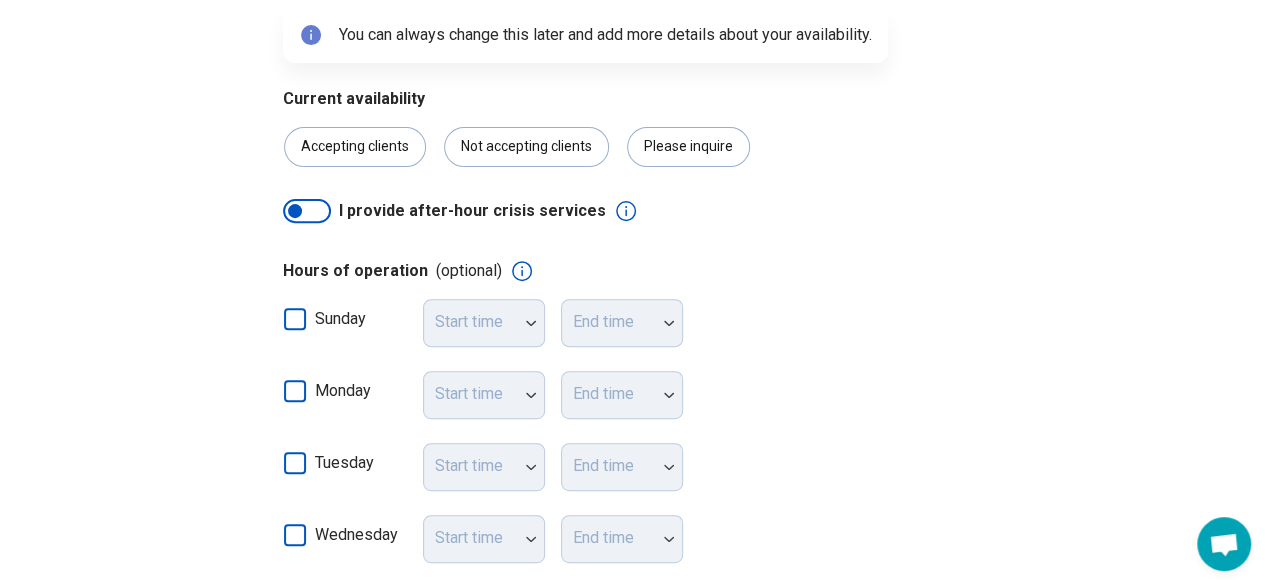 click at bounding box center (307, 211) 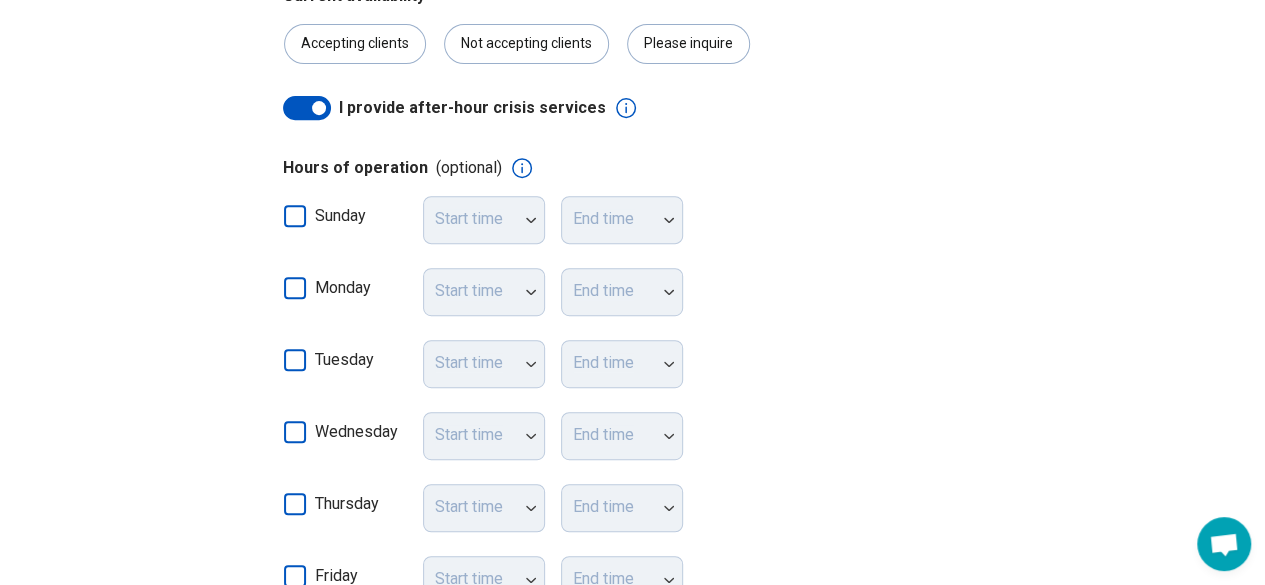 scroll, scrollTop: 386, scrollLeft: 0, axis: vertical 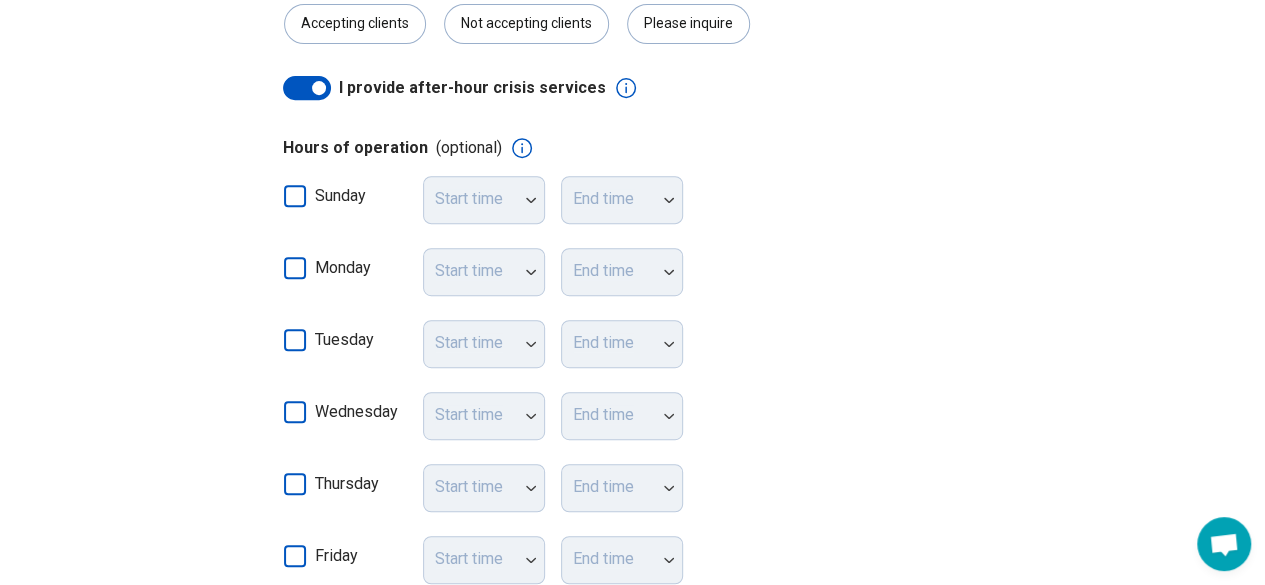 click 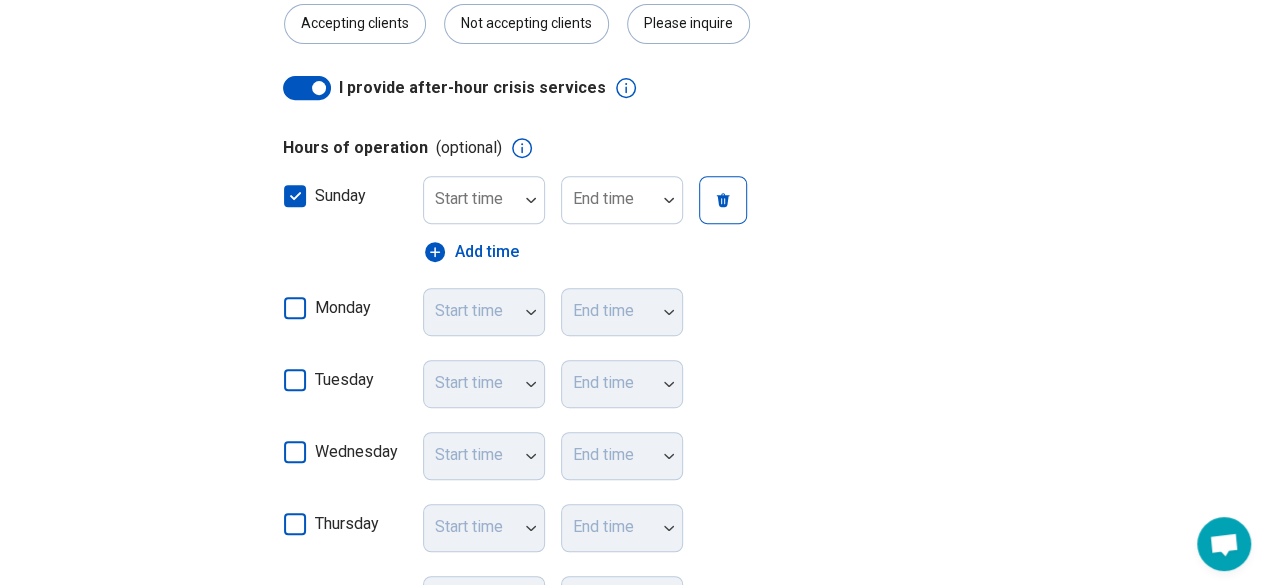scroll, scrollTop: 10, scrollLeft: 0, axis: vertical 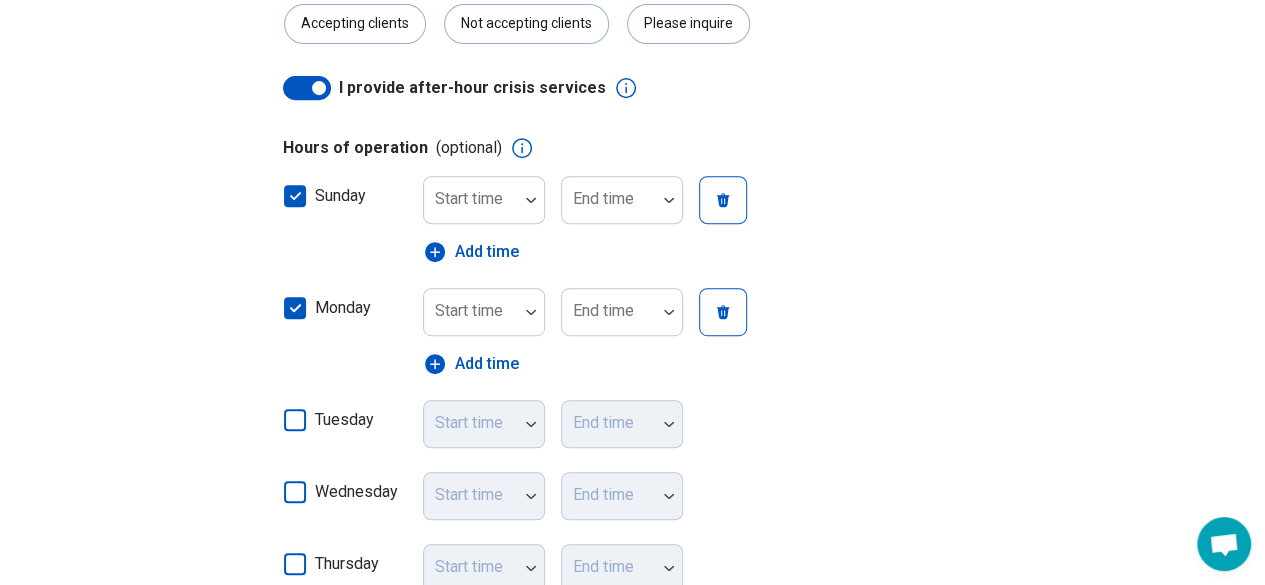 click 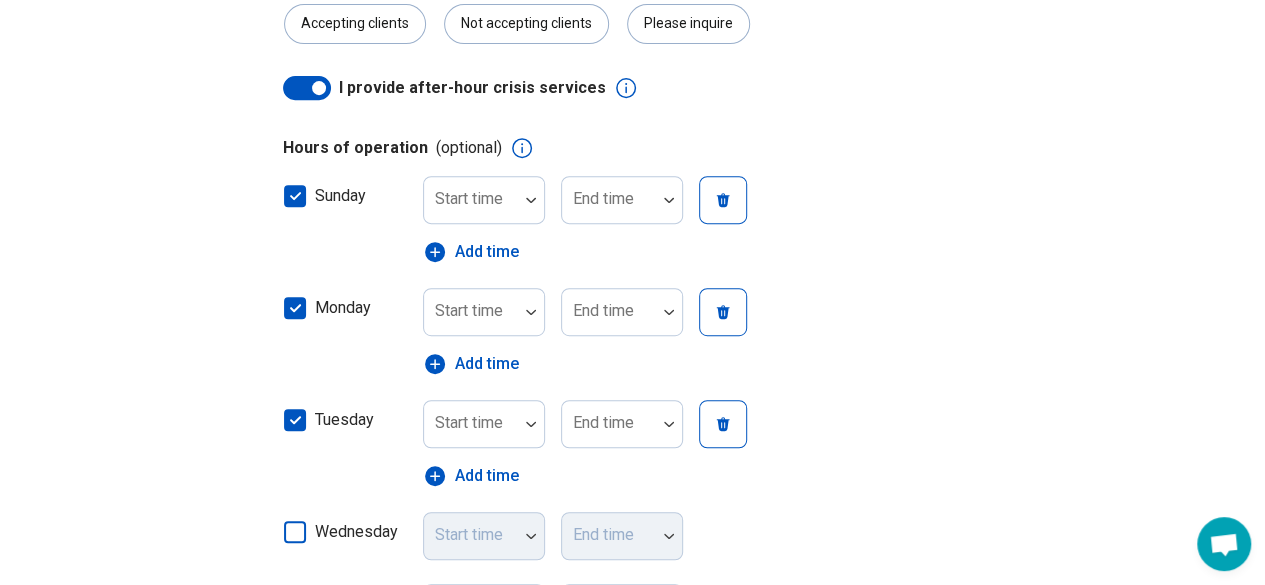 click 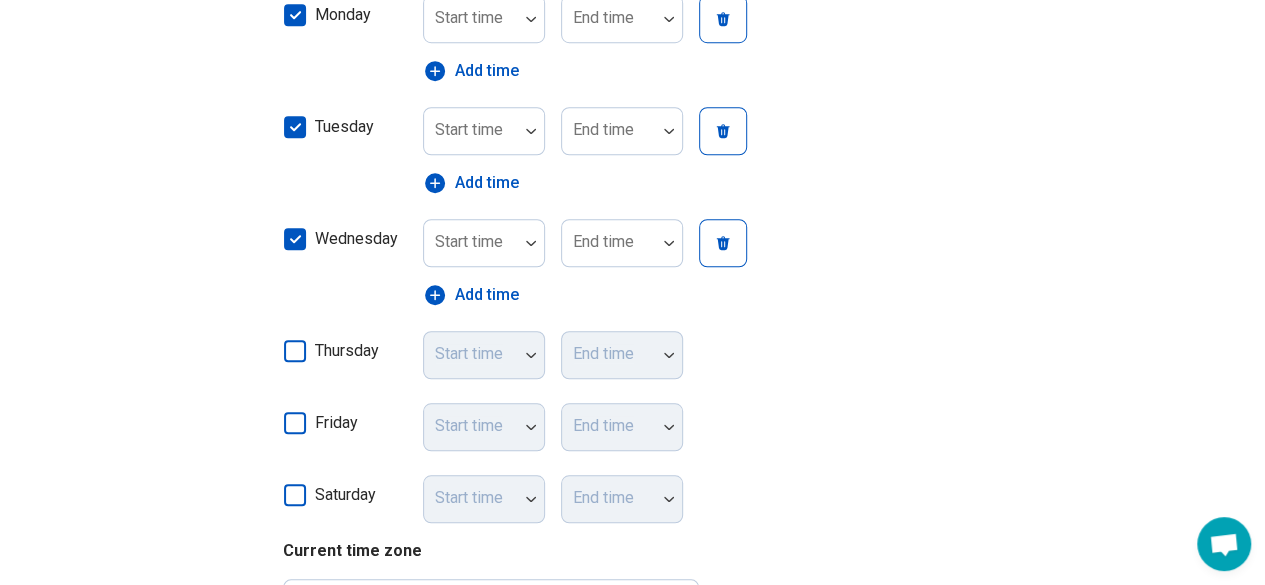 scroll, scrollTop: 717, scrollLeft: 0, axis: vertical 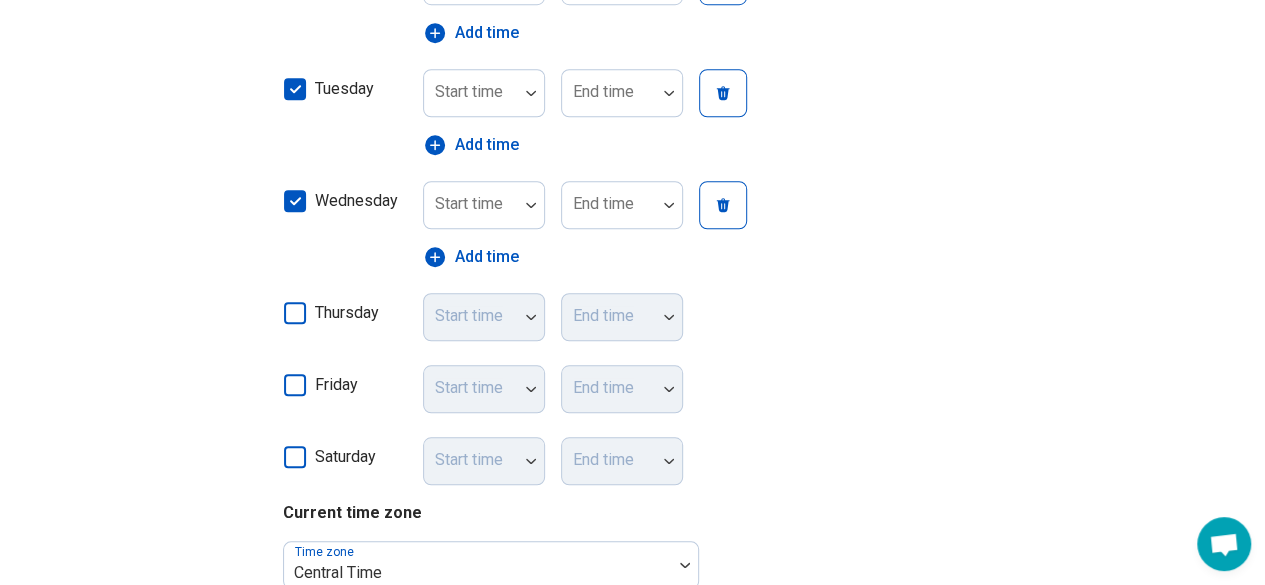 click 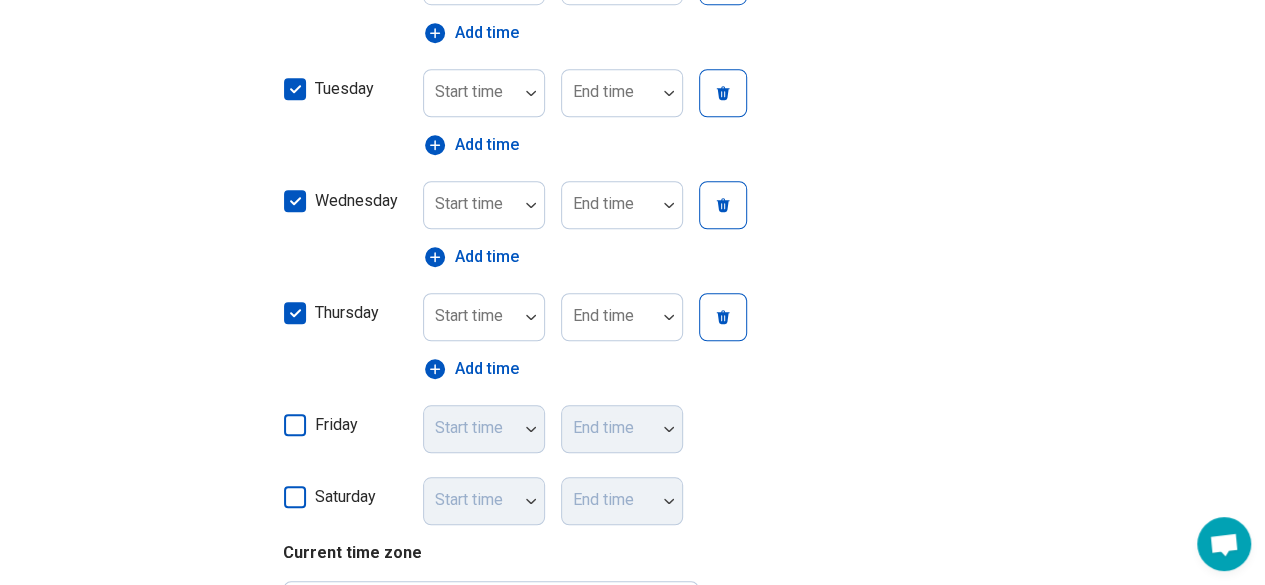 click 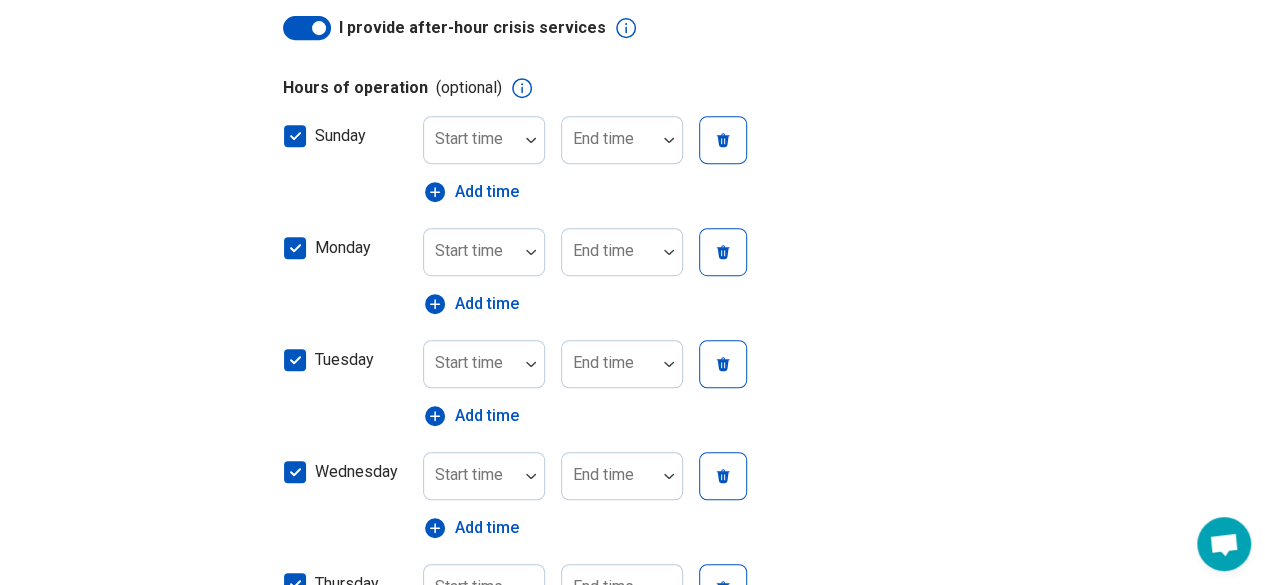 scroll, scrollTop: 448, scrollLeft: 0, axis: vertical 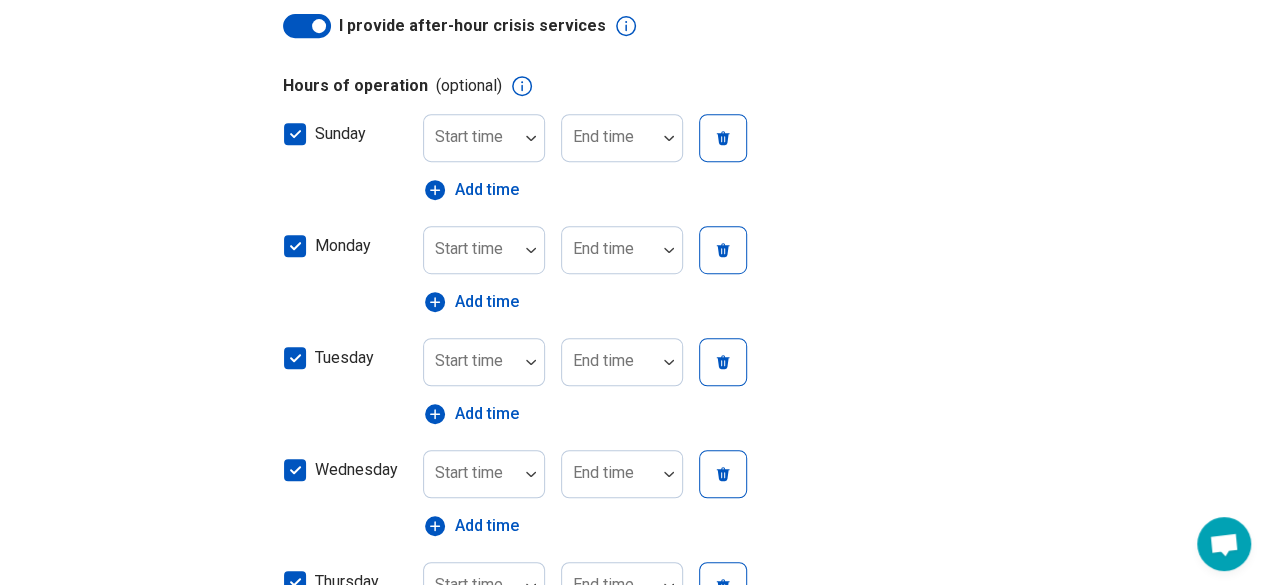 click 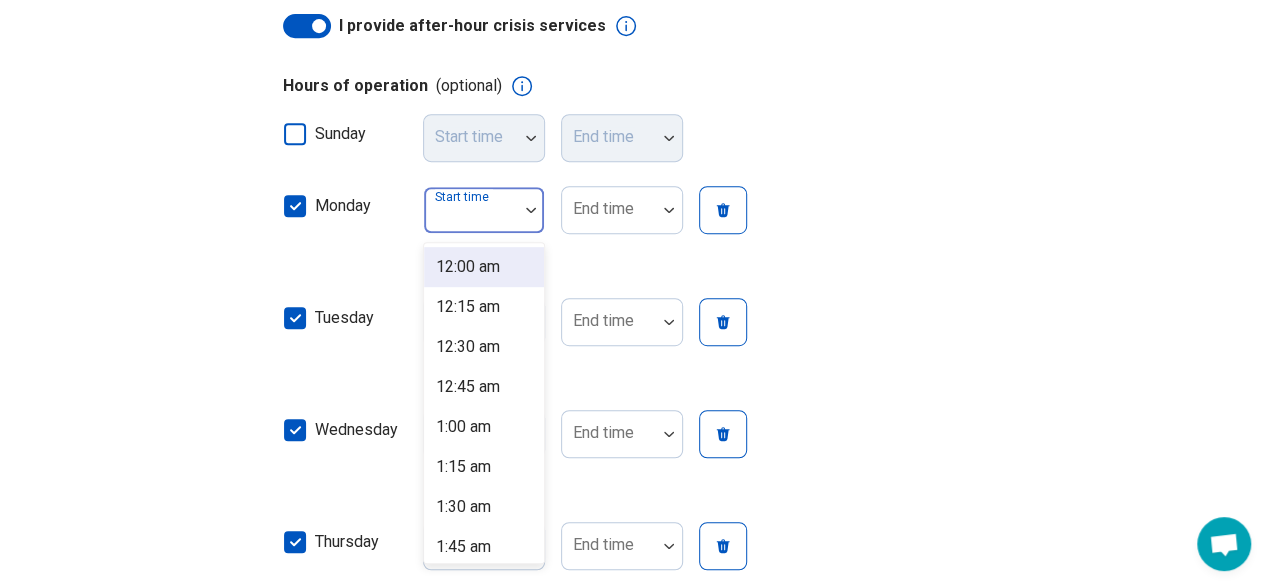 click at bounding box center [531, 210] 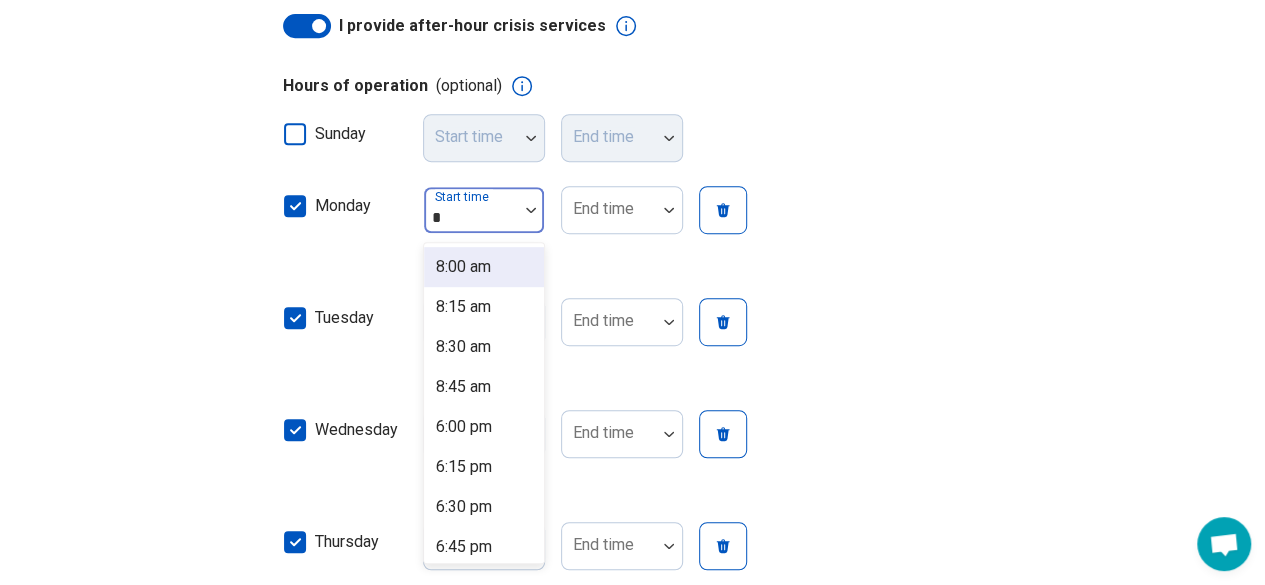 click on "8:00 am" at bounding box center (484, 267) 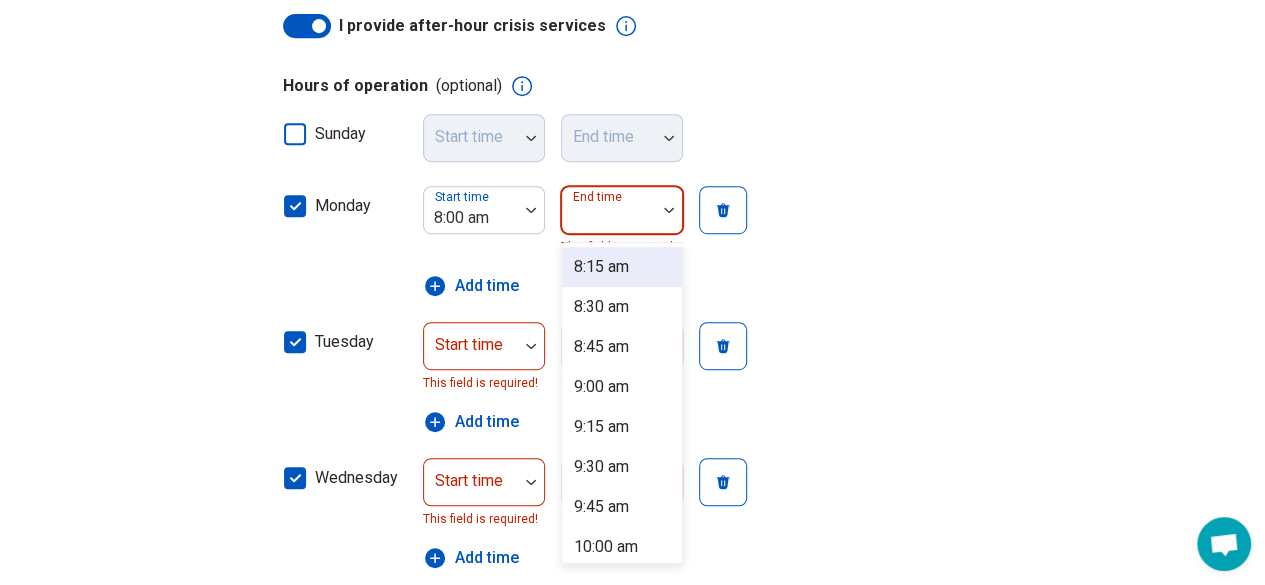 click on "End time" at bounding box center (599, 196) 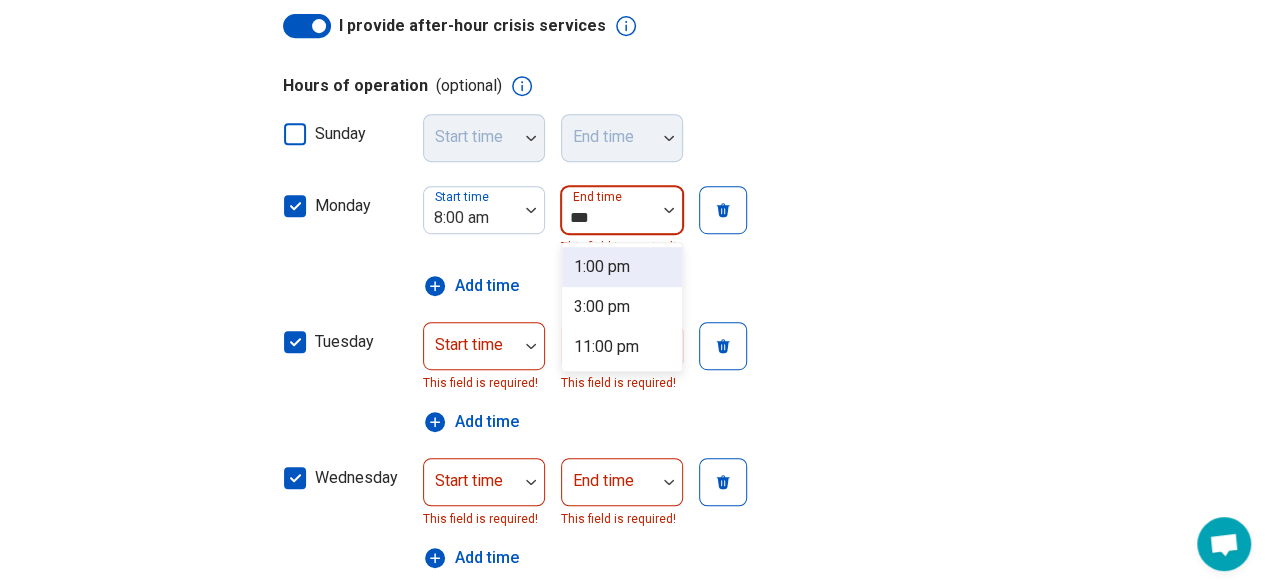 type on "****" 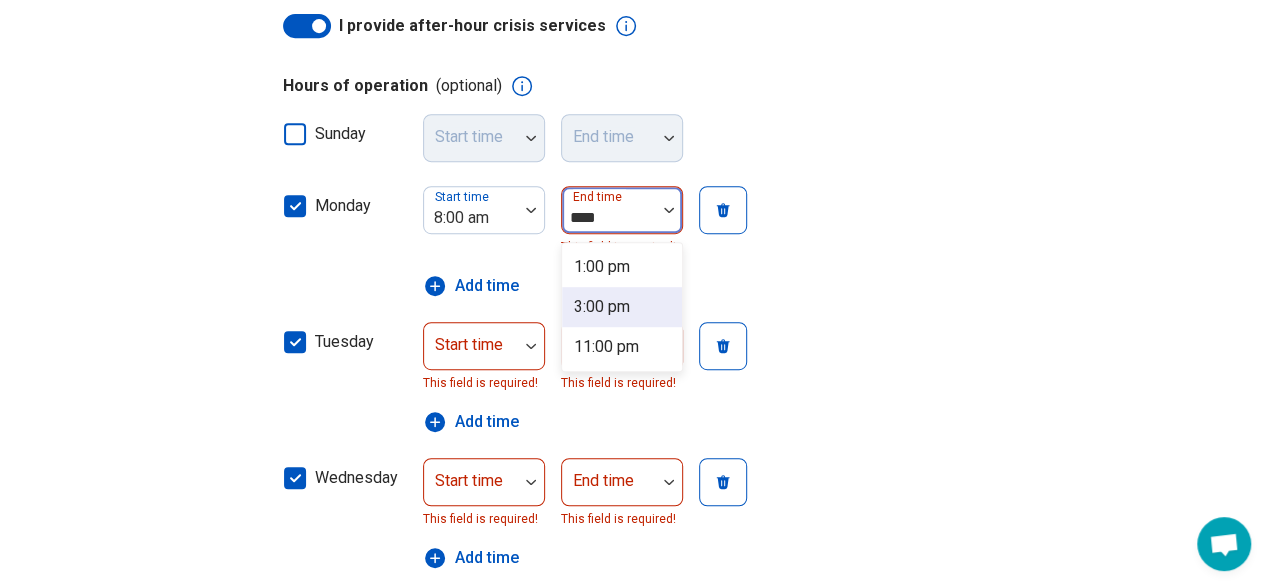 click on "3:00 pm" at bounding box center (602, 307) 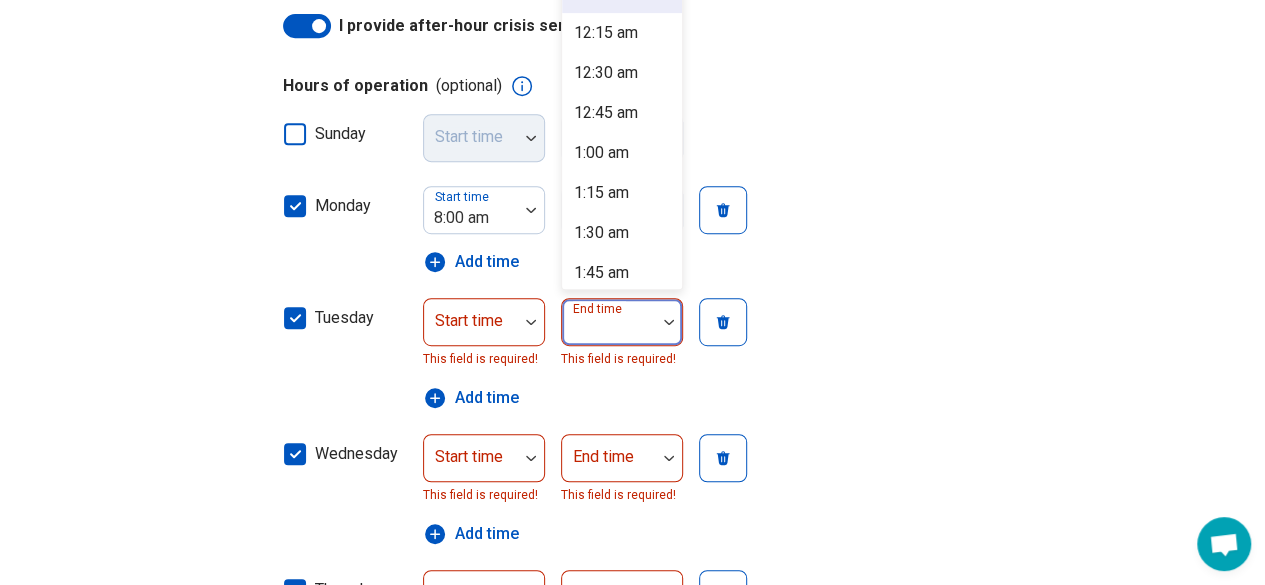 click on "End time" at bounding box center [622, 322] 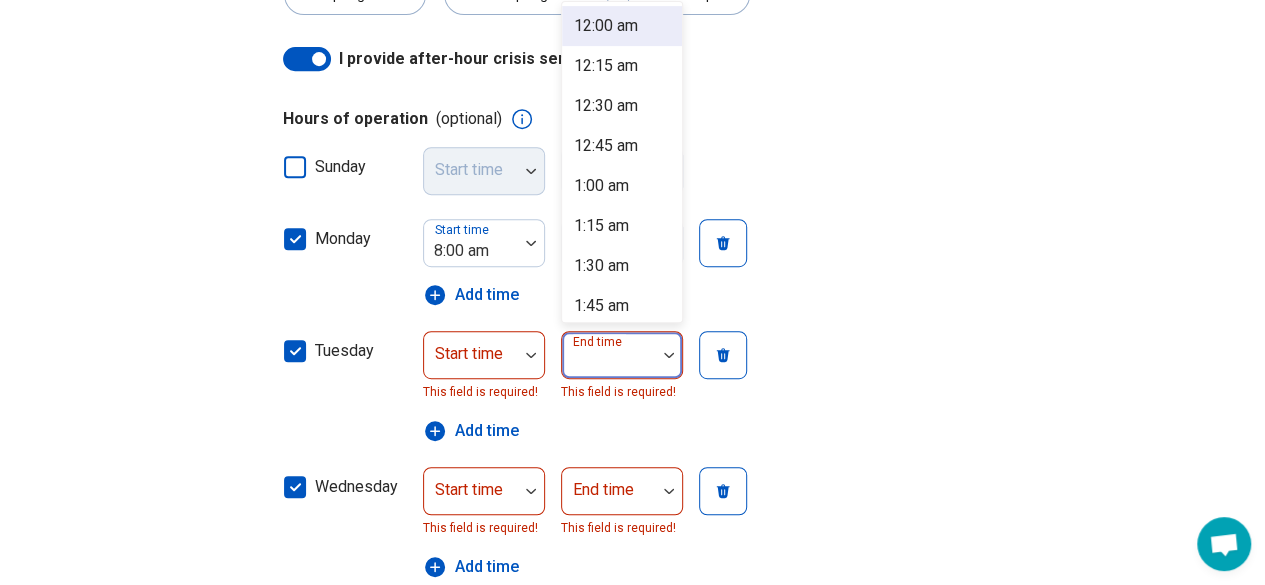 scroll, scrollTop: 408, scrollLeft: 0, axis: vertical 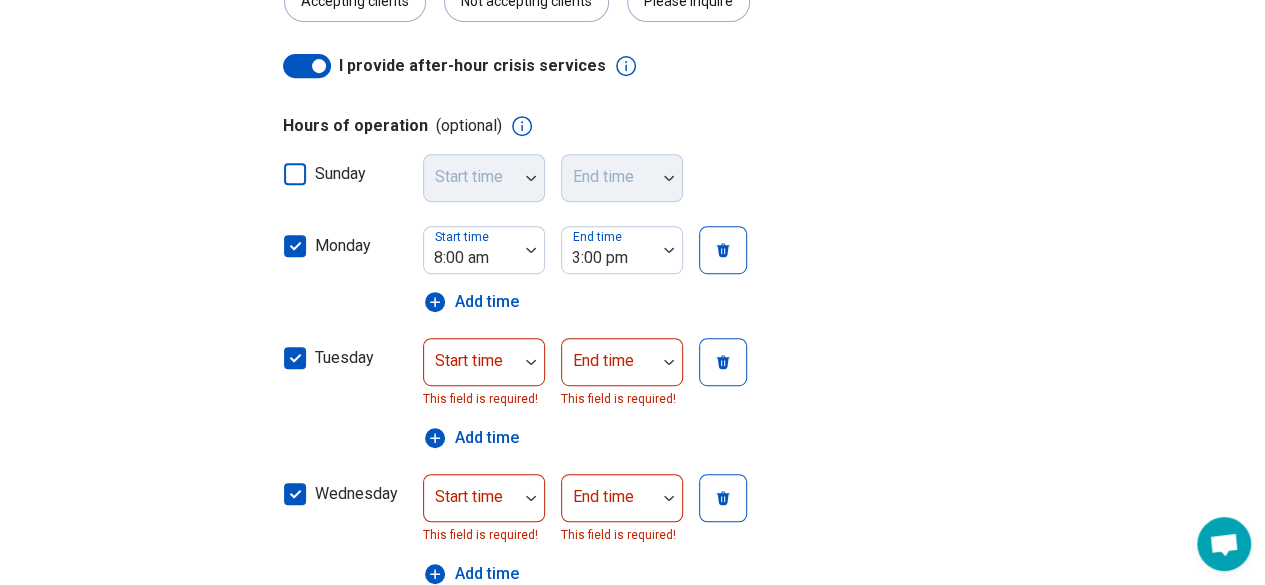 click on "monday Start time 8:00 am End time 3:00 pm Add time" at bounding box center (633, 270) 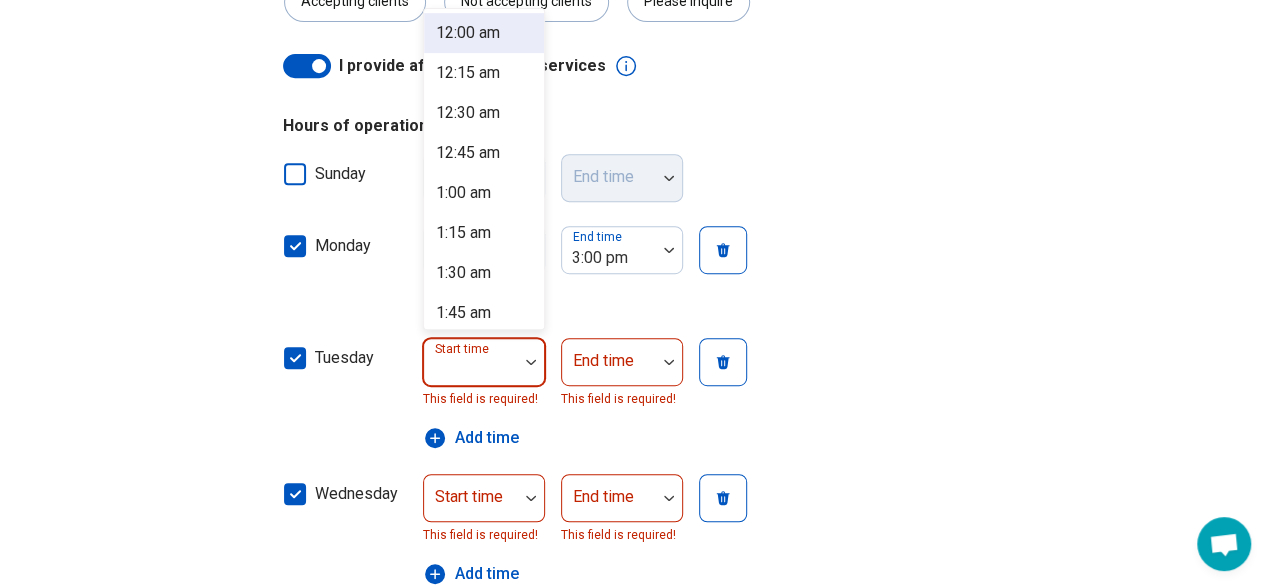 click at bounding box center [471, 370] 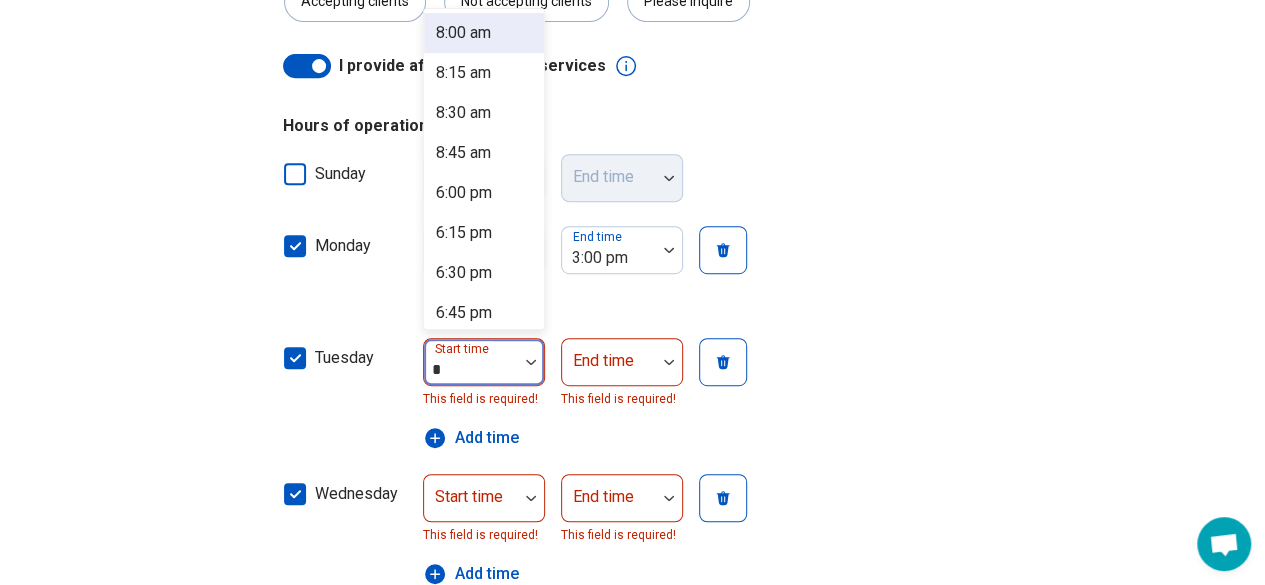 click on "8:00 am" at bounding box center (463, 33) 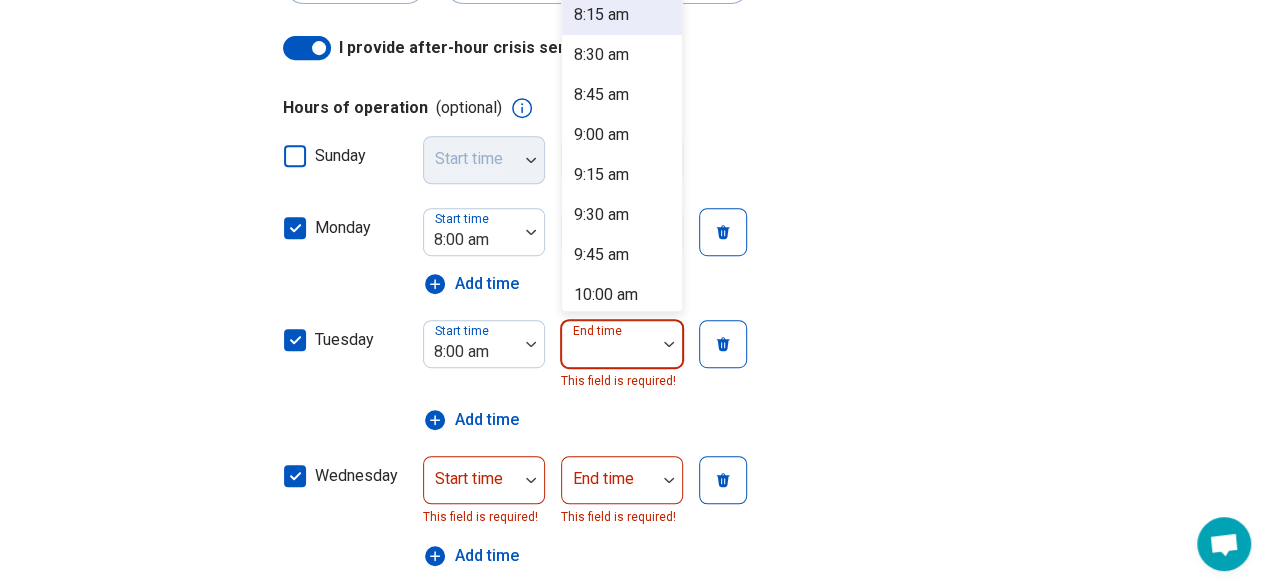 click on "End time" at bounding box center (622, 344) 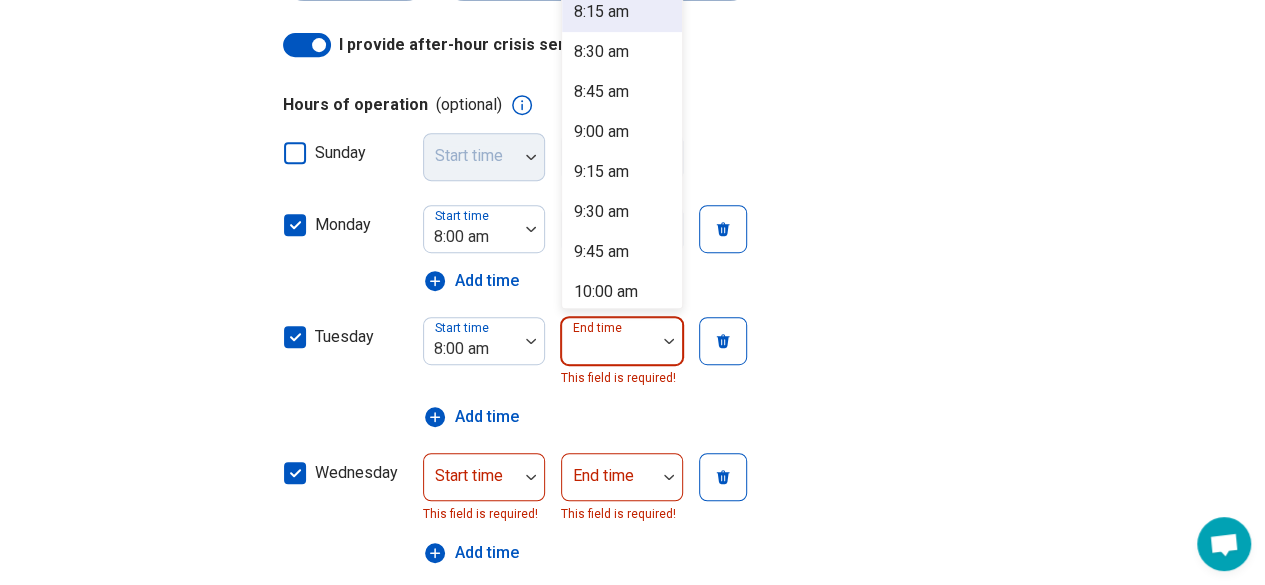 scroll, scrollTop: 546, scrollLeft: 0, axis: vertical 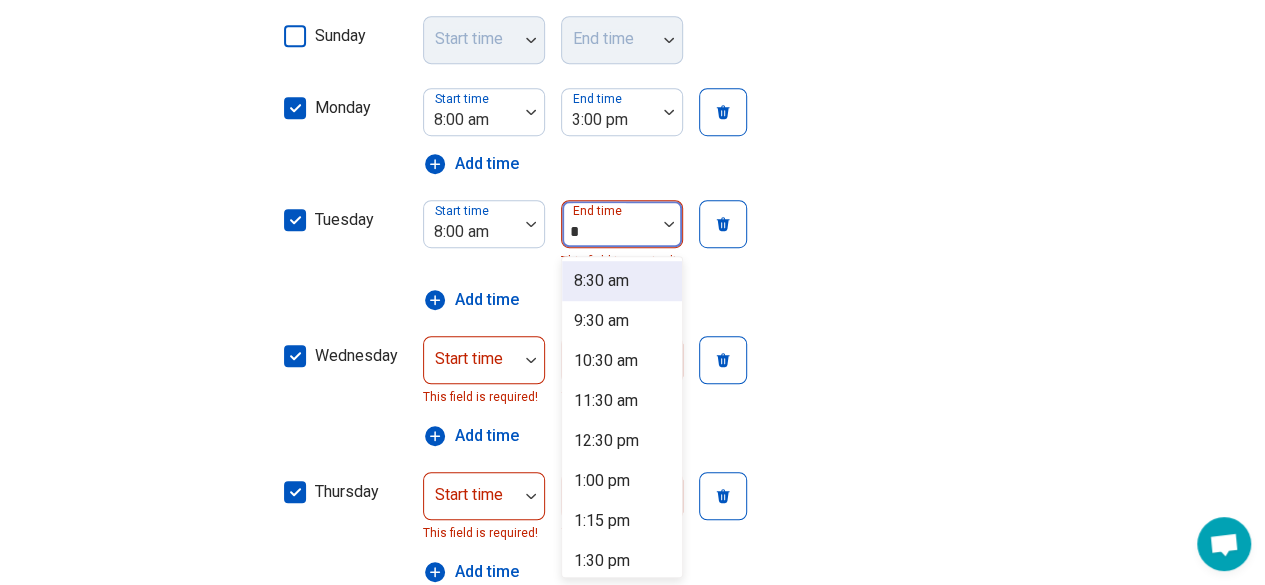 type on "**" 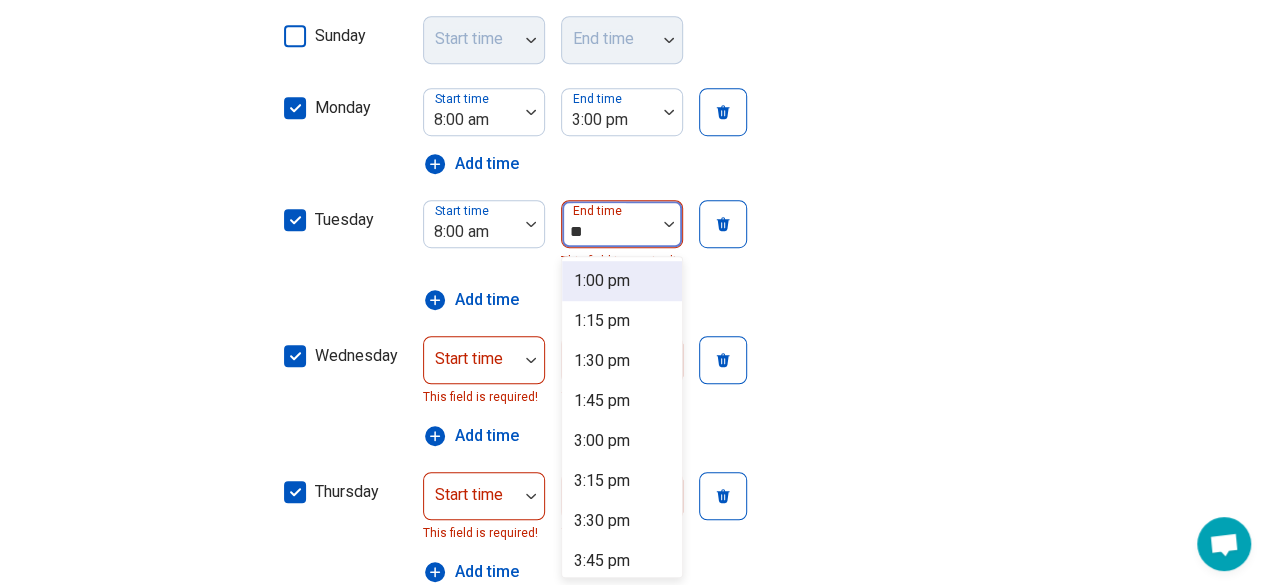 click on "3:00 pm" at bounding box center (602, 441) 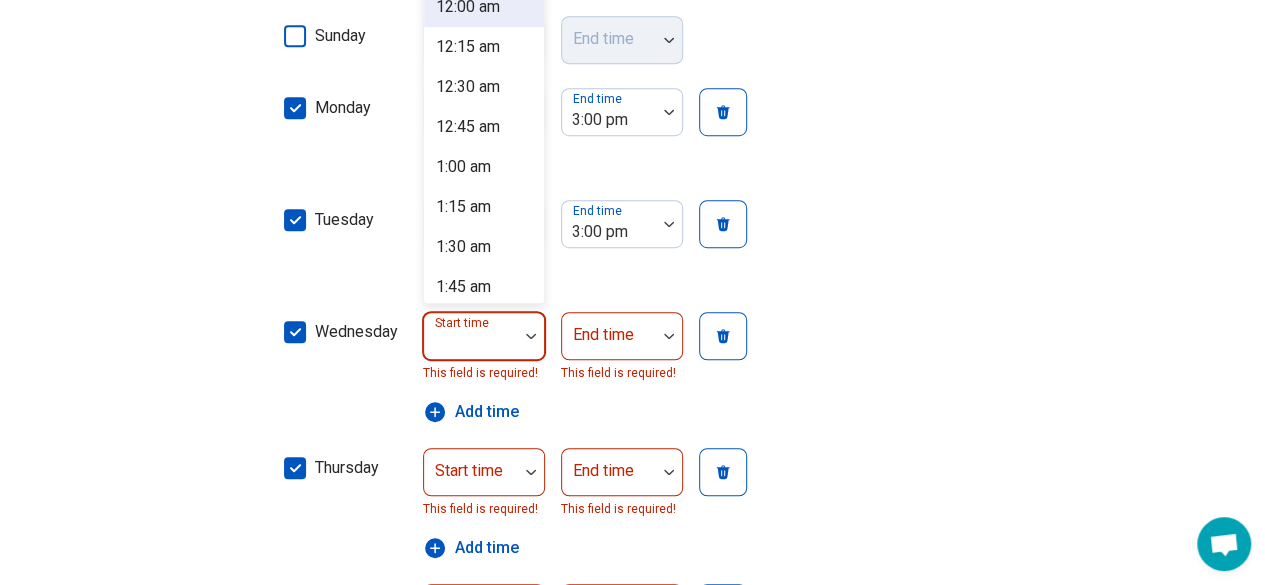 click on "Start time" at bounding box center [484, 336] 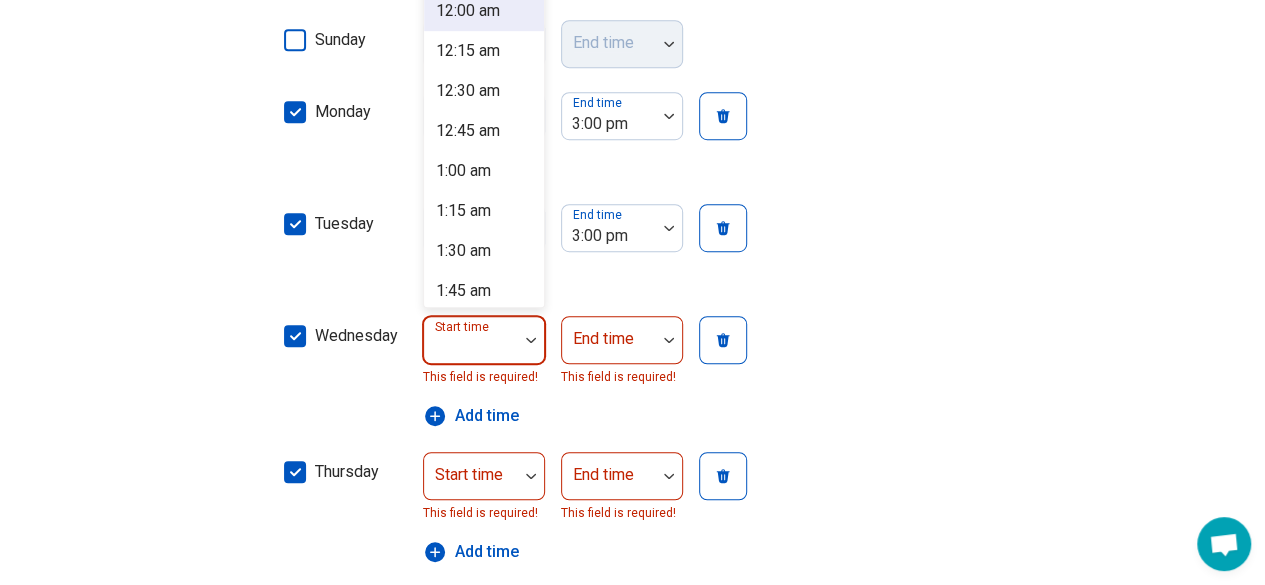 scroll, scrollTop: 520, scrollLeft: 0, axis: vertical 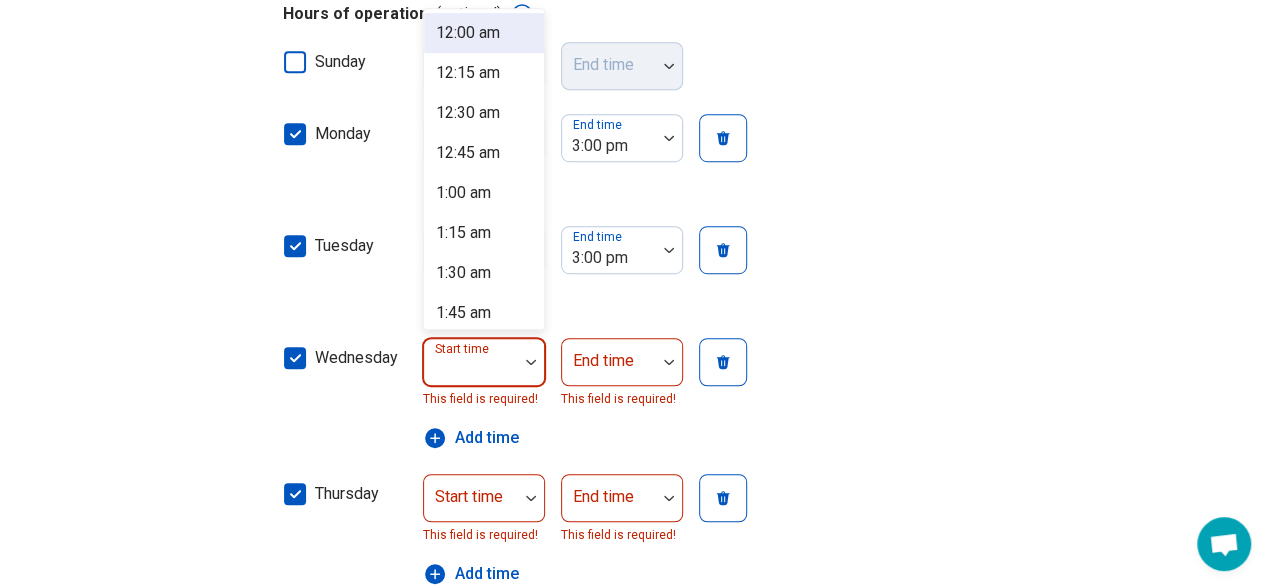 type on "*" 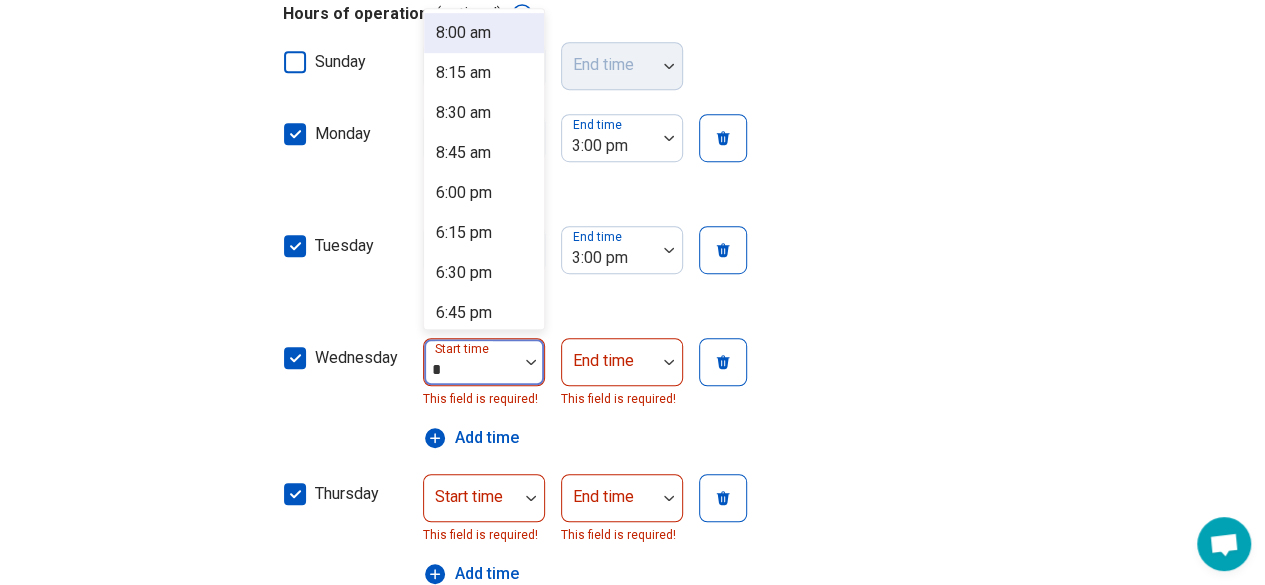 click on "8:00 am" at bounding box center [463, 33] 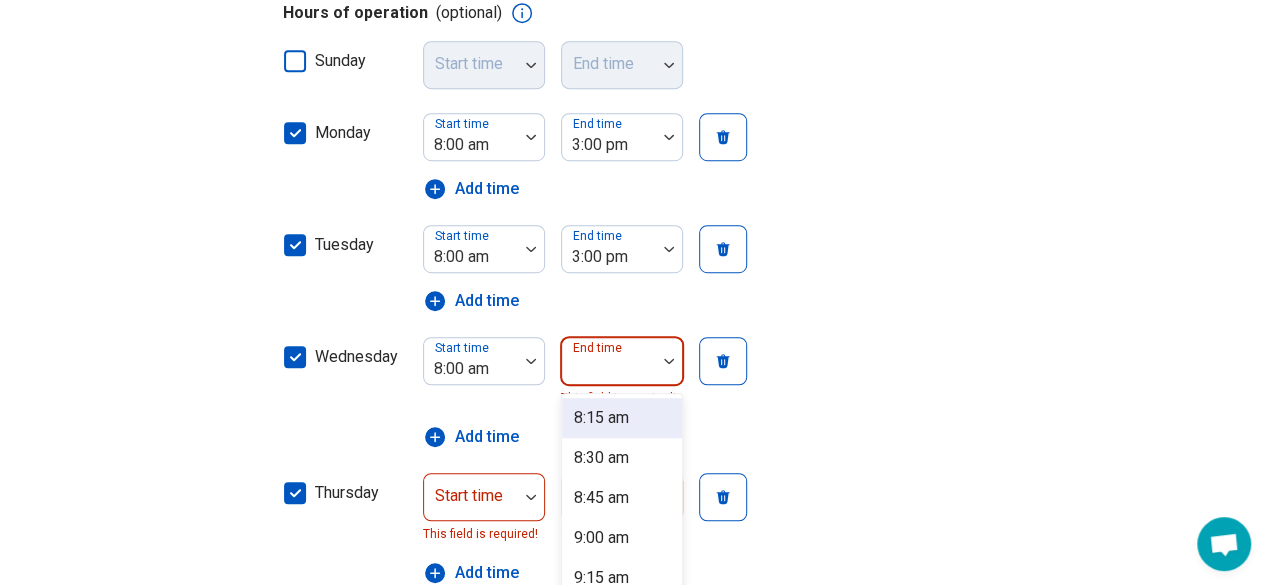 click on "End time" at bounding box center (622, 361) 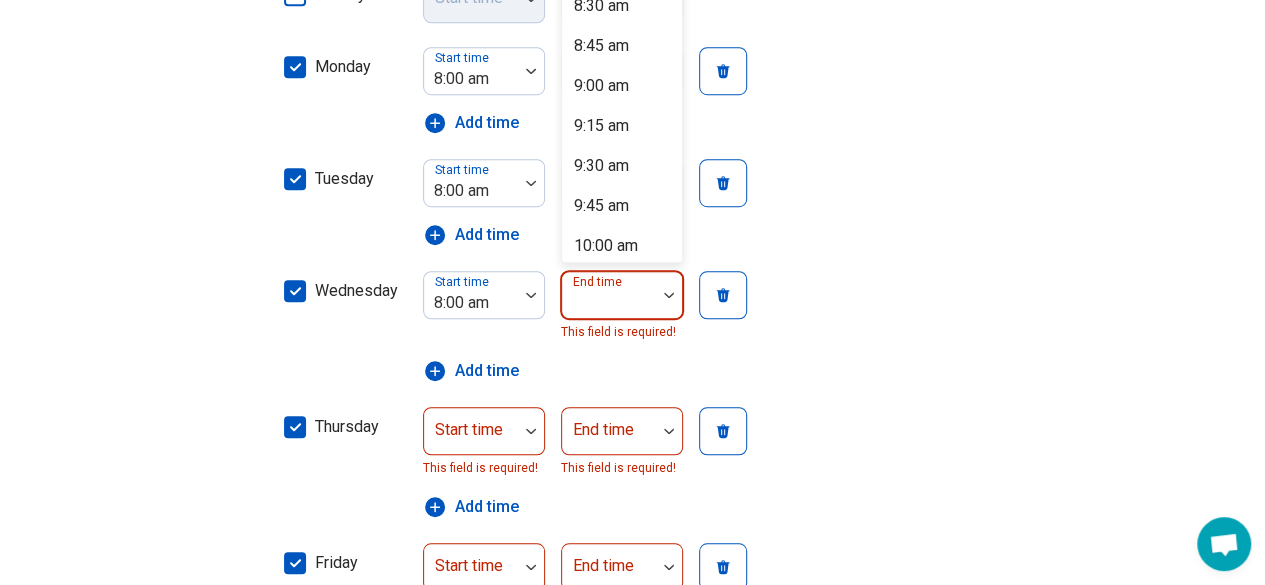 scroll, scrollTop: 658, scrollLeft: 0, axis: vertical 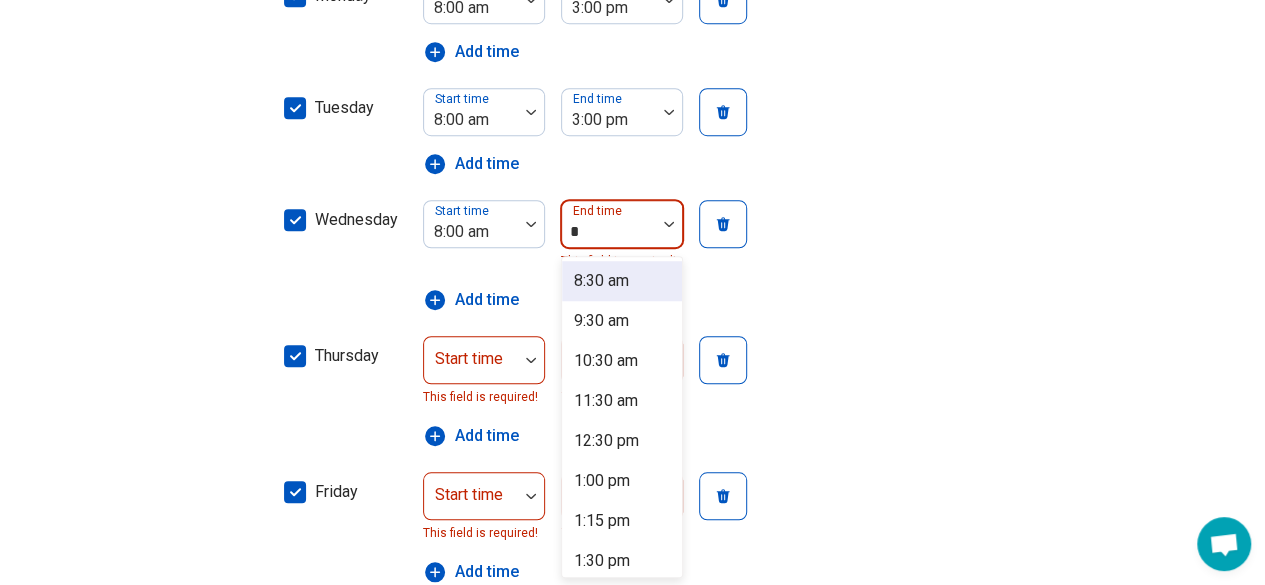 type on "**" 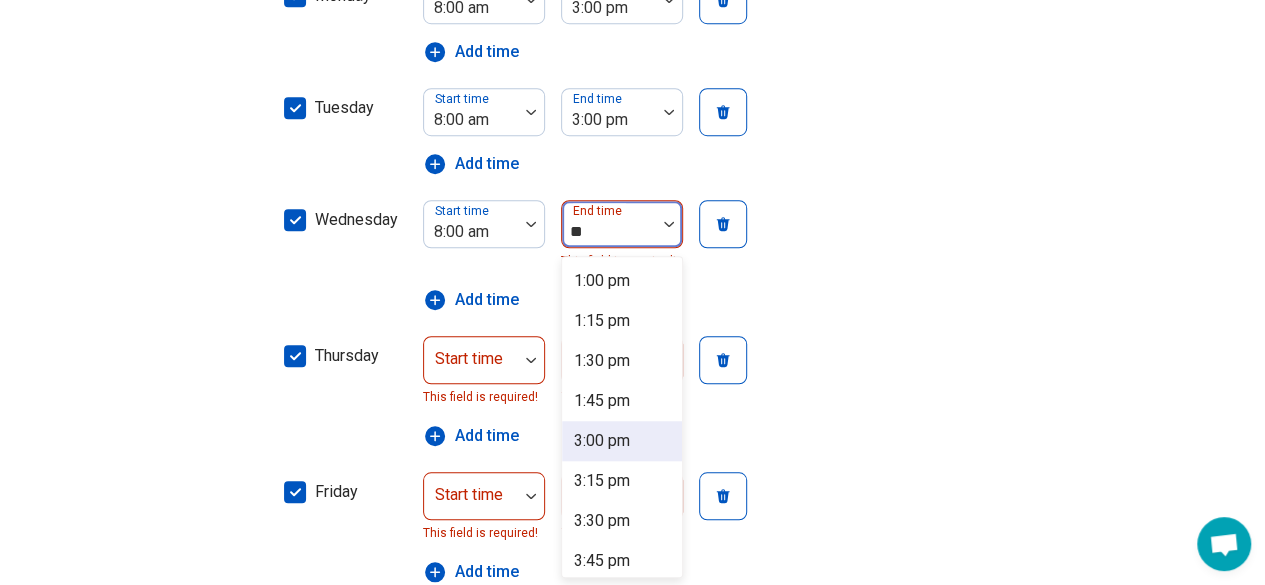 click on "3:00 pm" at bounding box center [602, 441] 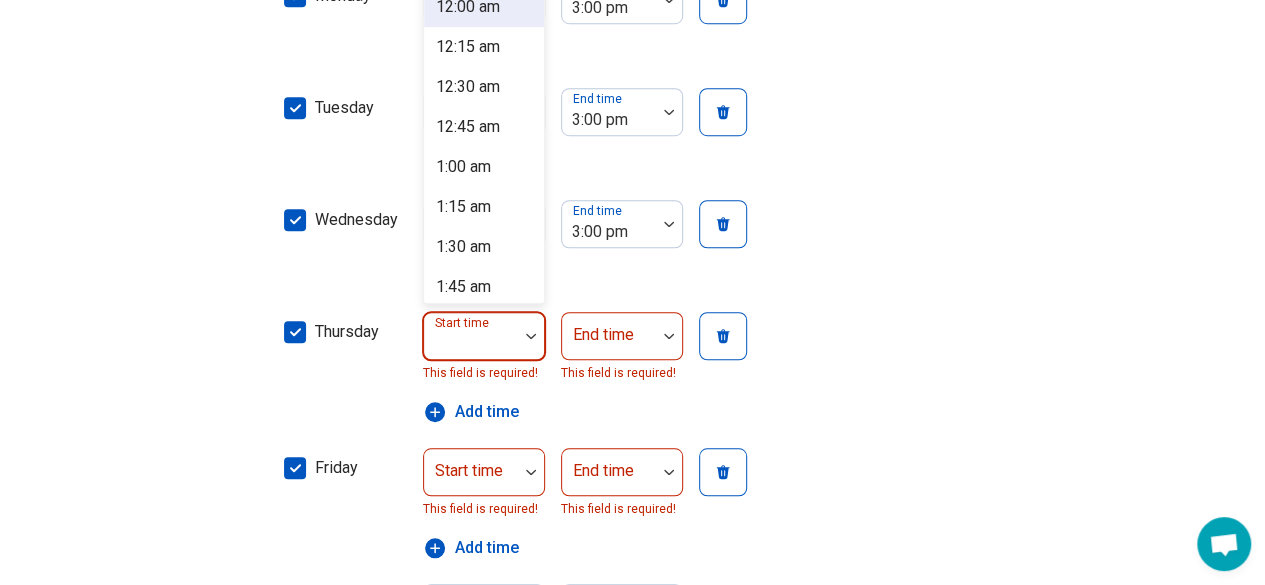 click on "Start time" at bounding box center (464, 322) 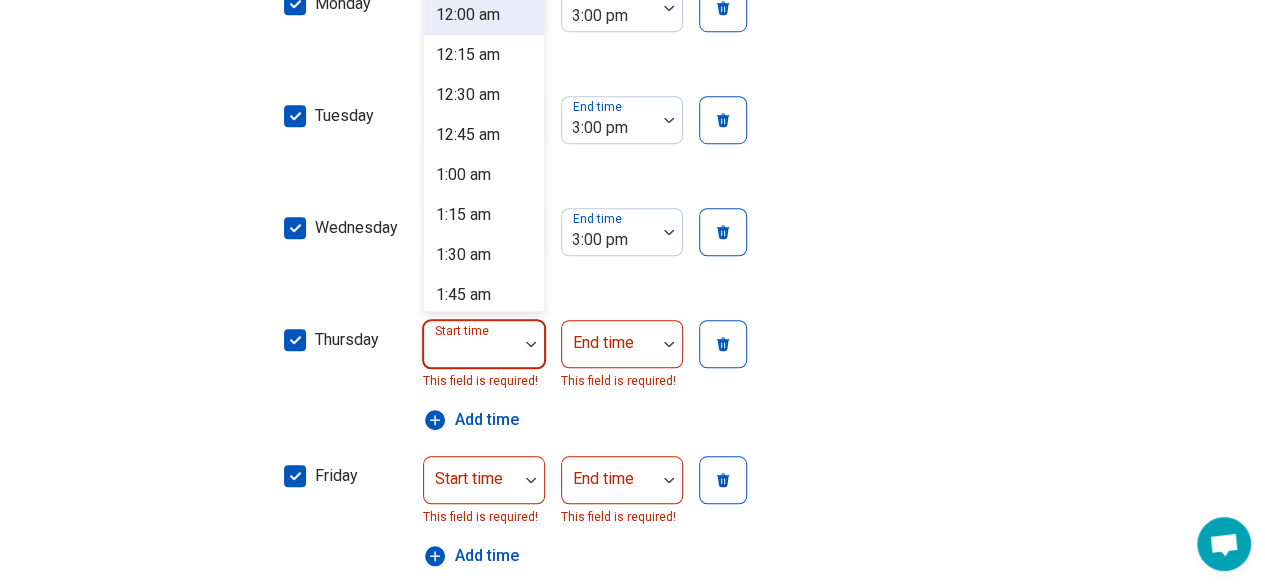 scroll, scrollTop: 632, scrollLeft: 0, axis: vertical 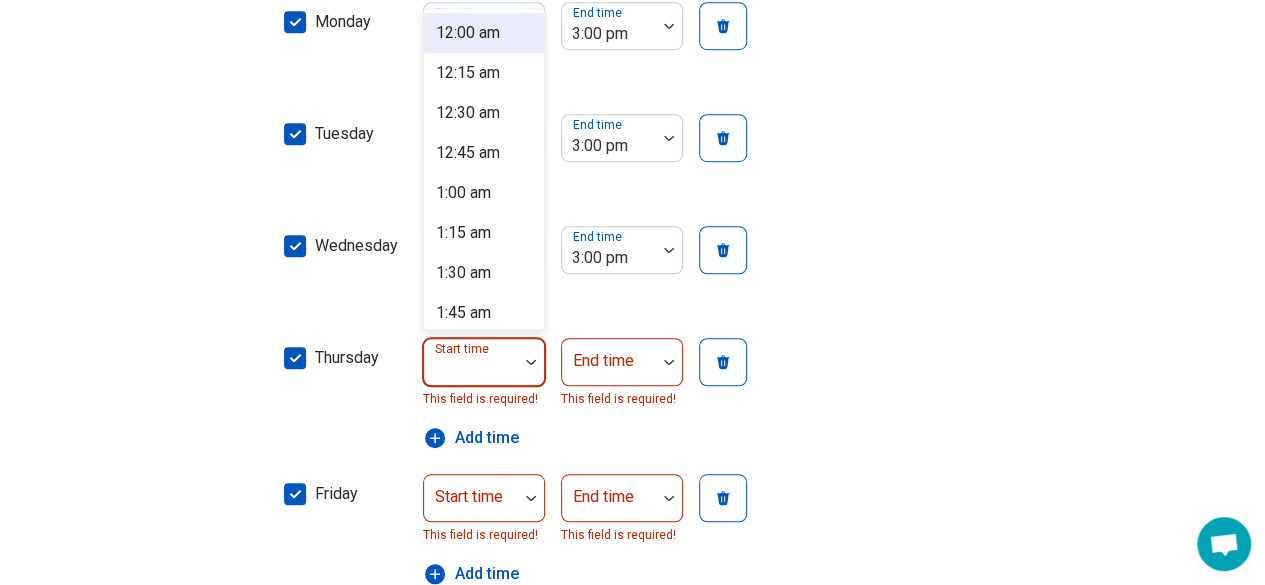 type on "*" 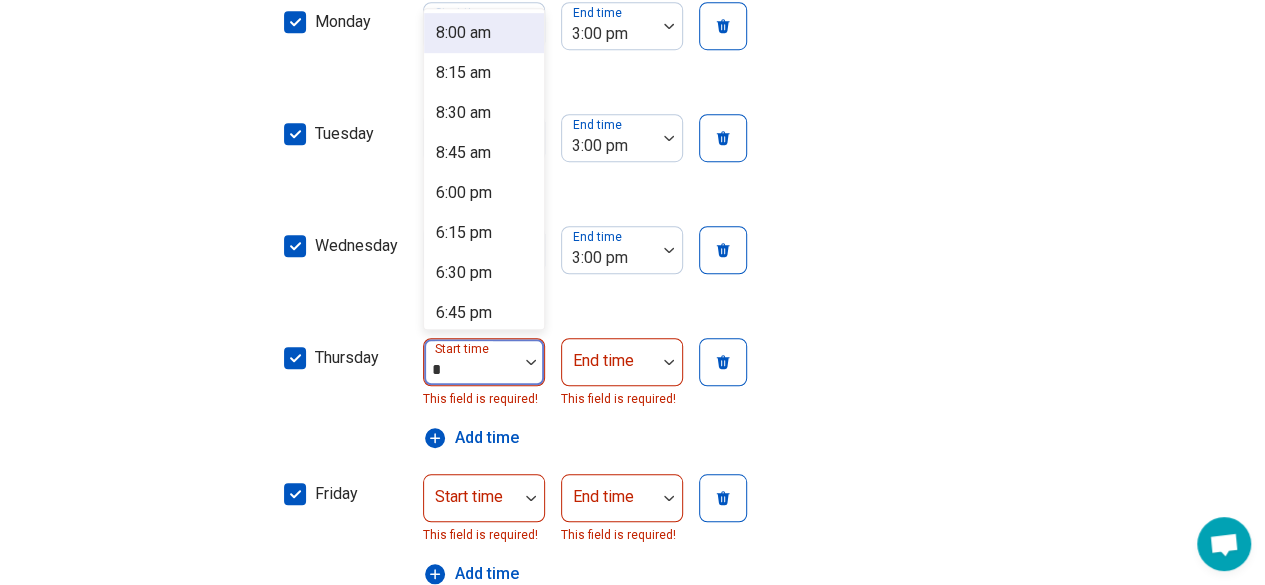 click on "8:00 am" at bounding box center (463, 33) 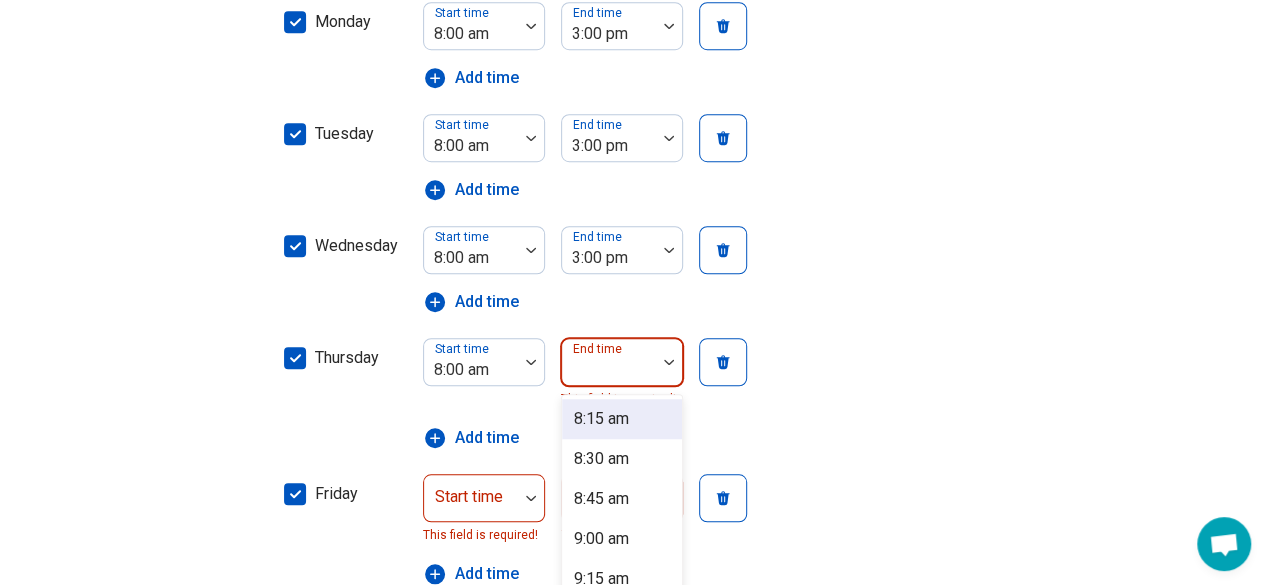click on "End time" at bounding box center [622, 362] 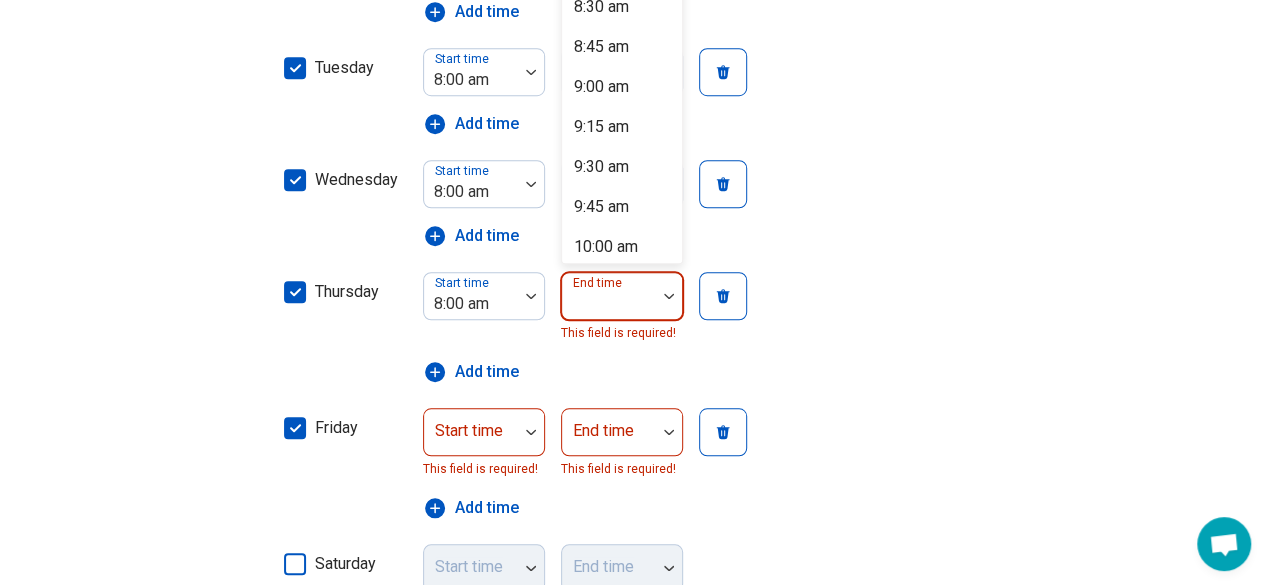 scroll, scrollTop: 770, scrollLeft: 0, axis: vertical 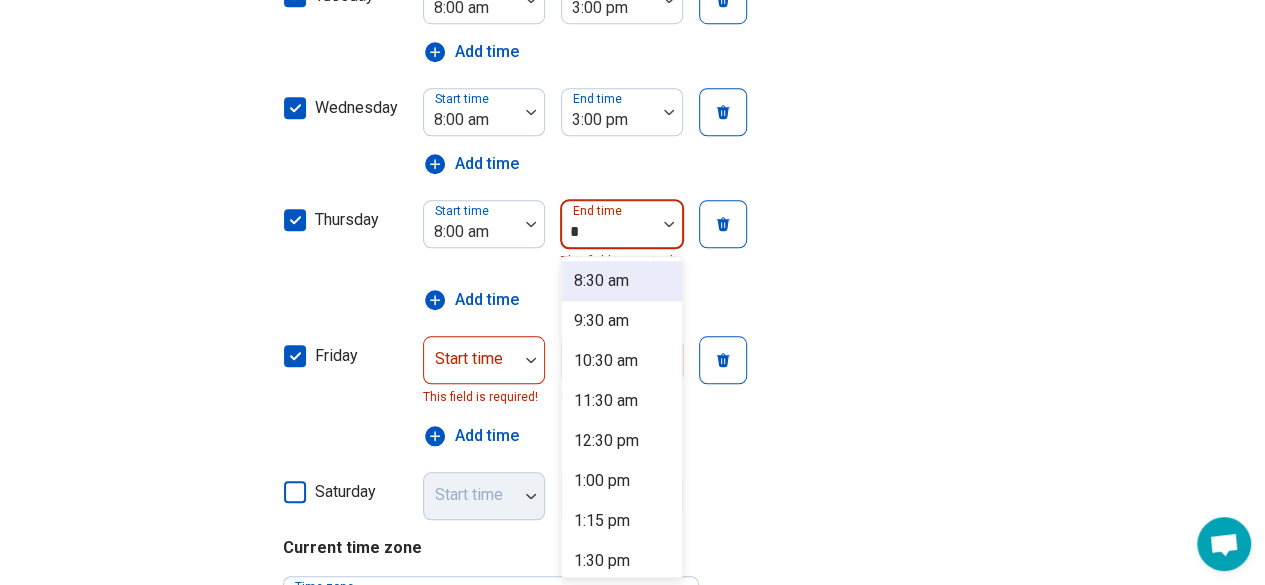 type on "**" 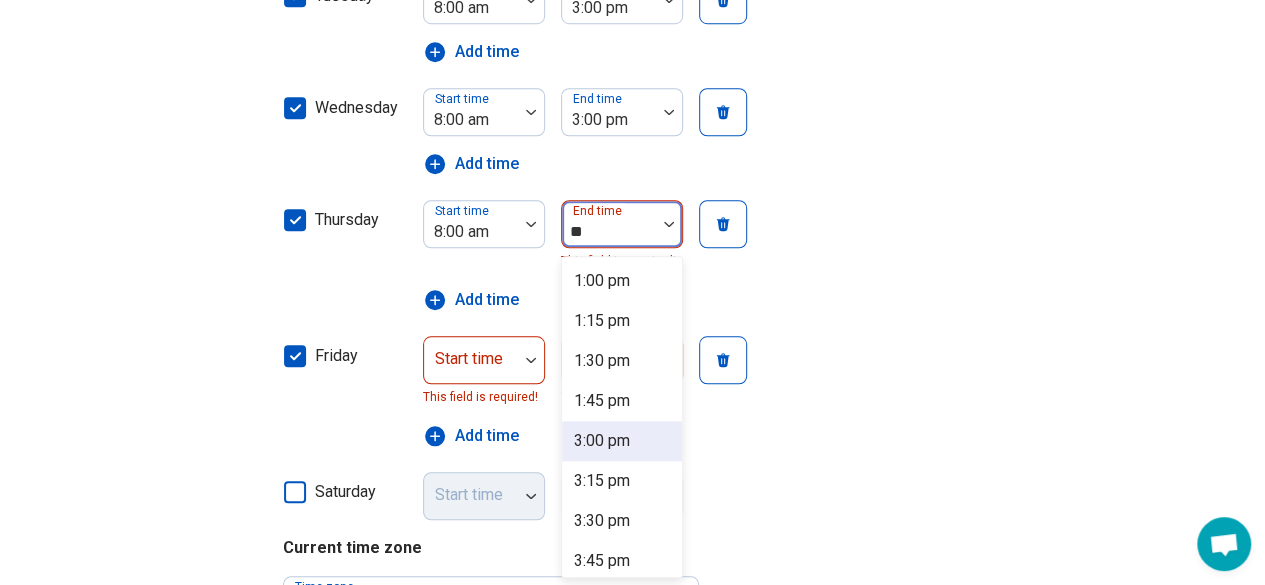 click on "3:00 pm" at bounding box center [602, 441] 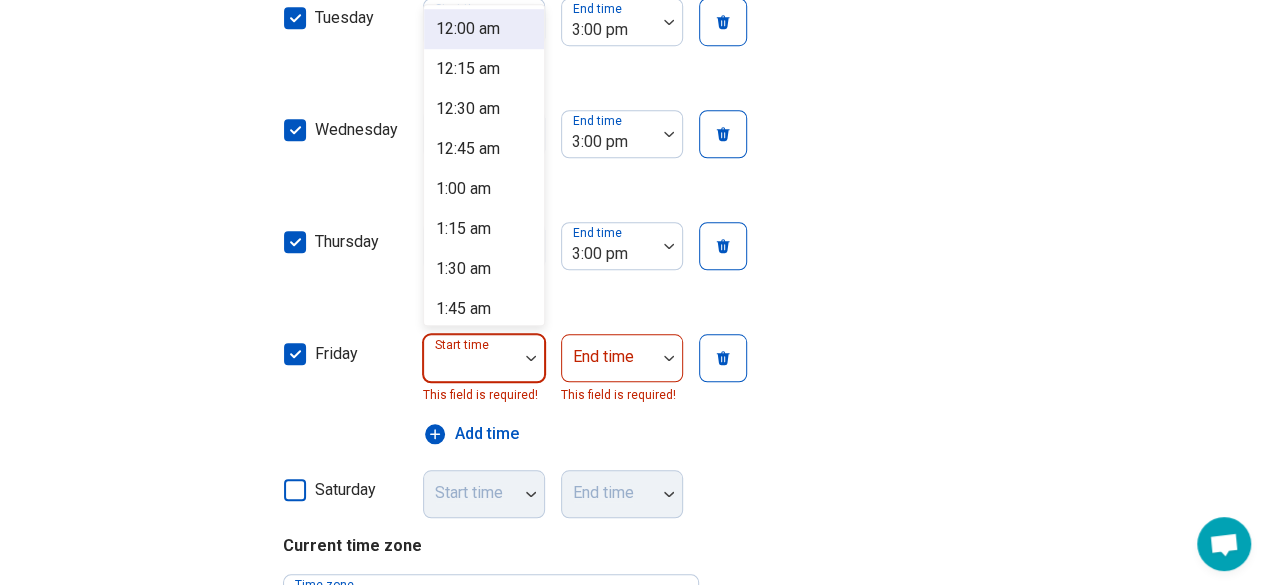click on "Start time" at bounding box center (484, 358) 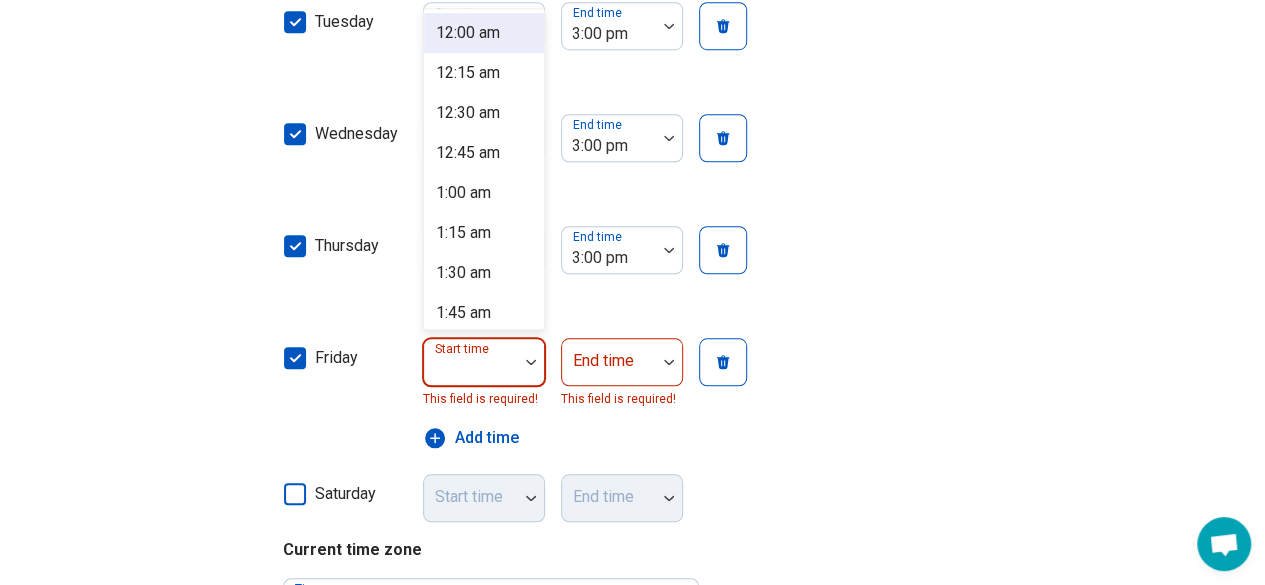 type on "*" 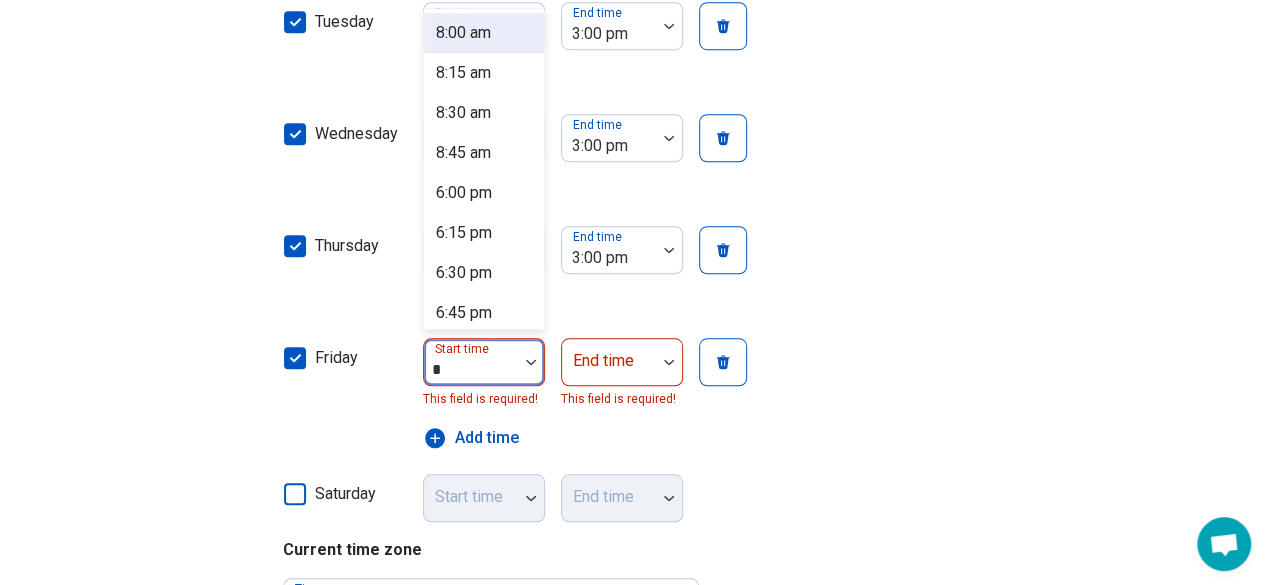 click on "8:00 am" at bounding box center [463, 33] 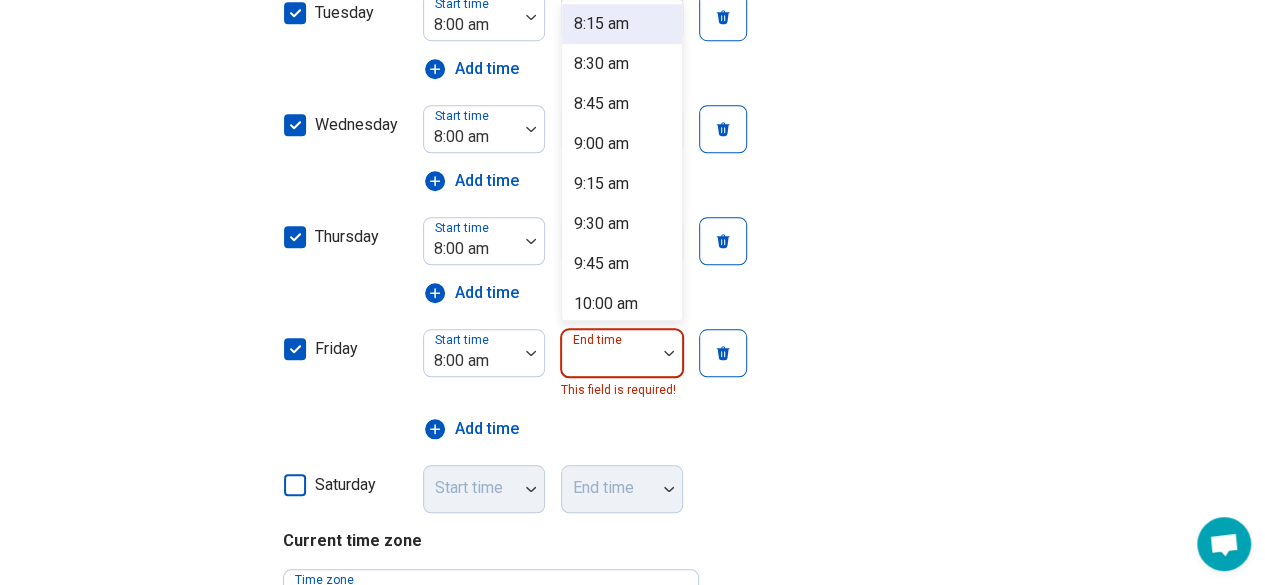 click on "End time" at bounding box center (622, 353) 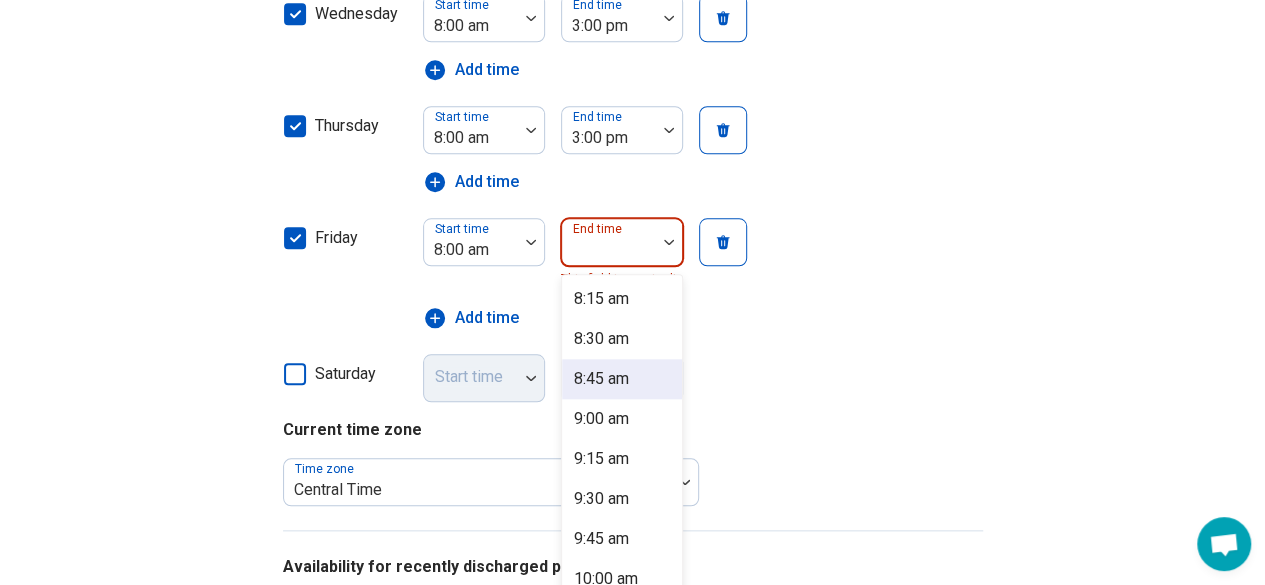 scroll, scrollTop: 882, scrollLeft: 0, axis: vertical 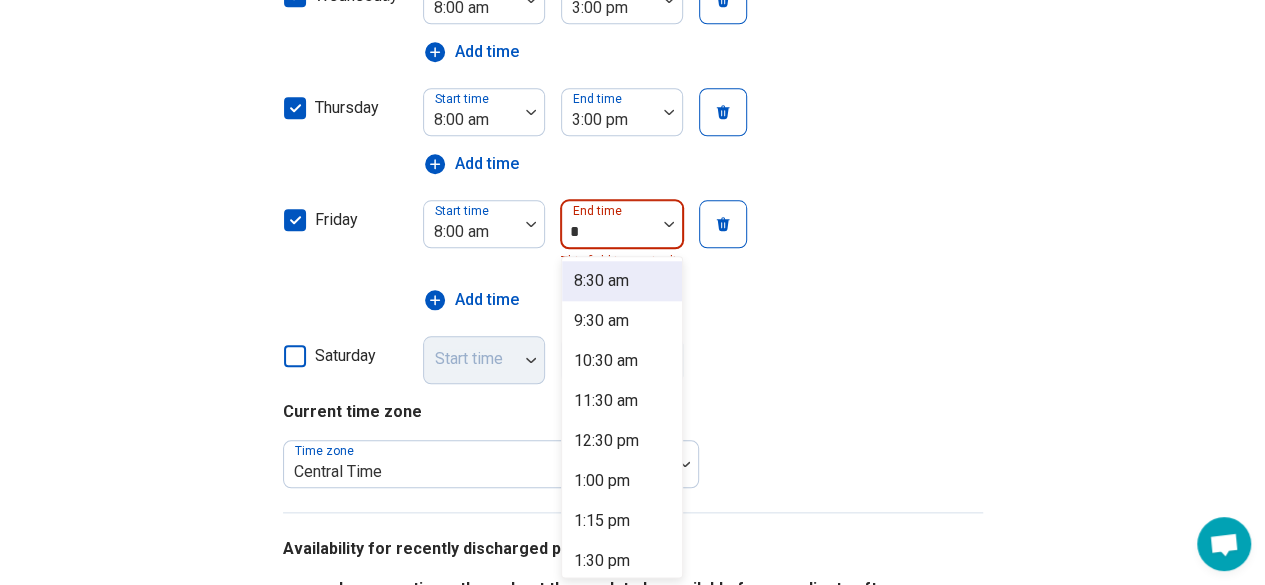 type on "**" 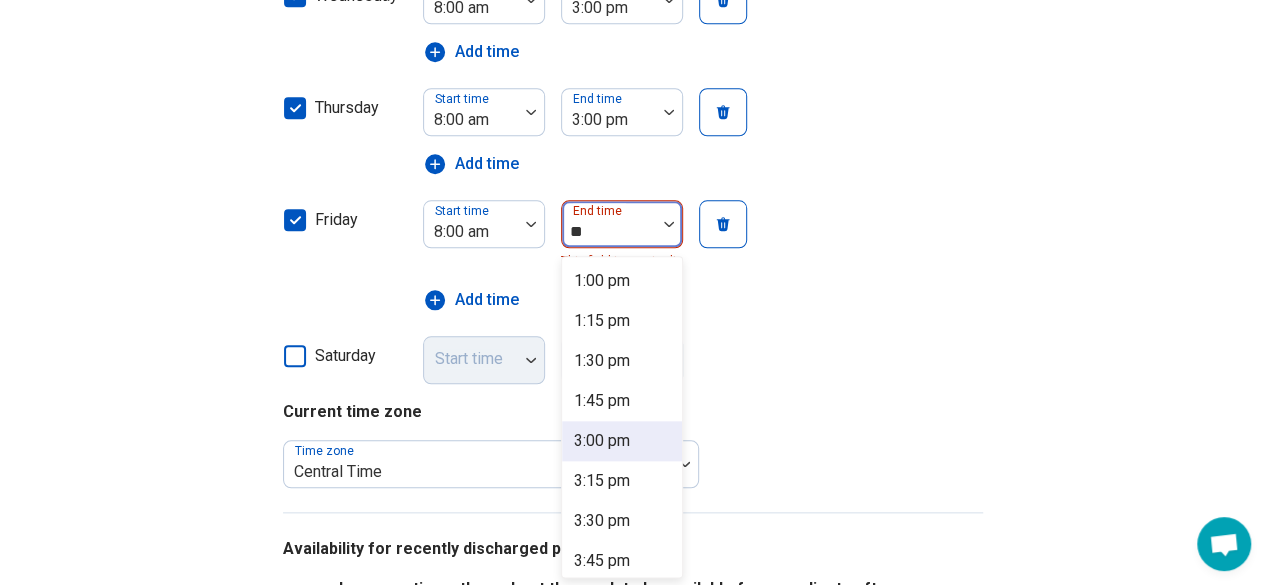 click on "3:00 pm" at bounding box center (602, 441) 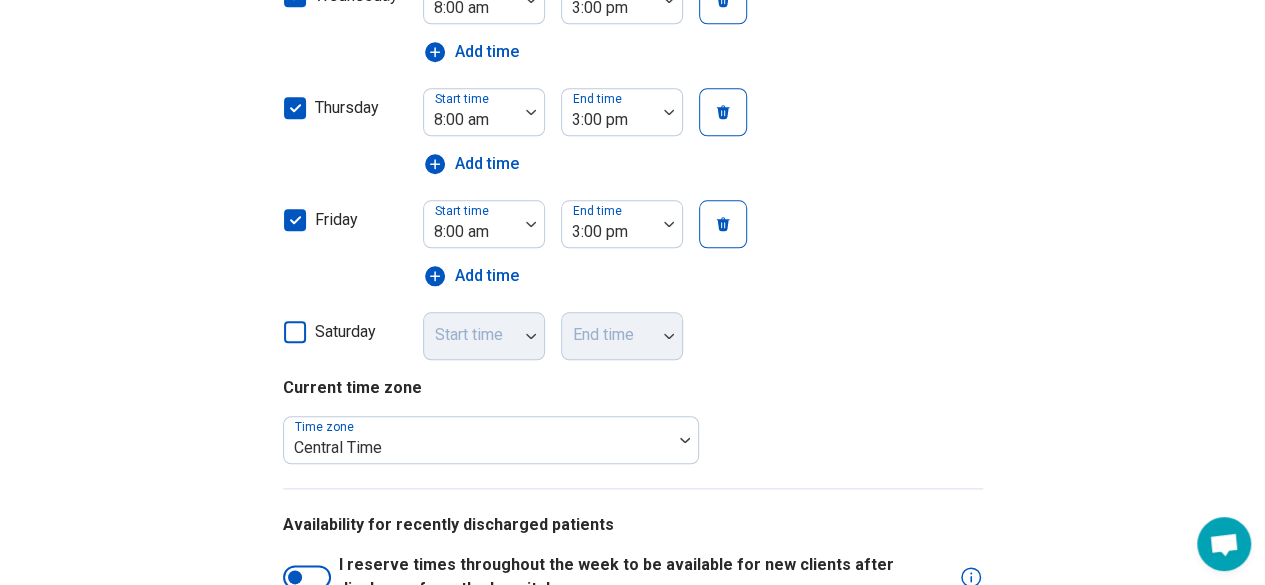 click on "saturday Start time End time" at bounding box center (633, 330) 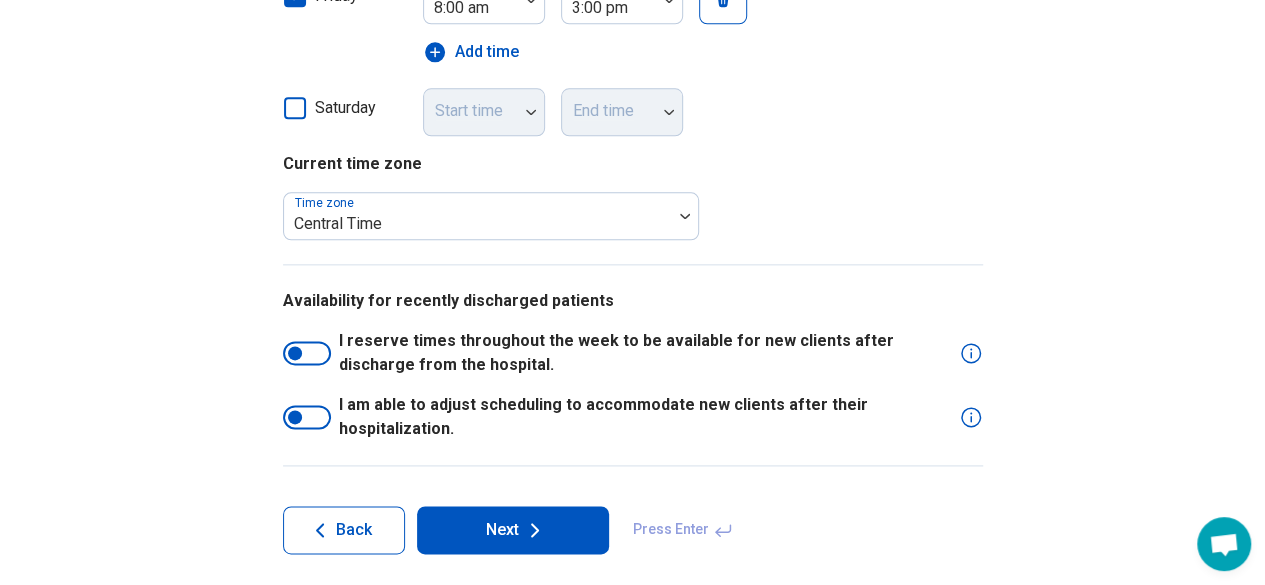 scroll, scrollTop: 1113, scrollLeft: 0, axis: vertical 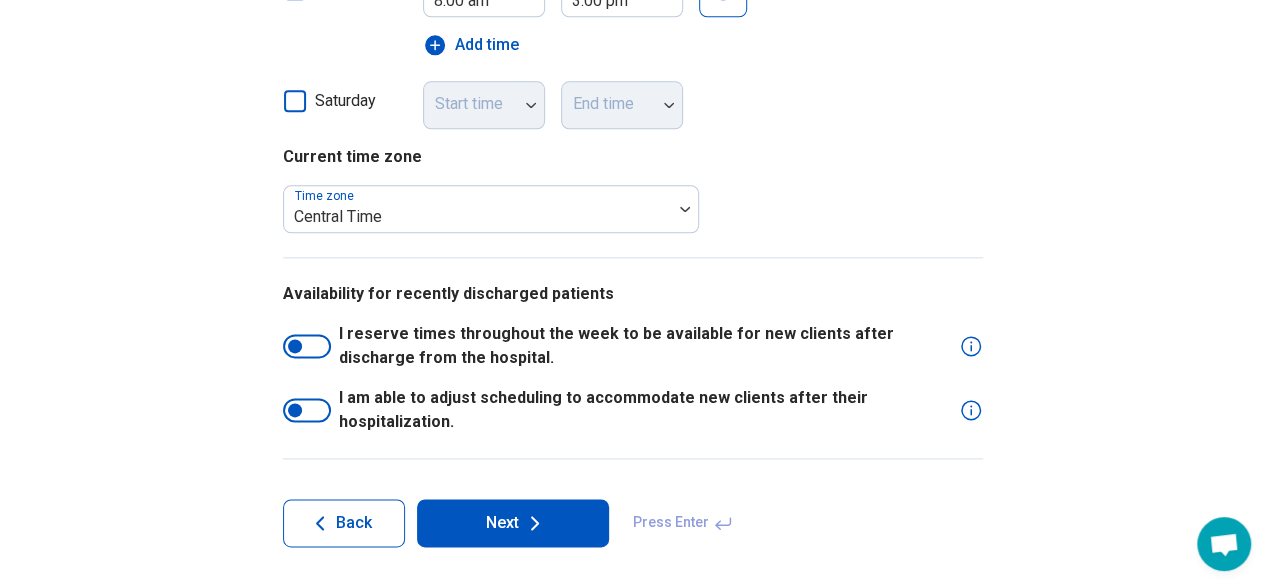click on "Next" at bounding box center [513, 523] 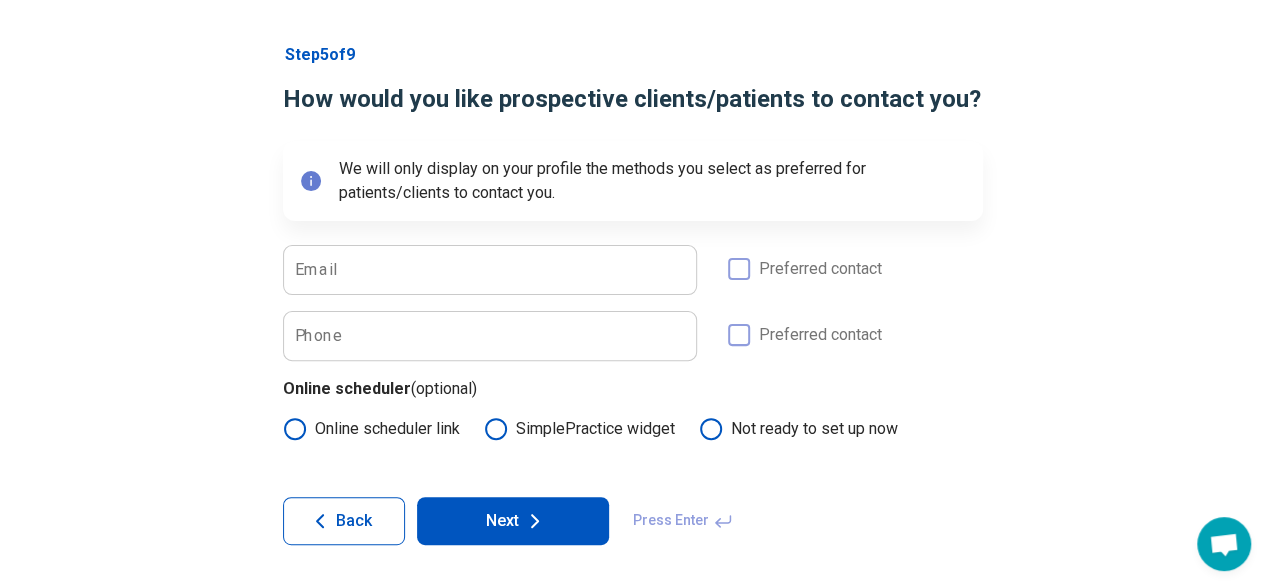 scroll, scrollTop: 128, scrollLeft: 0, axis: vertical 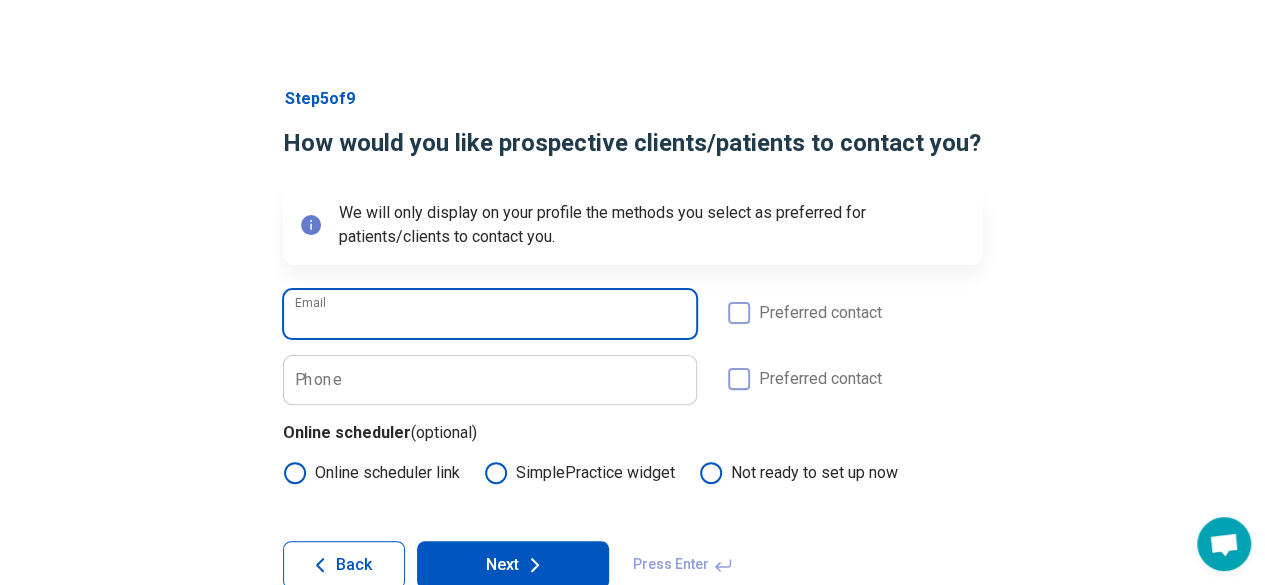 click on "Email" at bounding box center (490, 314) 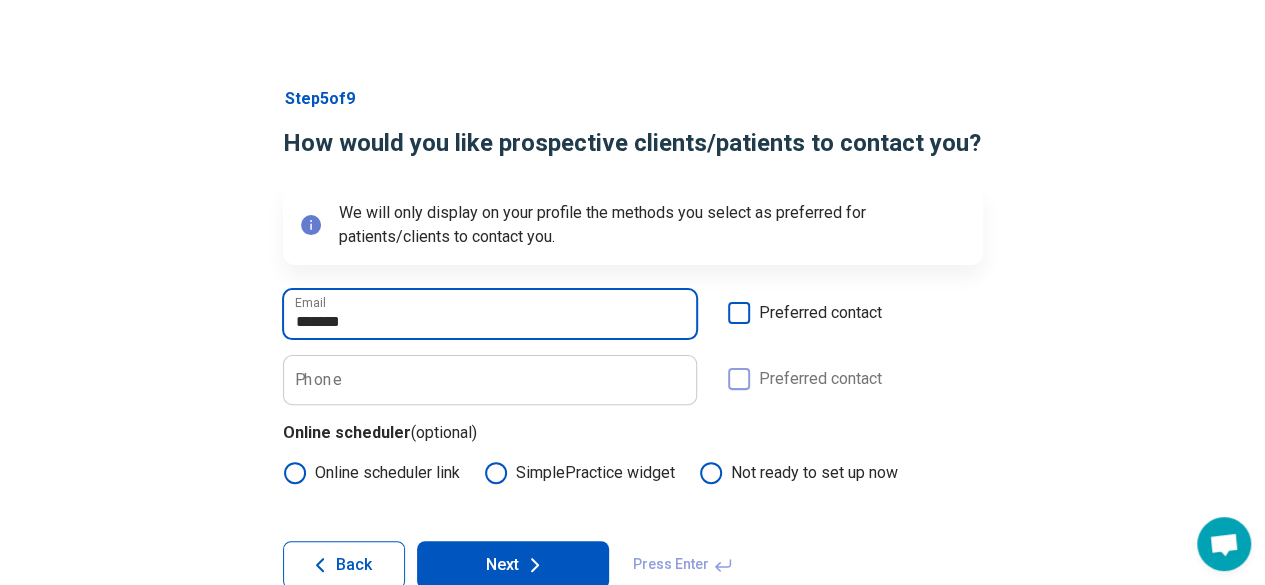 type on "**********" 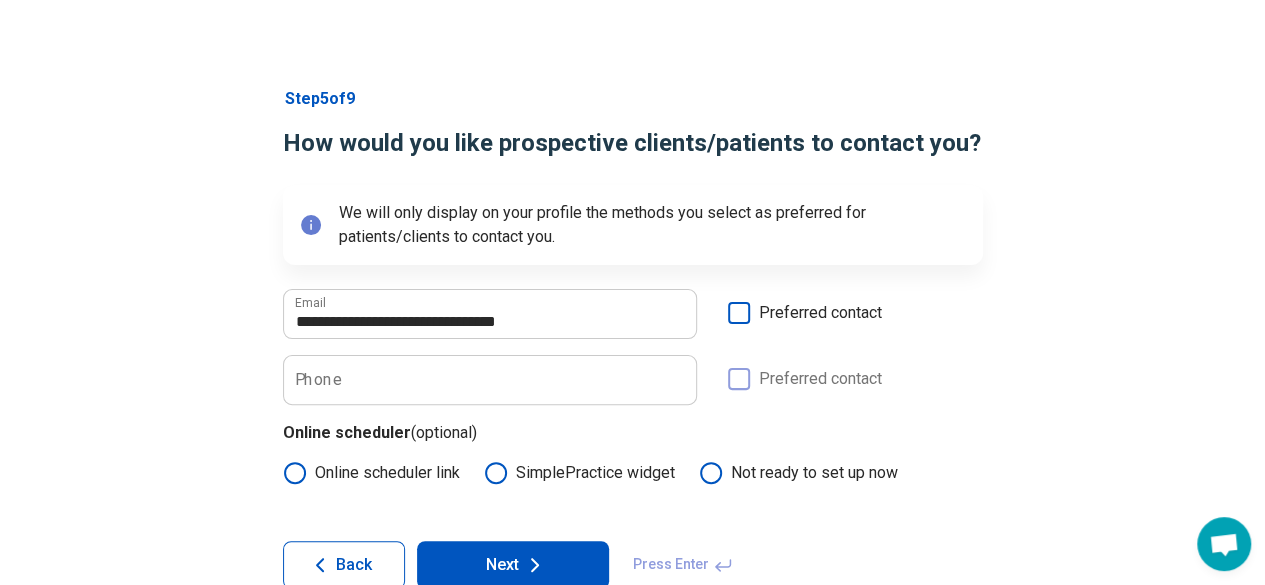 click on "Phone" at bounding box center [318, 379] 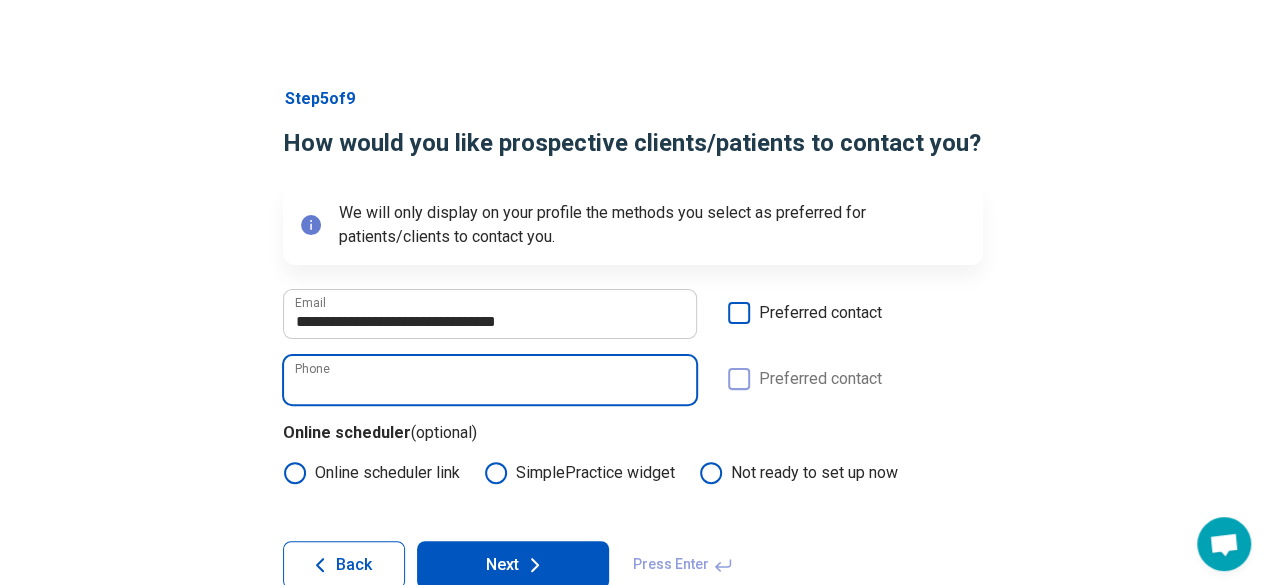 click on "Phone" at bounding box center [490, 380] 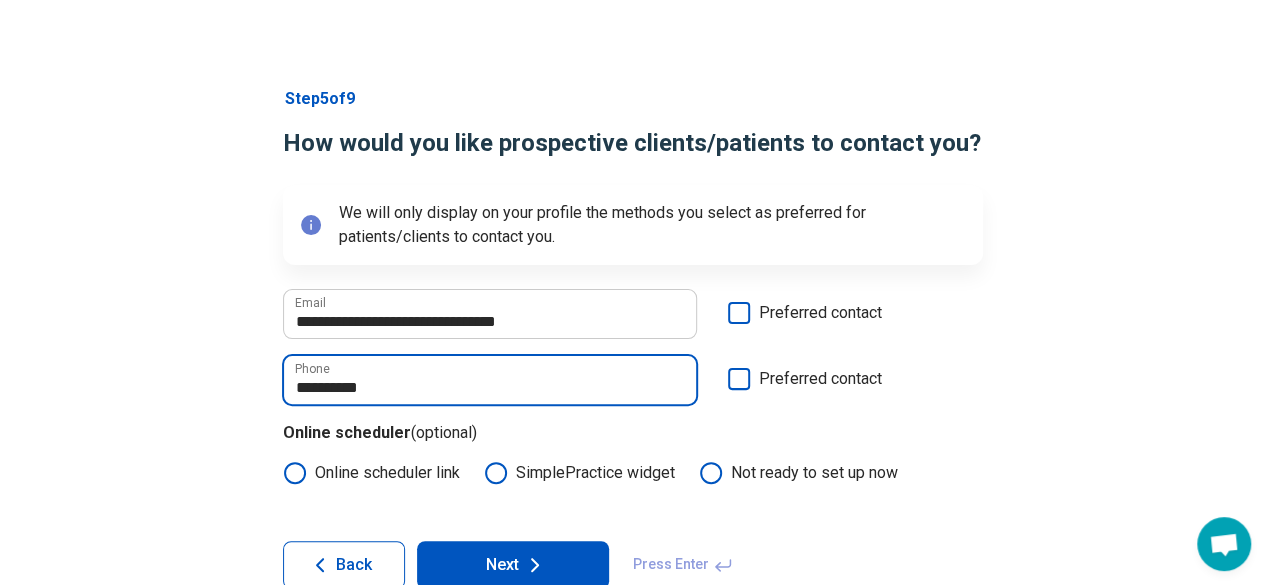 type on "**********" 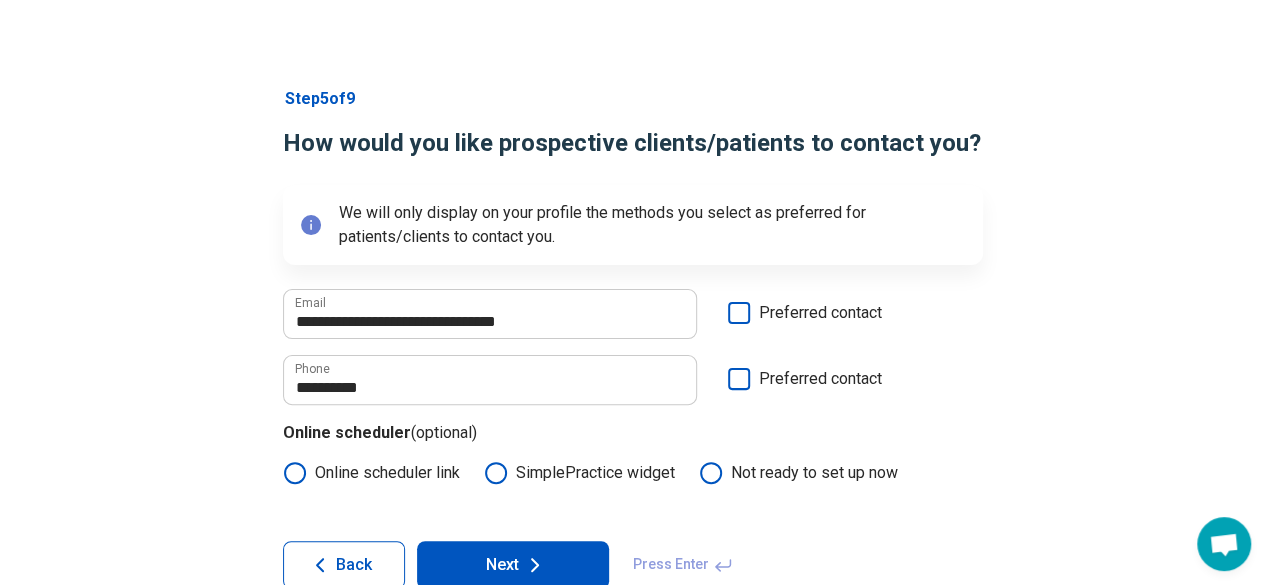 click on "**********" at bounding box center (632, 338) 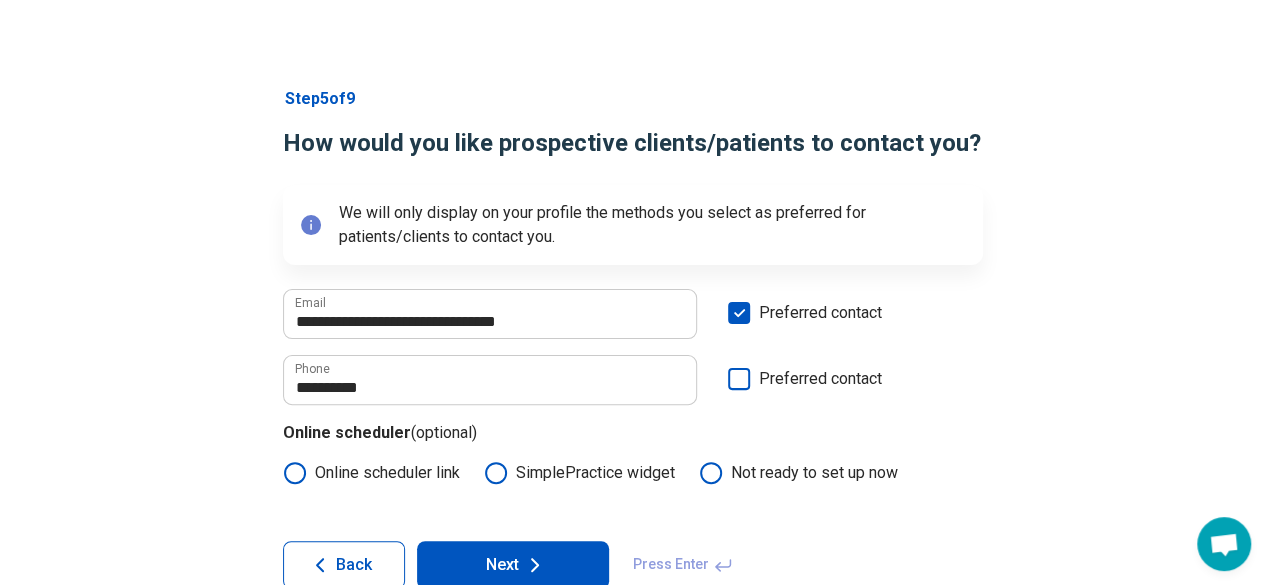 click 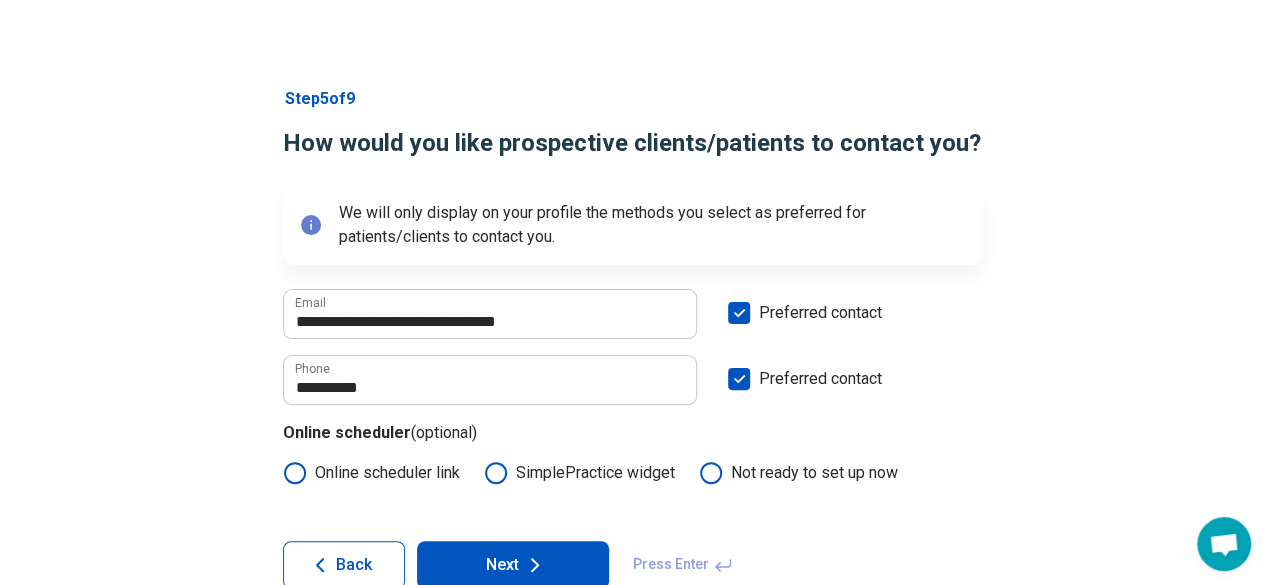 scroll, scrollTop: 10, scrollLeft: 0, axis: vertical 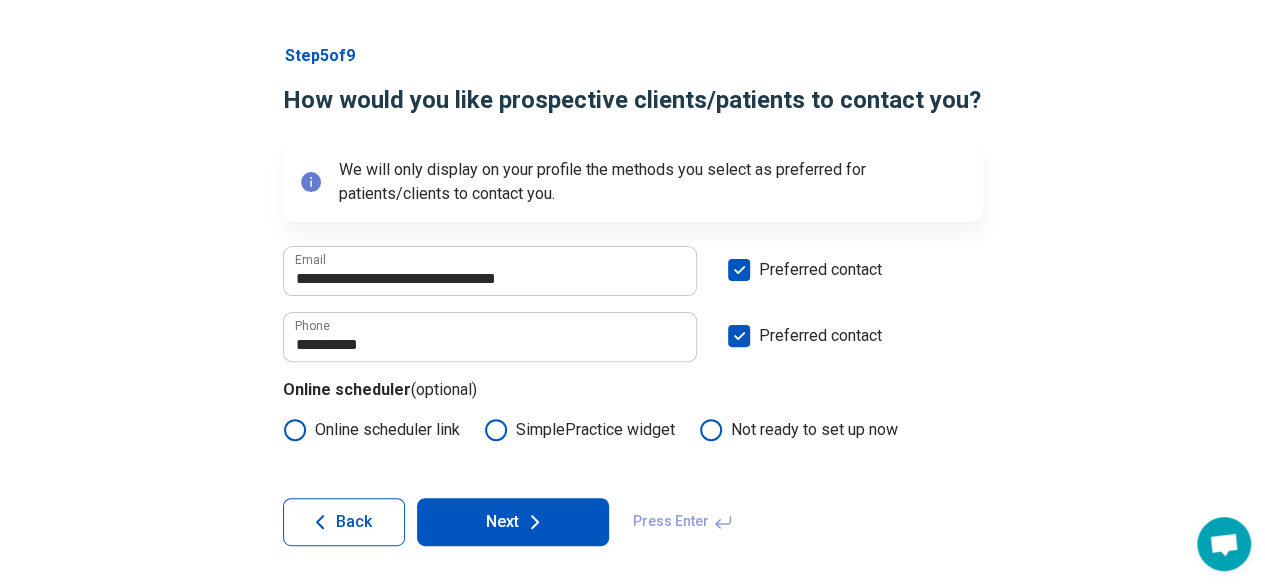 click 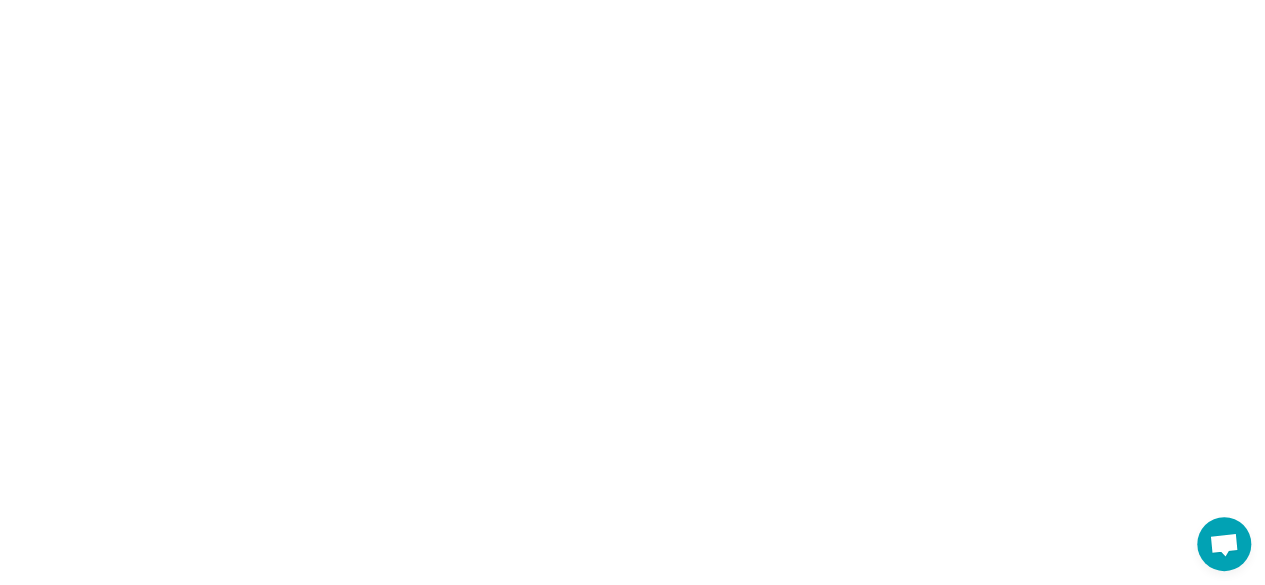 scroll, scrollTop: 0, scrollLeft: 0, axis: both 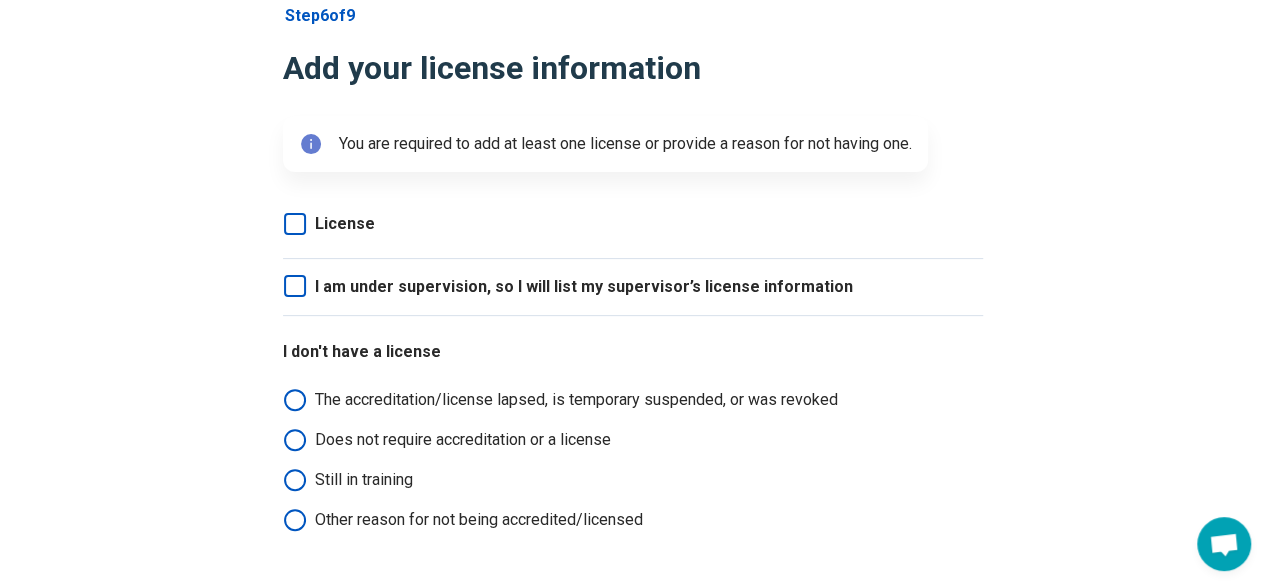click 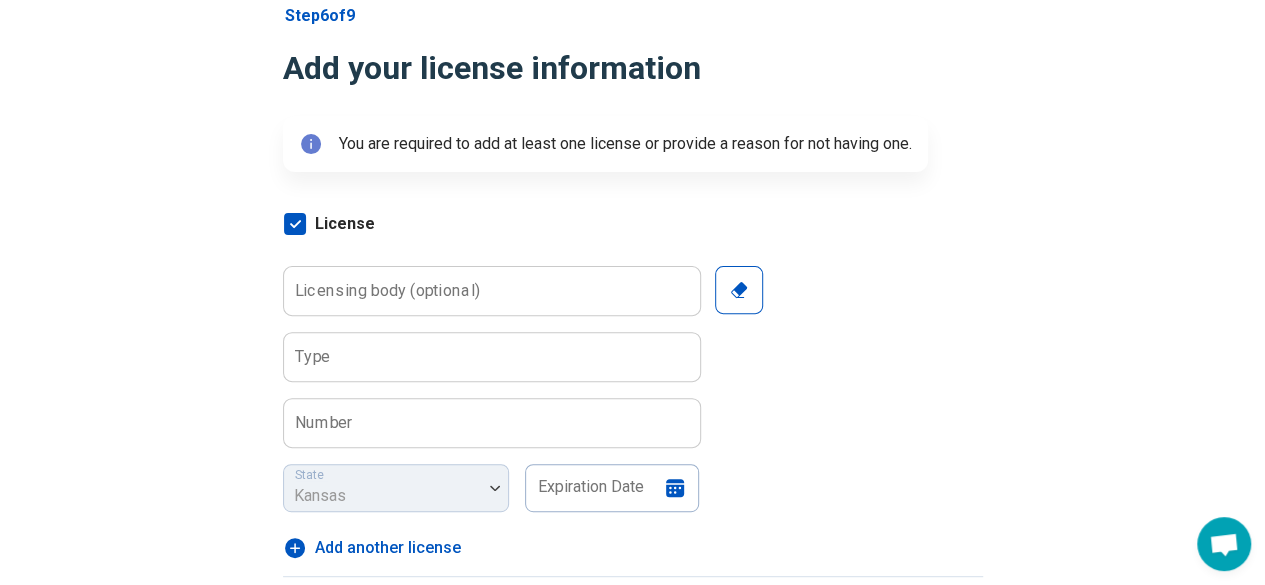 scroll, scrollTop: 10, scrollLeft: 0, axis: vertical 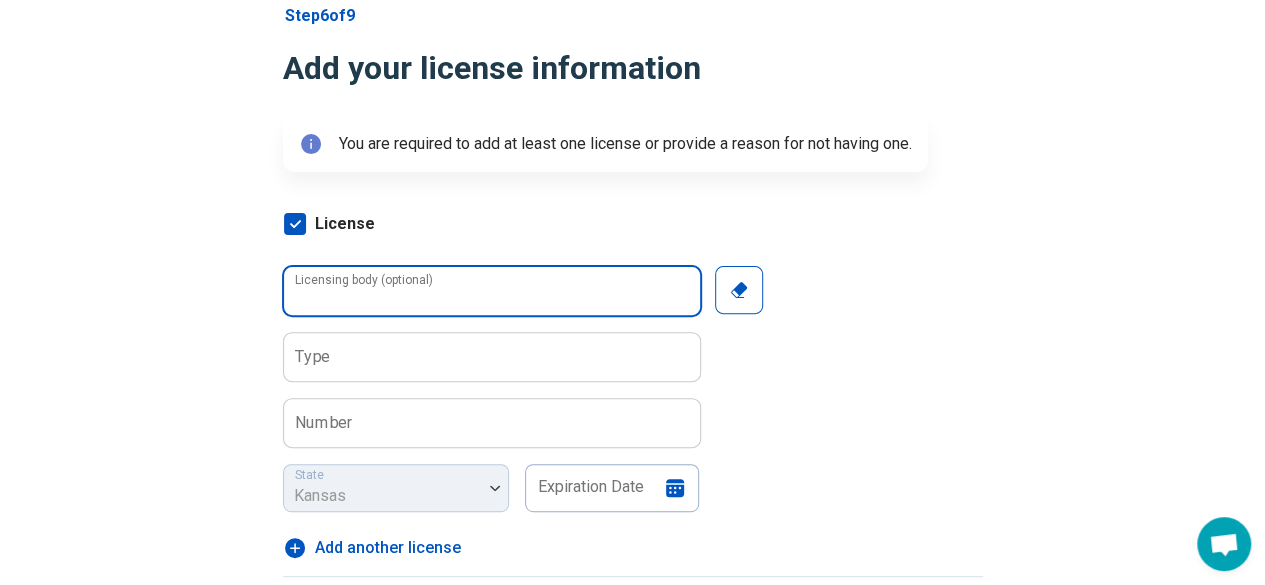 click on "Licensing body (optional)" at bounding box center (492, 291) 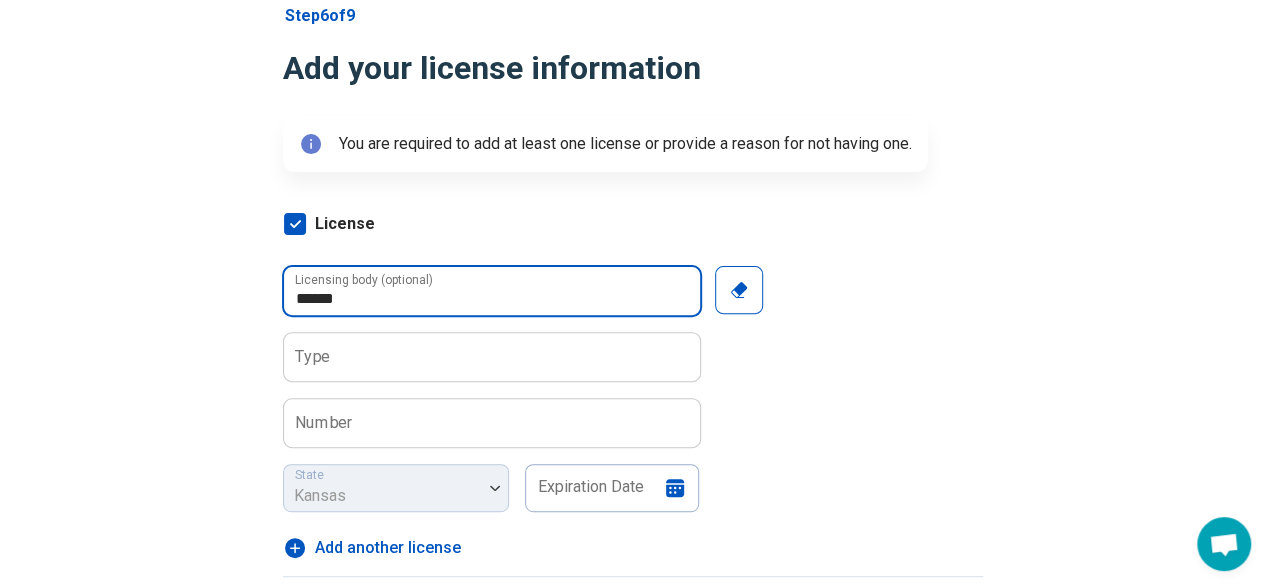 type on "******" 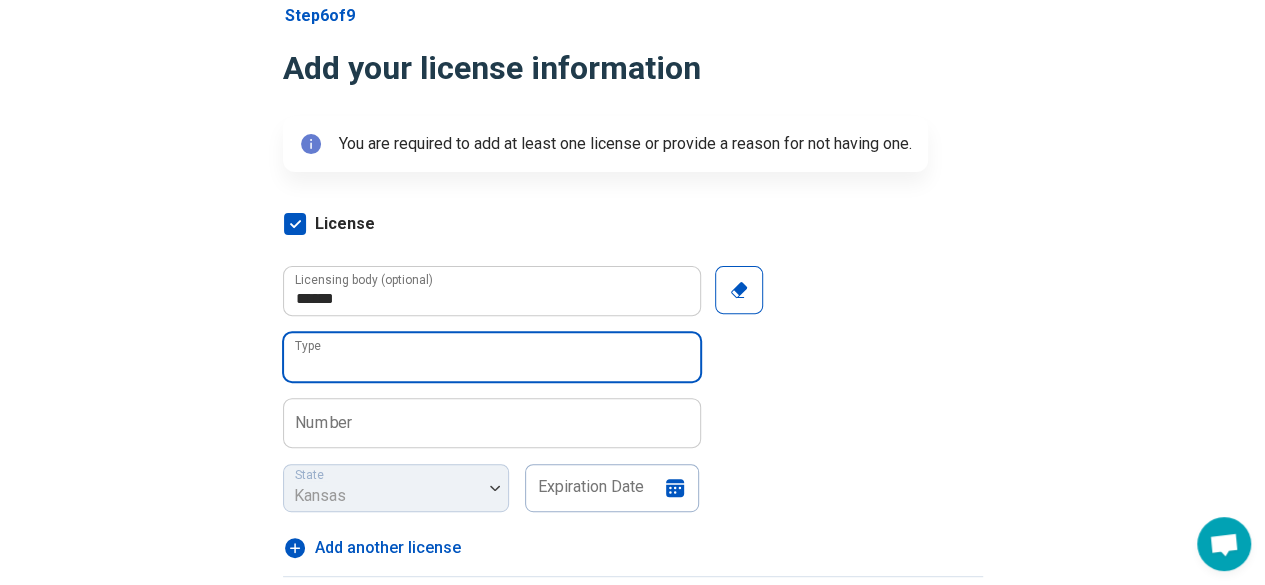 click on "Type" at bounding box center [492, 357] 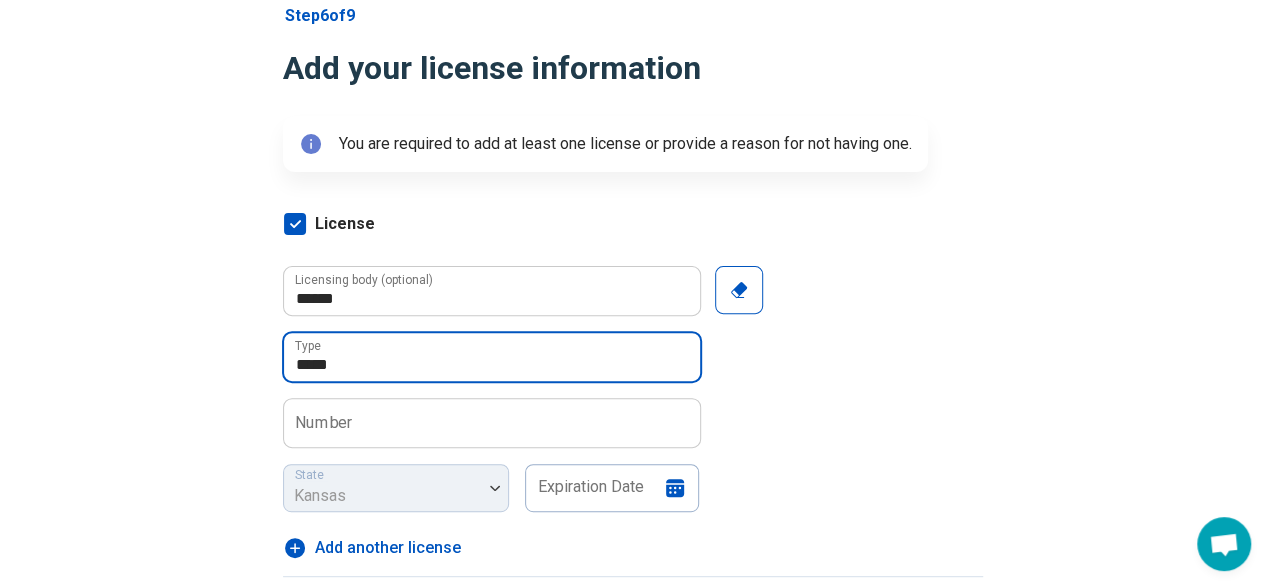 type on "*****" 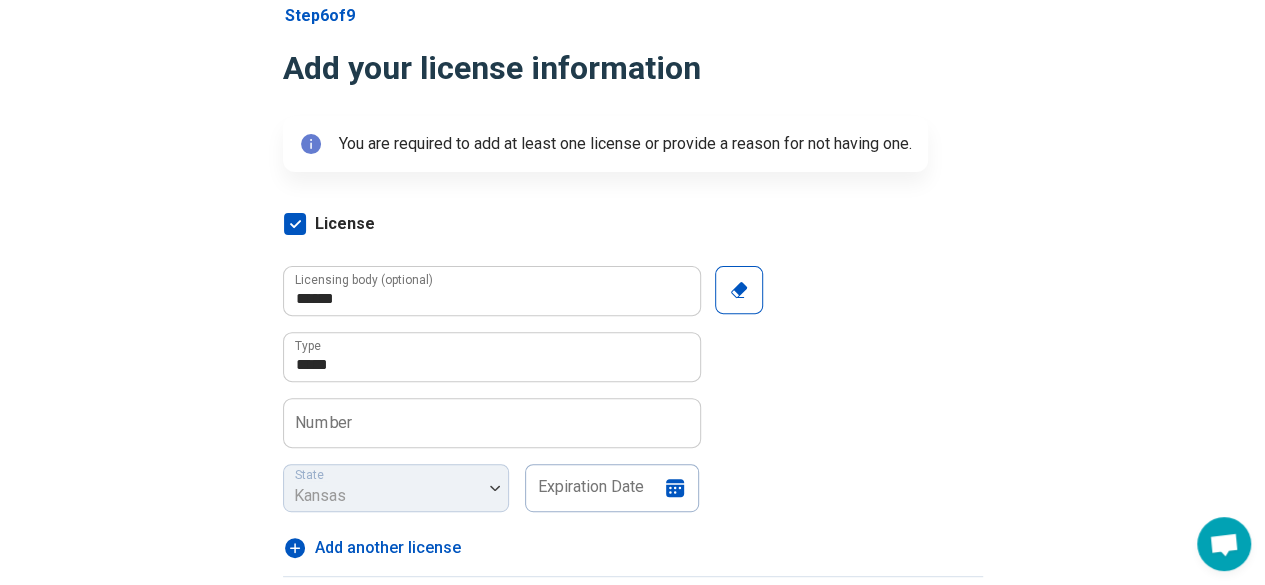 click on "Number" at bounding box center [324, 422] 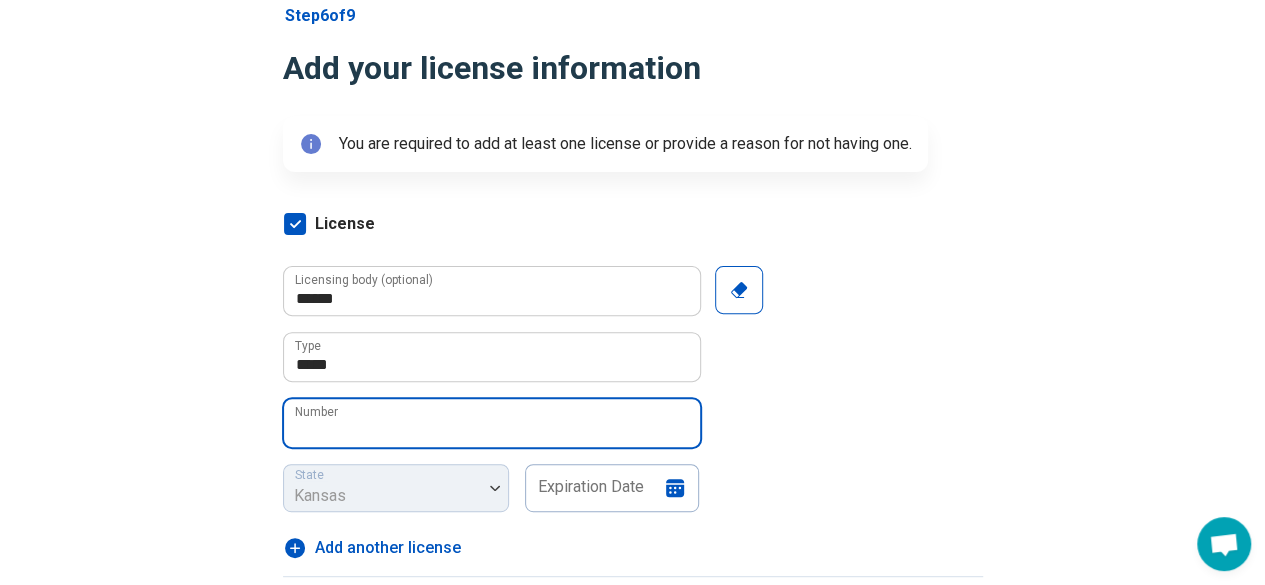 click on "Number" at bounding box center [492, 423] 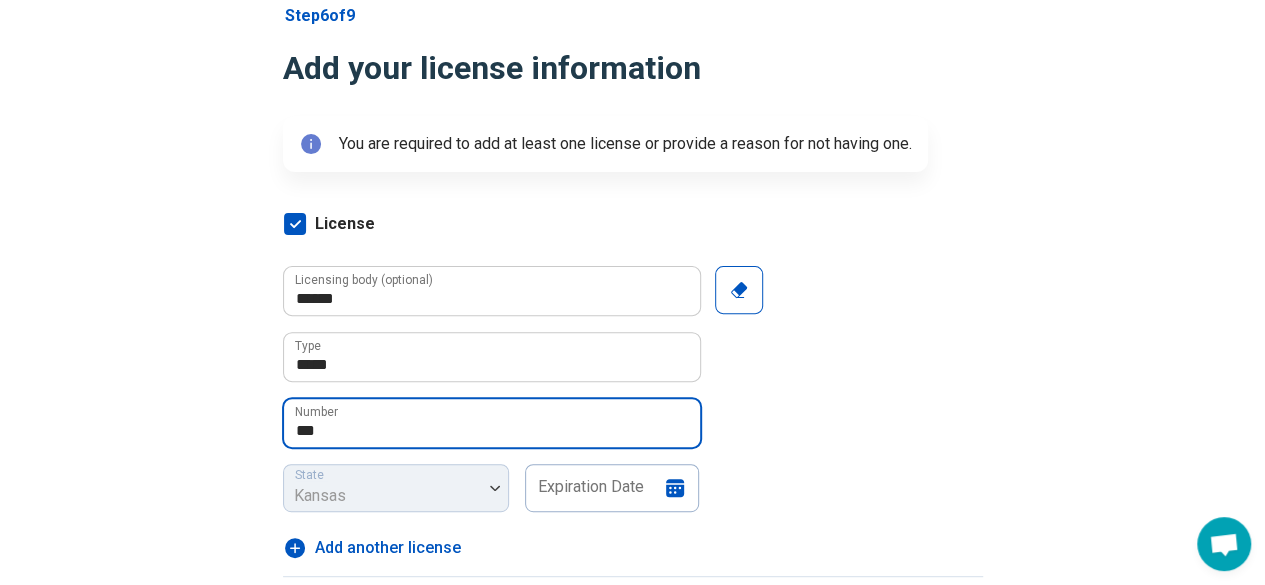 type on "***" 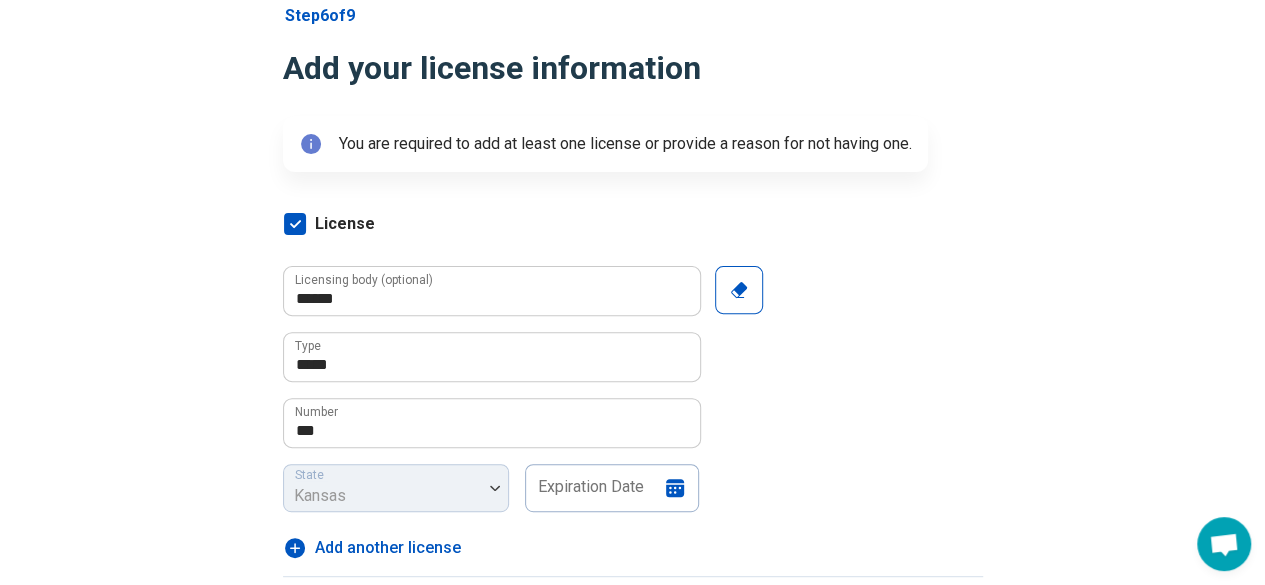click on "****** Licensing body (optional) ***** Type *** Number State Kansas Expiration Date Clear" at bounding box center [633, 389] 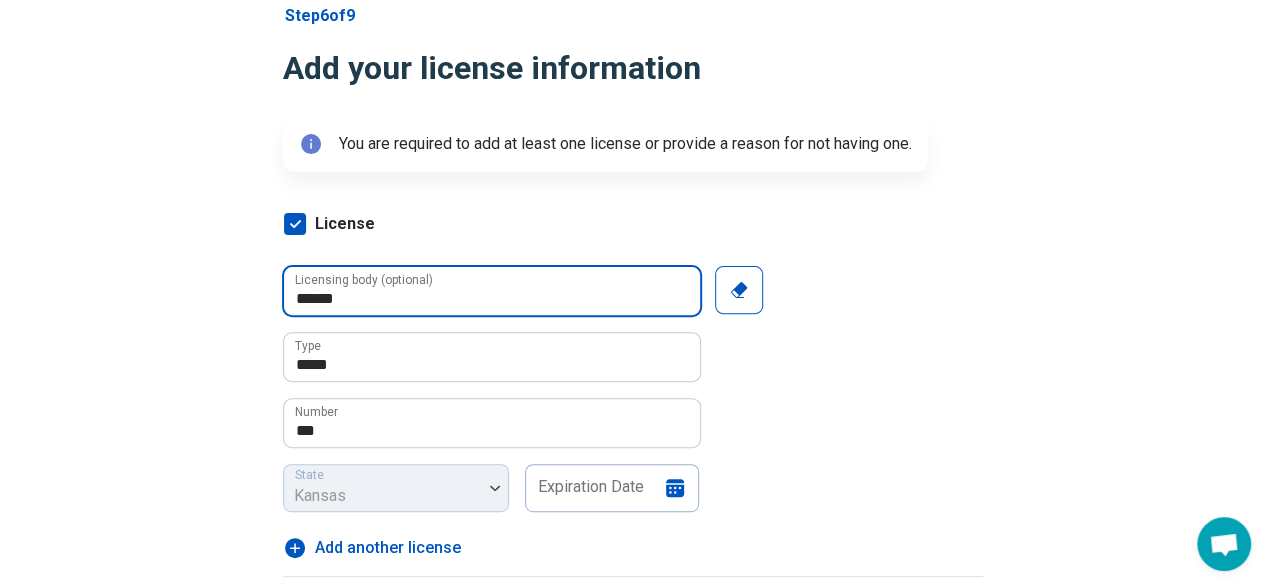 click on "******" at bounding box center (492, 291) 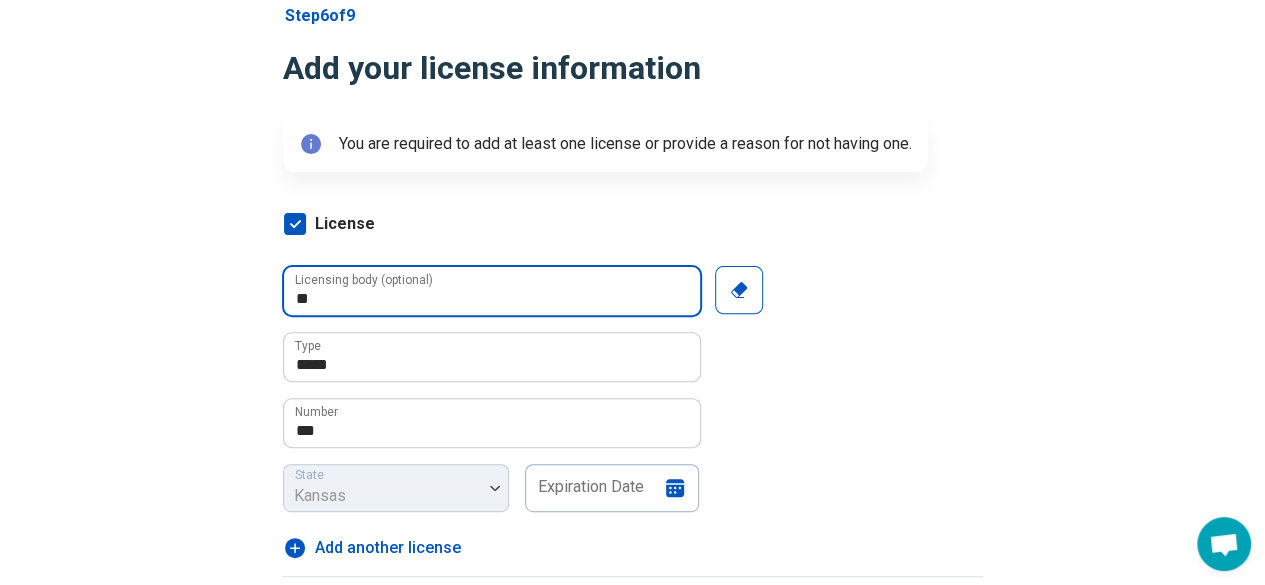 type on "*" 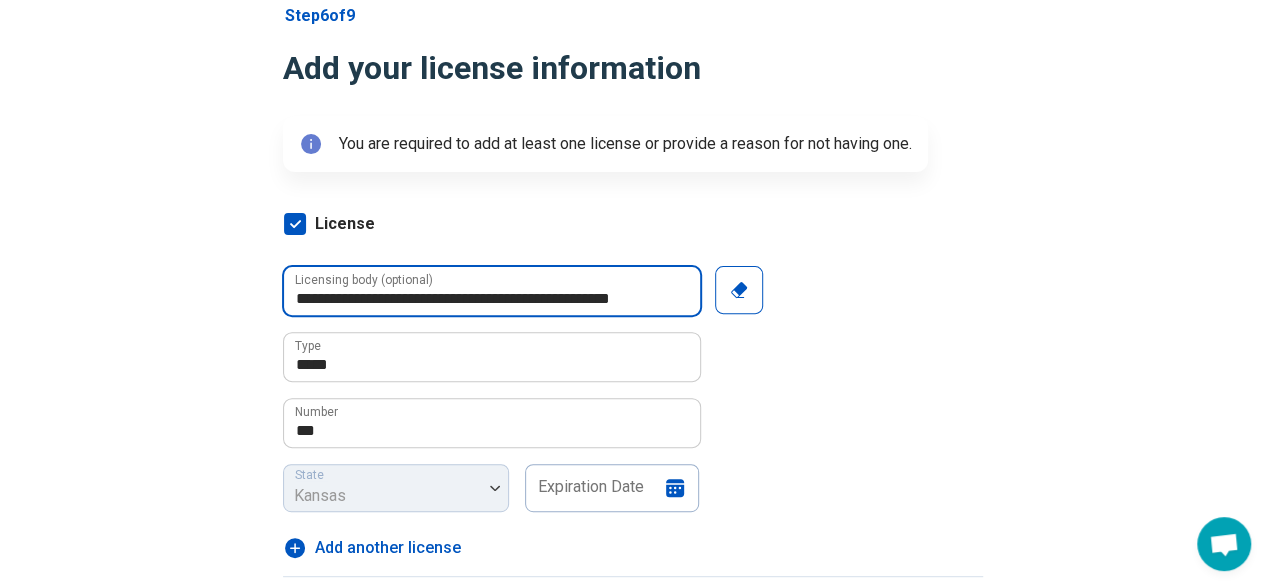 type on "**********" 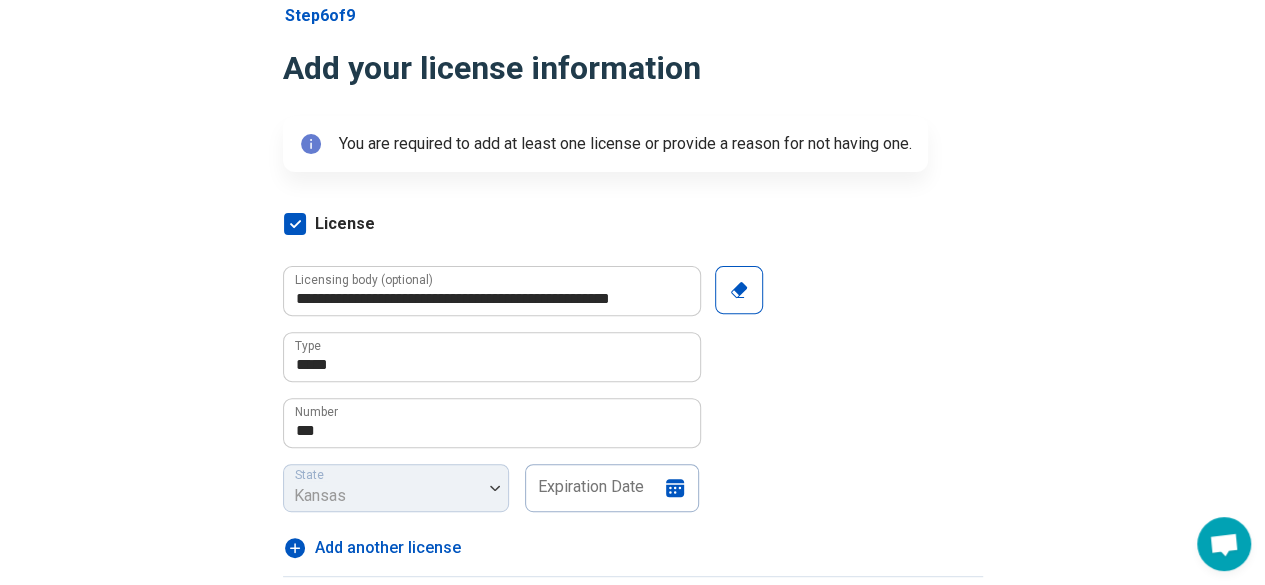 click on "**********" at bounding box center (632, 419) 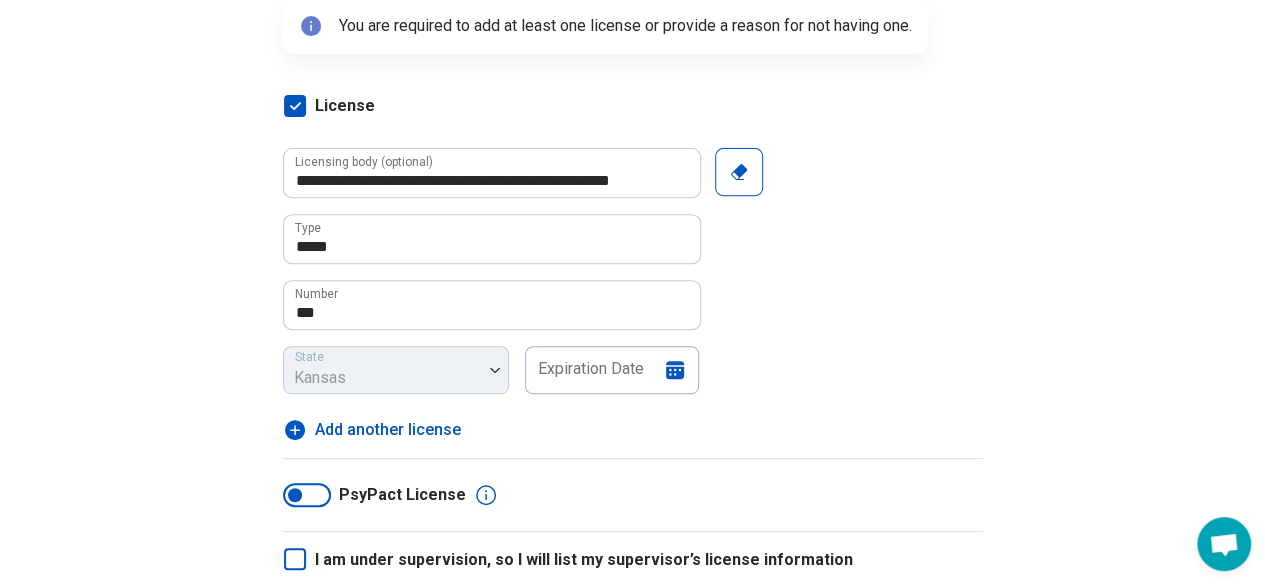 scroll, scrollTop: 288, scrollLeft: 0, axis: vertical 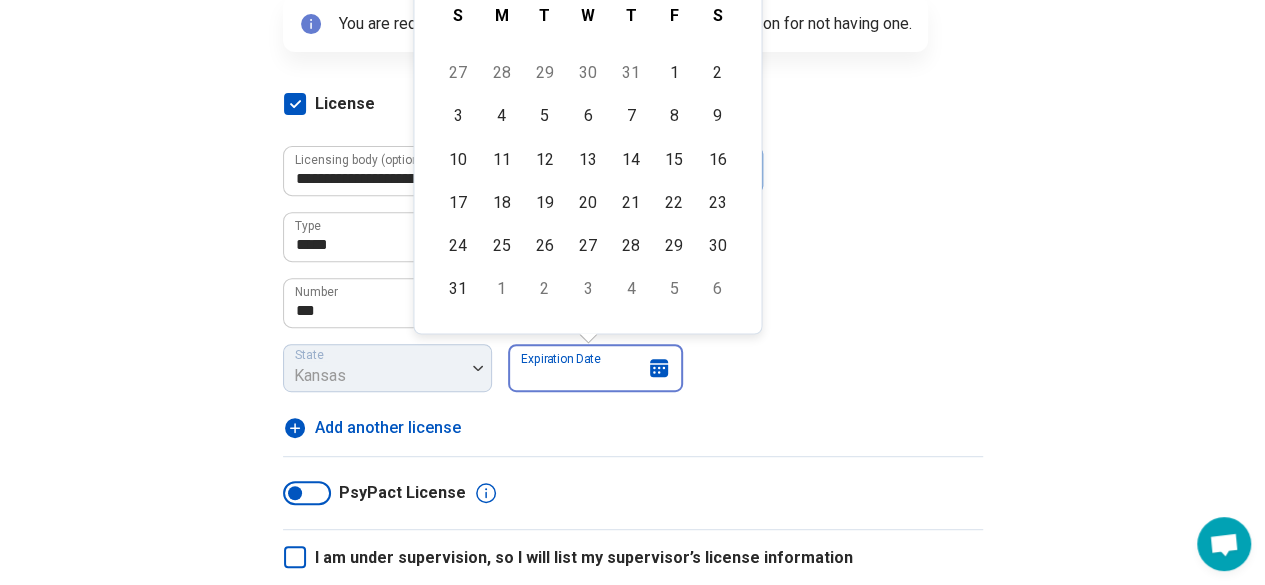 click on "Expiration Date" at bounding box center (595, 368) 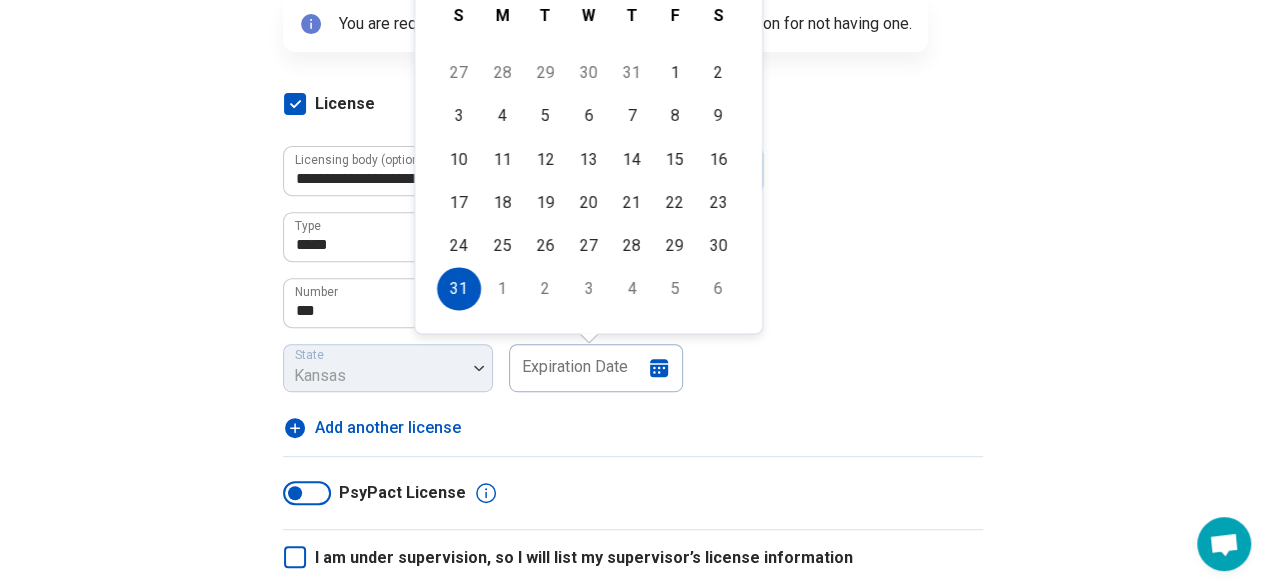 click on "31" at bounding box center (458, 289) 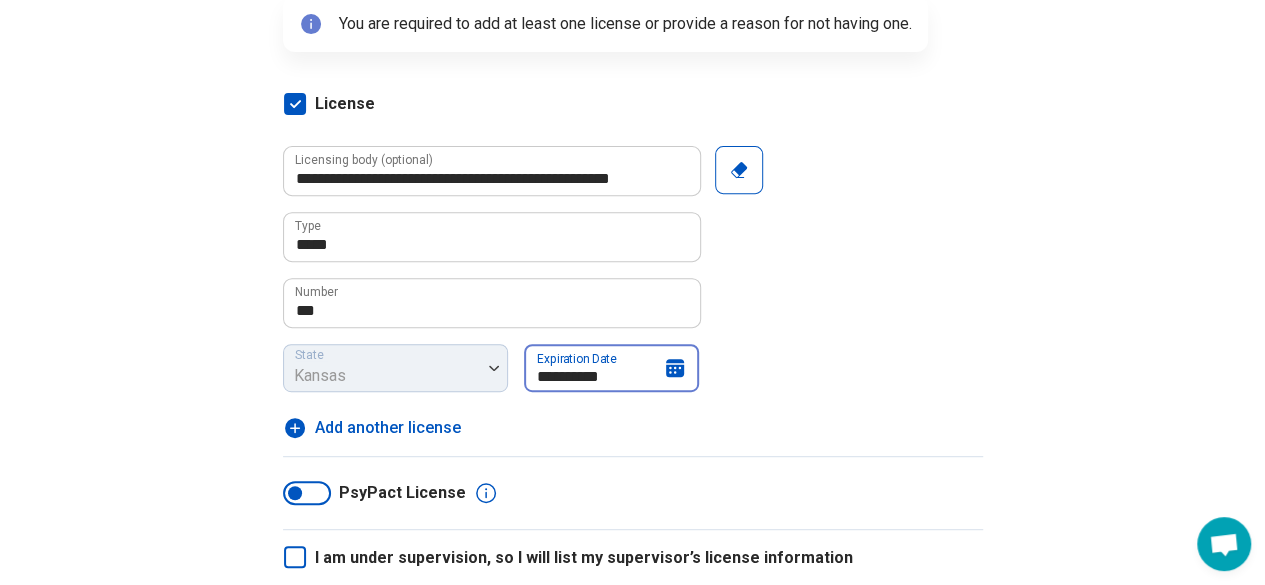 click on "**********" at bounding box center (611, 368) 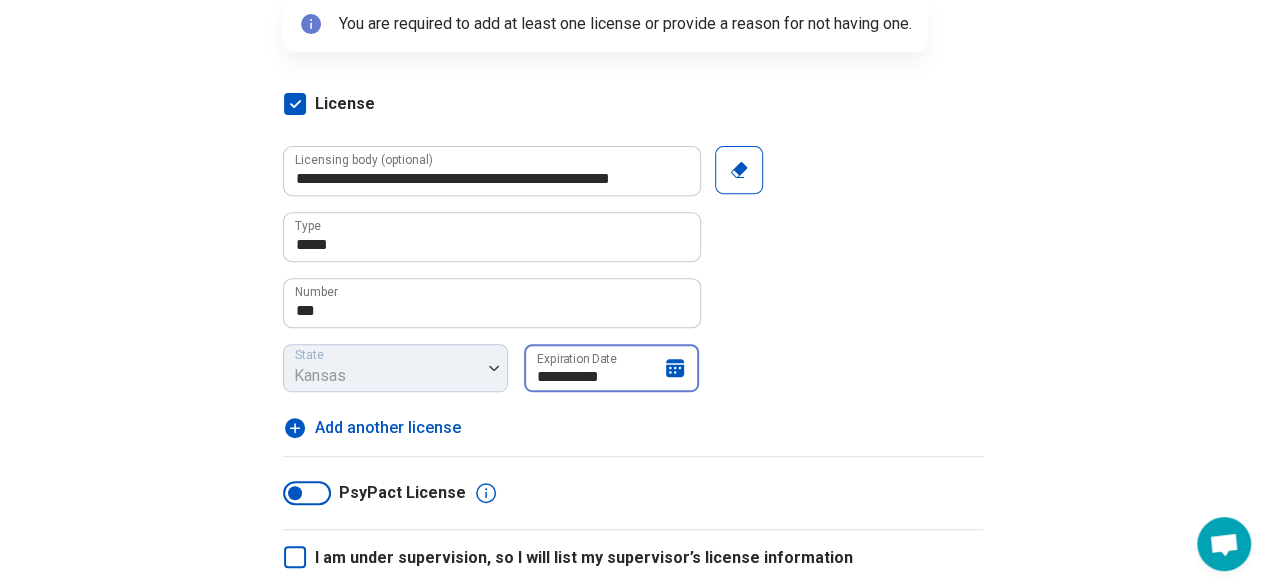 click on "**********" at bounding box center [611, 368] 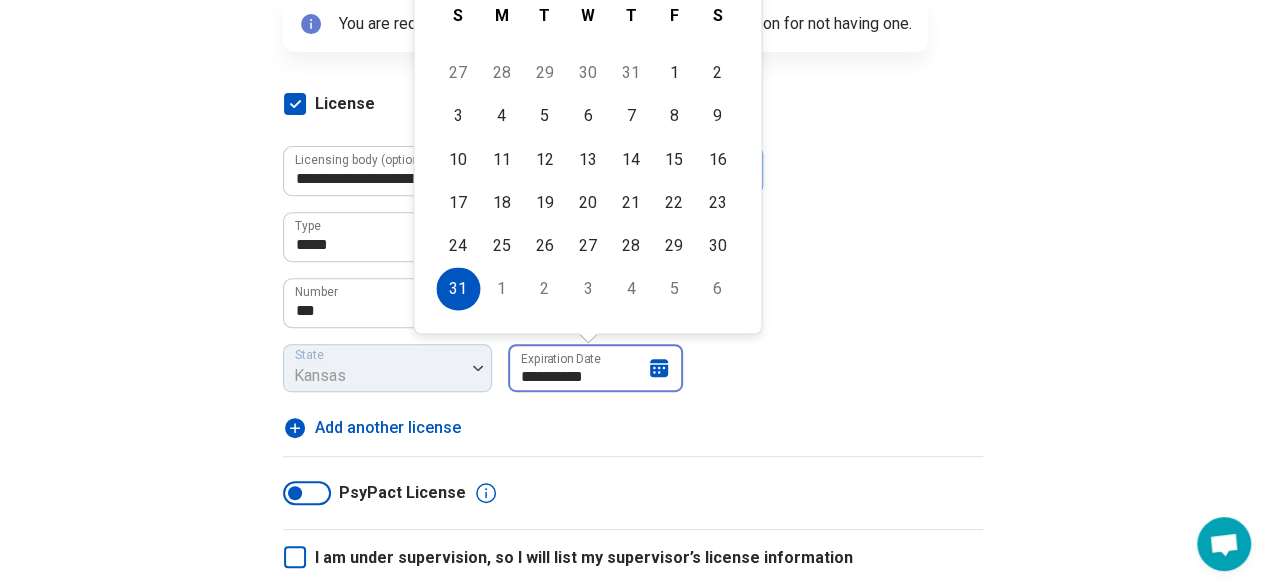 click on "**********" at bounding box center (595, 368) 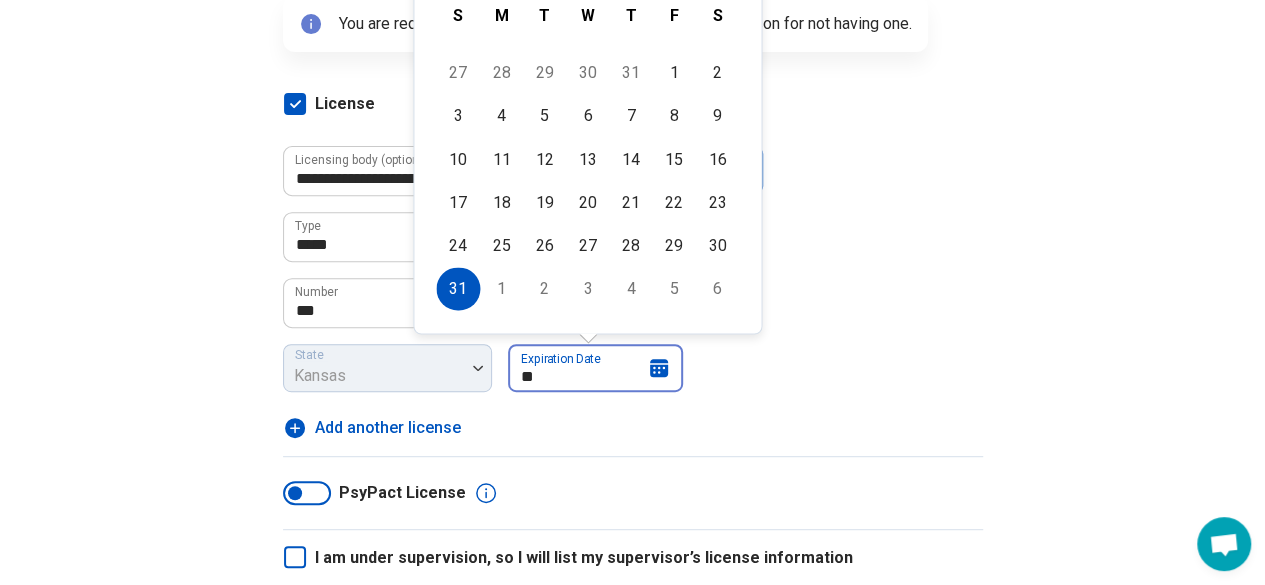 type on "*" 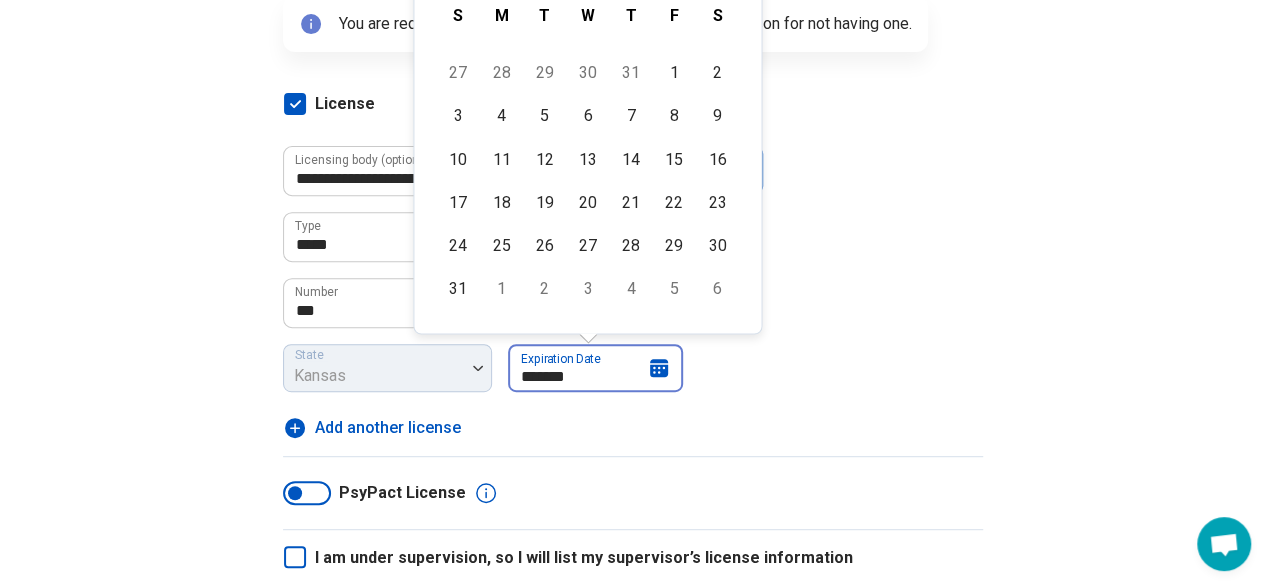 type on "********" 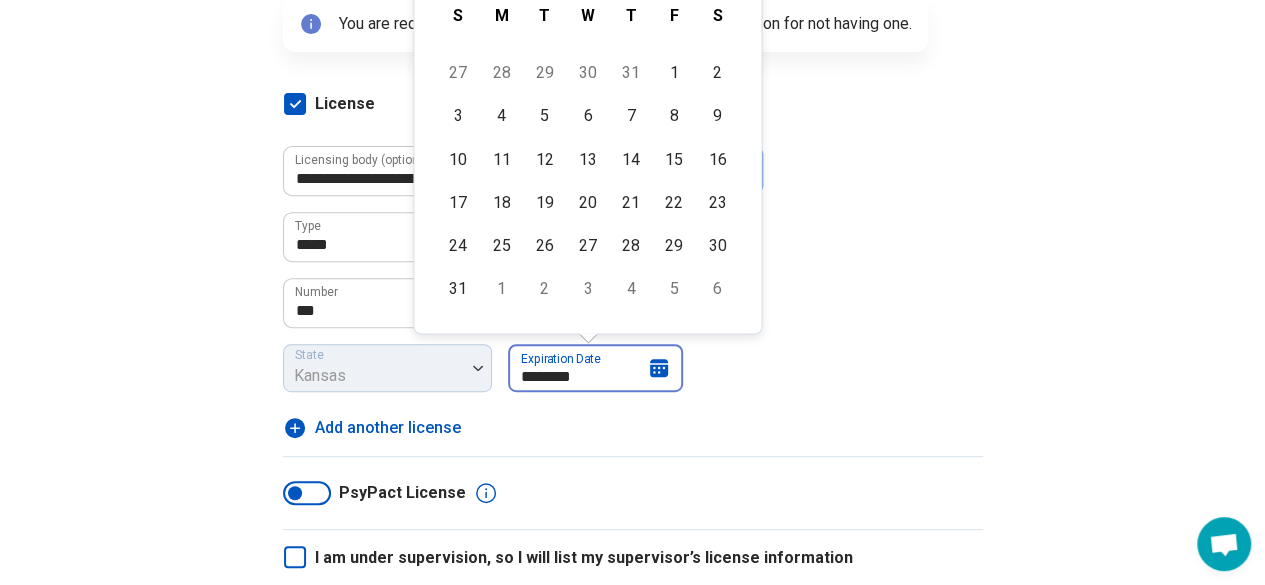 type 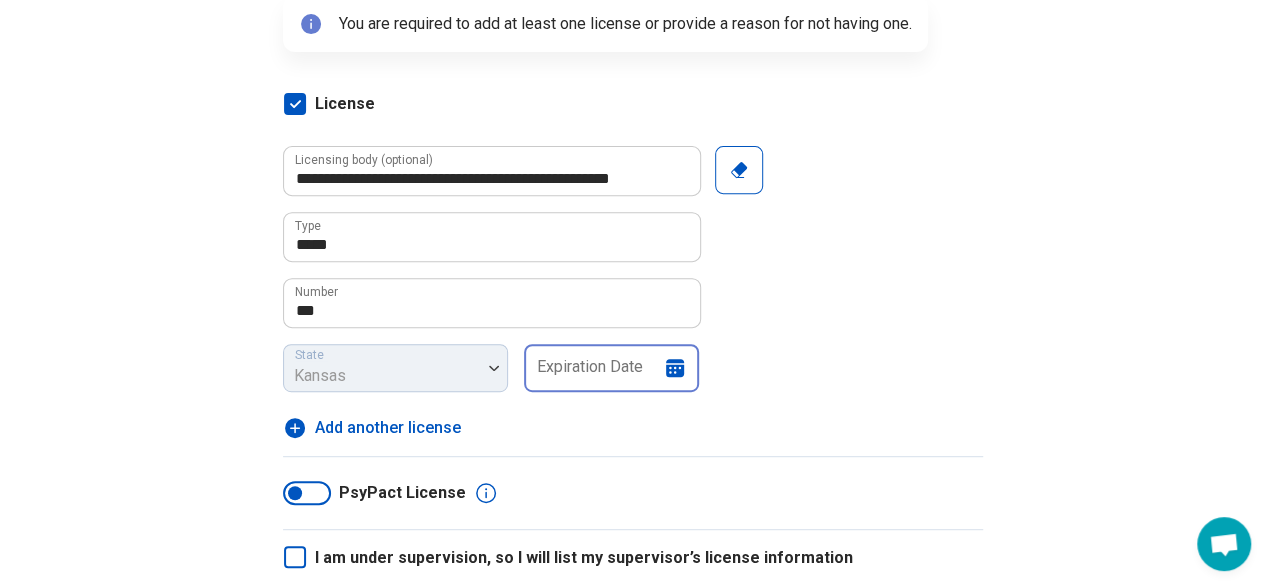 type 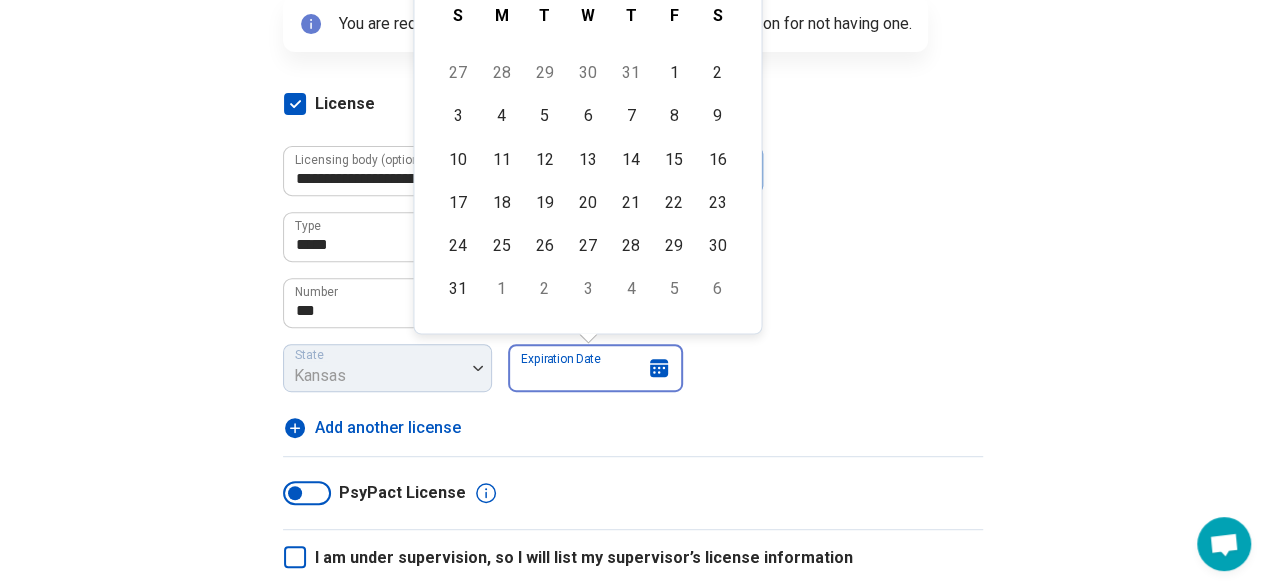 click on "Expiration Date" at bounding box center [595, 368] 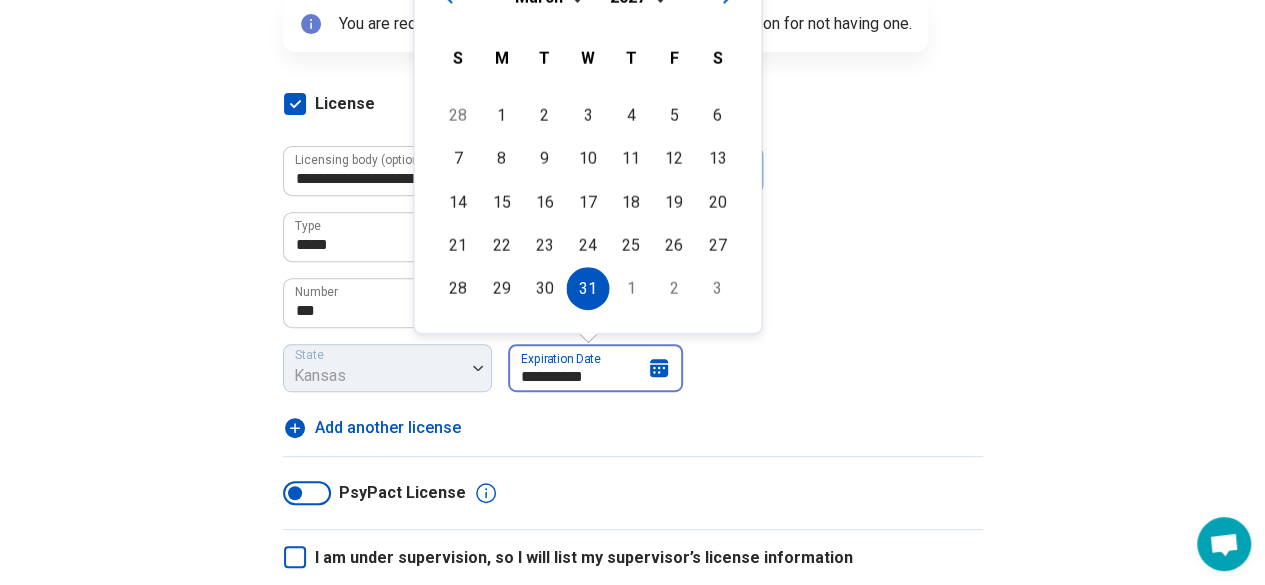 type on "**********" 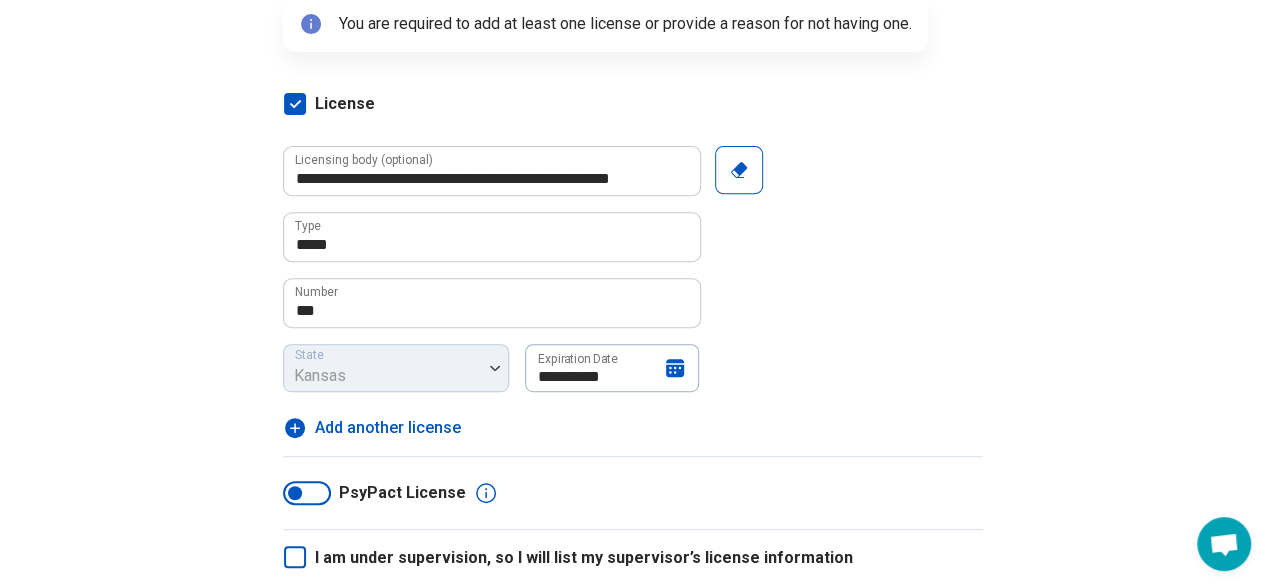 click on "**********" at bounding box center (633, 293) 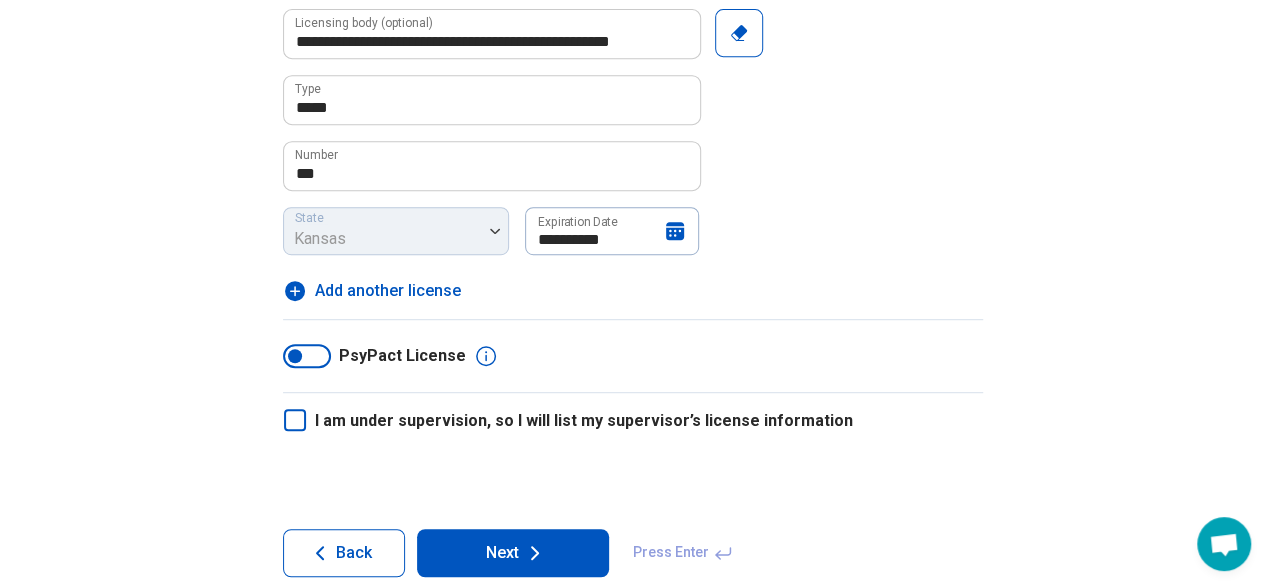 scroll, scrollTop: 455, scrollLeft: 0, axis: vertical 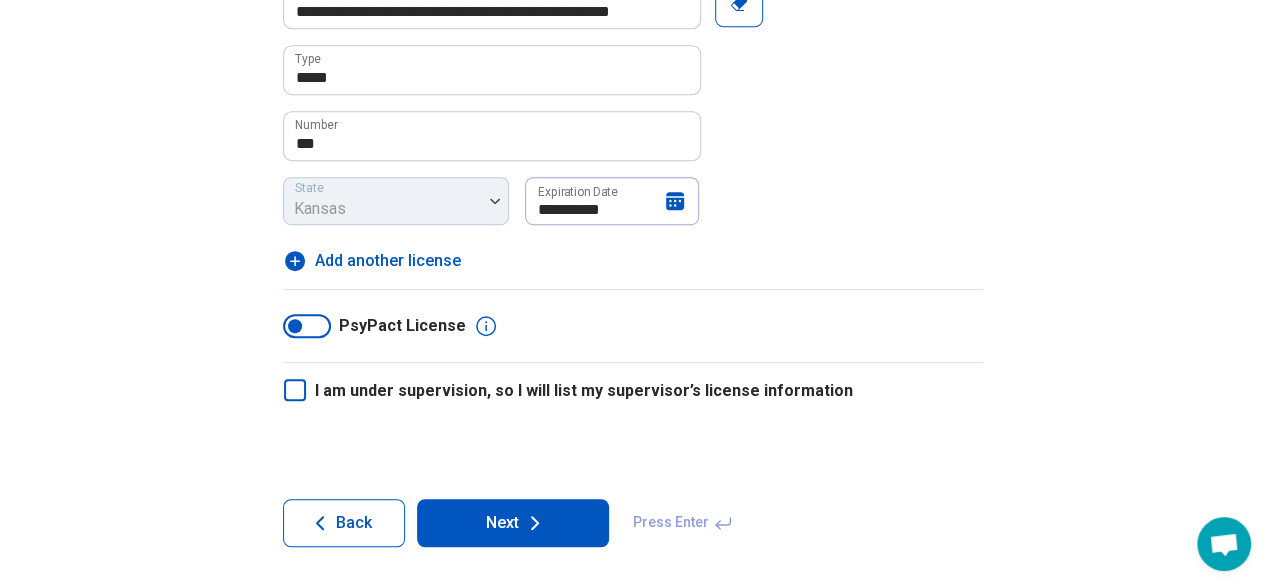 click on "Next" at bounding box center [513, 523] 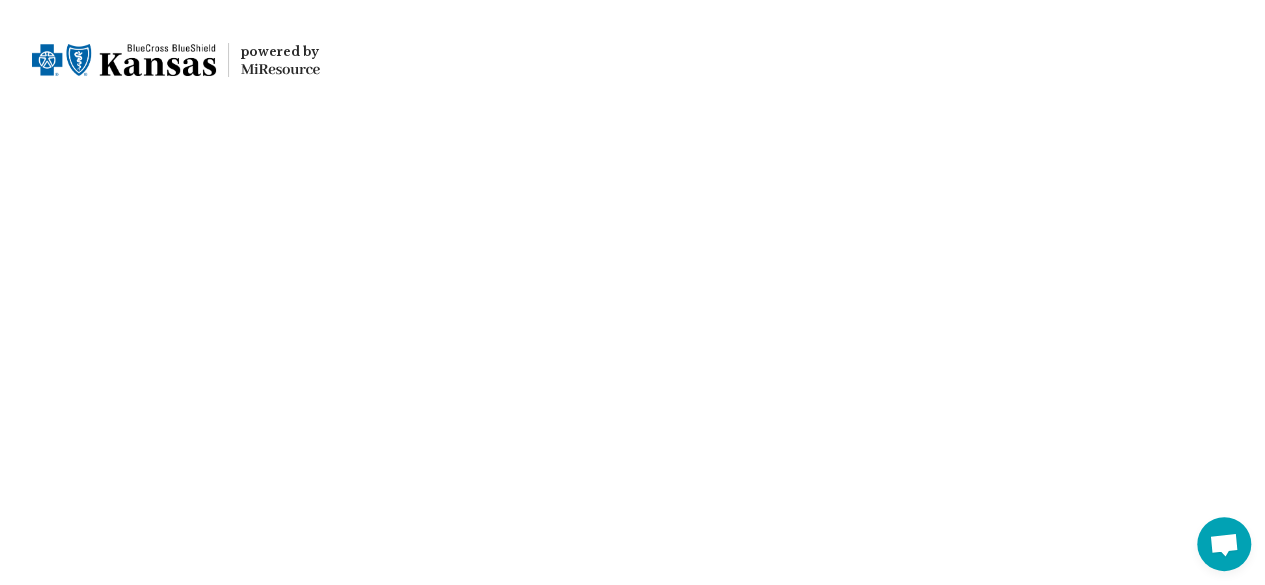 scroll, scrollTop: 0, scrollLeft: 0, axis: both 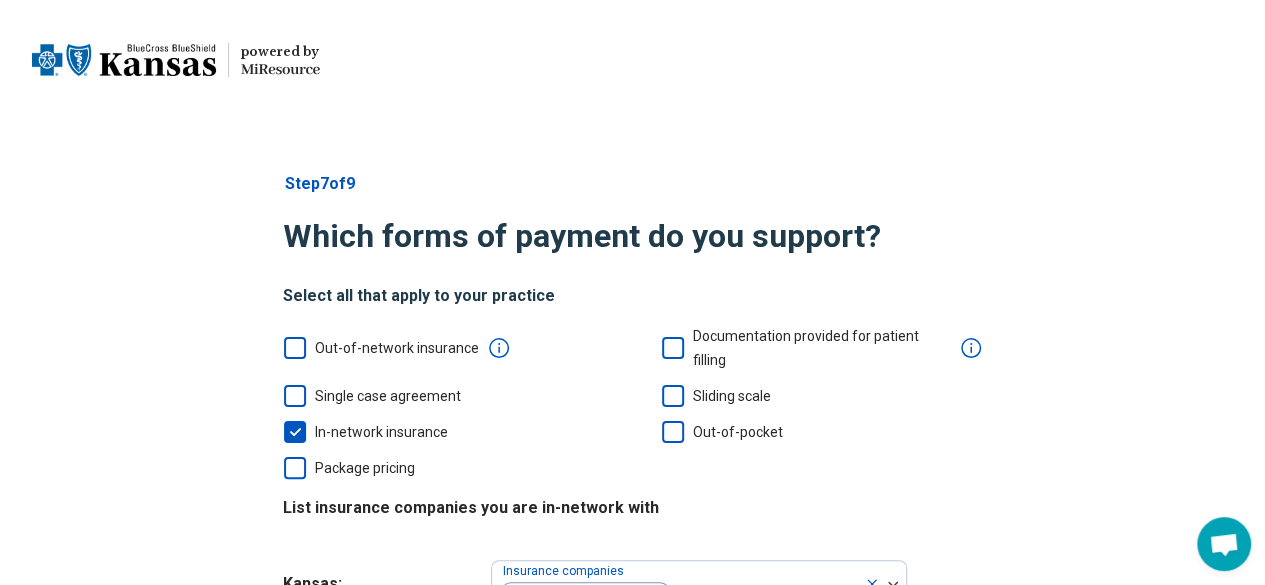 click 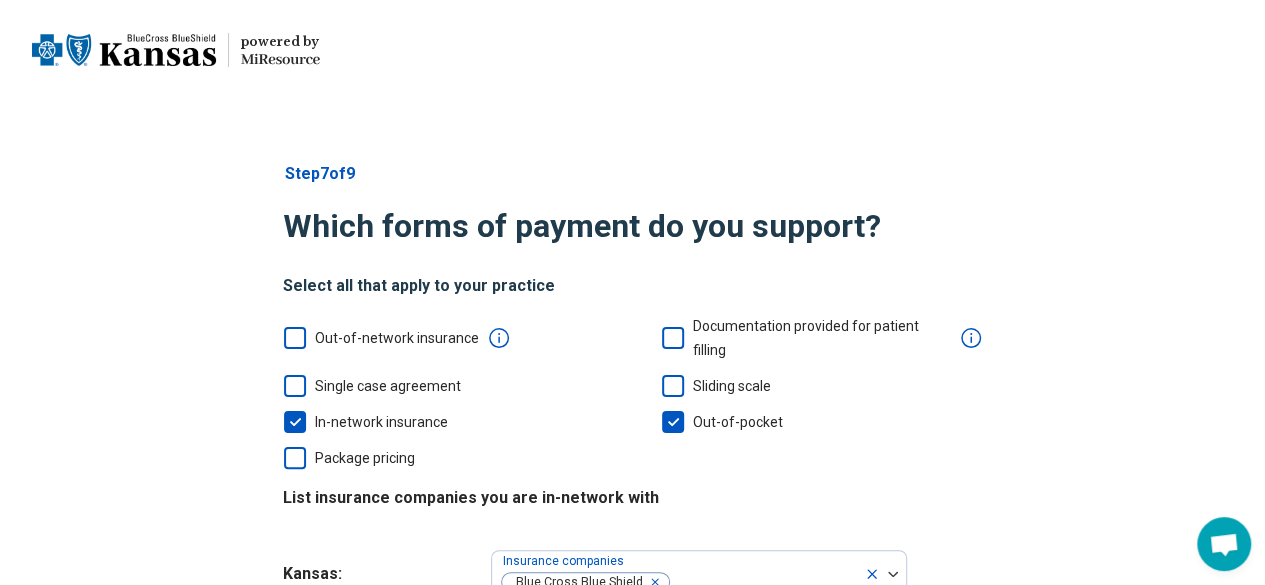 scroll, scrollTop: 12, scrollLeft: 0, axis: vertical 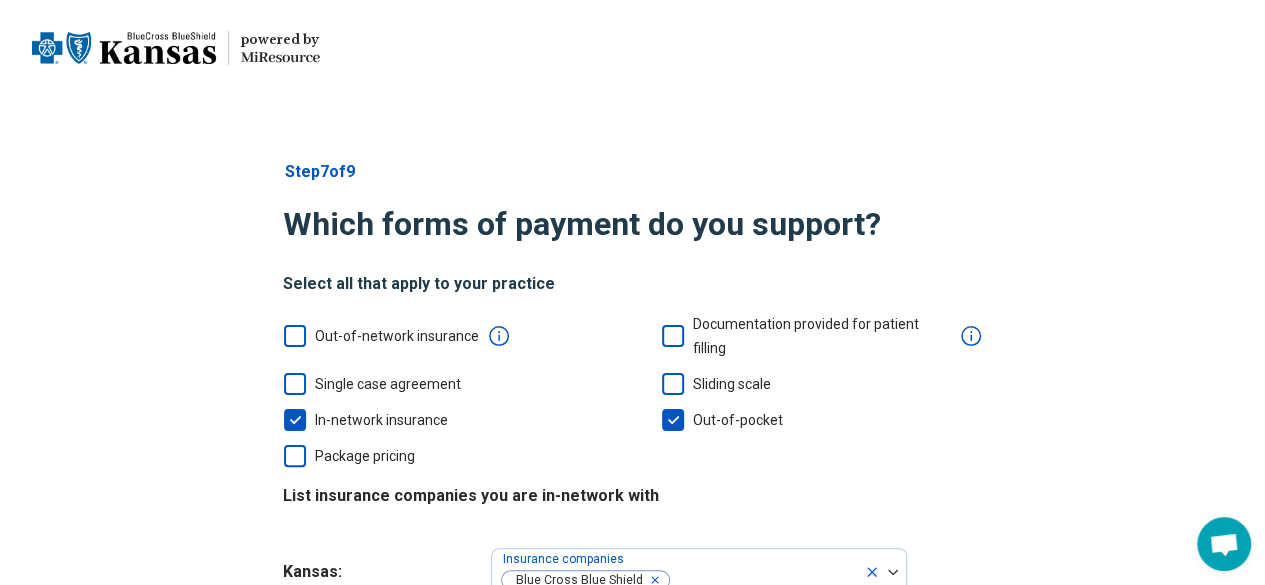 click 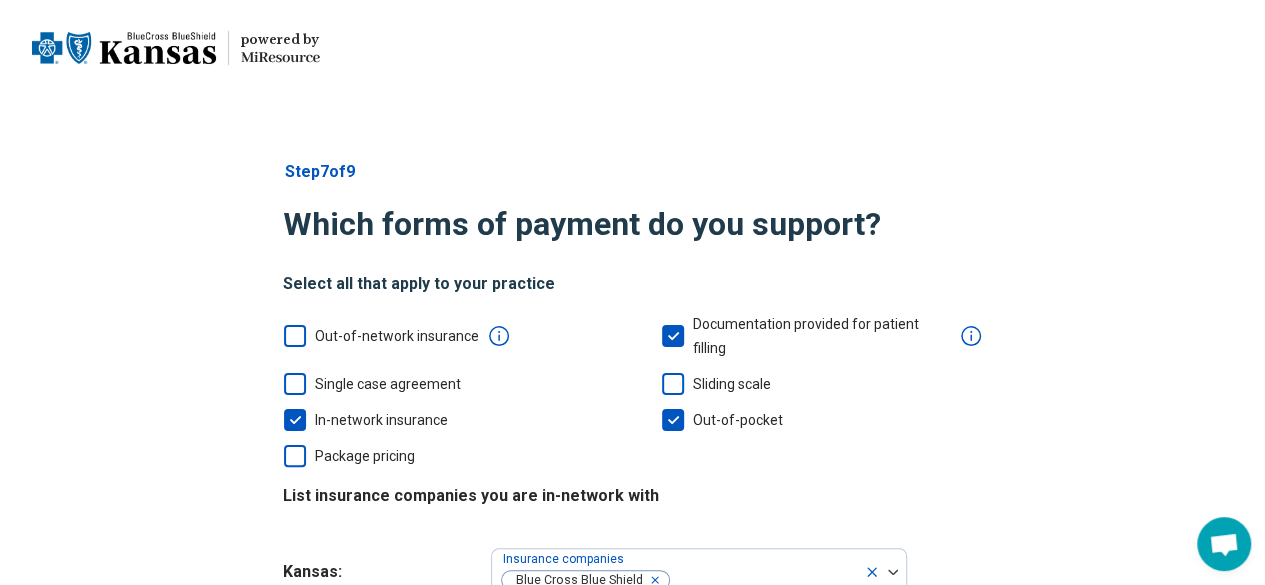 scroll, scrollTop: 10, scrollLeft: 0, axis: vertical 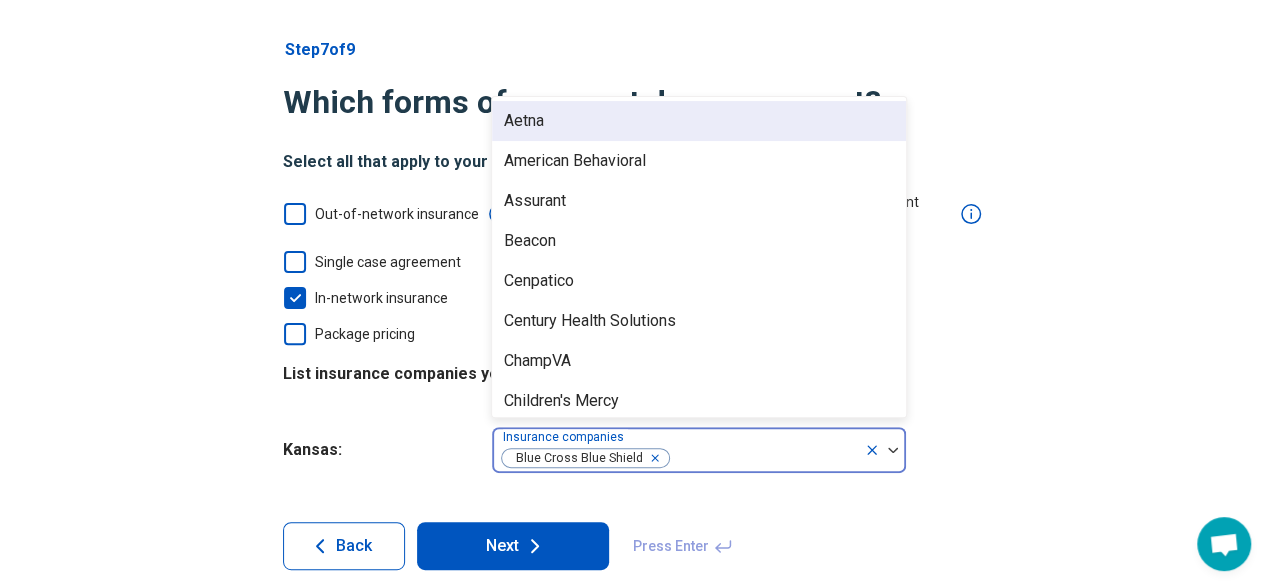 click at bounding box center (893, 450) 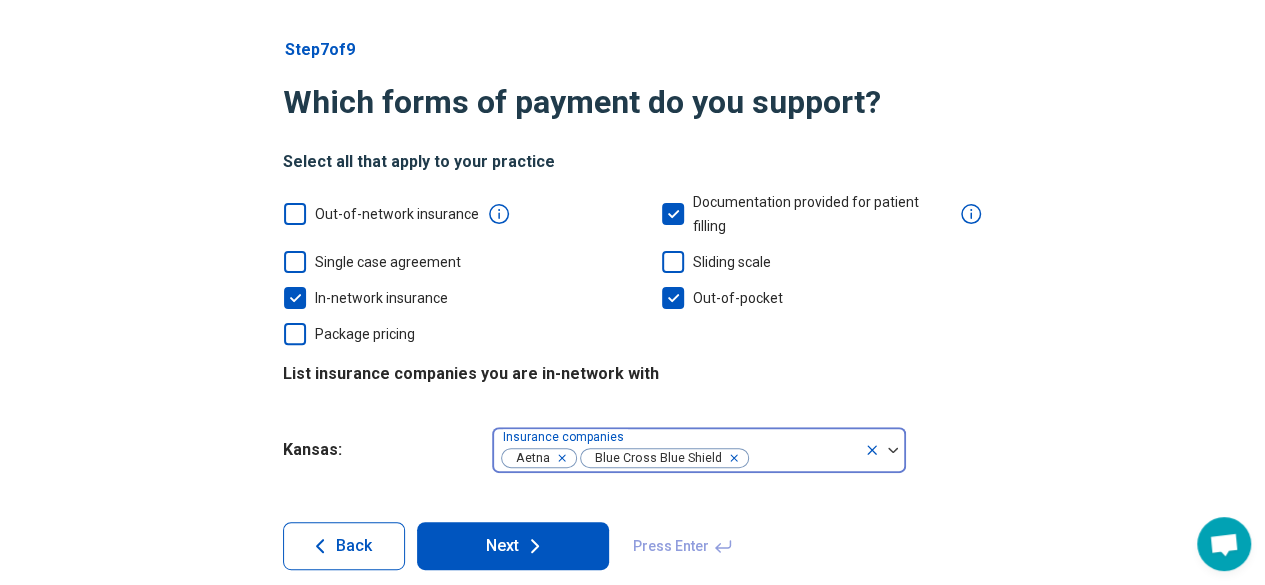 click at bounding box center [893, 450] 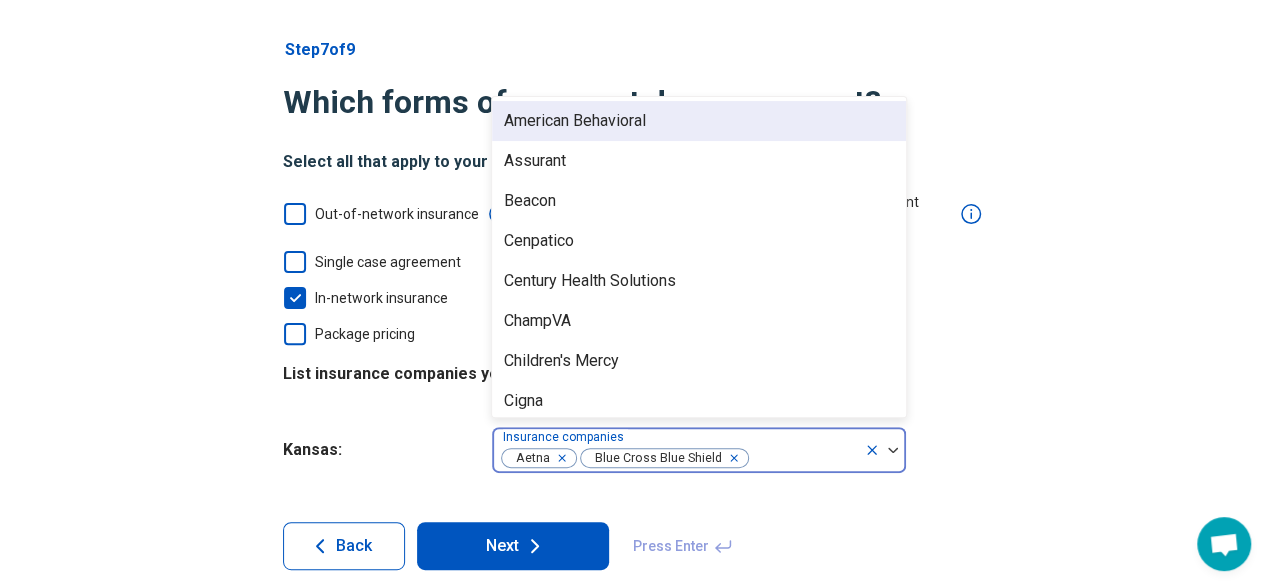 click at bounding box center [893, 450] 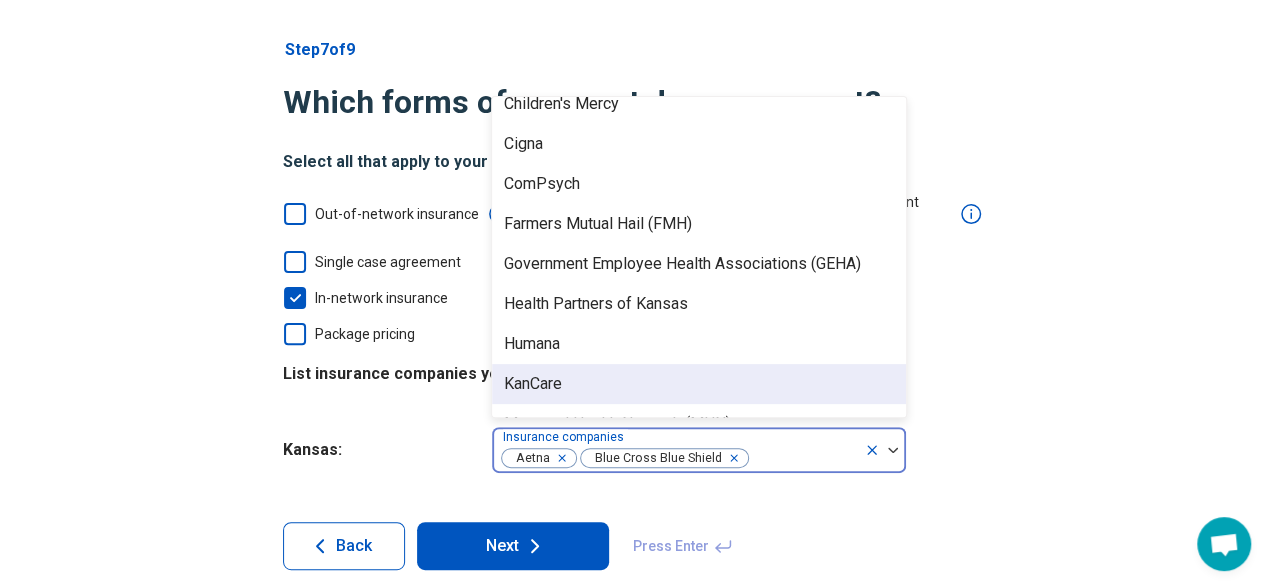 scroll, scrollTop: 297, scrollLeft: 0, axis: vertical 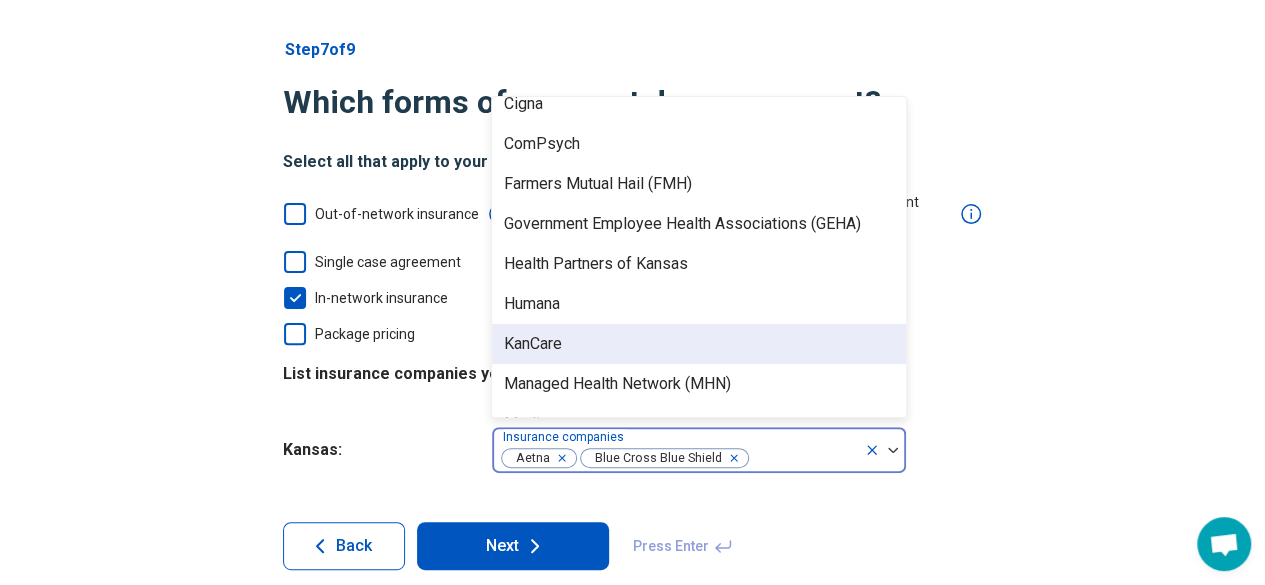 click on "KanCare" at bounding box center (699, 344) 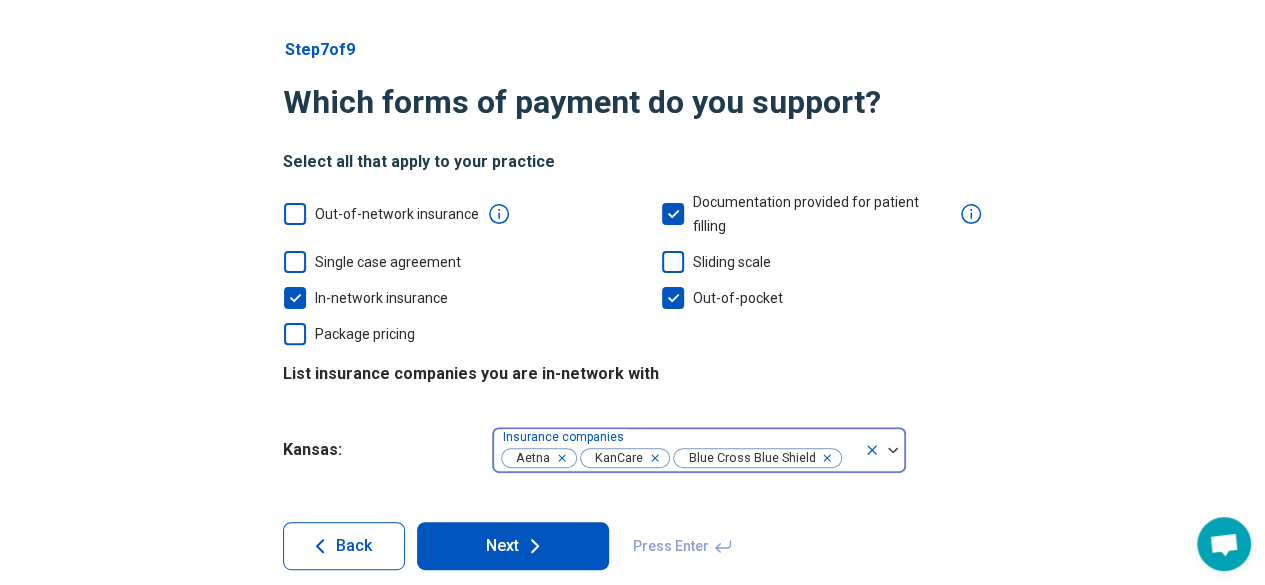 click at bounding box center [893, 450] 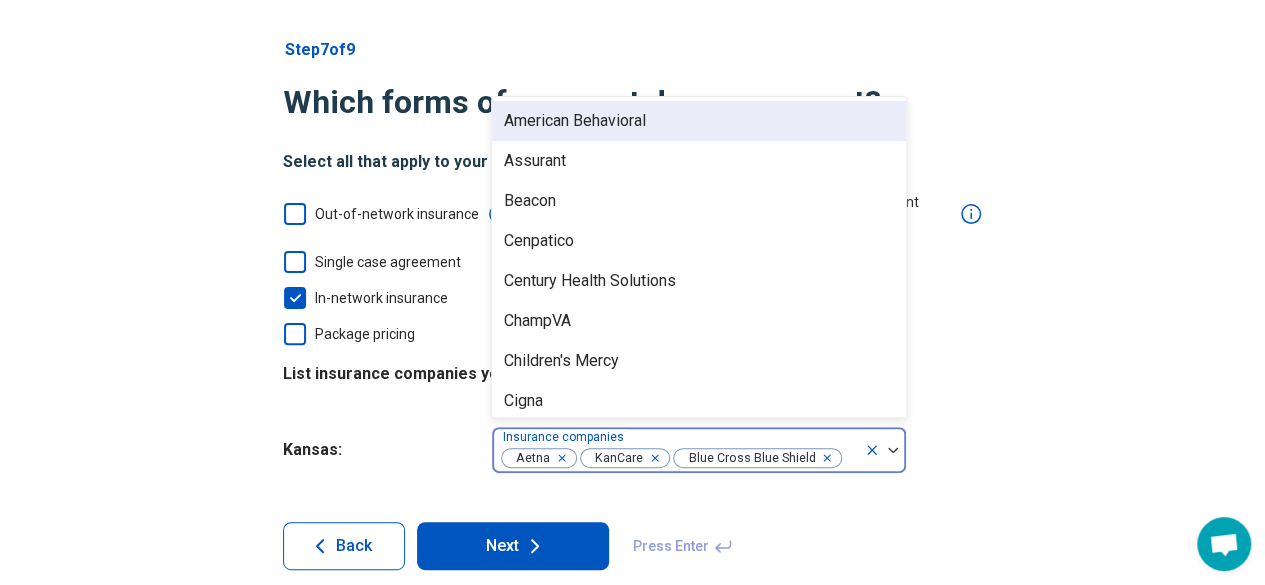 click at bounding box center (893, 450) 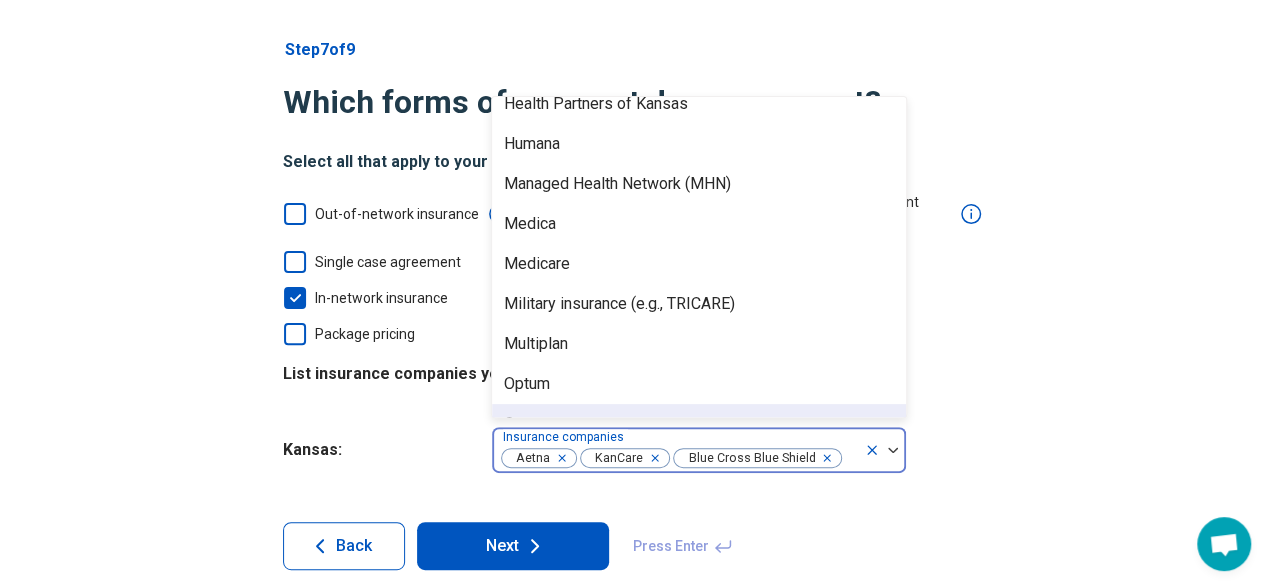 scroll, scrollTop: 497, scrollLeft: 0, axis: vertical 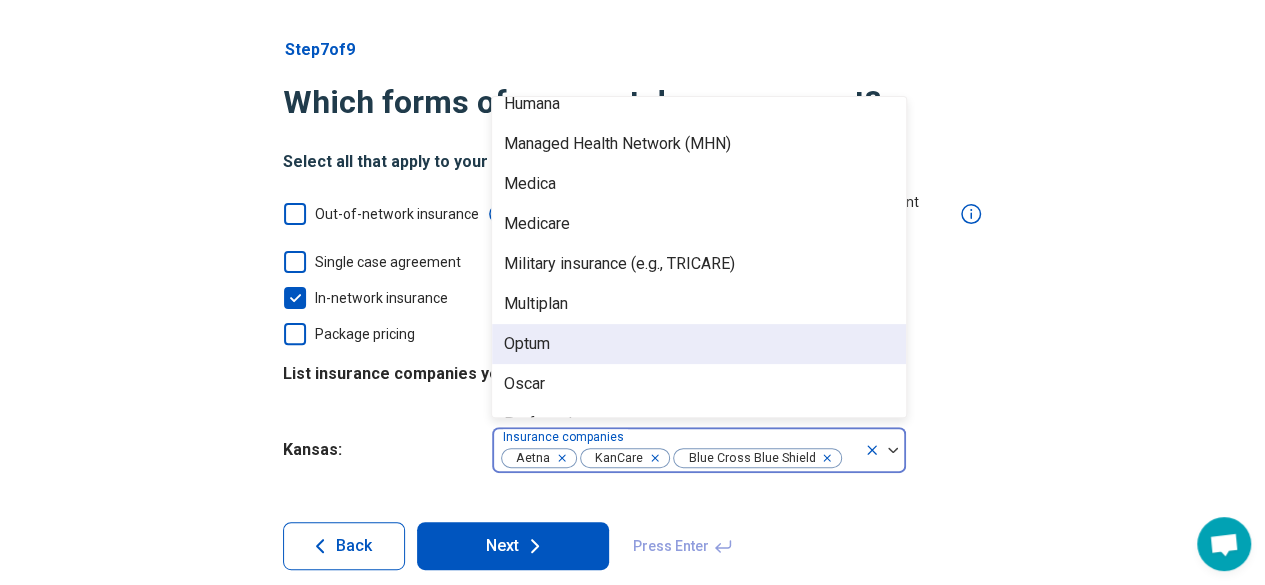 click on "Optum" at bounding box center [699, 344] 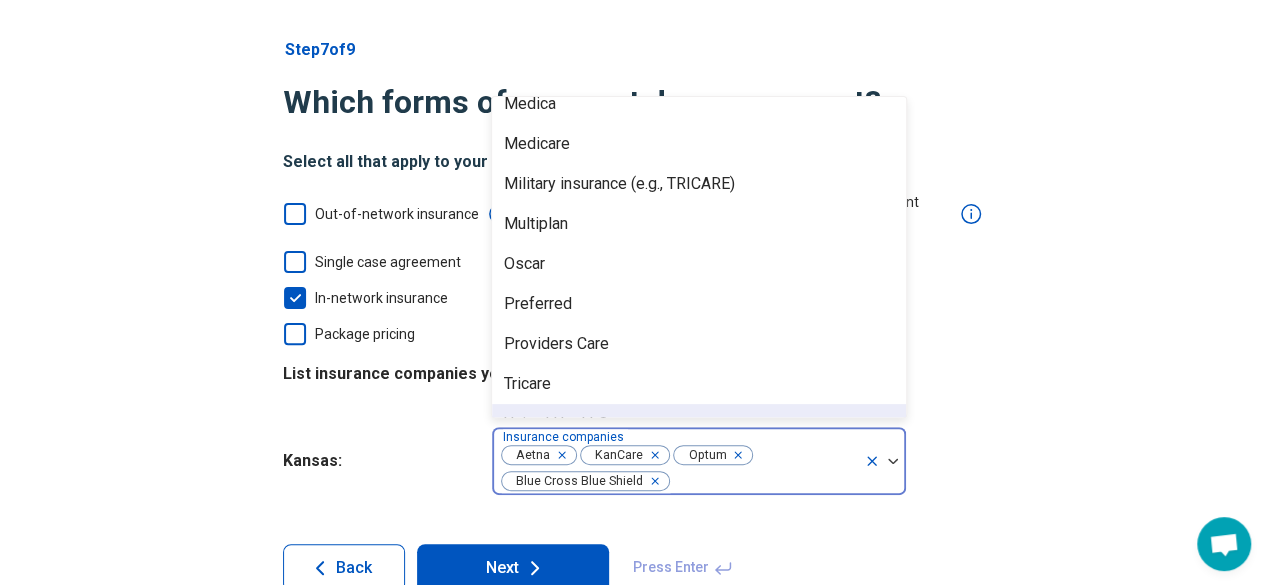 scroll, scrollTop: 608, scrollLeft: 0, axis: vertical 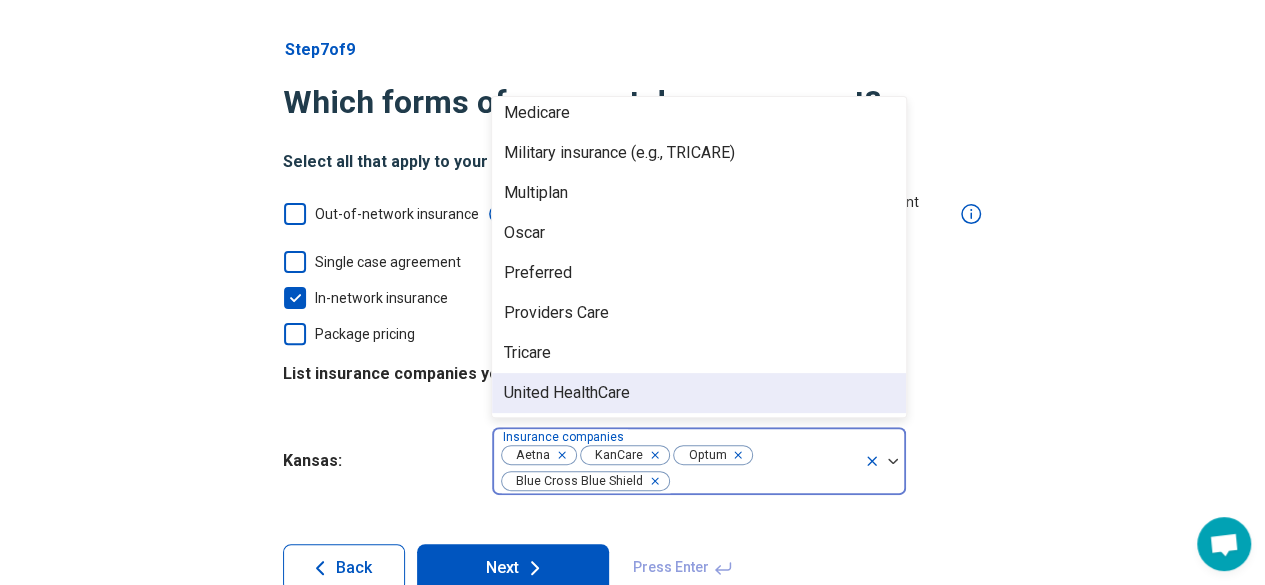 click on "United HealthCare" at bounding box center (567, 393) 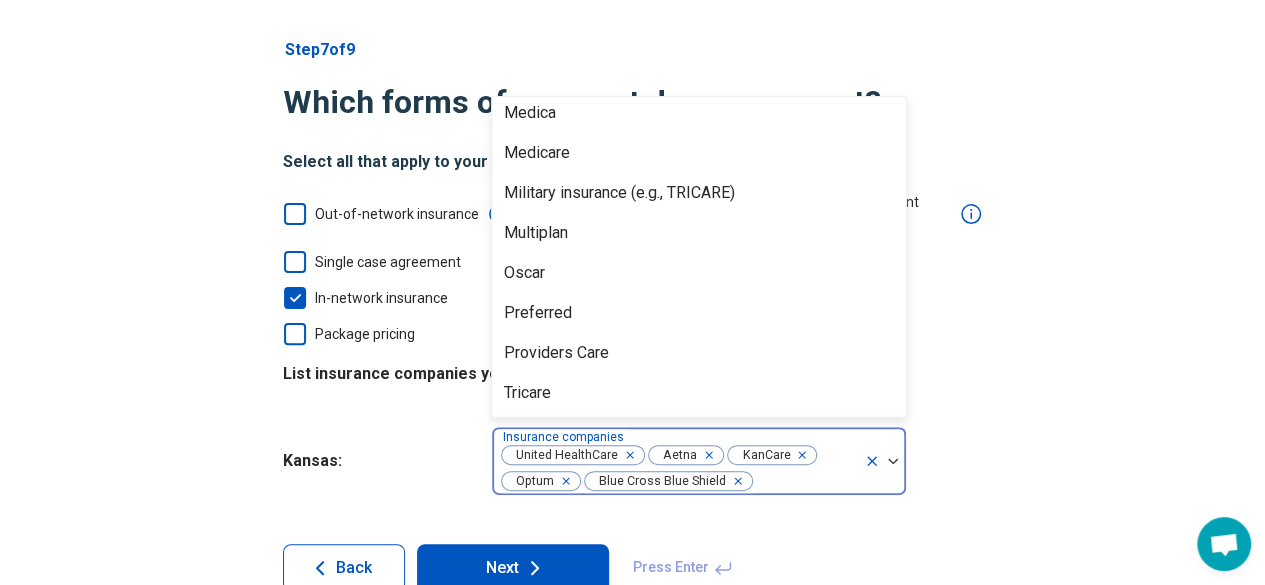 scroll, scrollTop: 0, scrollLeft: 0, axis: both 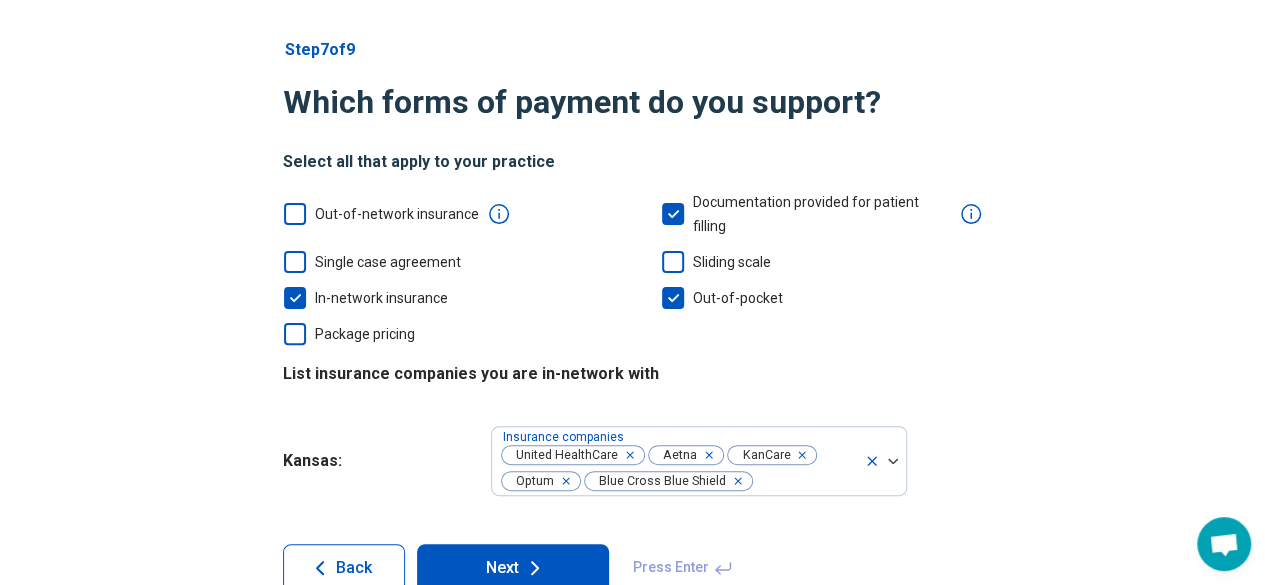 click on "Step  7  of  9 Which forms of payment do you support? Select all that apply to your practice Out-of-network insurance Documentation provided for patient filling Single case agreement Sliding scale In-network insurance Out-of-pocket Package pricing List insurance companies you are in-network with Kansas : Insurance companies United HealthCare Aetna KanCare Optum Blue Cross Blue Shield Back Next Press Enter" at bounding box center [632, 315] 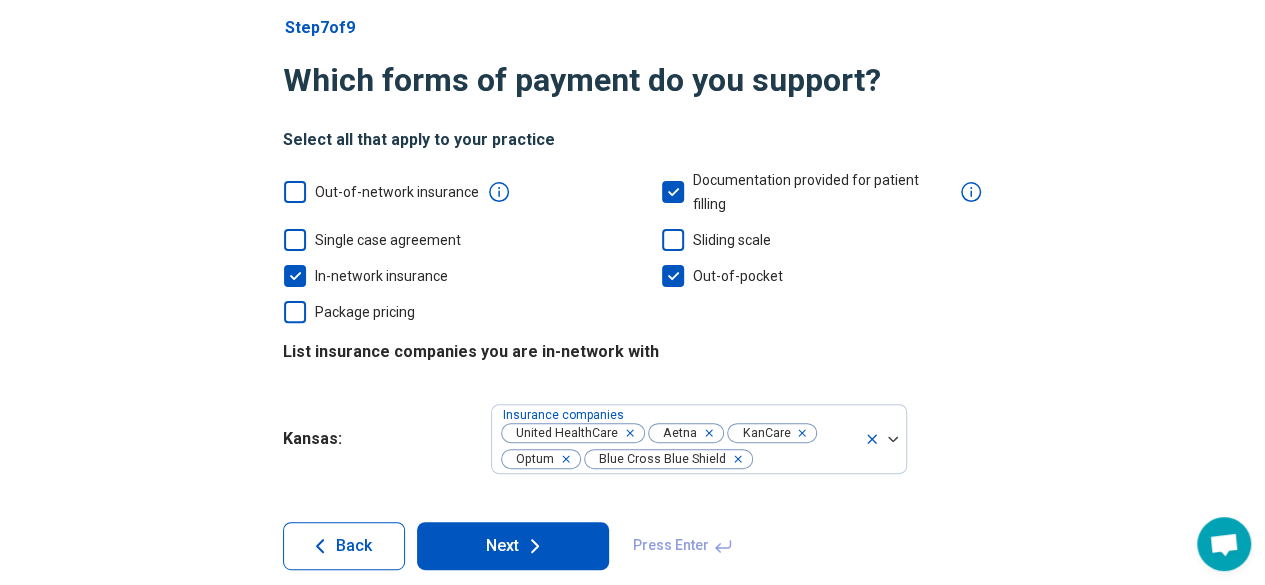 click on "Step  7  of  9 Which forms of payment do you support? Select all that apply to your practice Out-of-network insurance Documentation provided for patient filling Single case agreement Sliding scale In-network insurance Out-of-pocket Package pricing List insurance companies you are in-network with Kansas : Insurance companies United HealthCare Aetna KanCare Optum Blue Cross Blue Shield Back Next Press Enter" at bounding box center (632, 293) 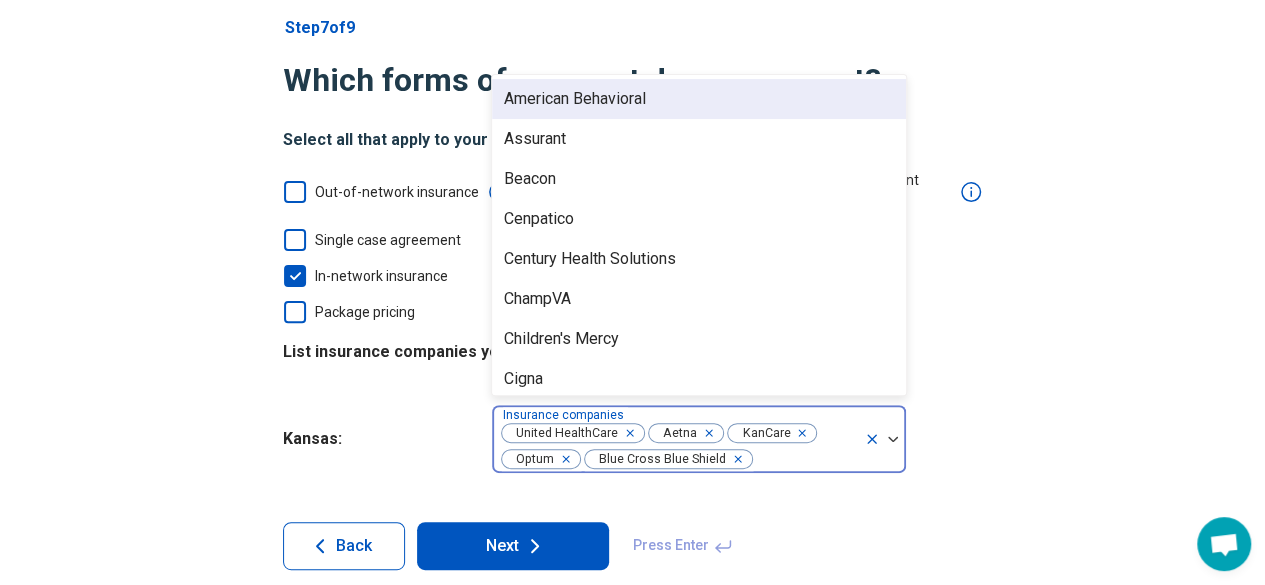click at bounding box center (893, 439) 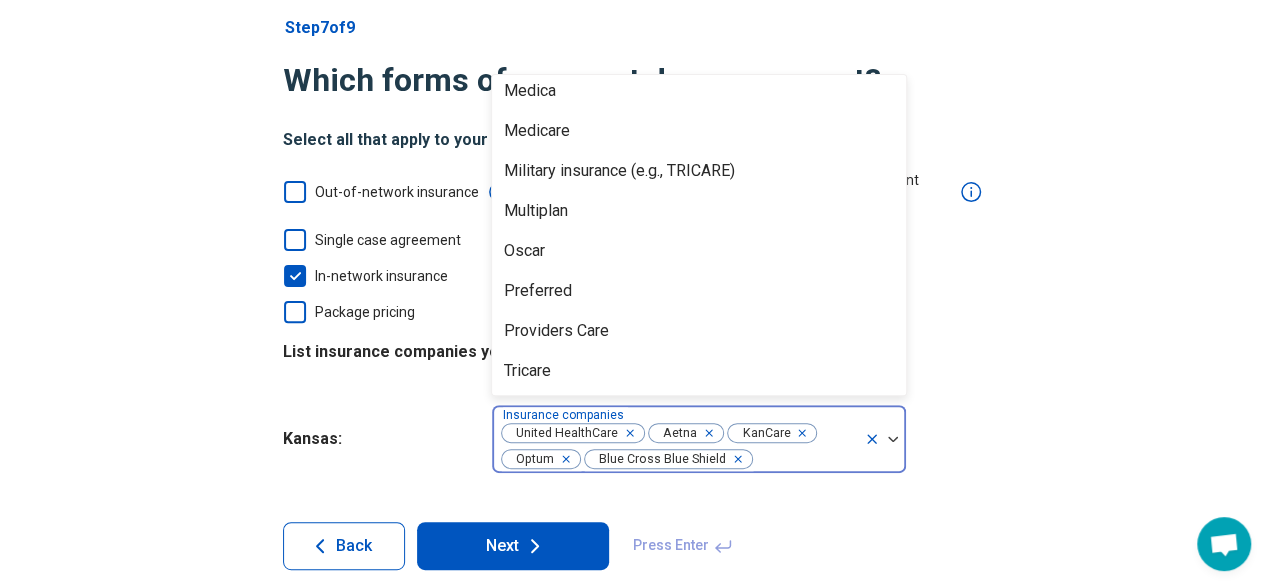 scroll, scrollTop: 0, scrollLeft: 0, axis: both 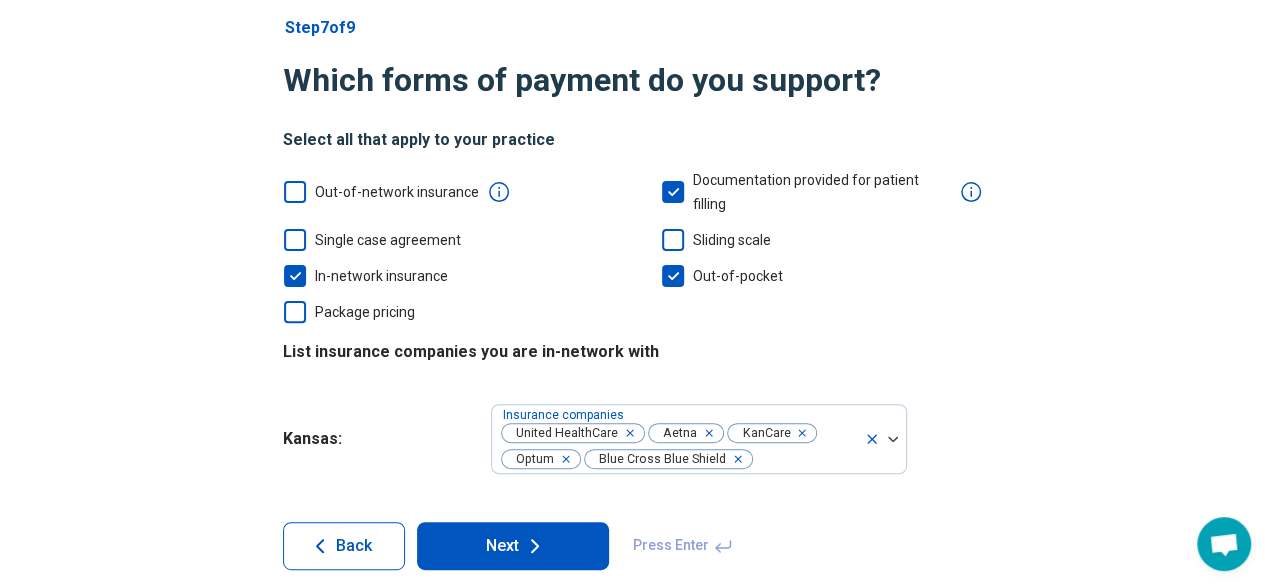 click on "Step  7  of  9 Which forms of payment do you support? Select all that apply to your practice Out-of-network insurance Documentation provided for patient filling Single case agreement Sliding scale In-network insurance Out-of-pocket Package pricing List insurance companies you are in-network with Kansas : Insurance companies United HealthCare Aetna KanCare Optum Blue Cross Blue Shield Back Next Press Enter" at bounding box center [633, 293] 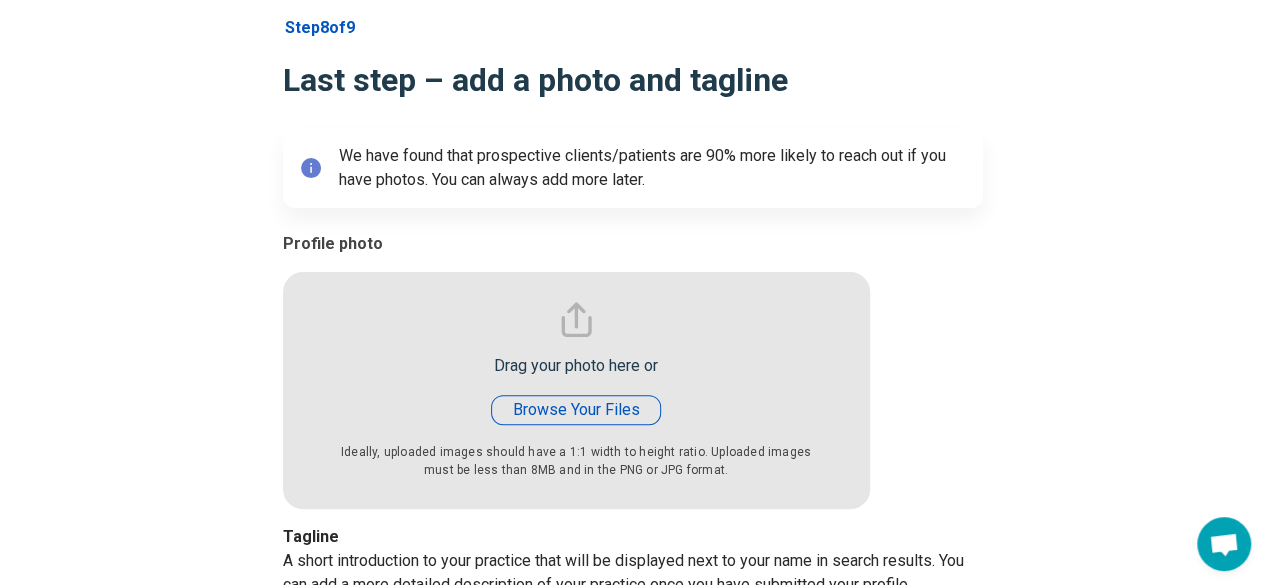 type on "*" 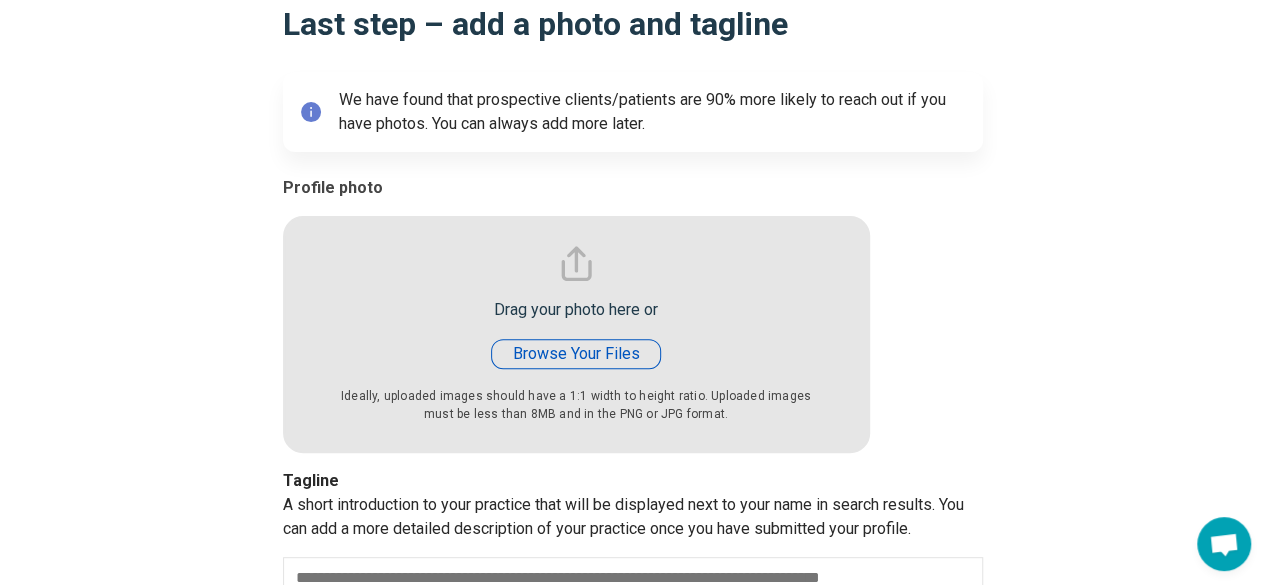 scroll, scrollTop: 232, scrollLeft: 0, axis: vertical 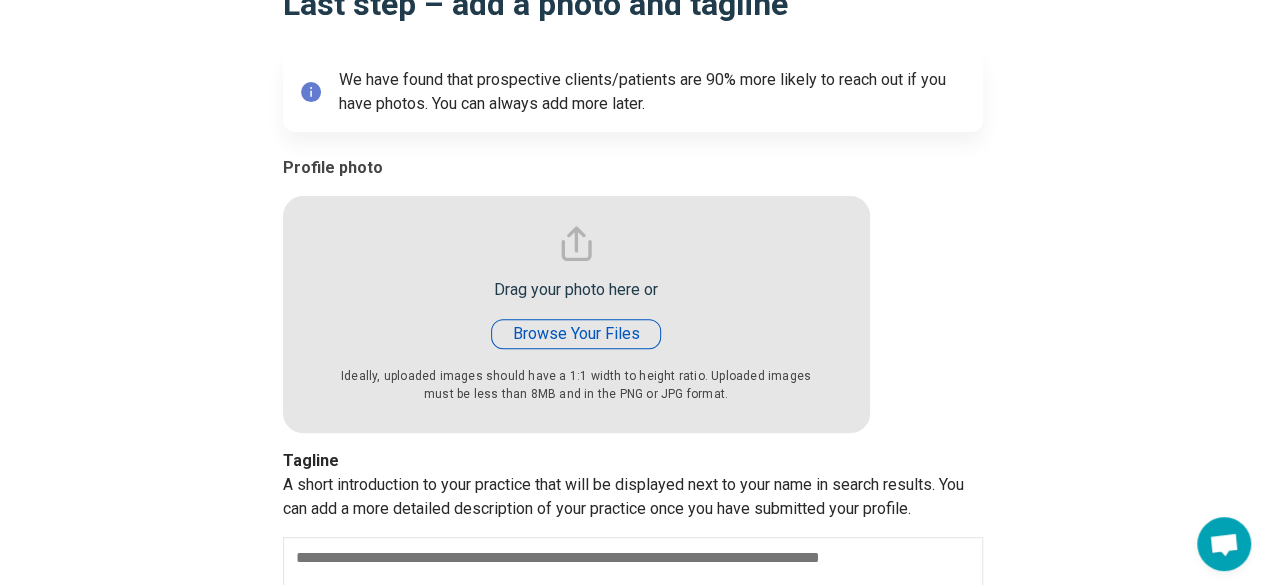 click at bounding box center [576, 294] 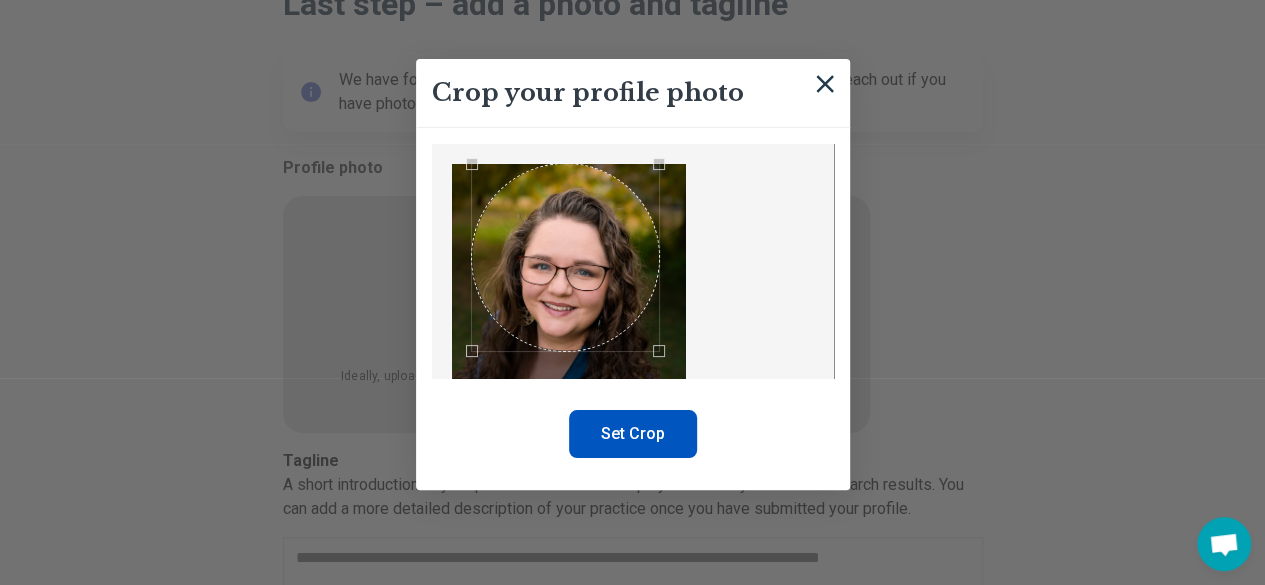 click at bounding box center [565, 257] 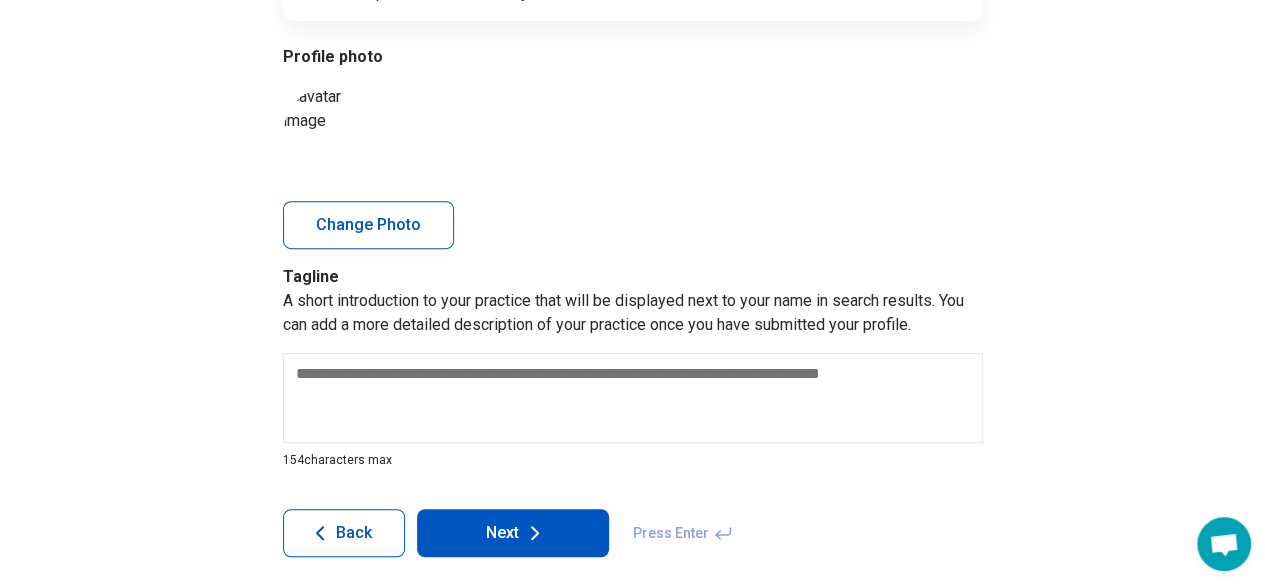 scroll, scrollTop: 354, scrollLeft: 0, axis: vertical 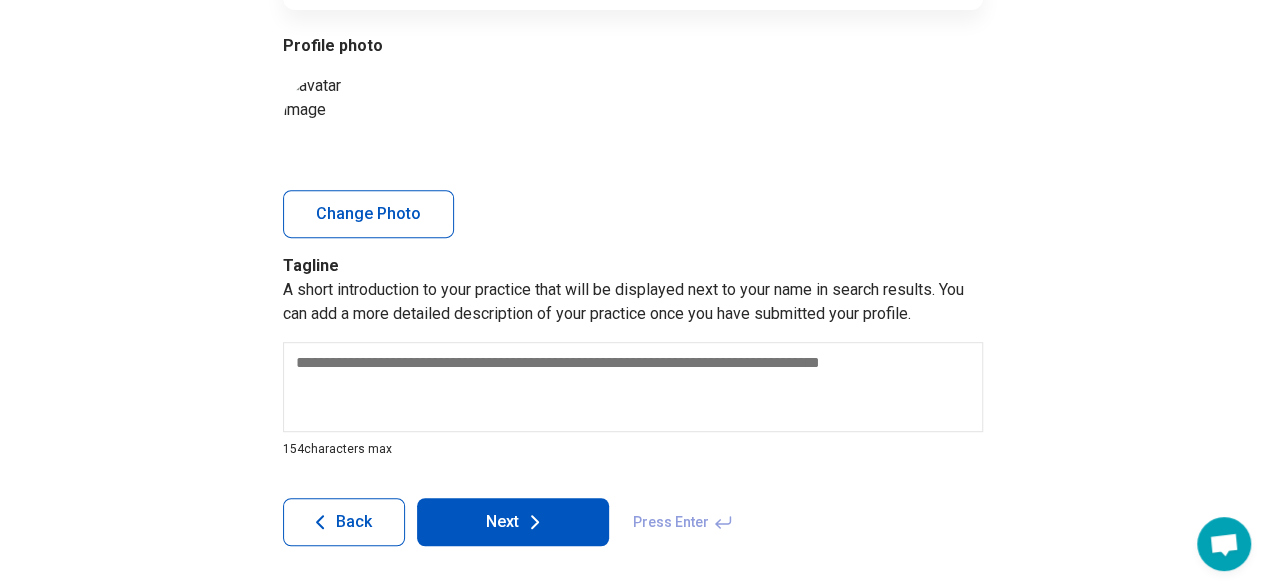 click on "Change Photo" at bounding box center (368, 214) 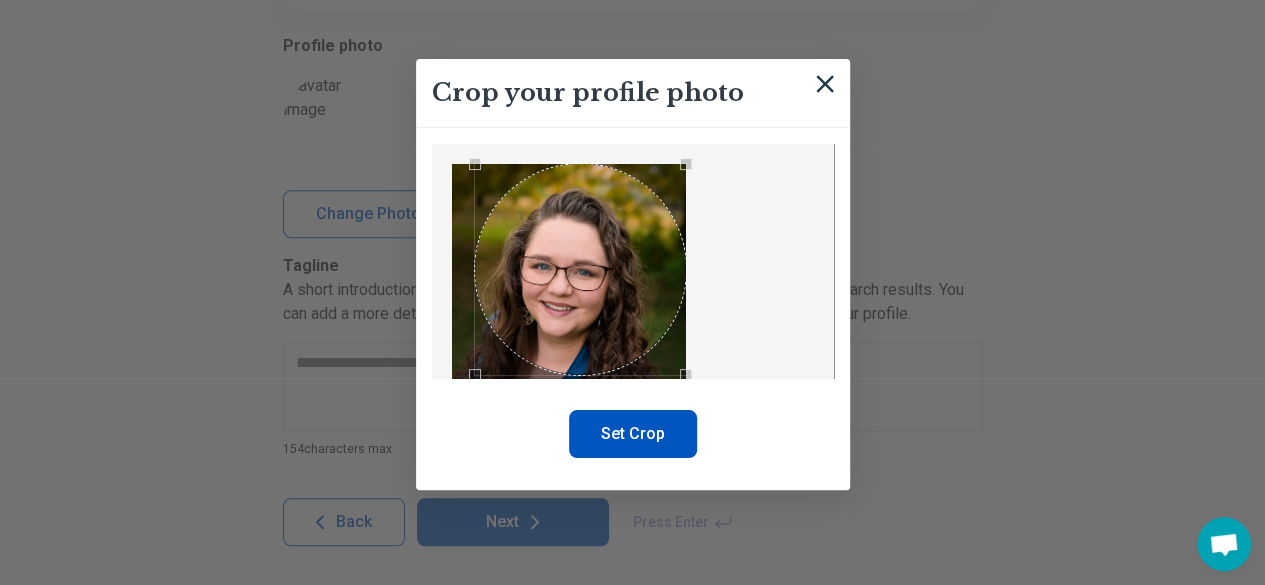 click on "Crop your profile photo Set Crop" at bounding box center (633, 274) 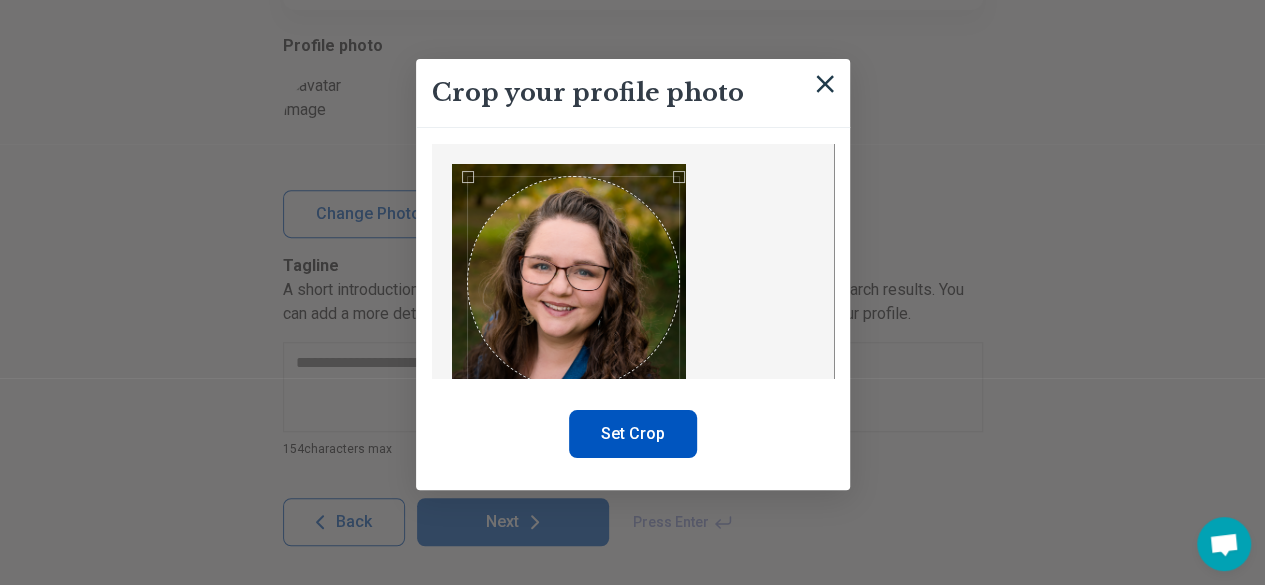 click at bounding box center [573, 282] 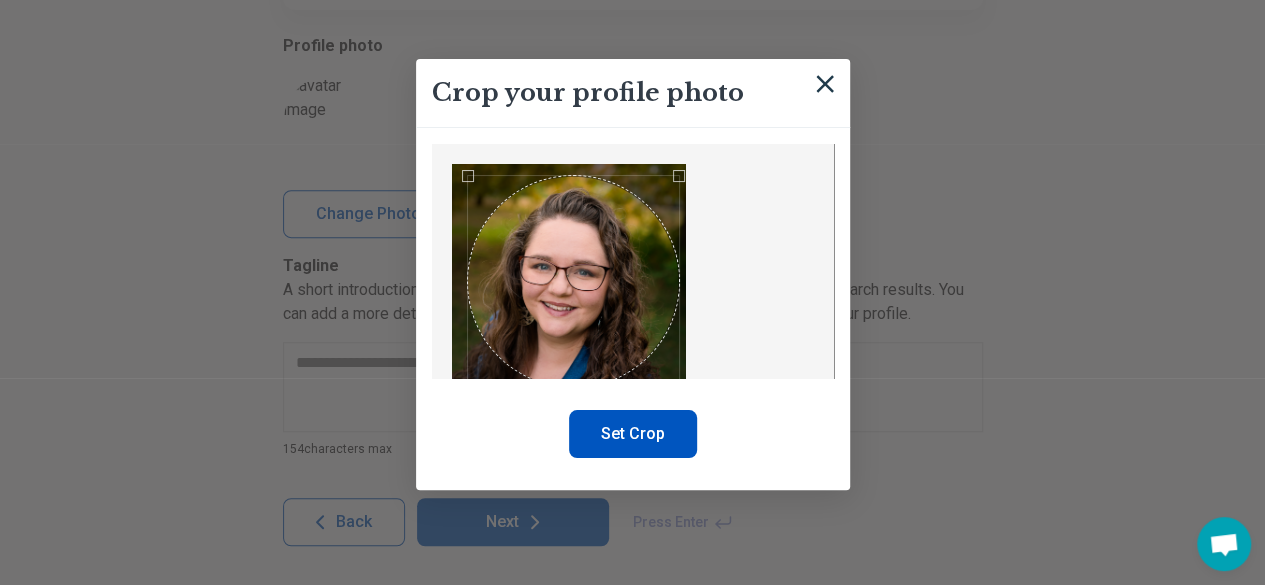 click on "Set Crop" at bounding box center [633, 434] 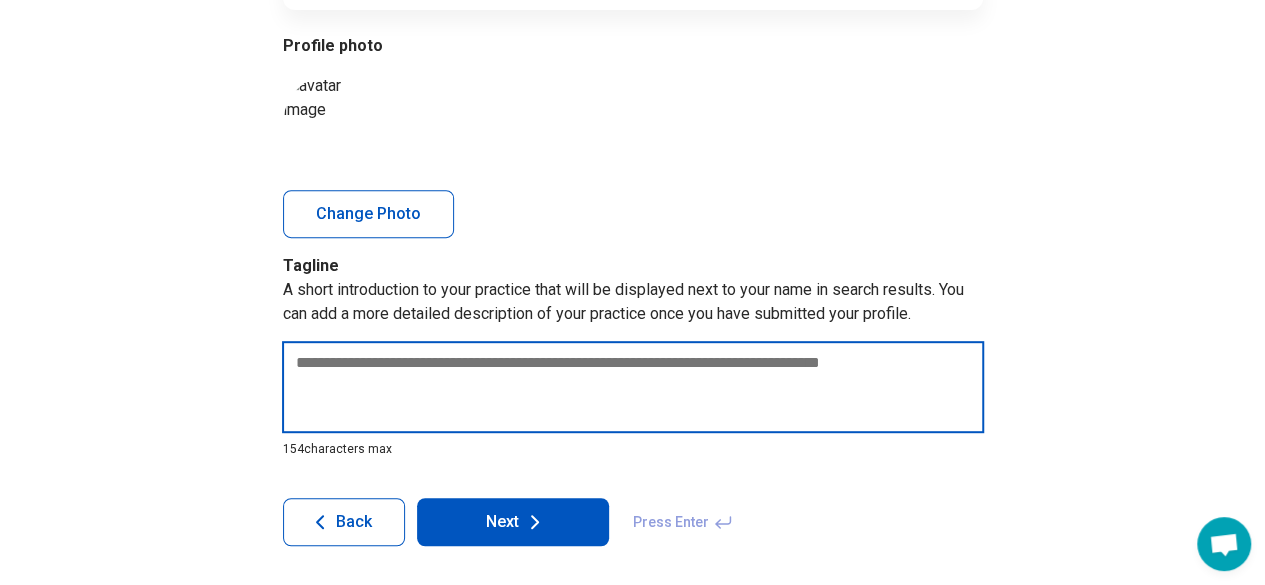 click at bounding box center [633, 387] 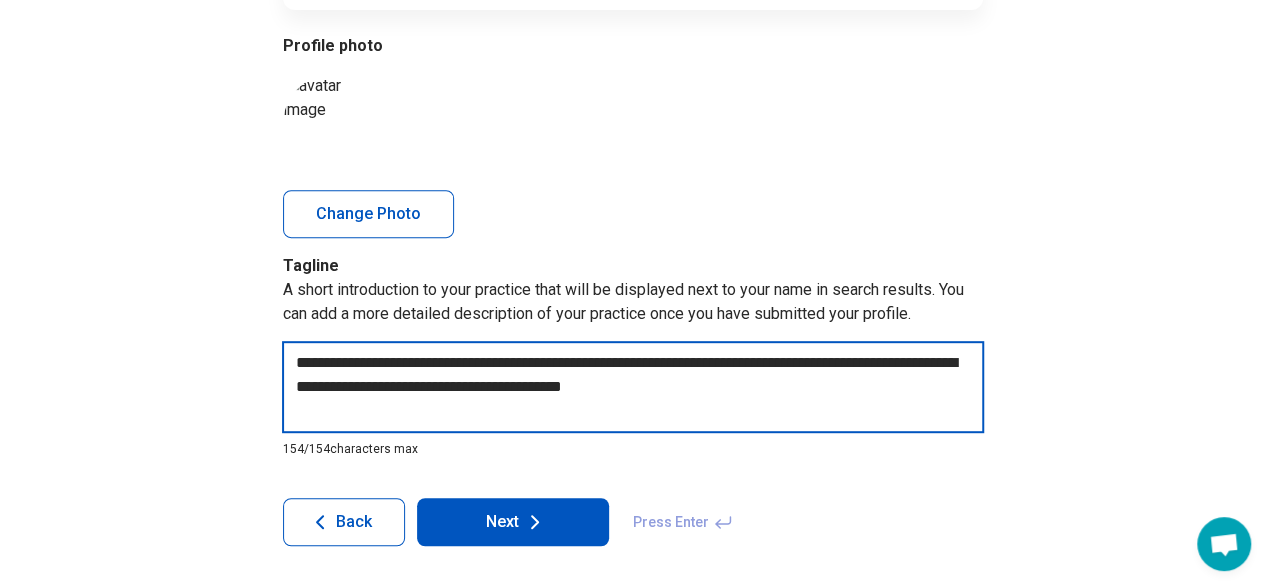 drag, startPoint x: 746, startPoint y: 387, endPoint x: 261, endPoint y: 363, distance: 485.59344 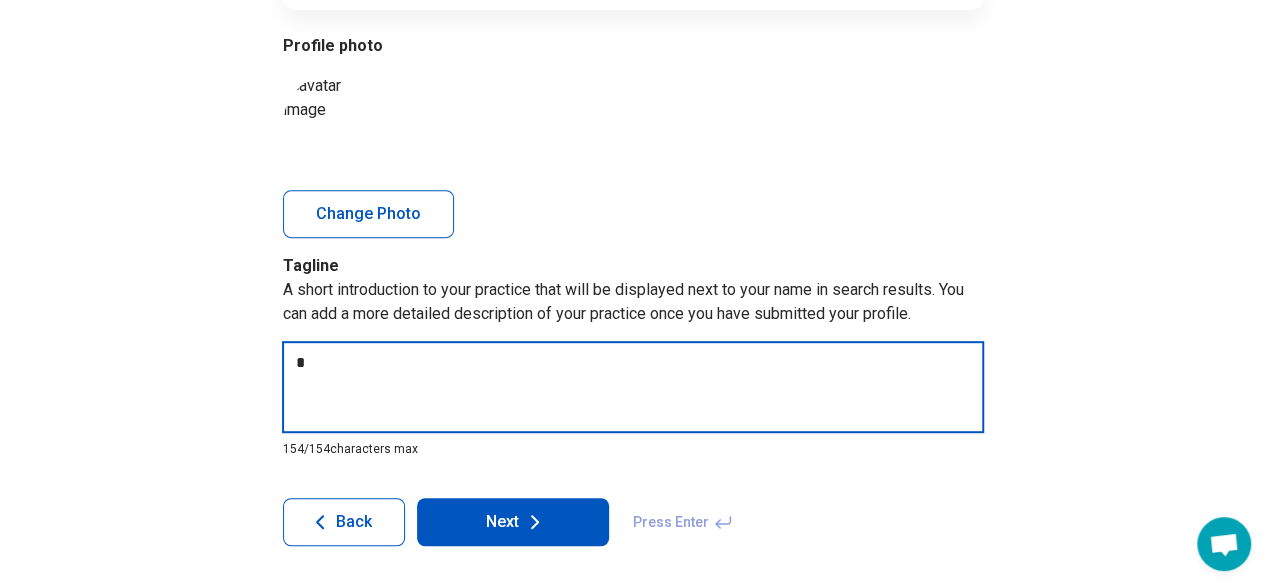 type on "*" 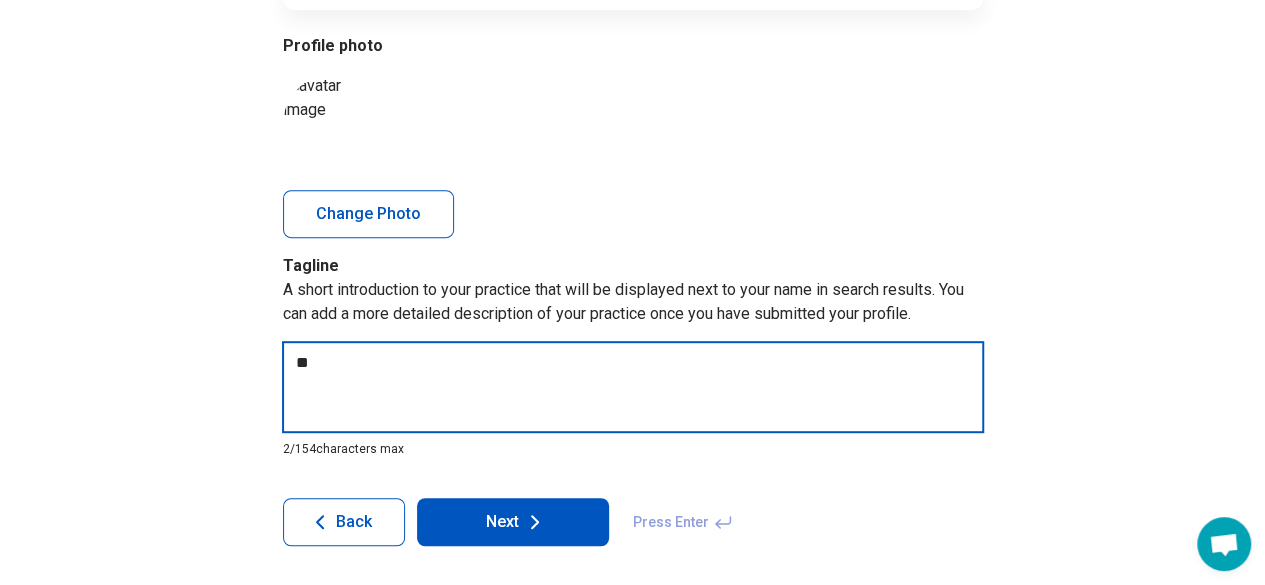 type on "*" 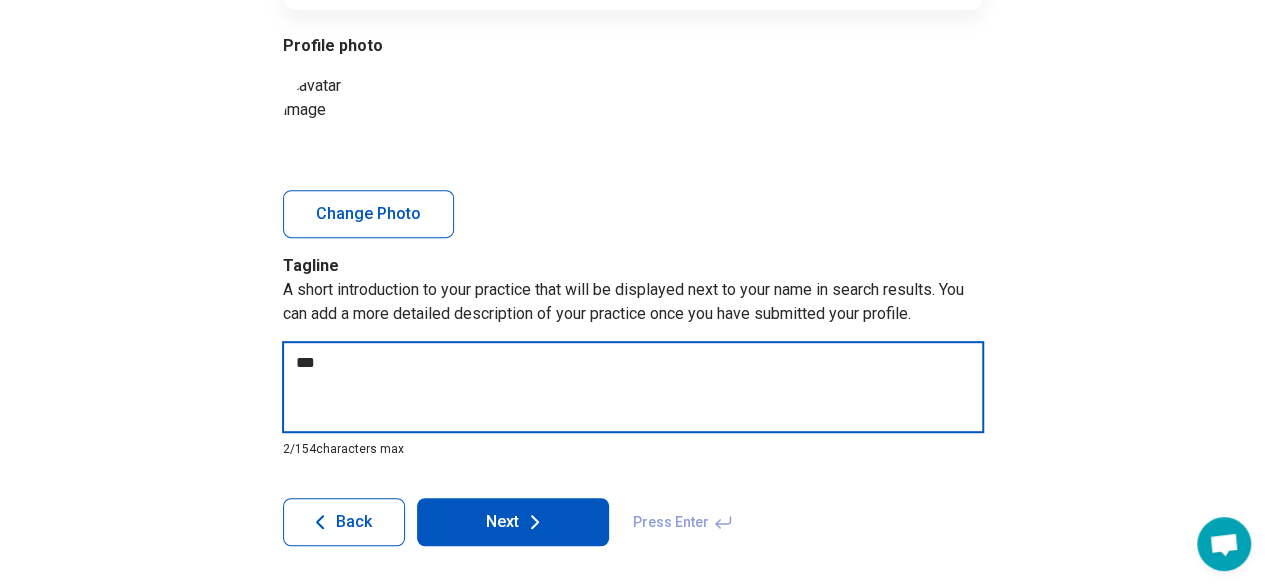 type on "*" 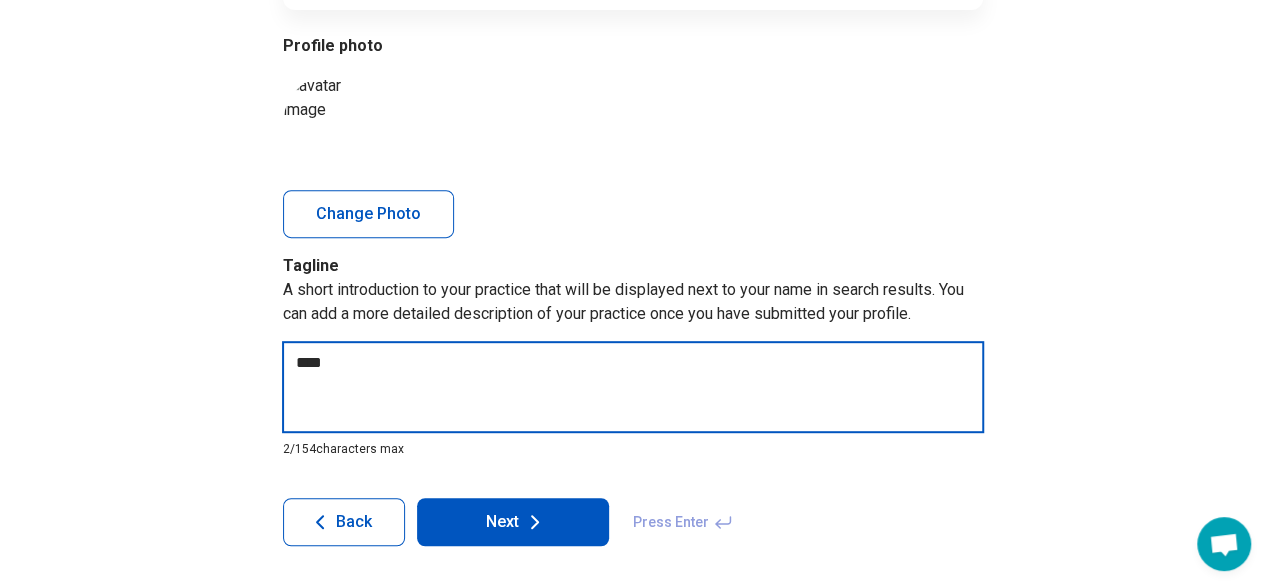 type on "*" 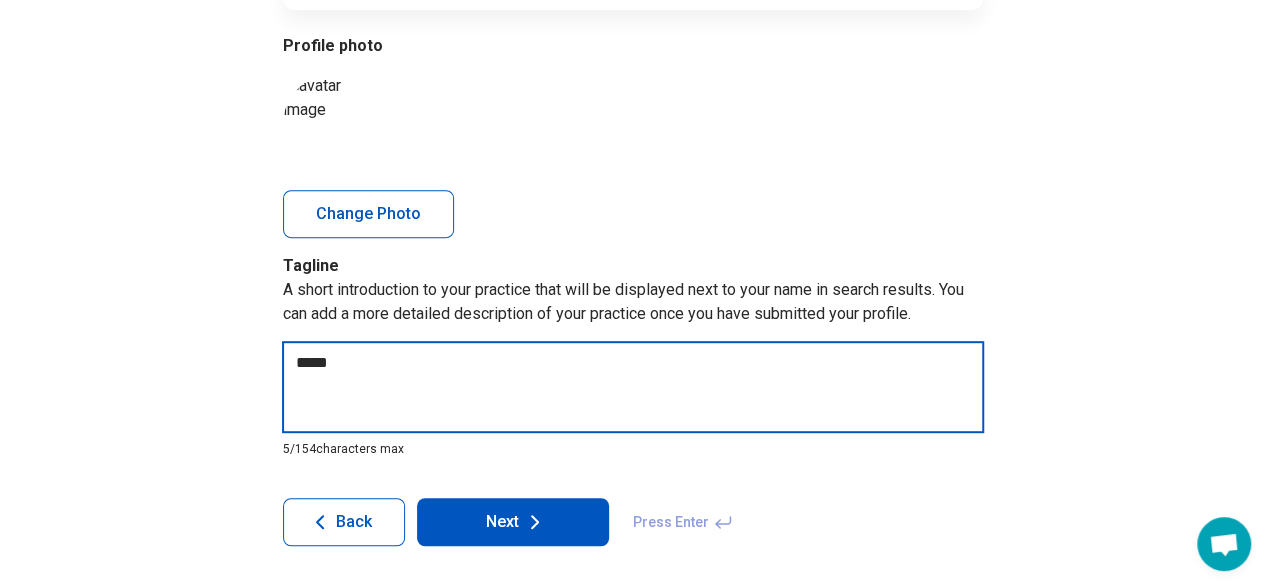 type on "*" 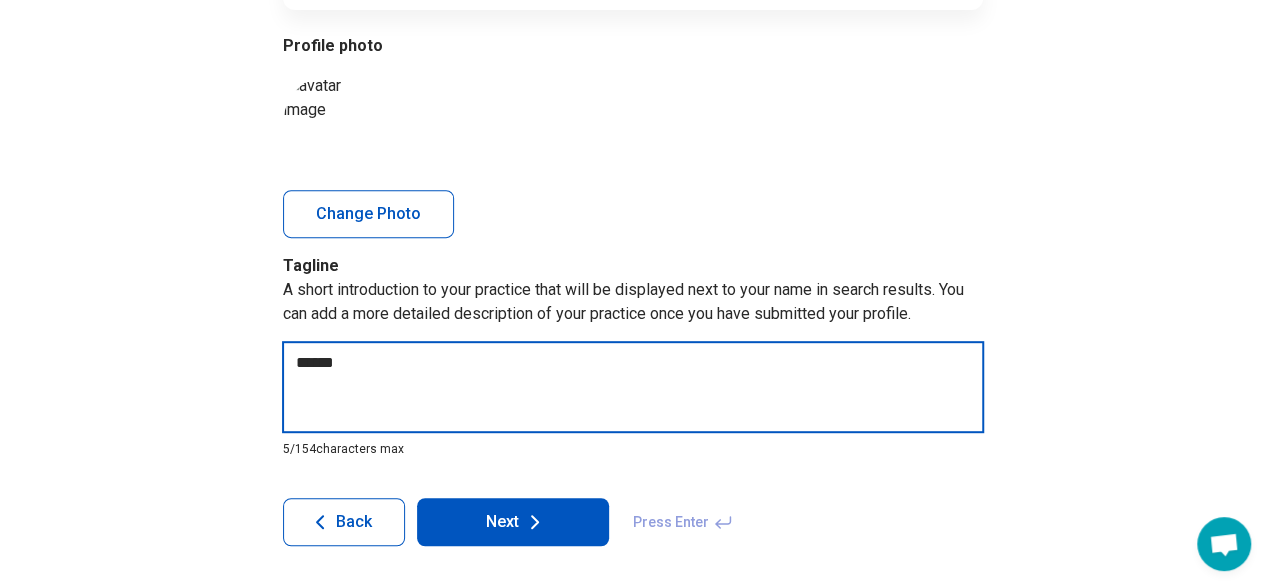 type on "*" 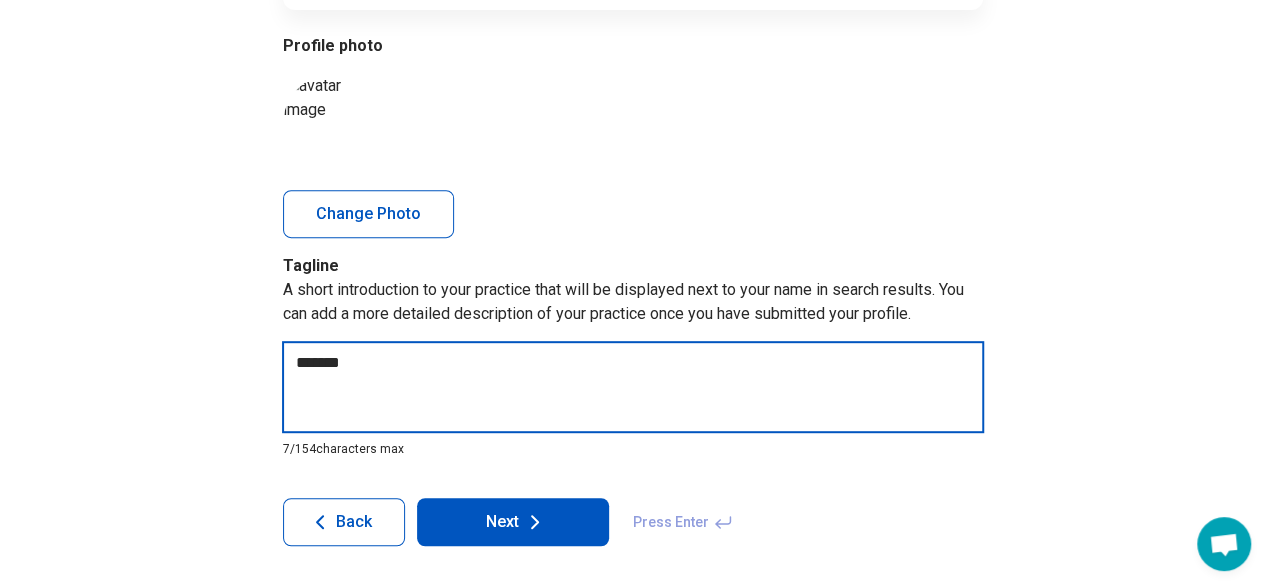 type on "*" 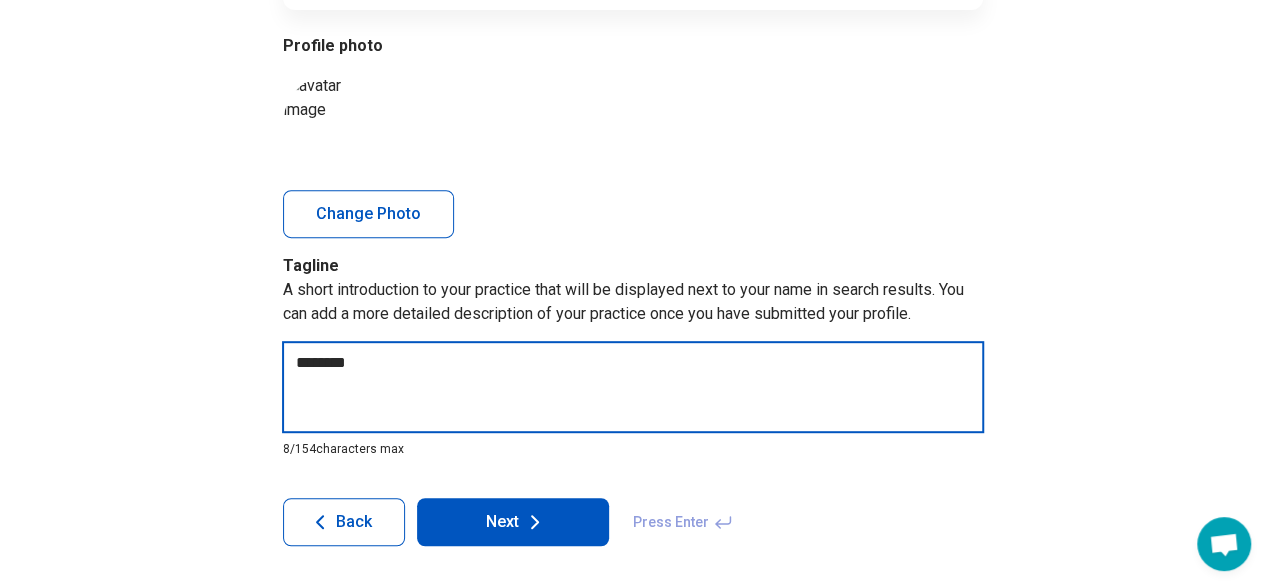 type on "*" 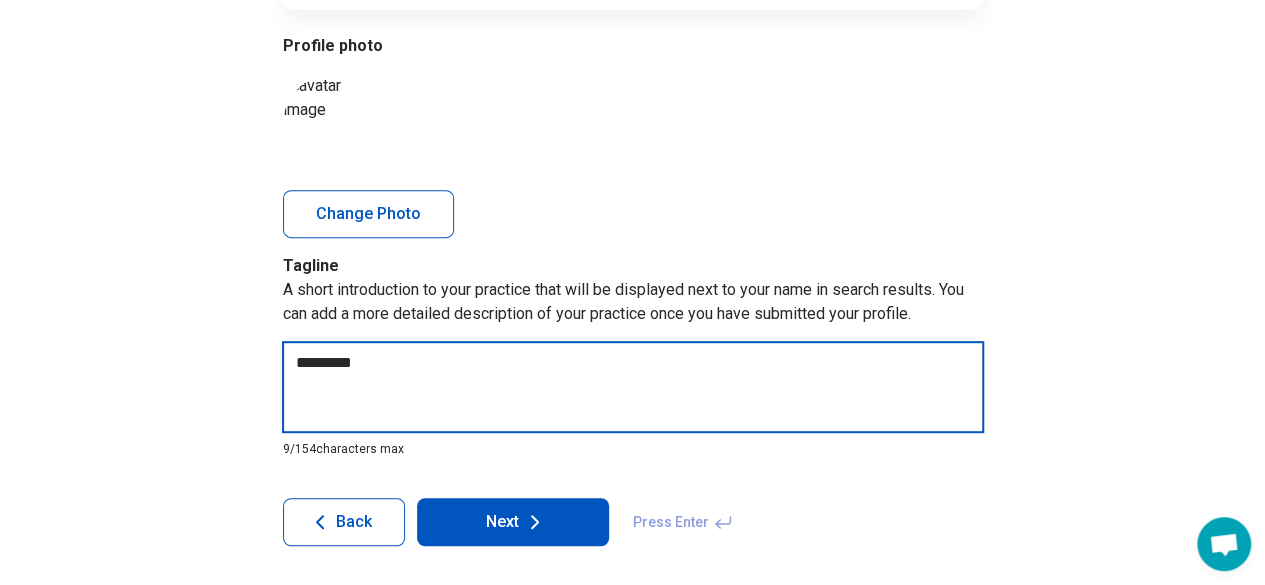 type on "*" 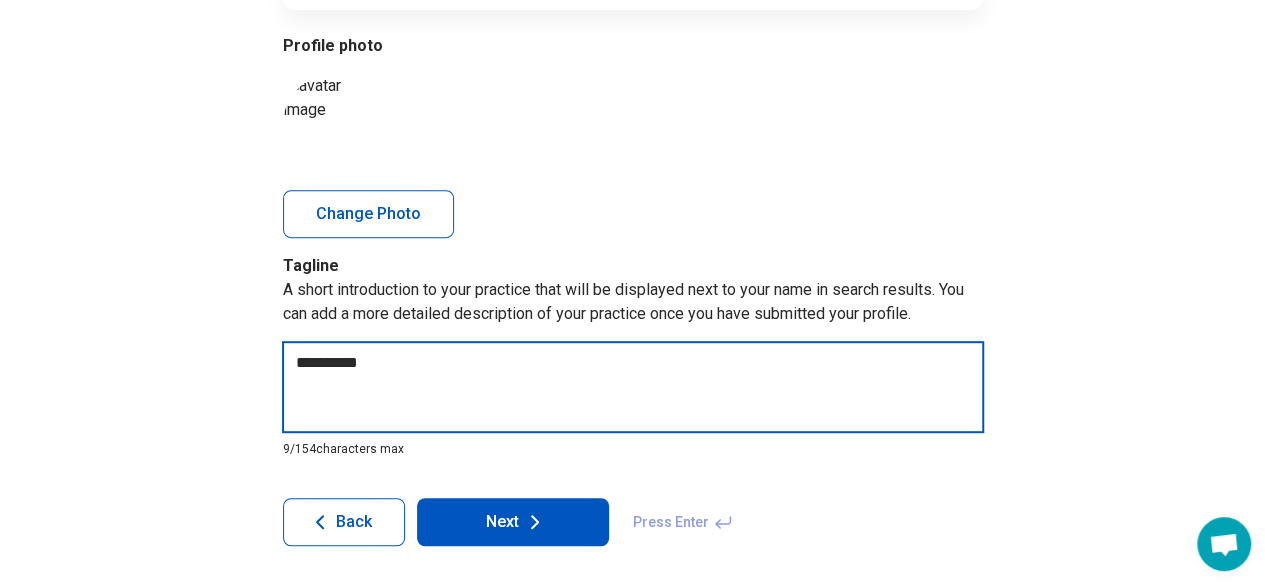 type on "*" 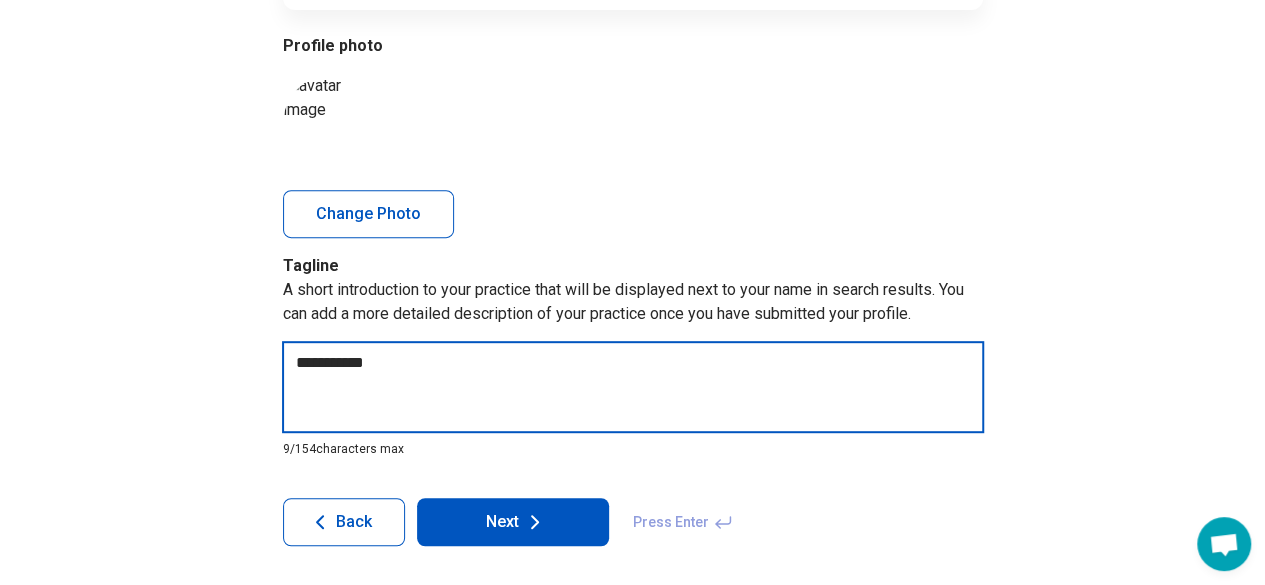 type on "*" 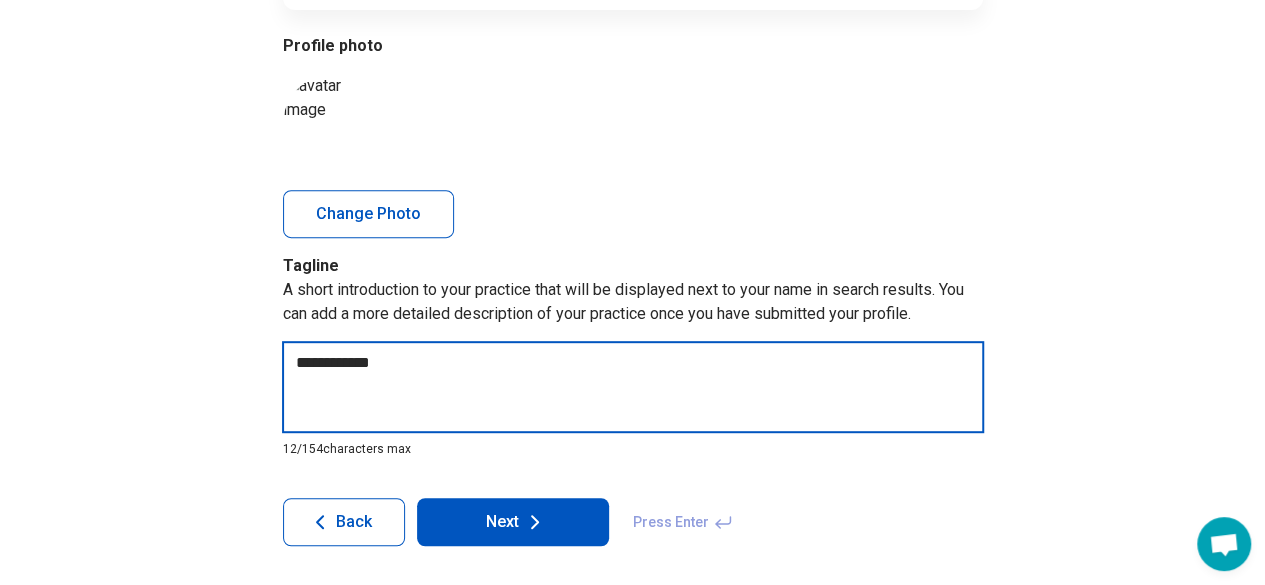 type on "*" 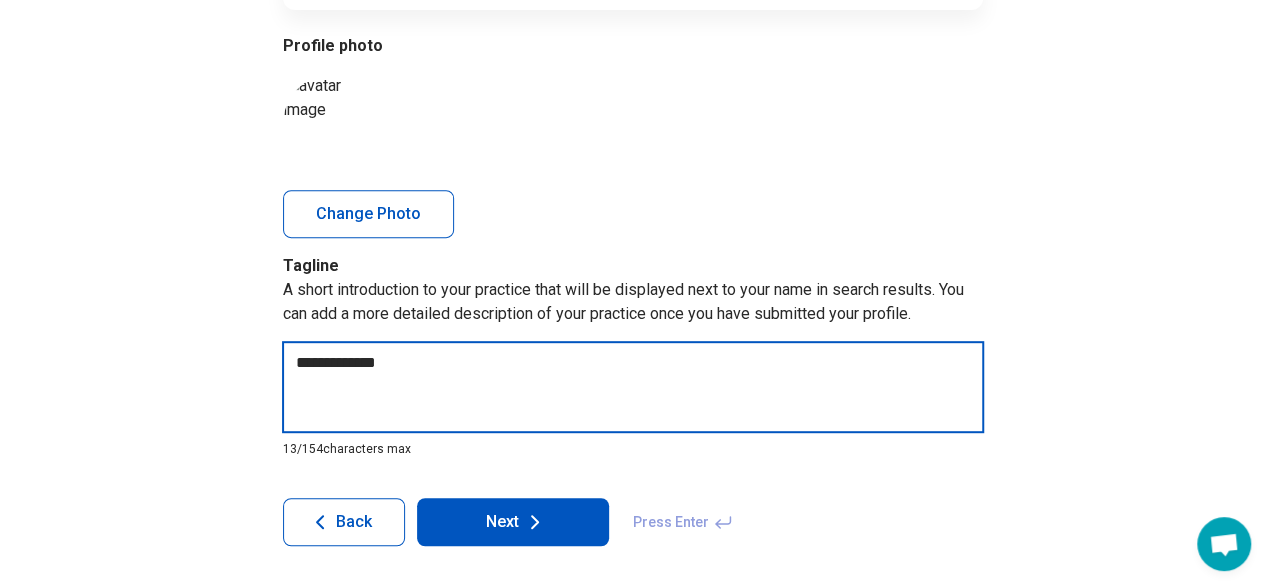 type on "*" 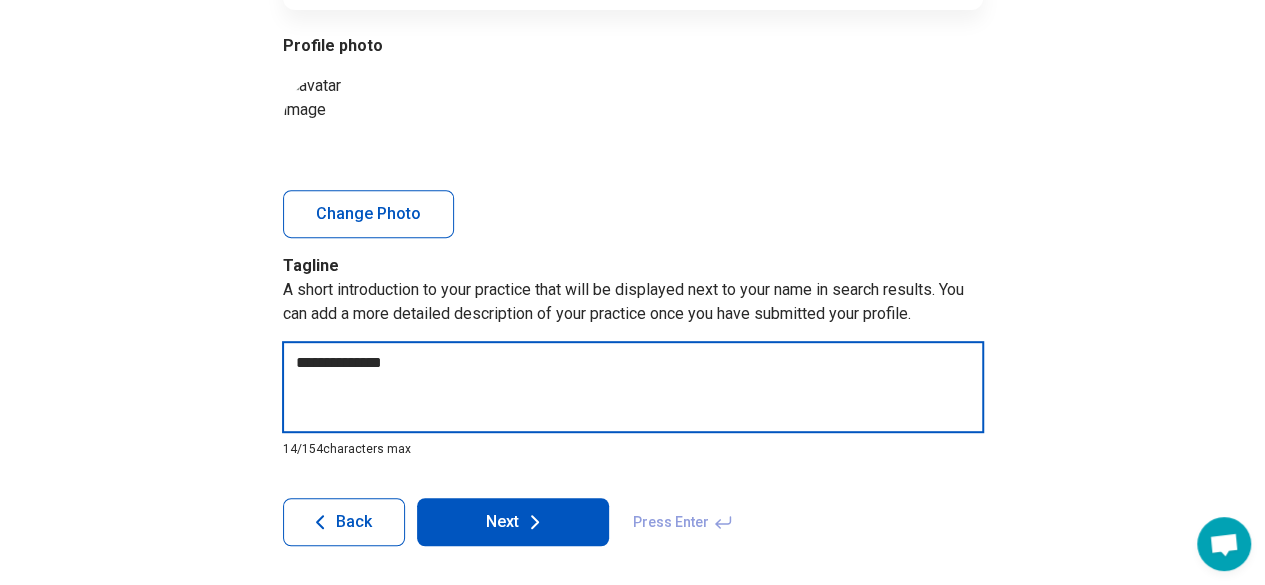 type on "*" 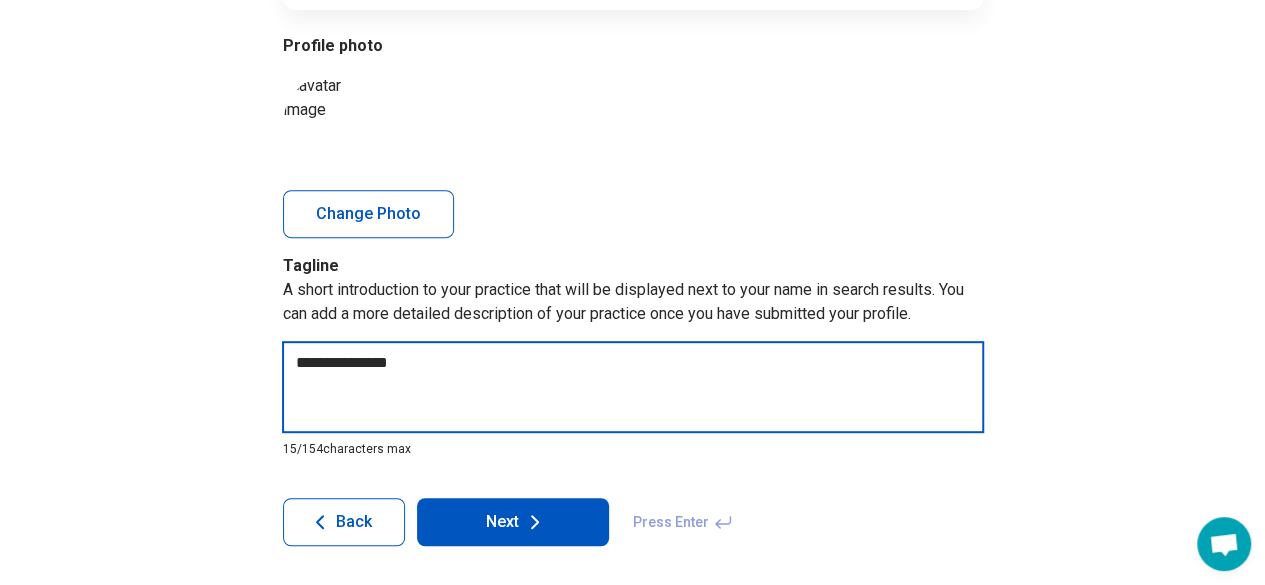 type on "*" 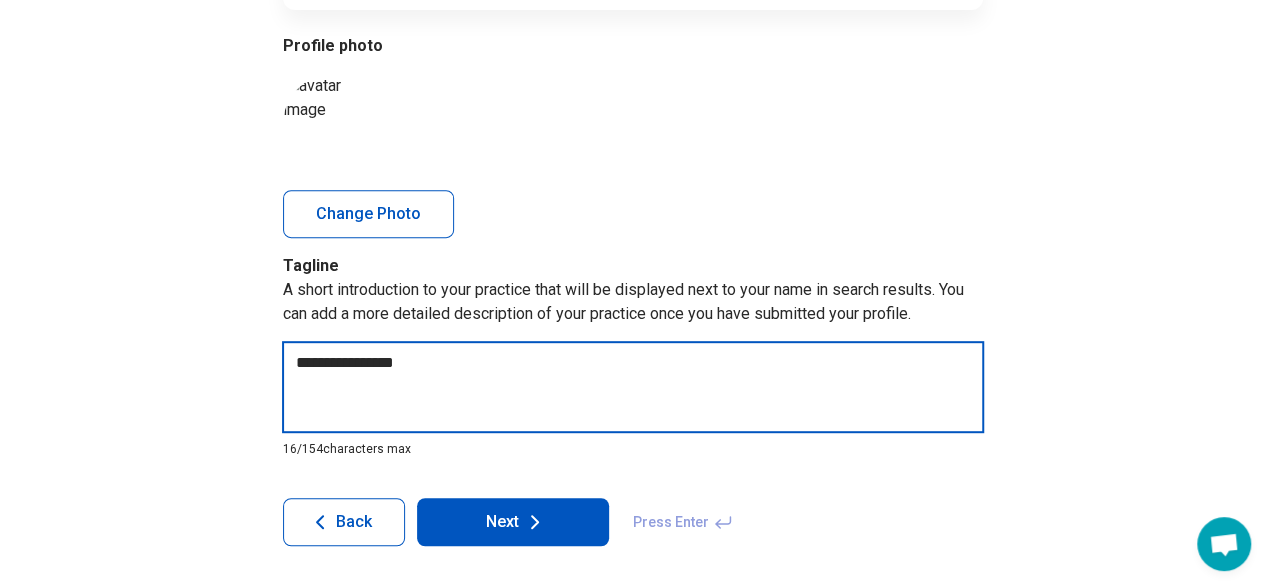 type on "*" 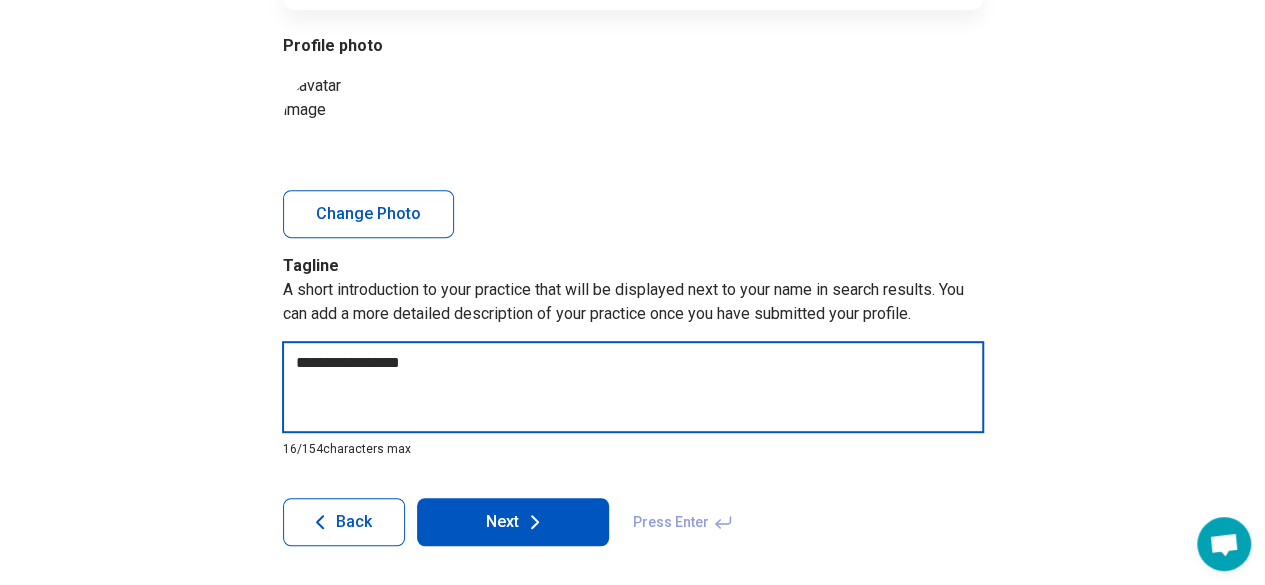 type on "*" 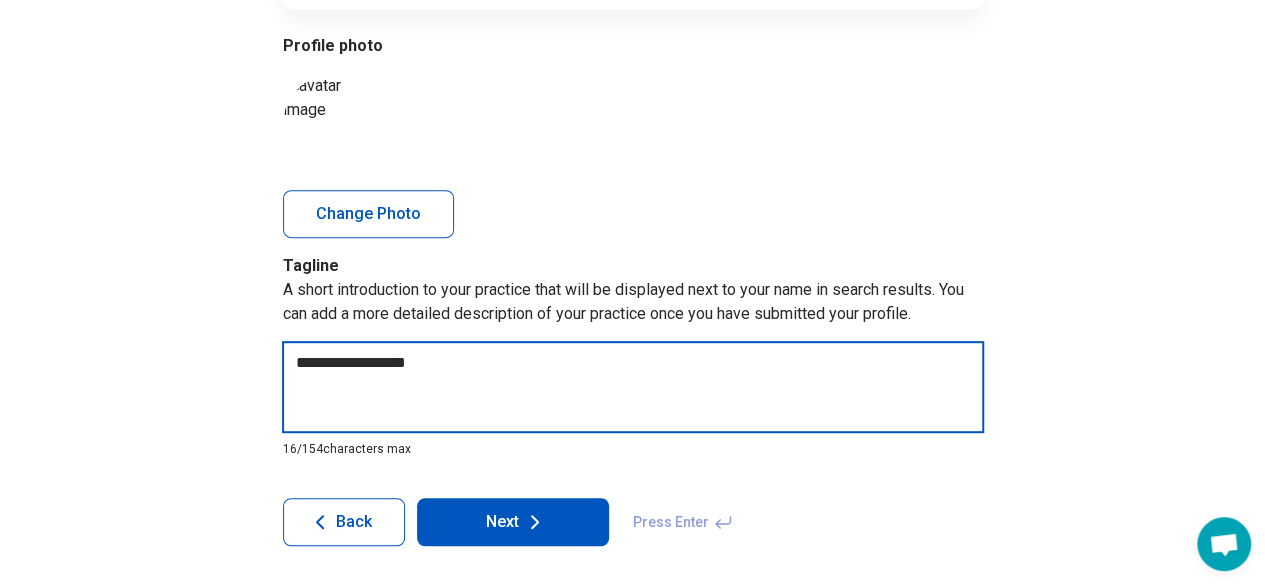 type on "*" 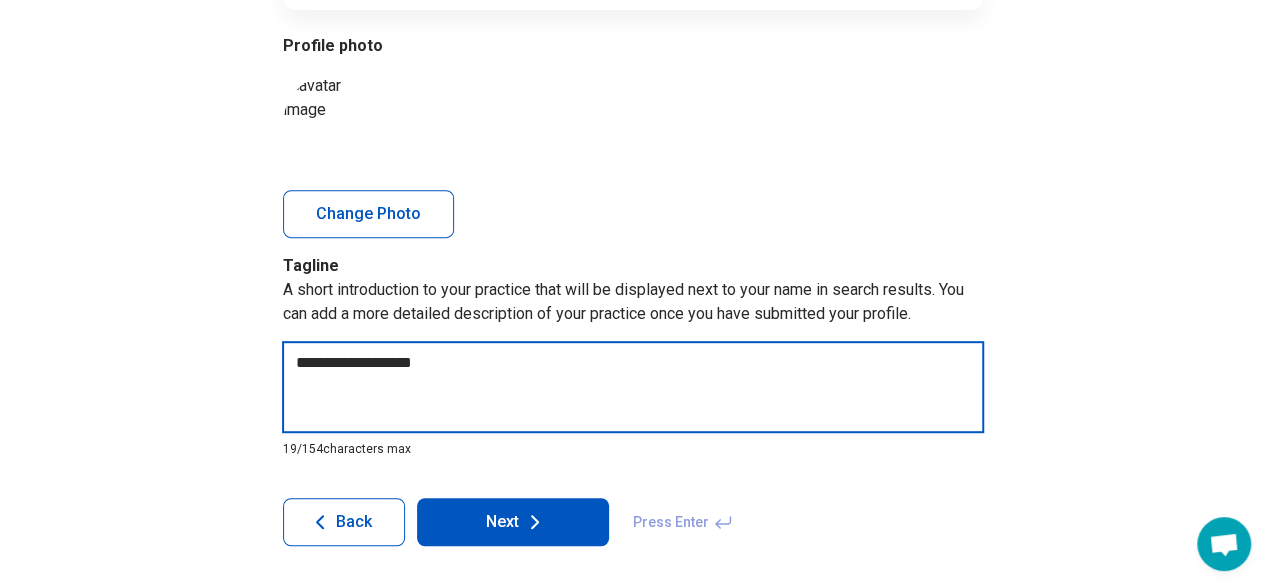 type on "*" 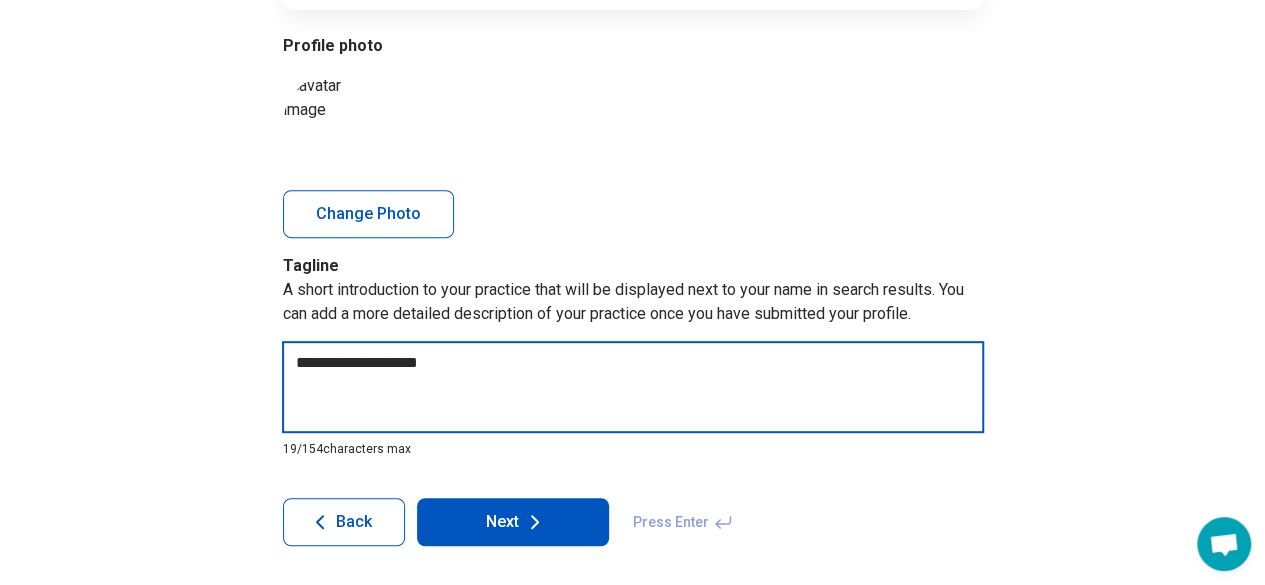 type on "*" 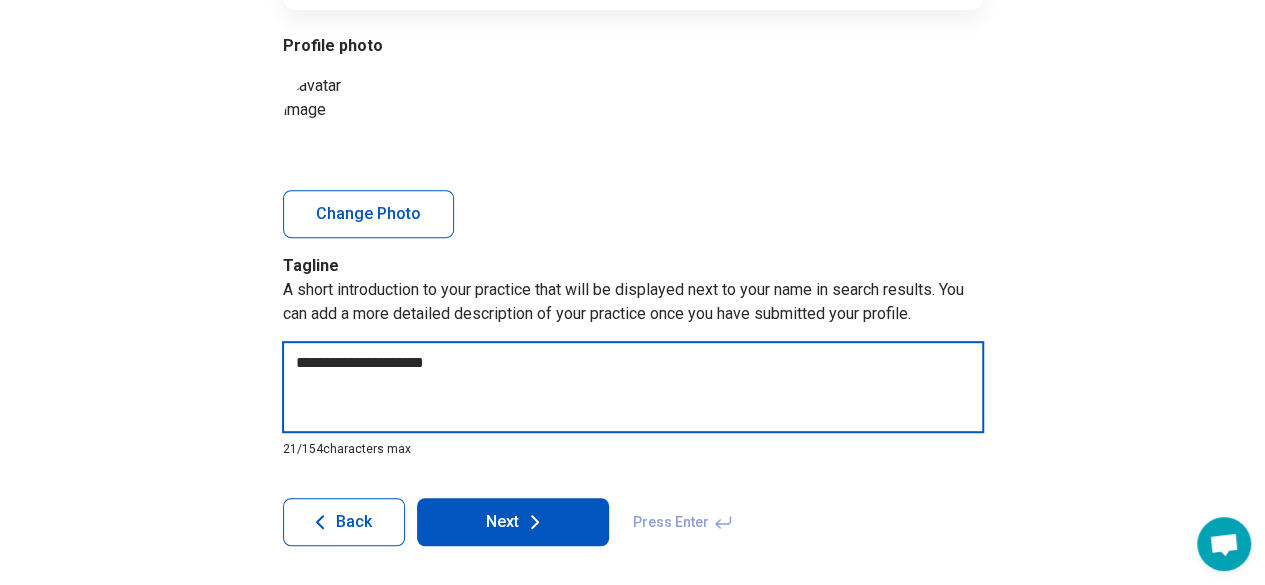 type on "*" 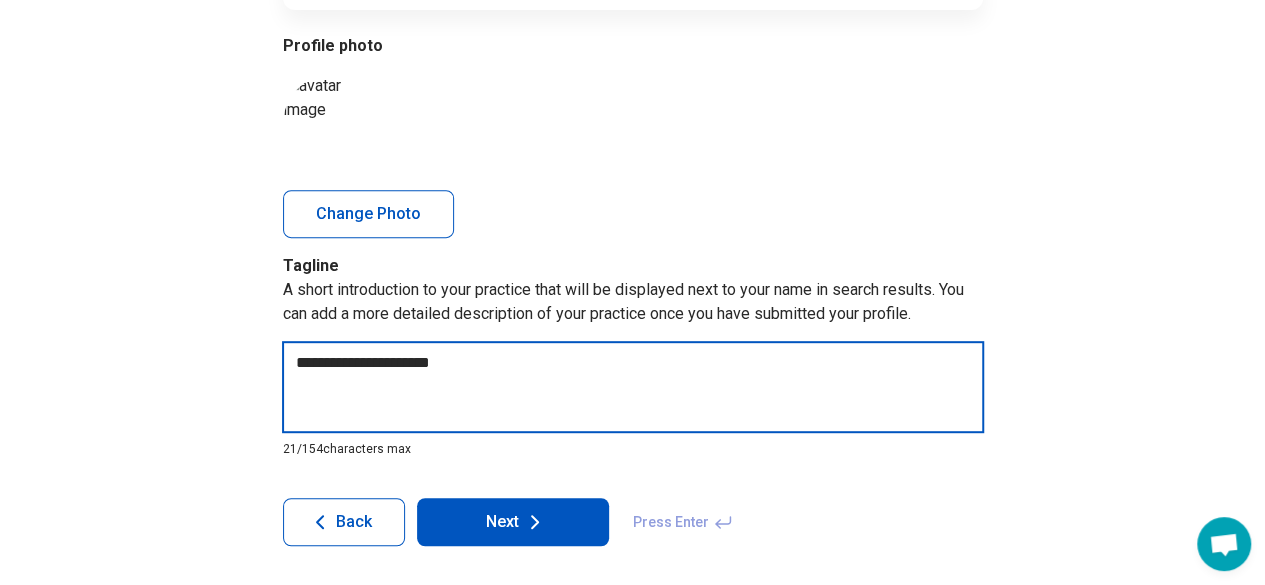 type on "*" 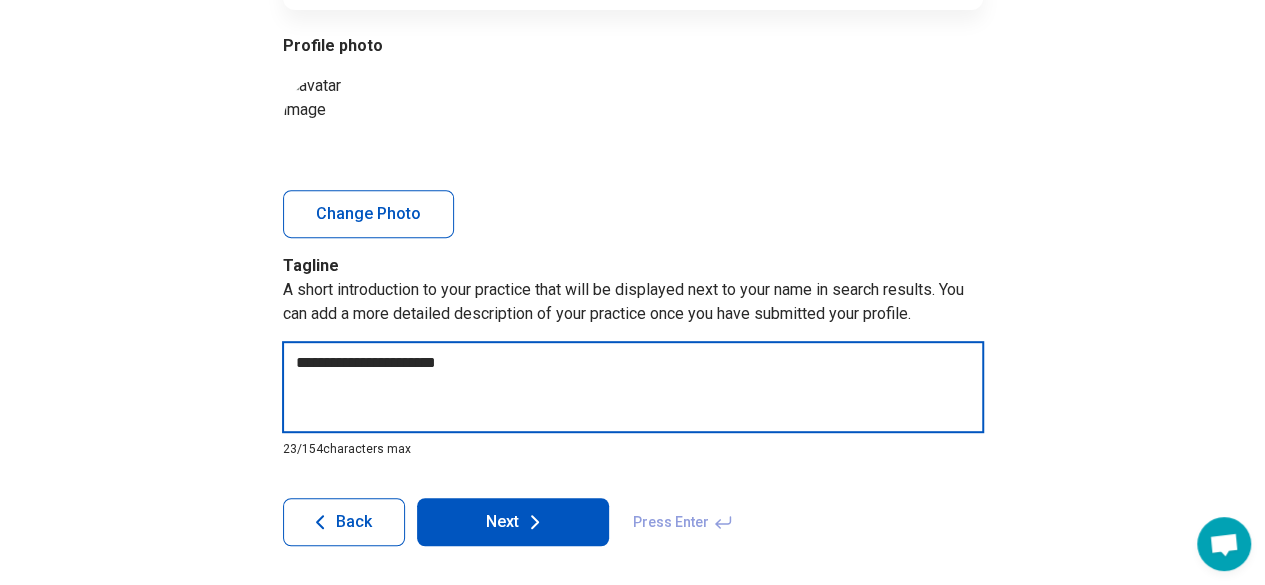 type on "*" 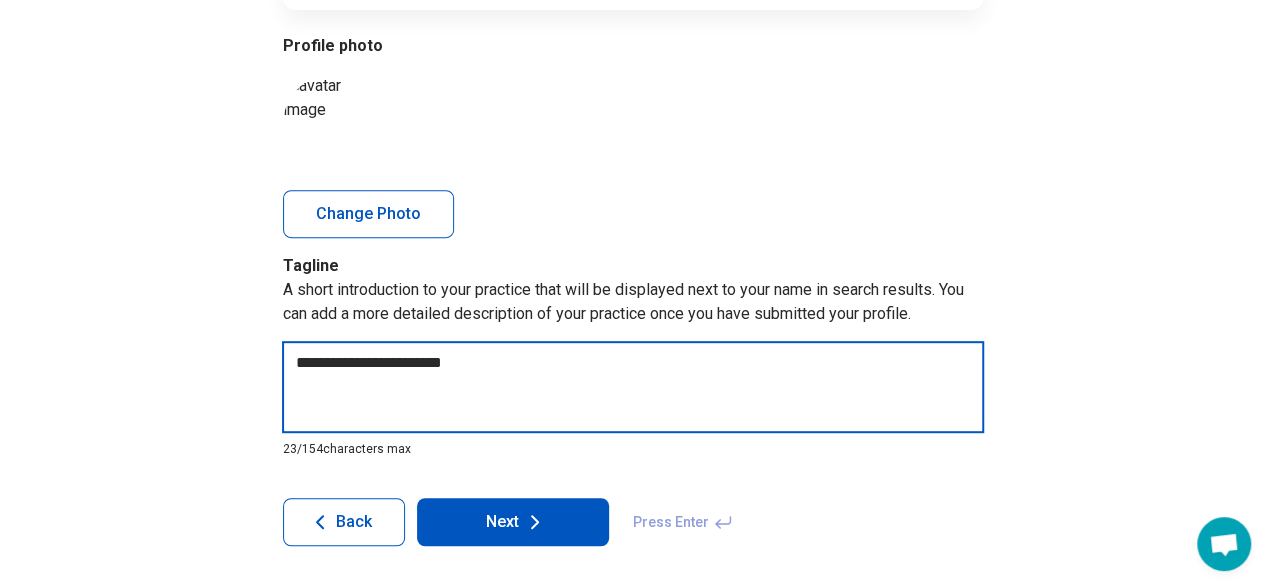 type on "*" 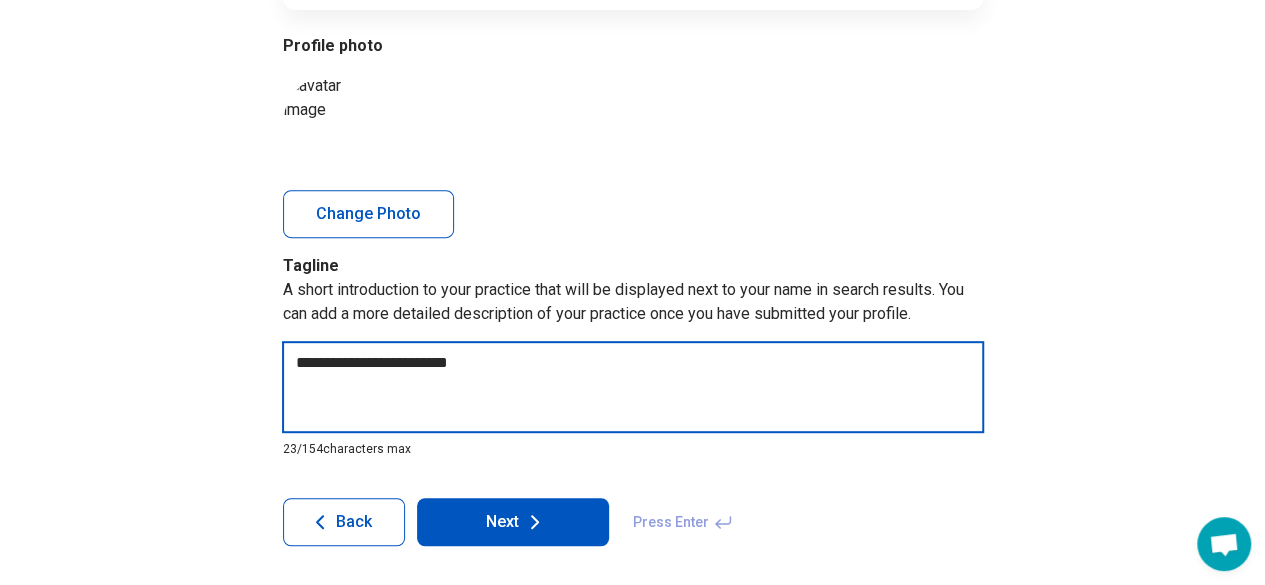 type on "*" 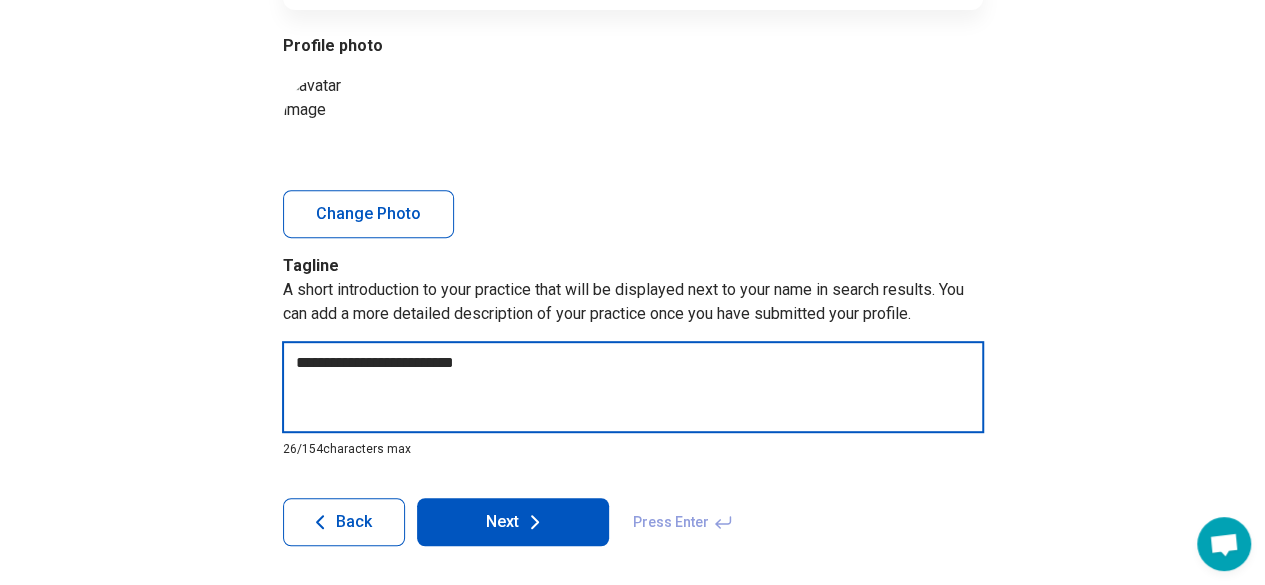 type on "*" 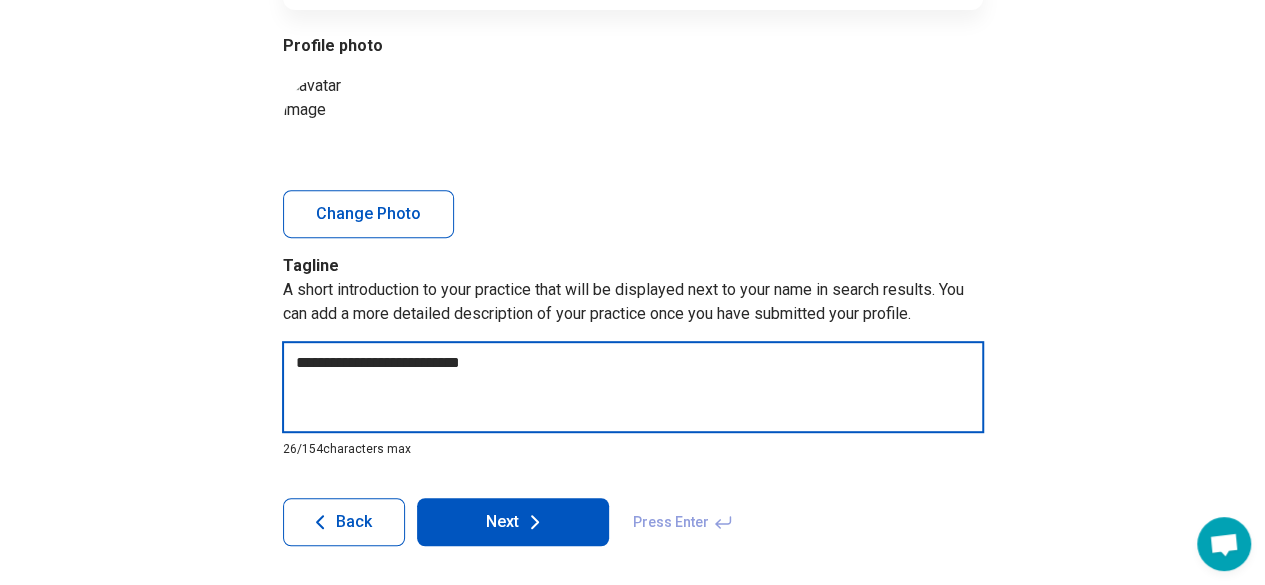 type on "*" 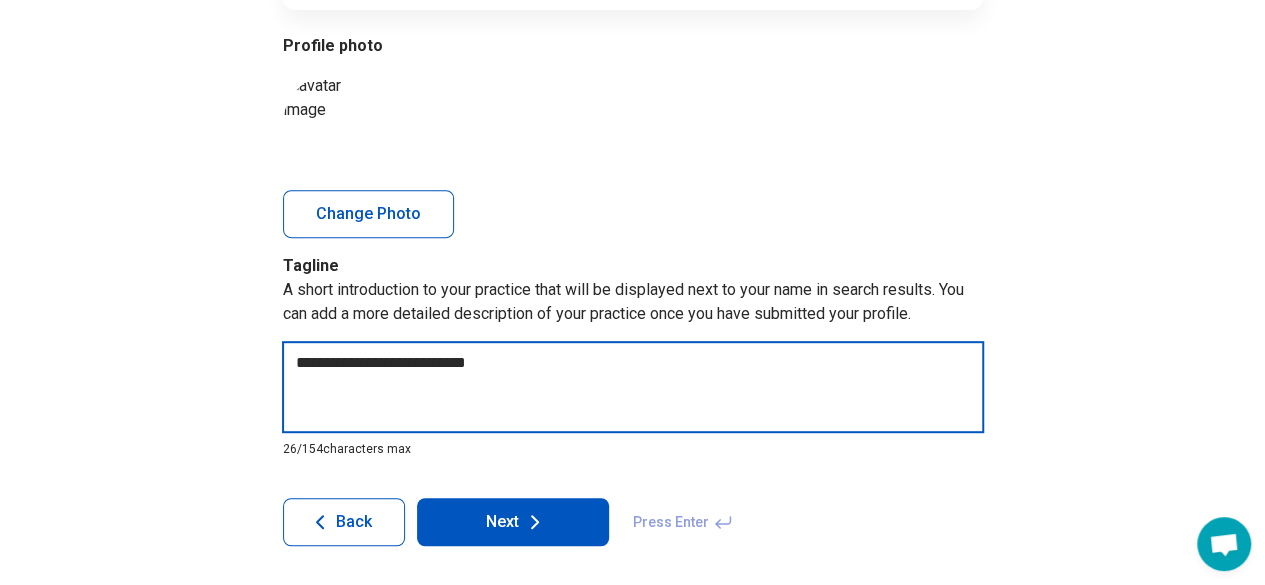 type on "*" 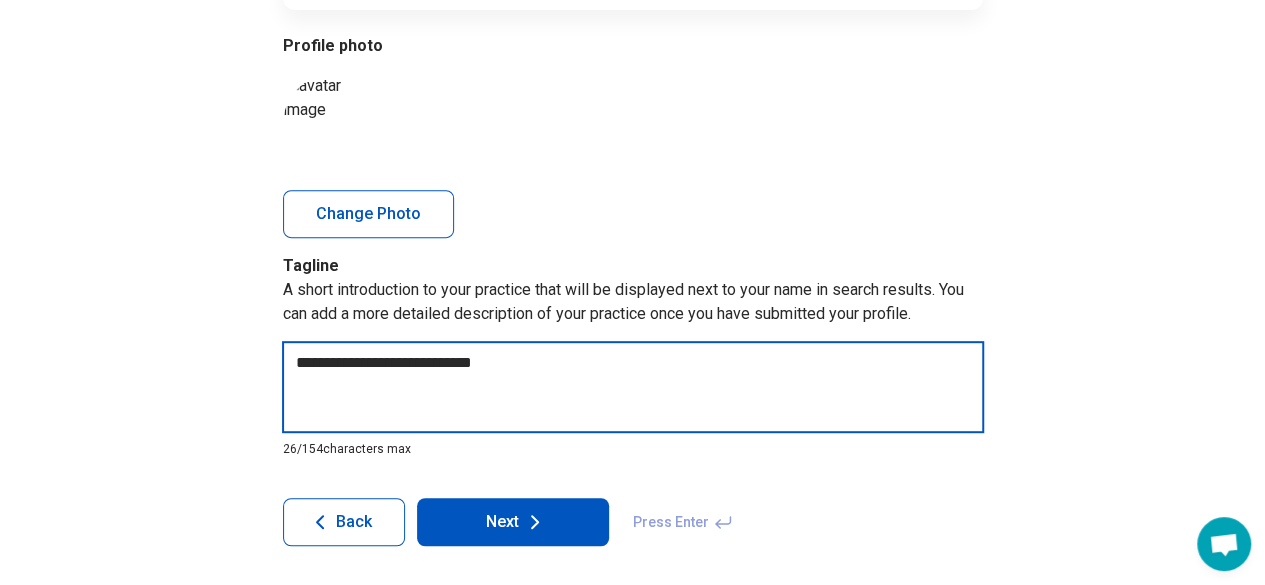 type on "*" 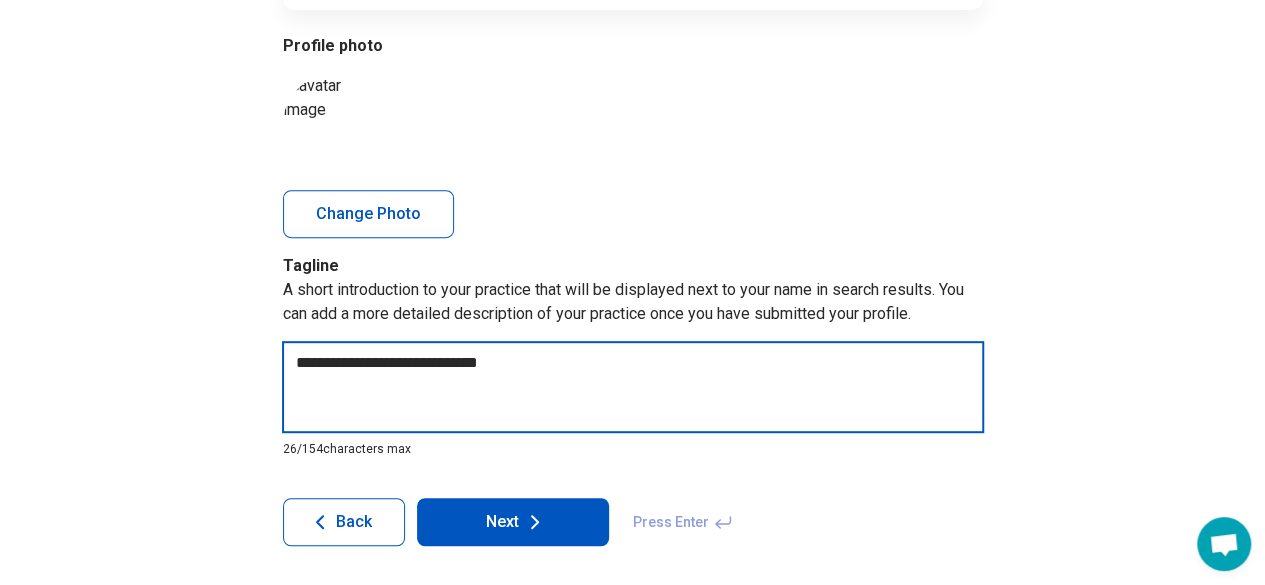 type on "*" 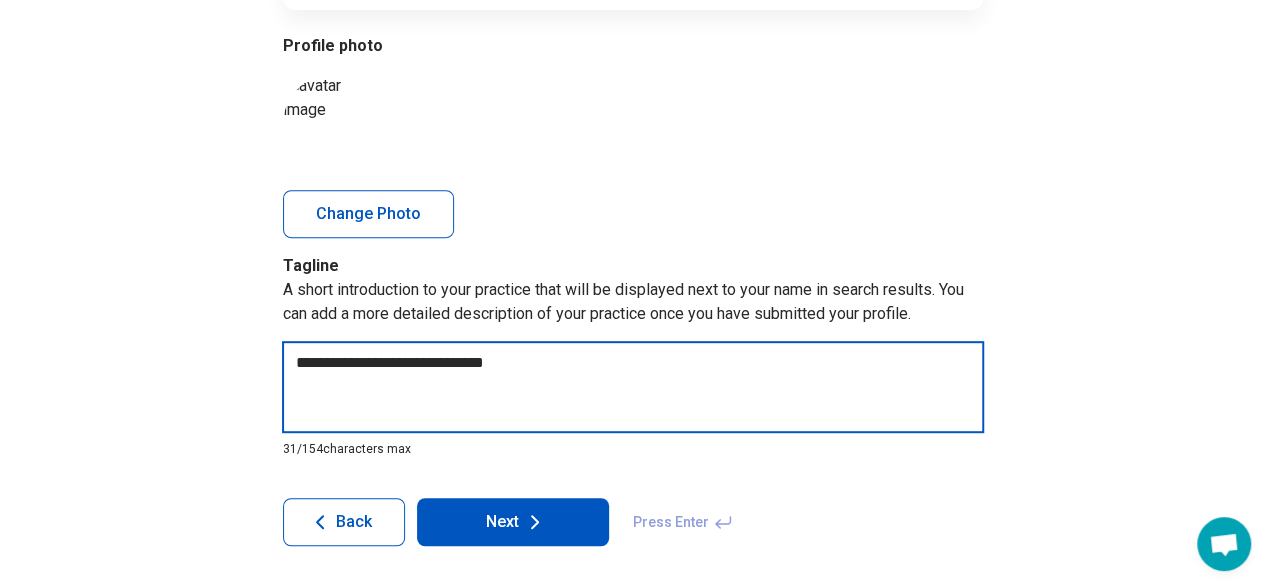 type on "*" 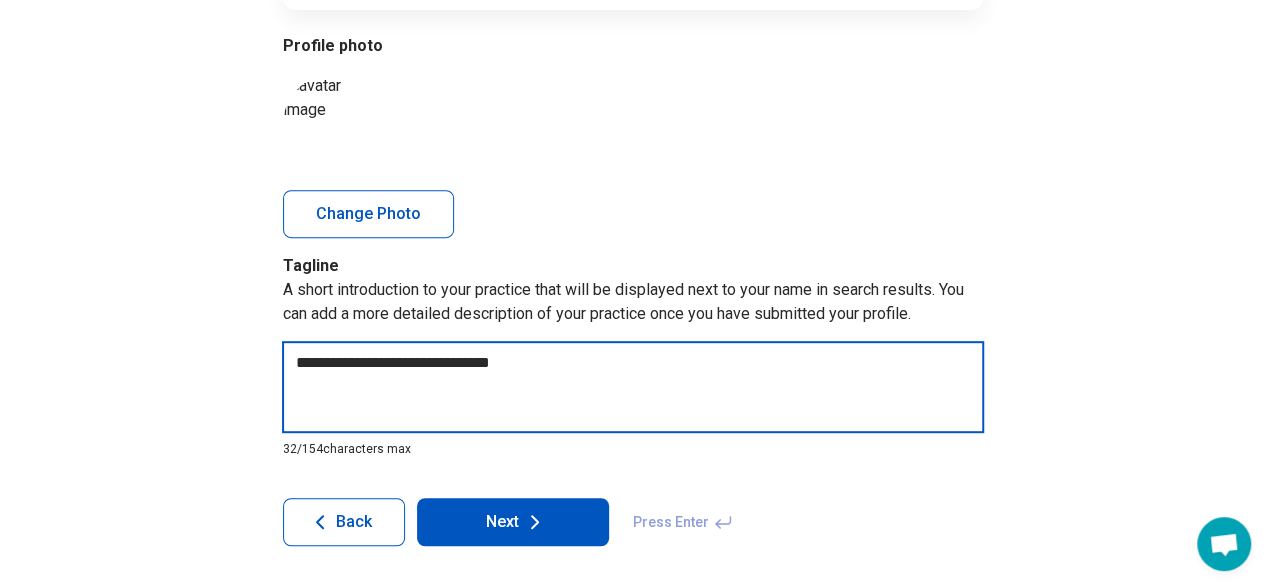 type on "*" 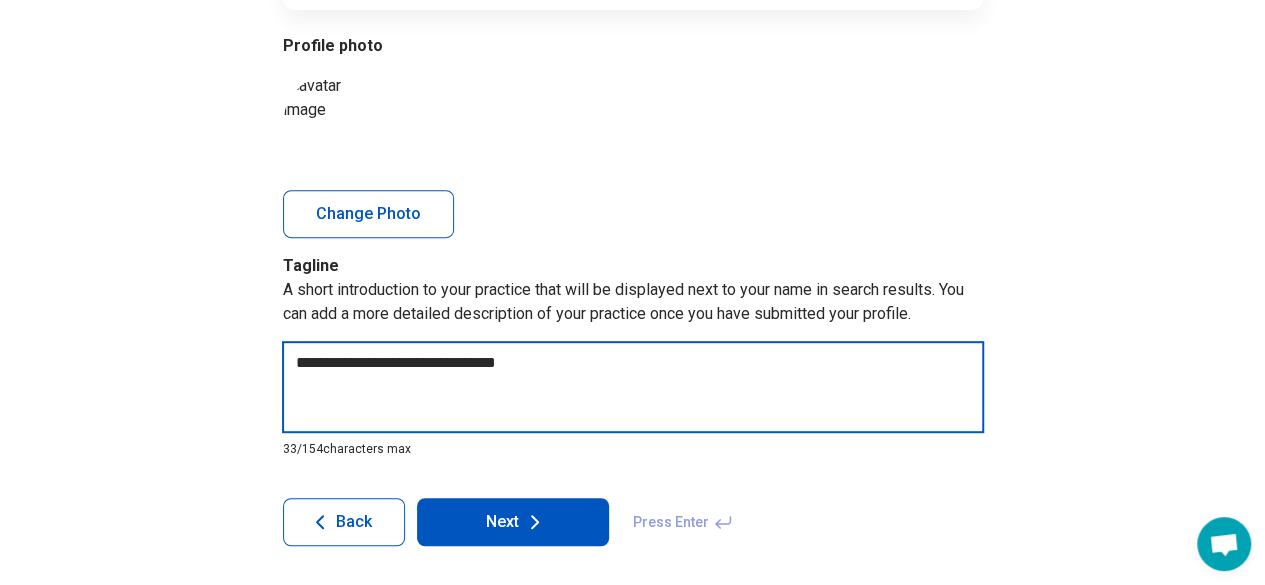 type on "*" 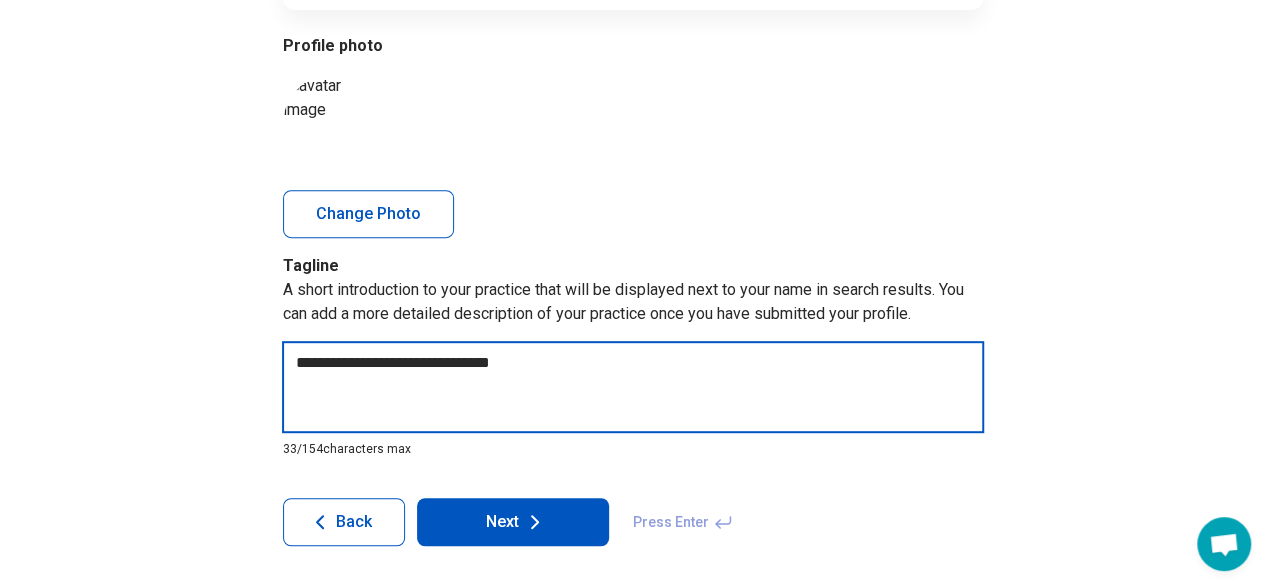 type on "*" 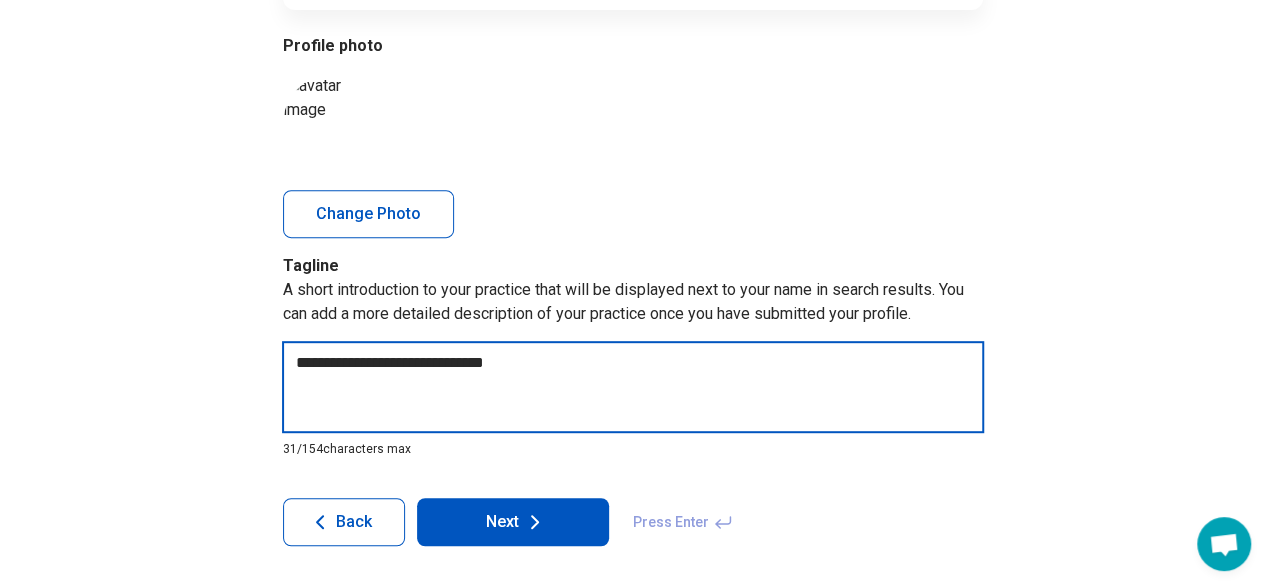 type on "*" 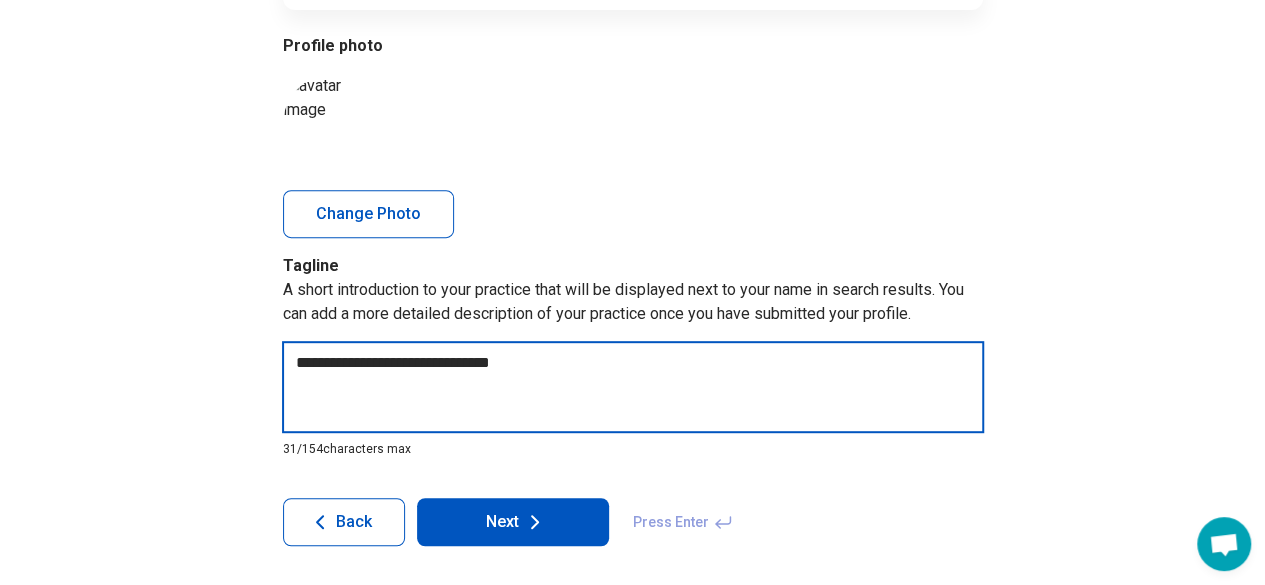 type on "*" 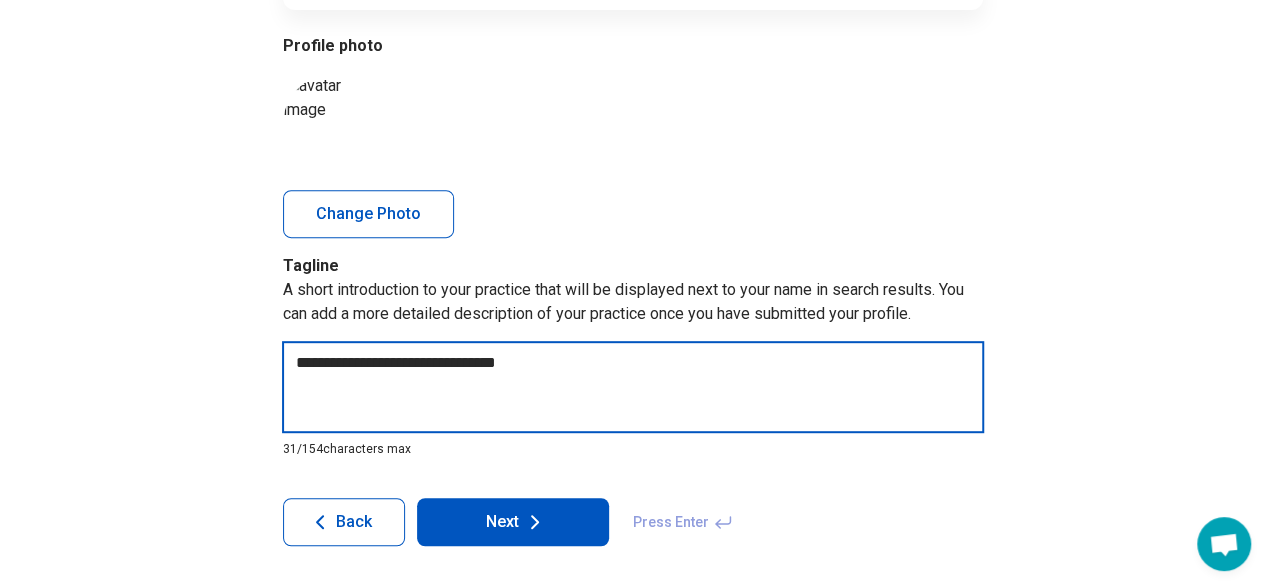 type on "*" 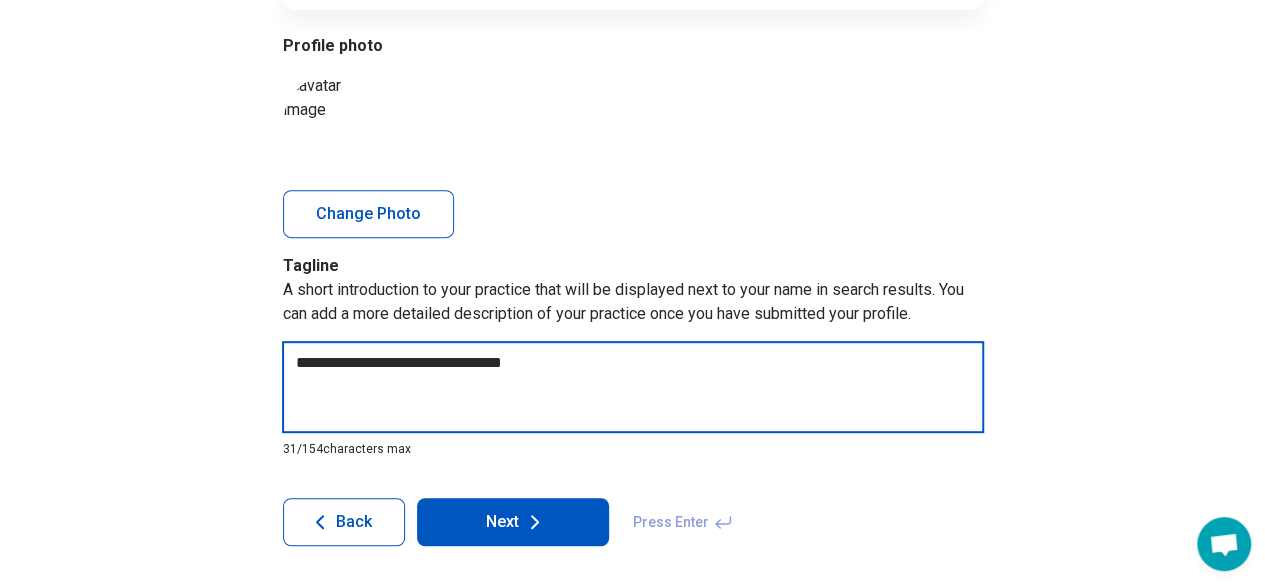 type on "*" 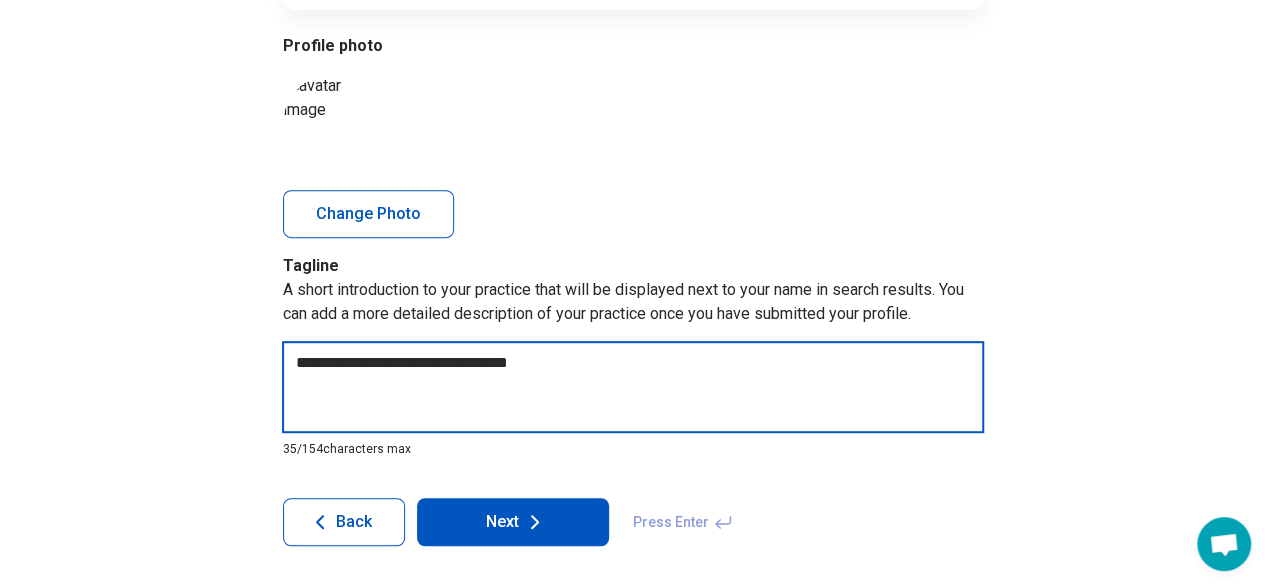 type on "*" 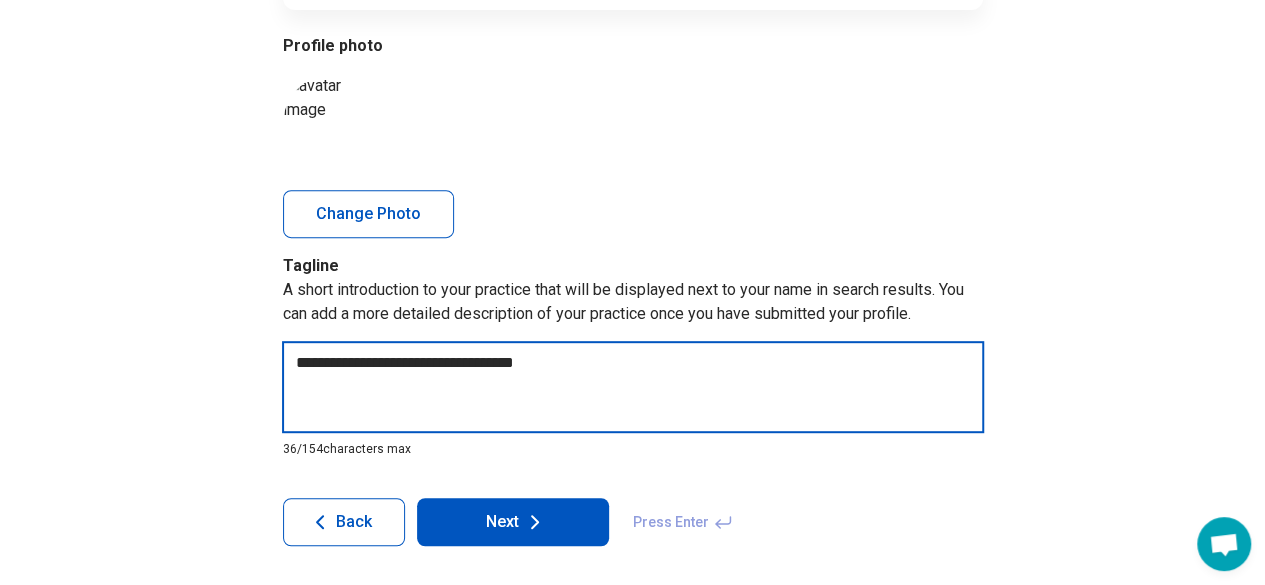 type on "*" 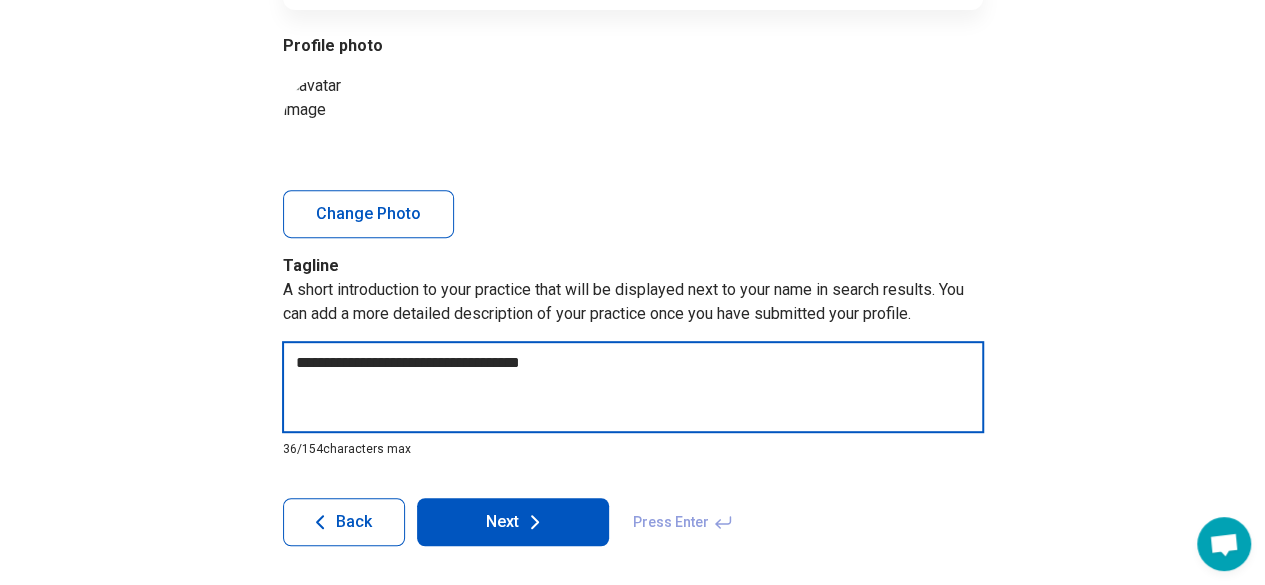 type on "*" 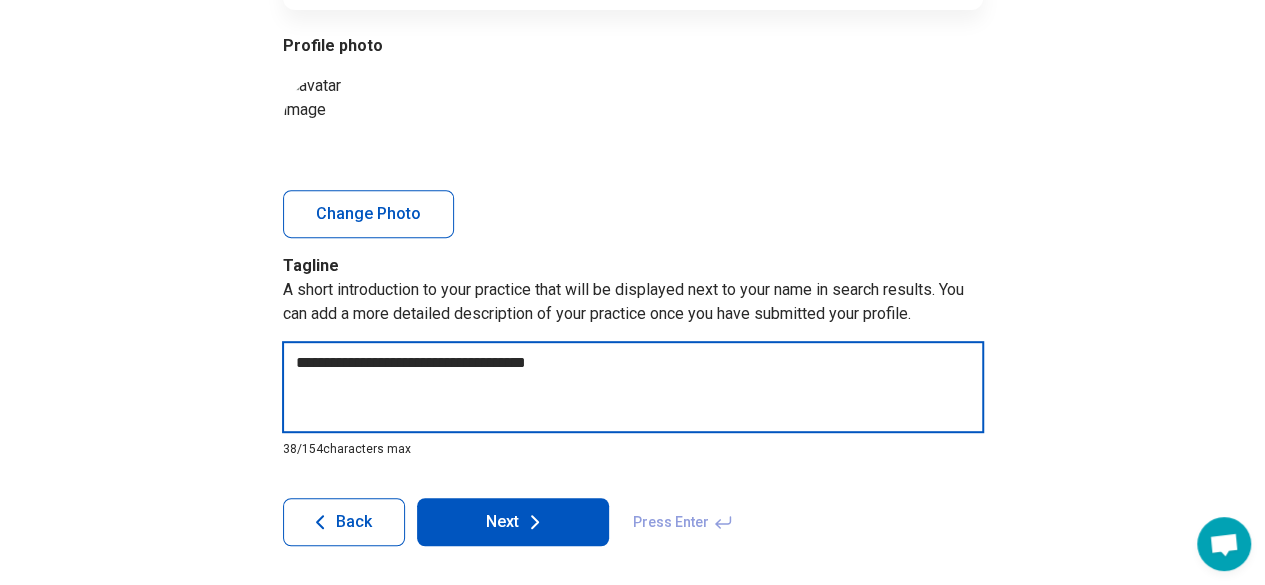type on "*" 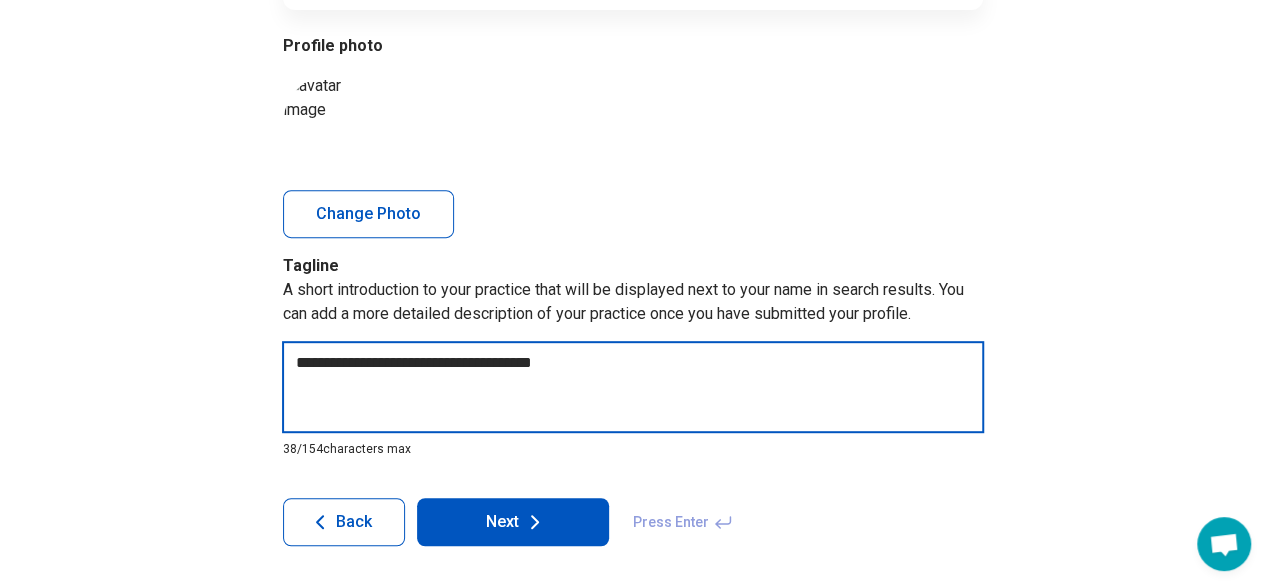 type on "*" 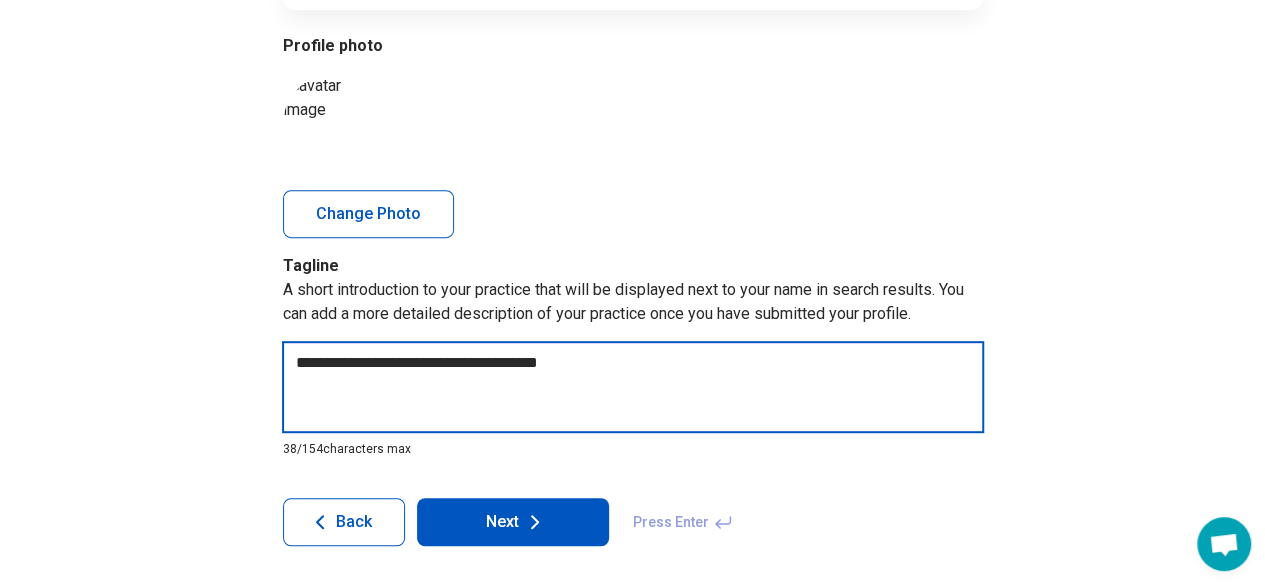 type on "*" 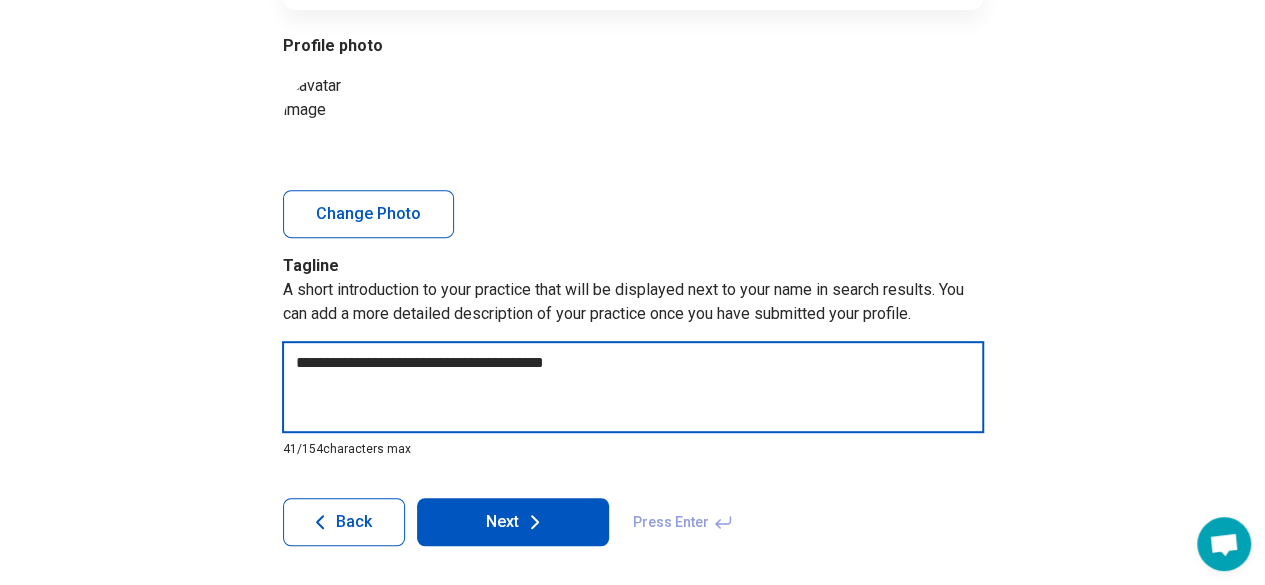 type on "*" 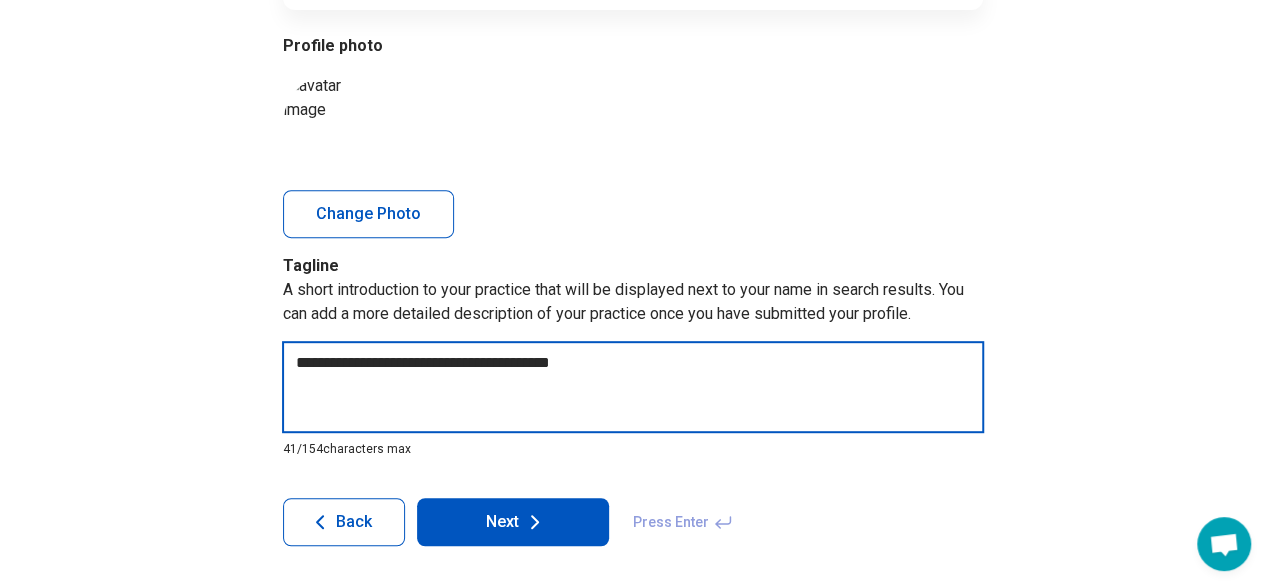 type on "*" 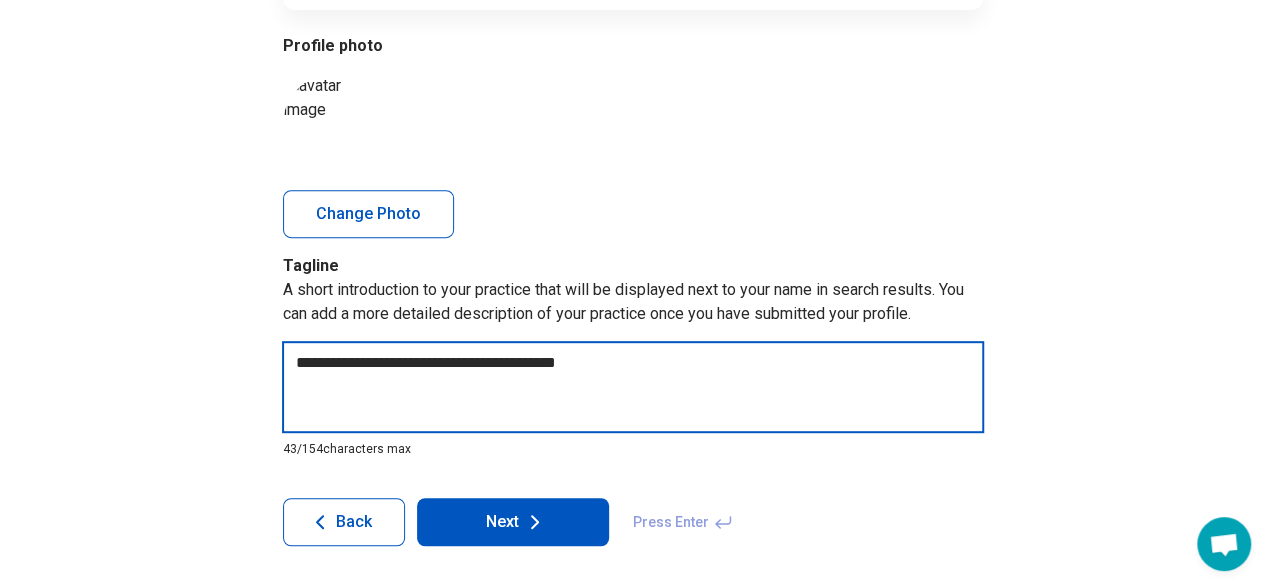 type on "*" 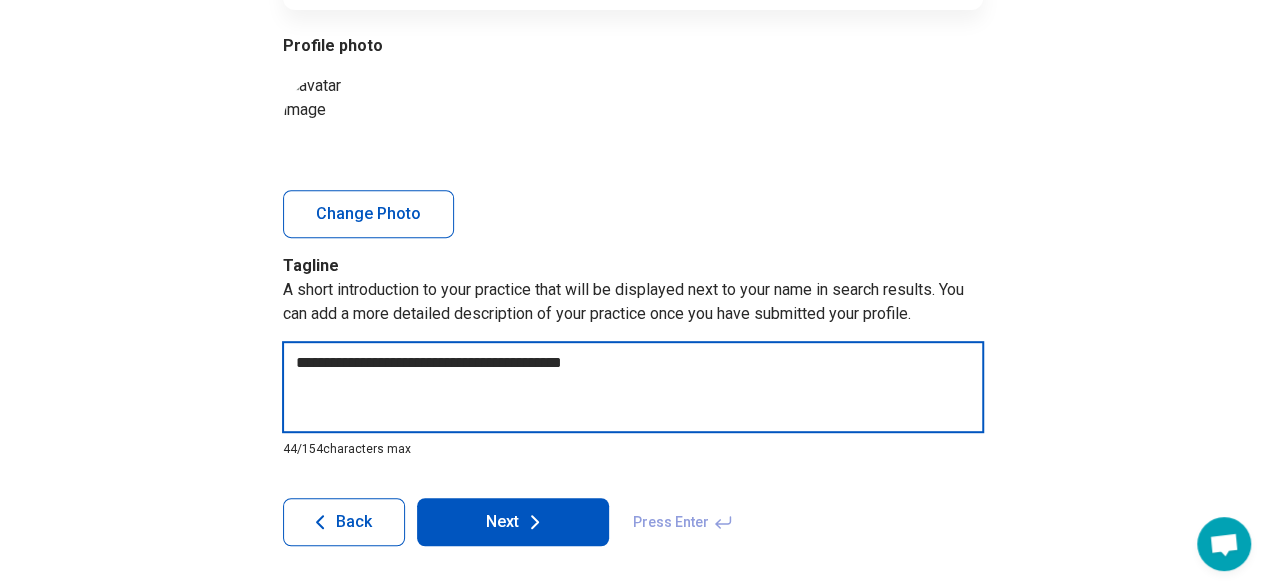 type on "*" 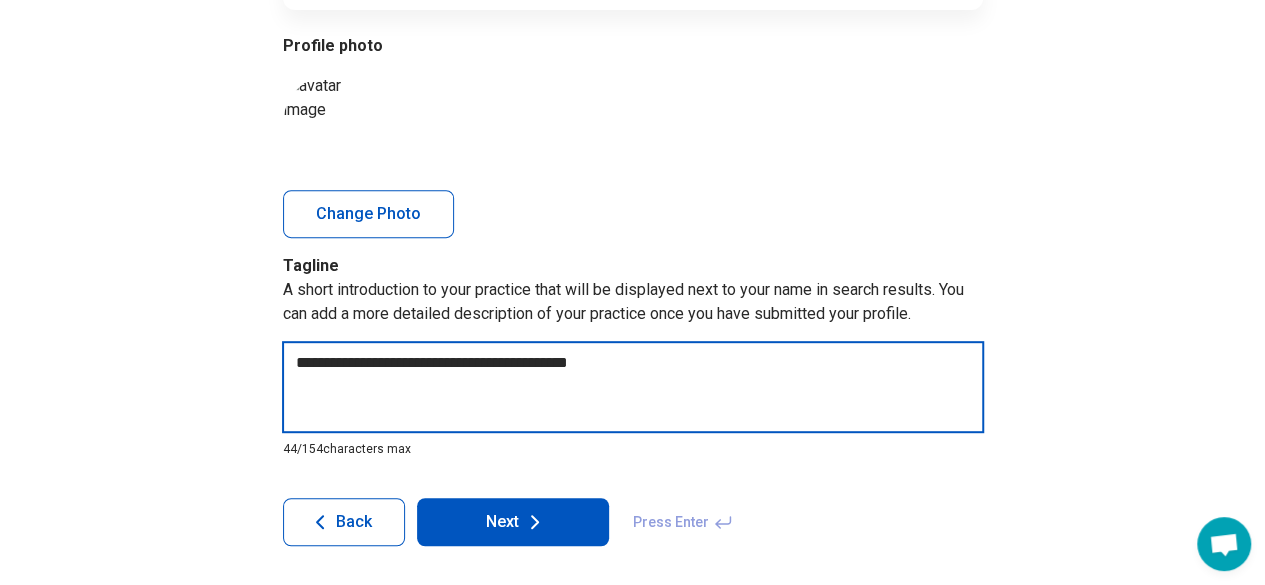 type on "*" 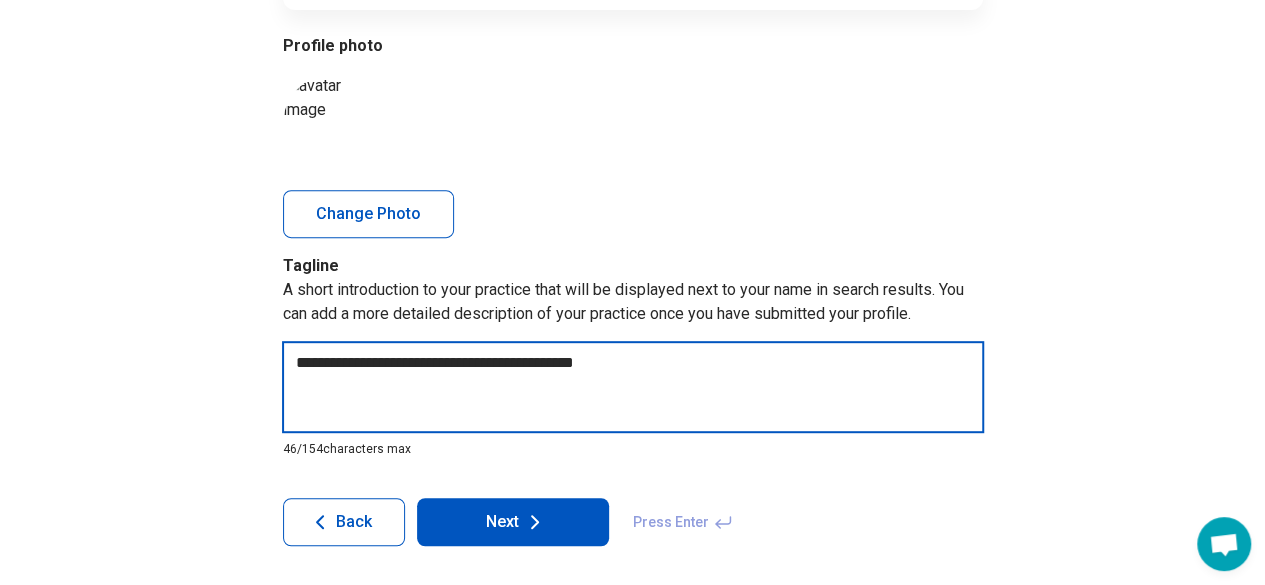 type on "*" 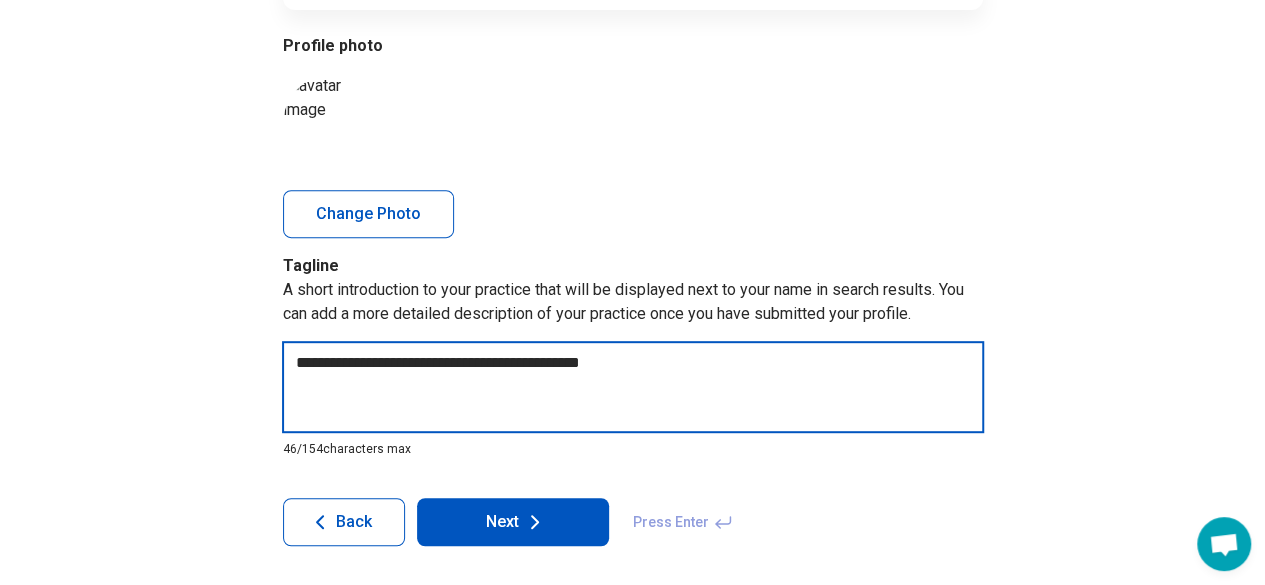 type on "*" 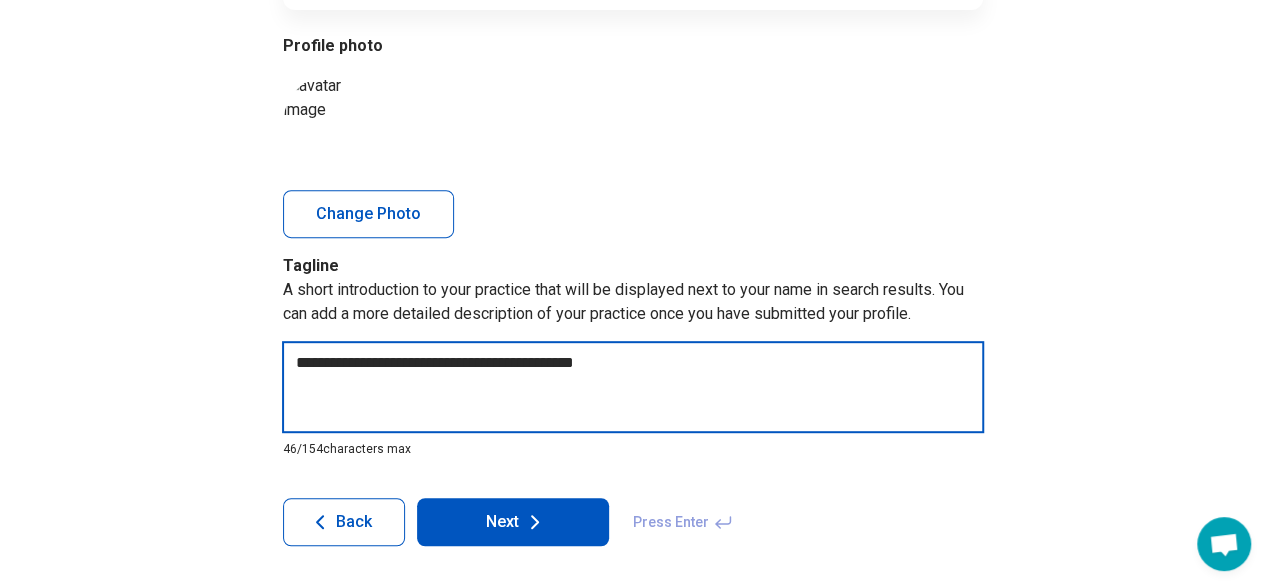 type on "*" 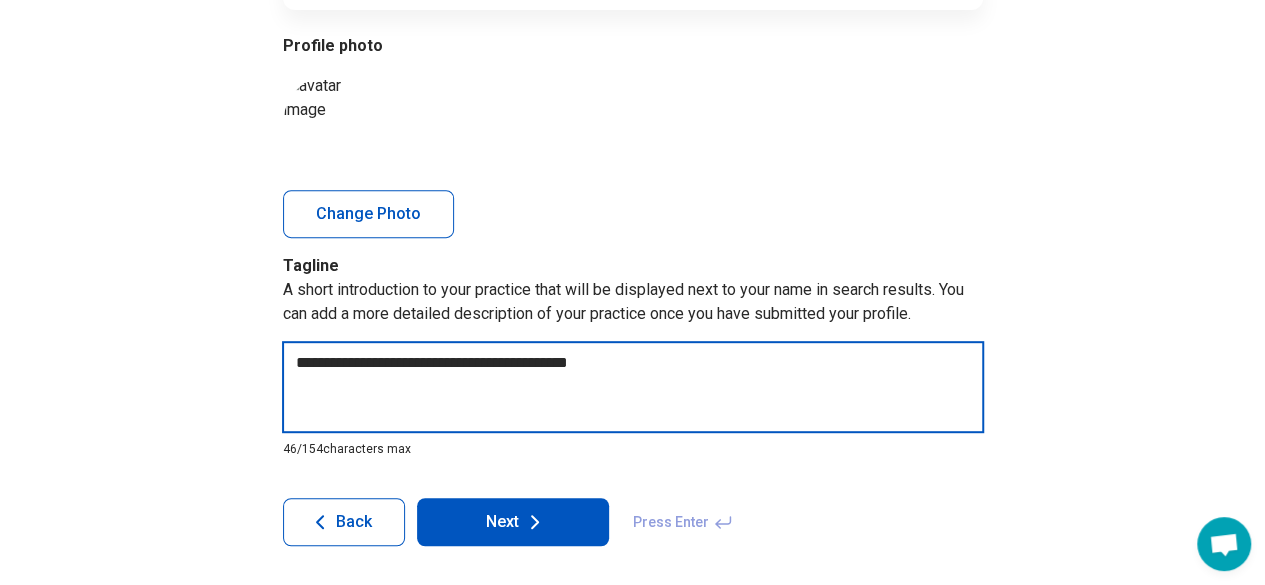 type on "*" 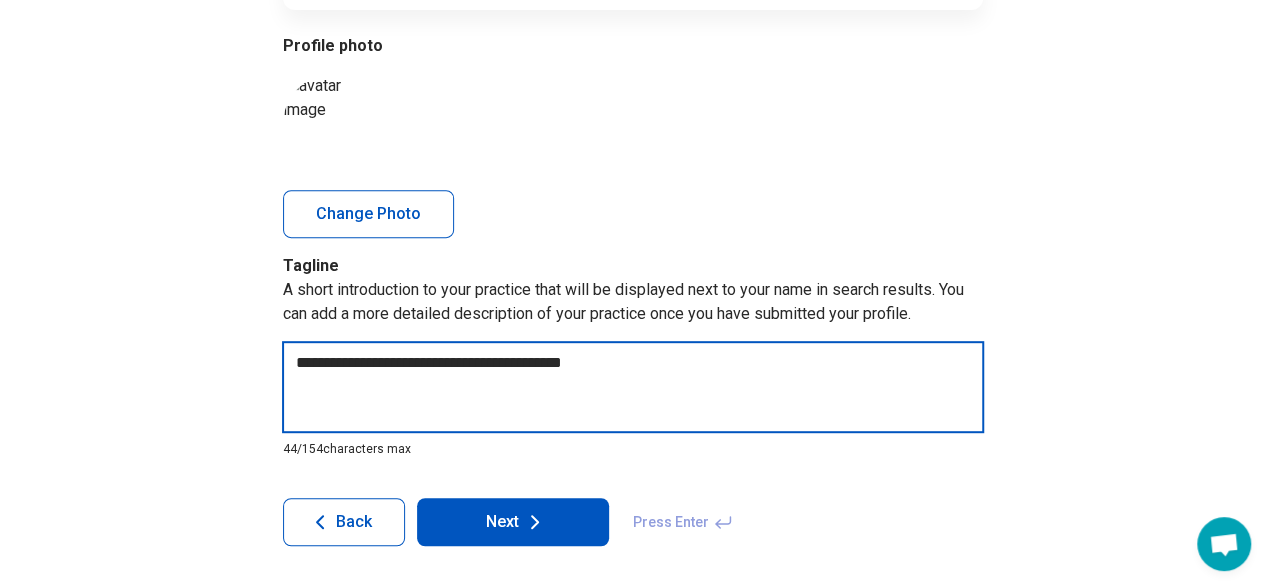 type on "*" 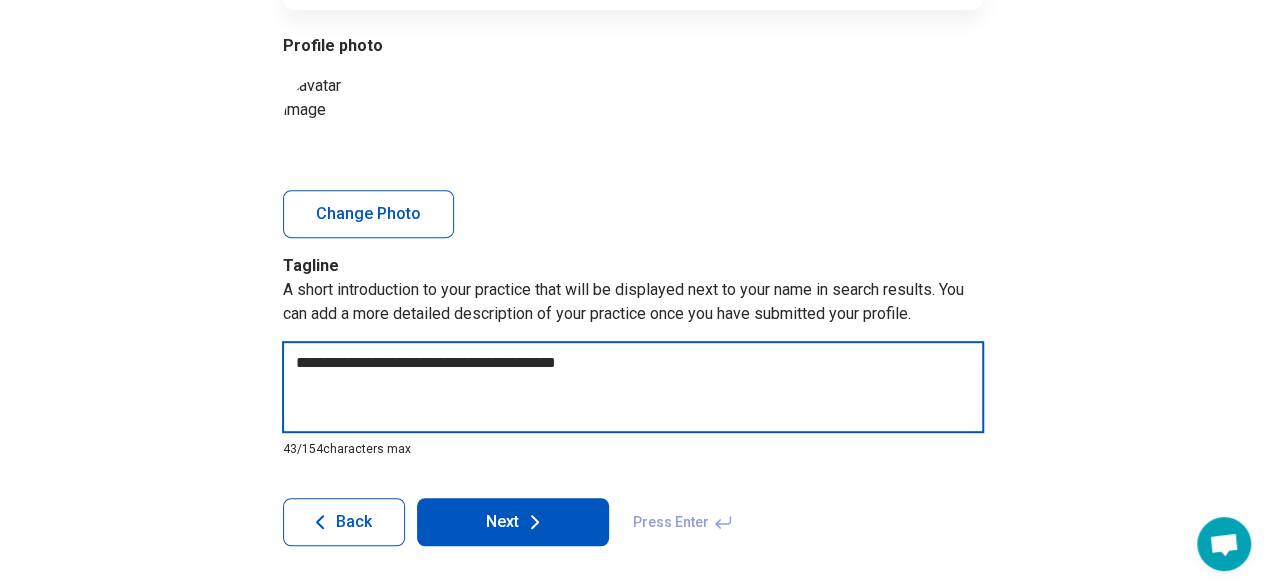 type on "*" 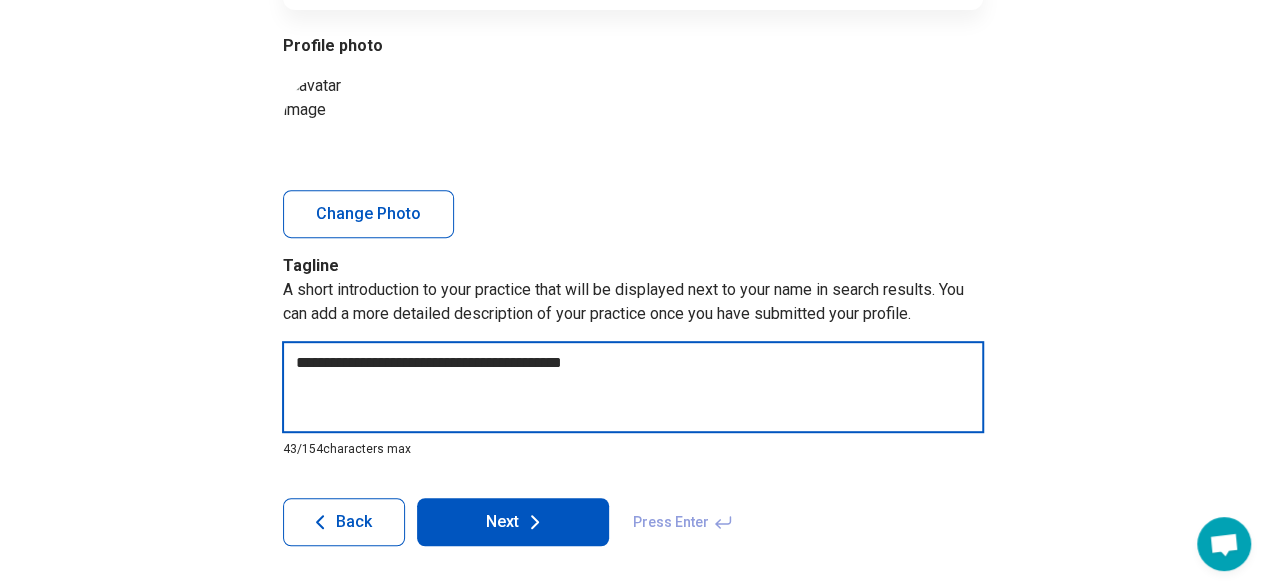 type on "*" 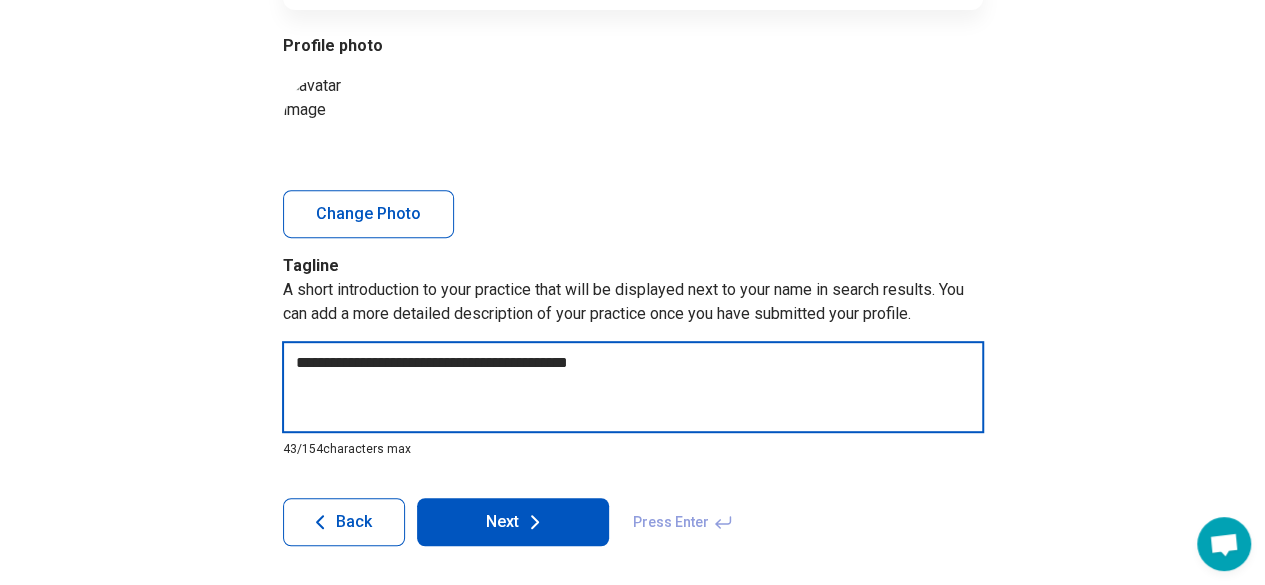type on "*" 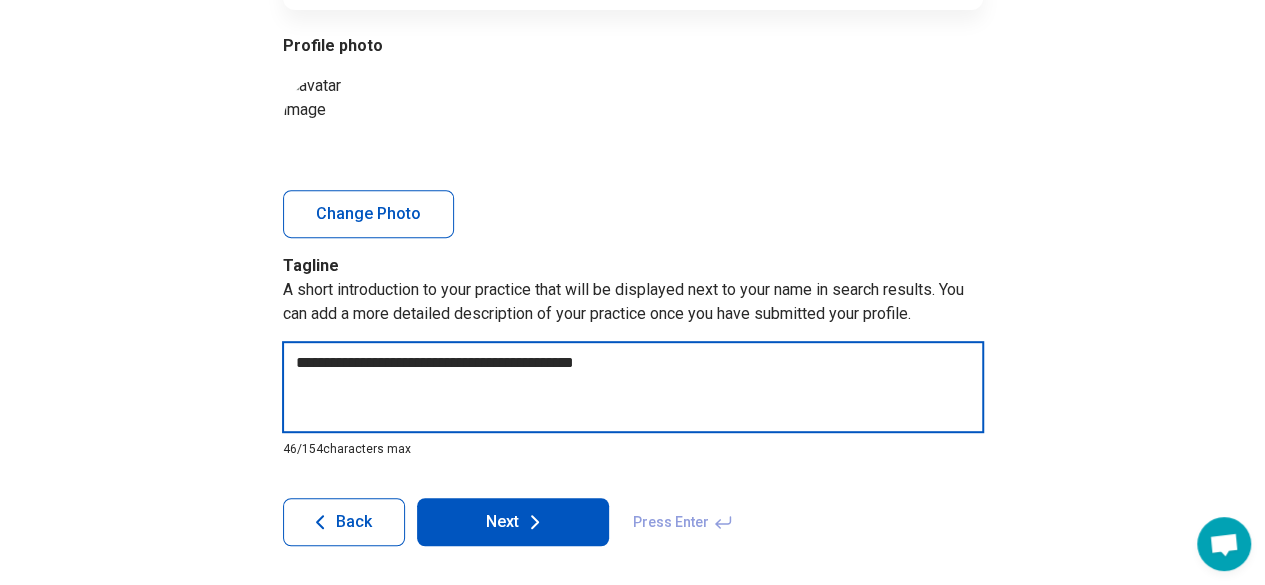 type on "*" 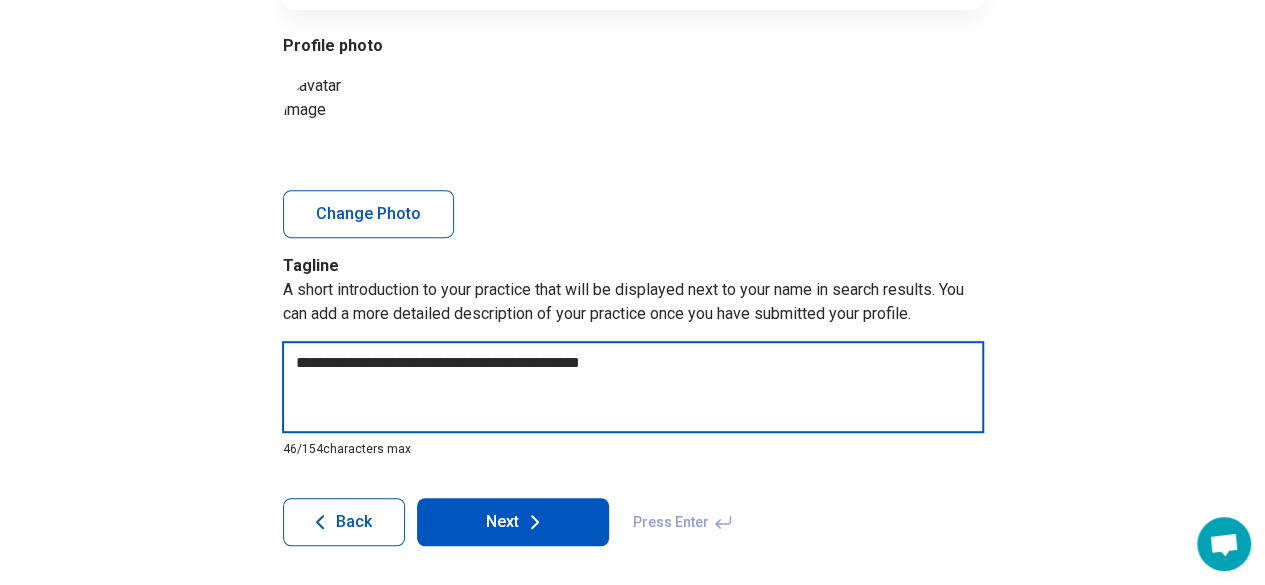 type on "*" 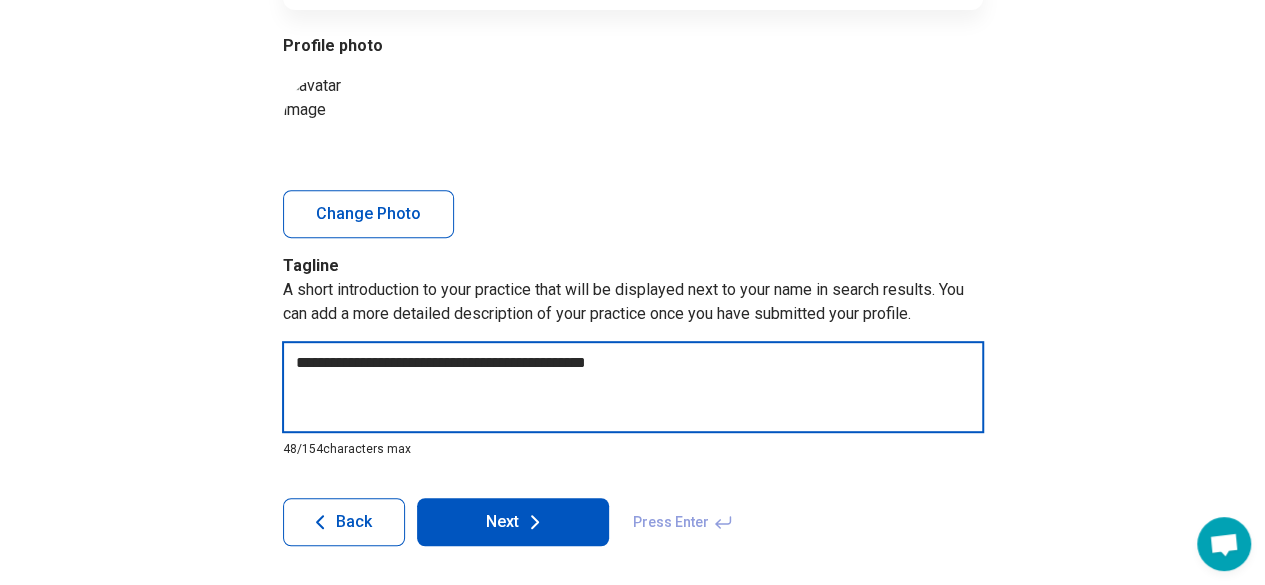 type on "*" 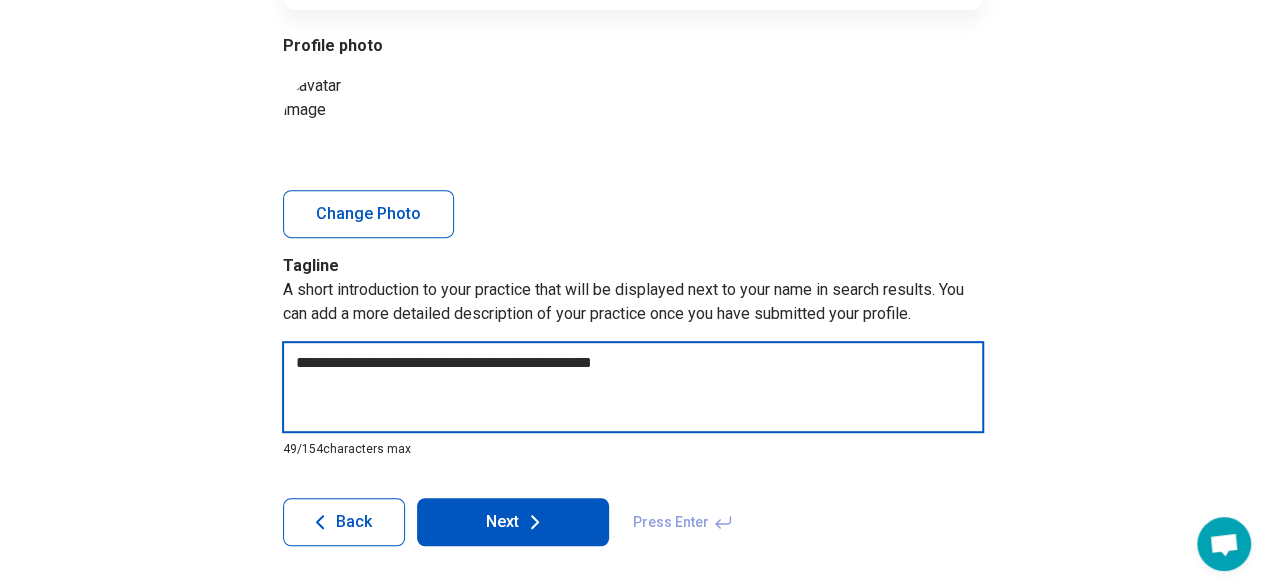 type on "*" 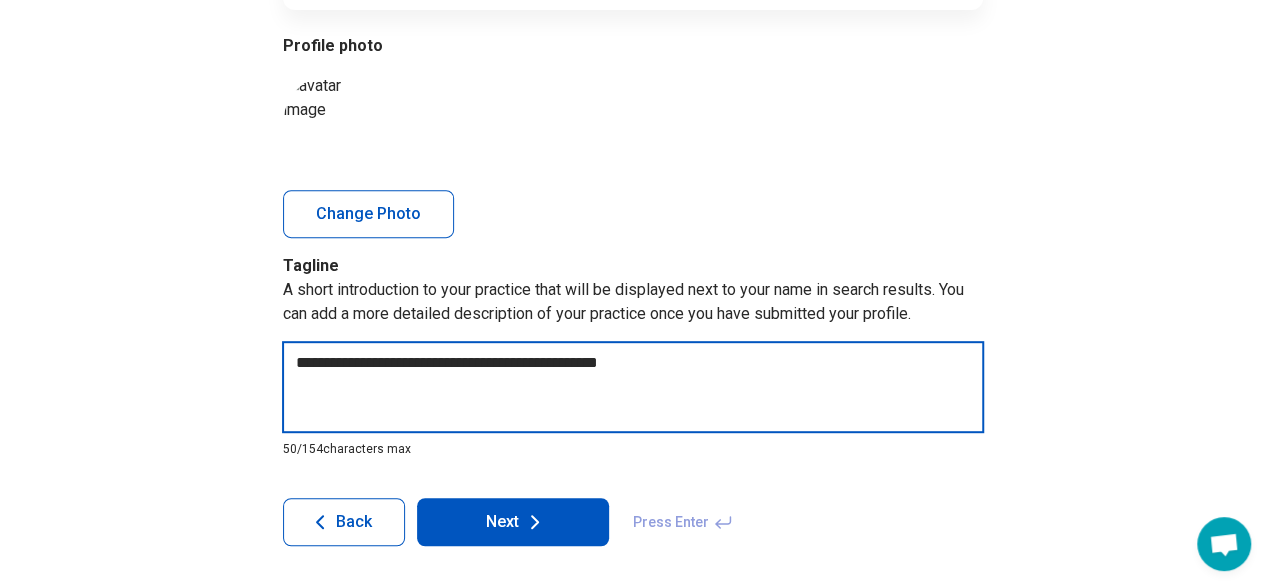 type on "*" 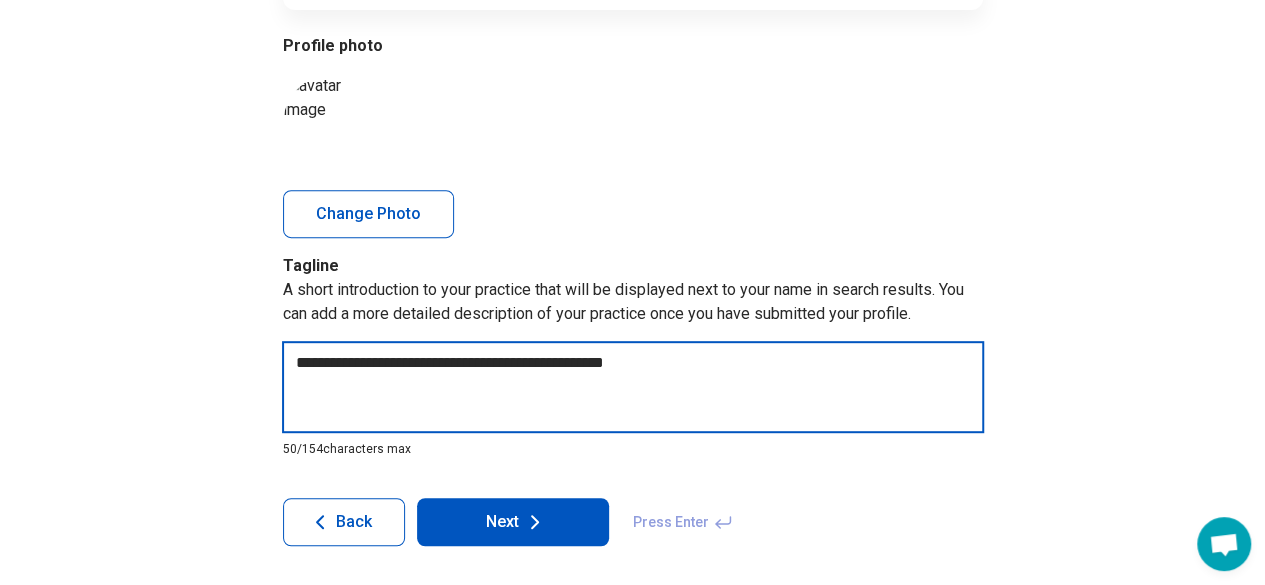 type on "*" 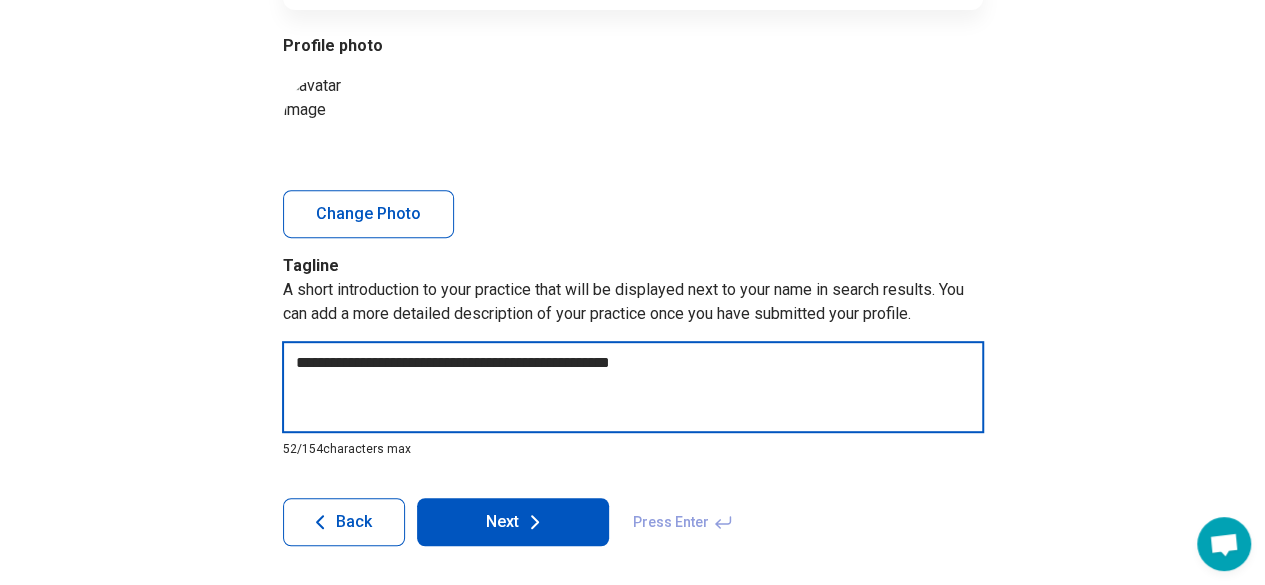 type on "*" 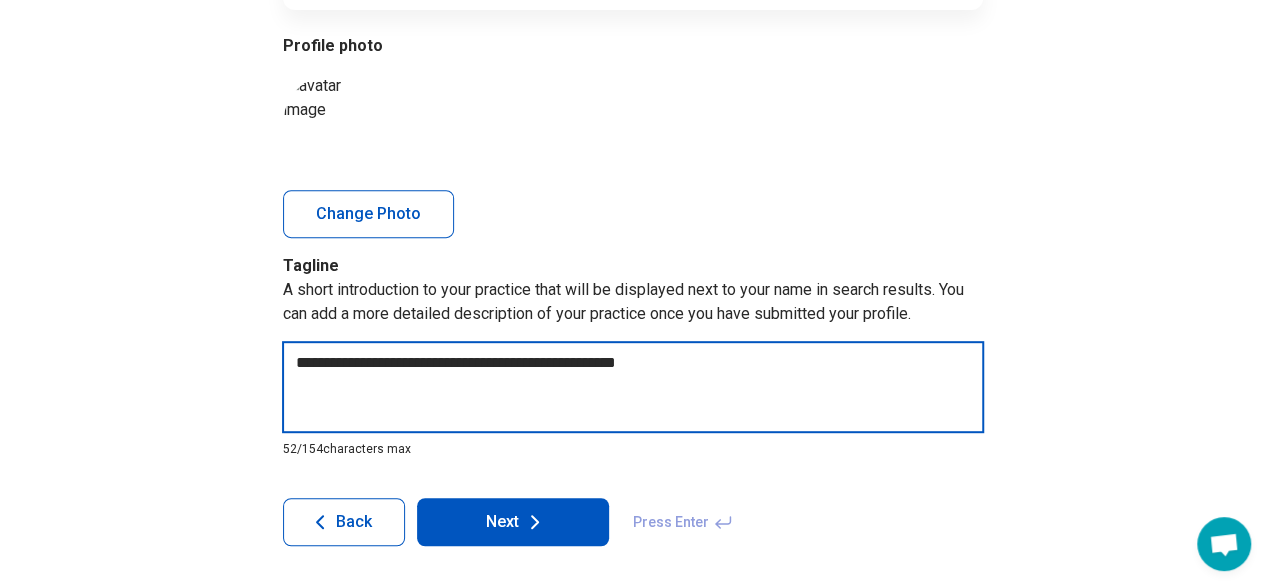 type on "*" 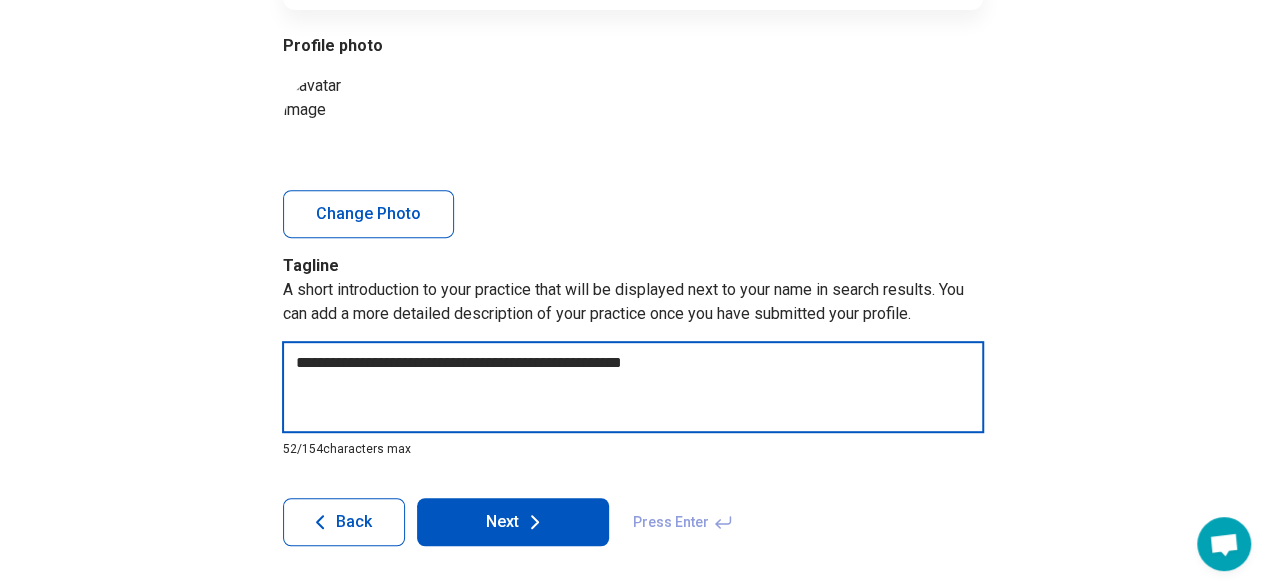 type on "*" 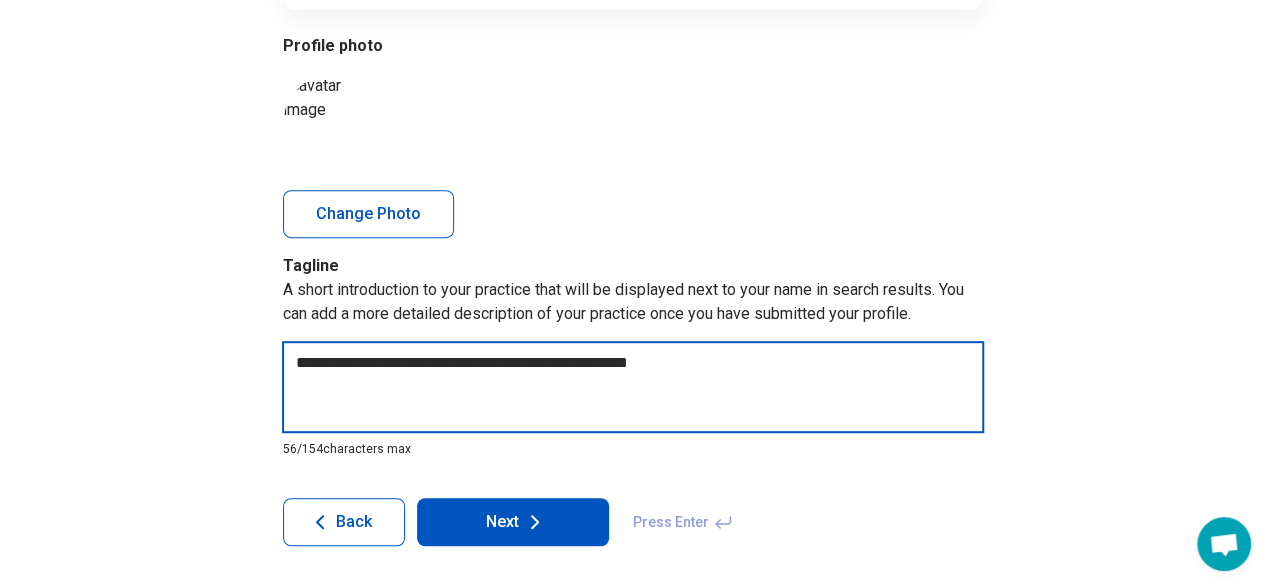 type on "*" 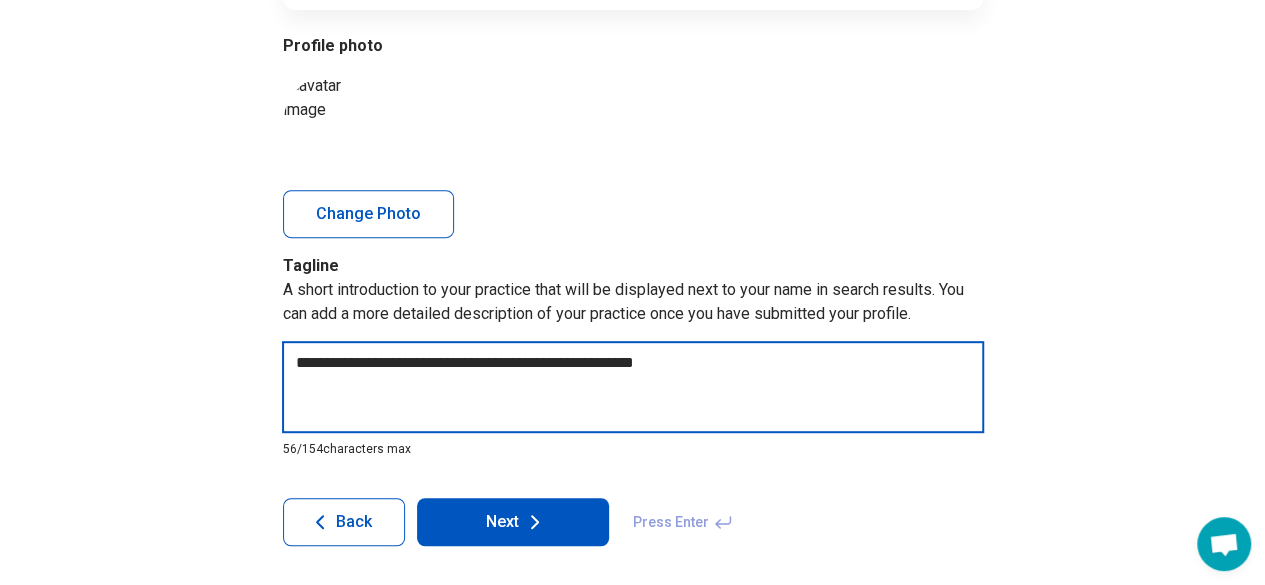 type on "*" 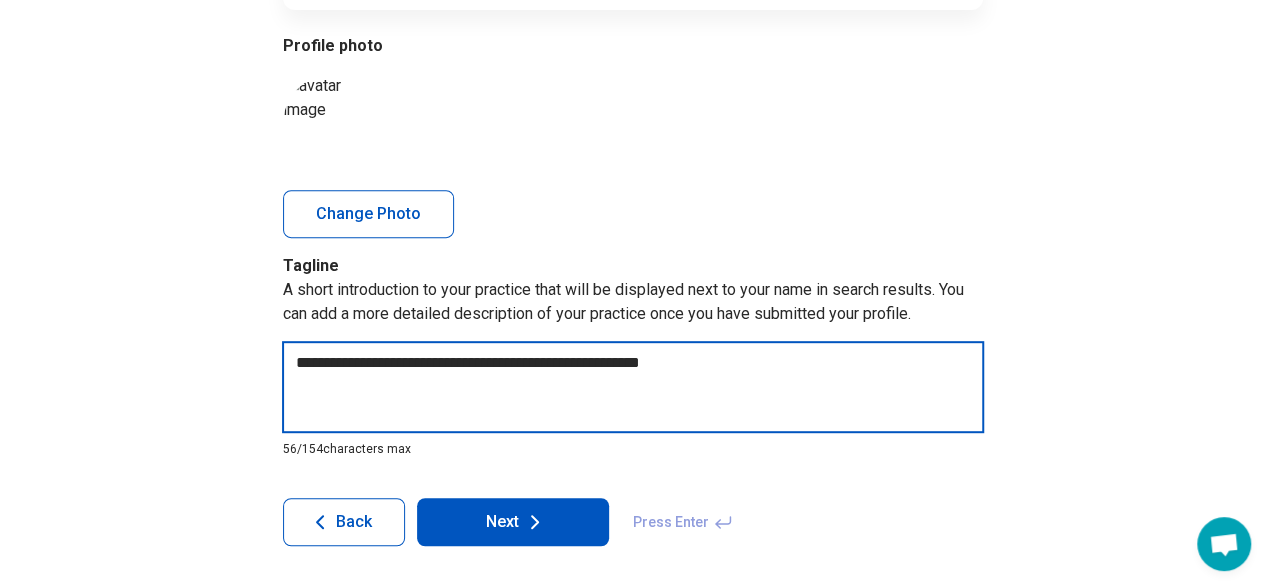 type on "*" 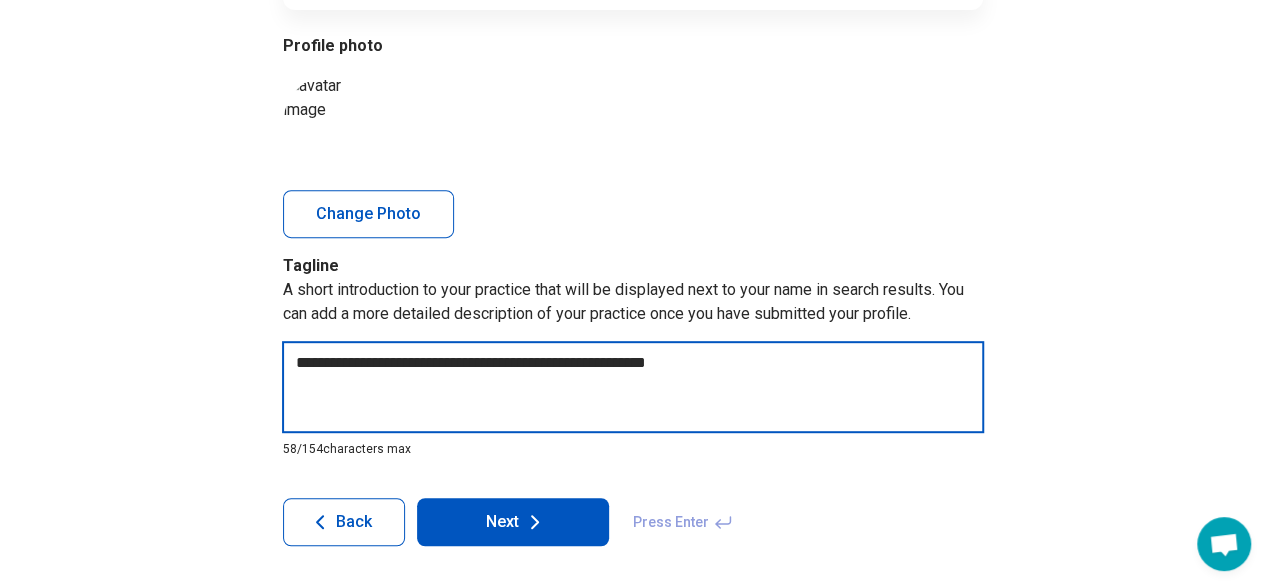 type on "**********" 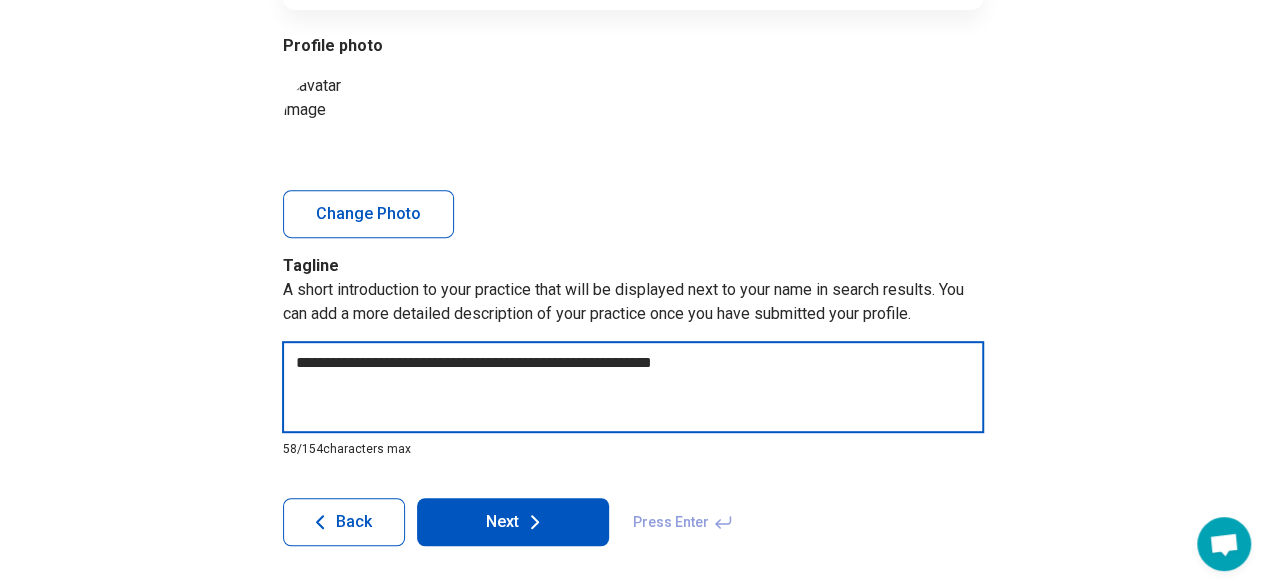 type on "*" 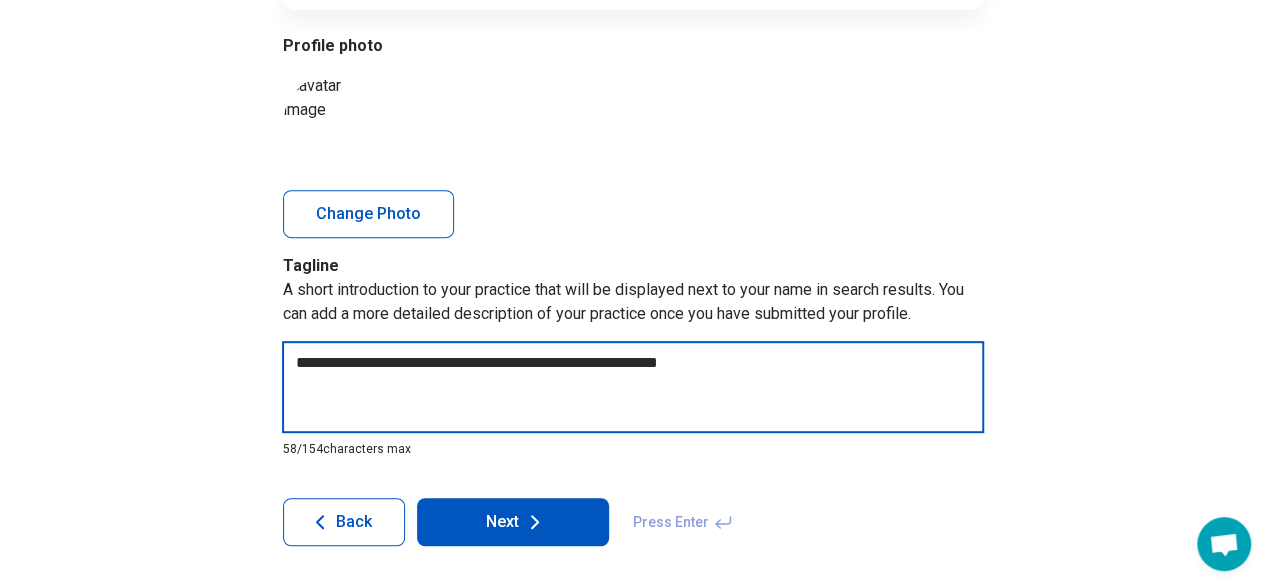 type on "*" 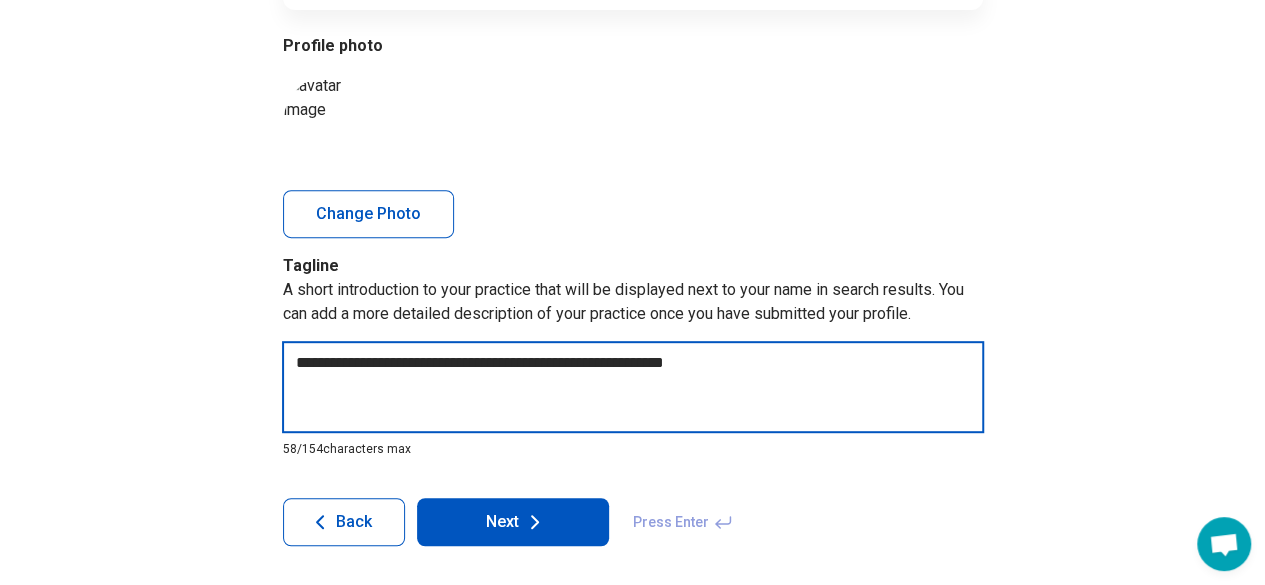 type on "*" 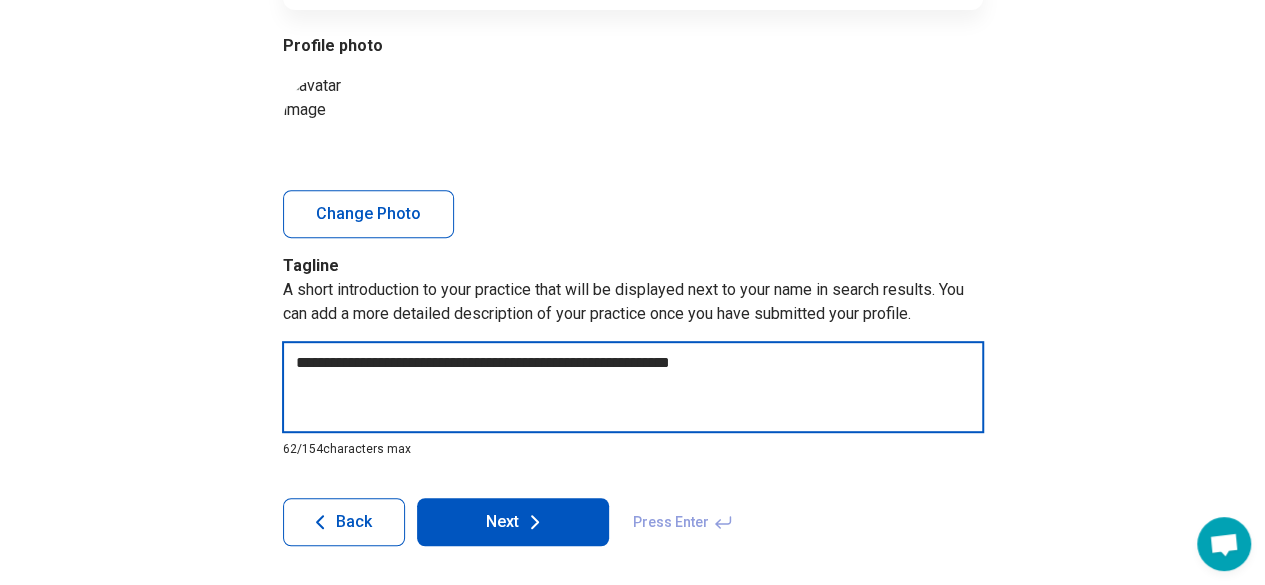 type on "*" 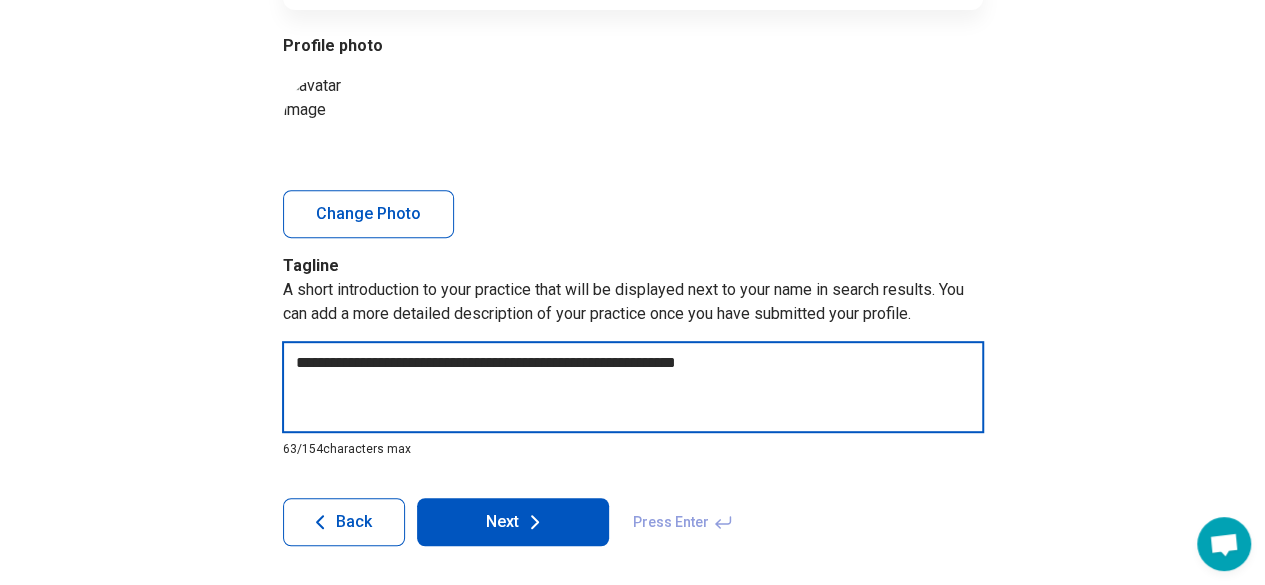 type on "*" 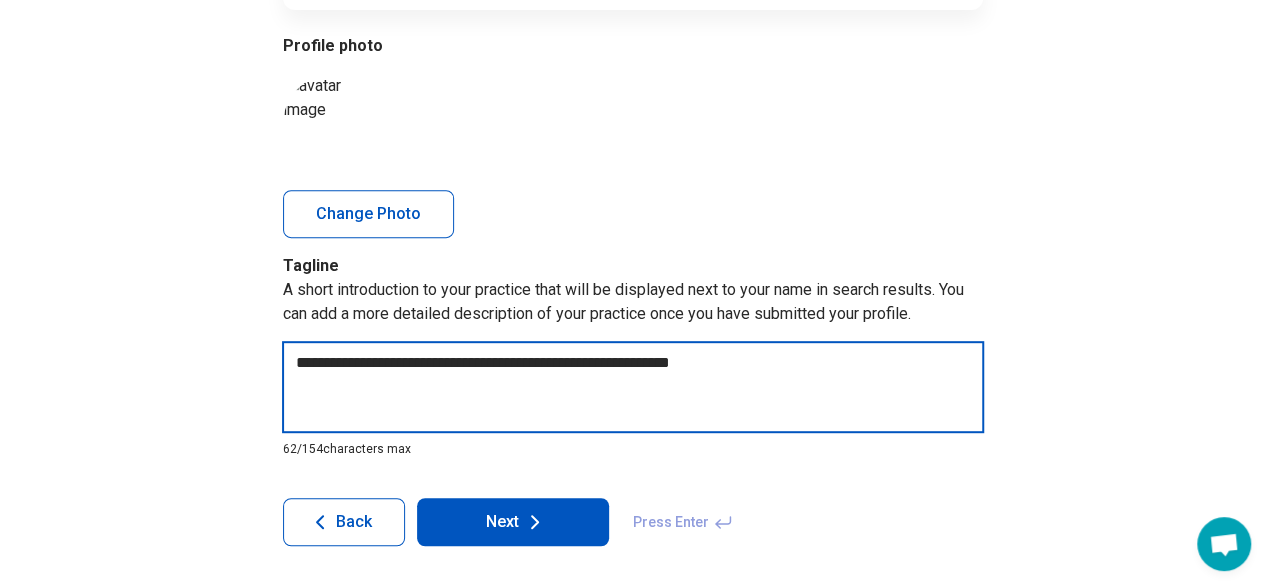 type on "*" 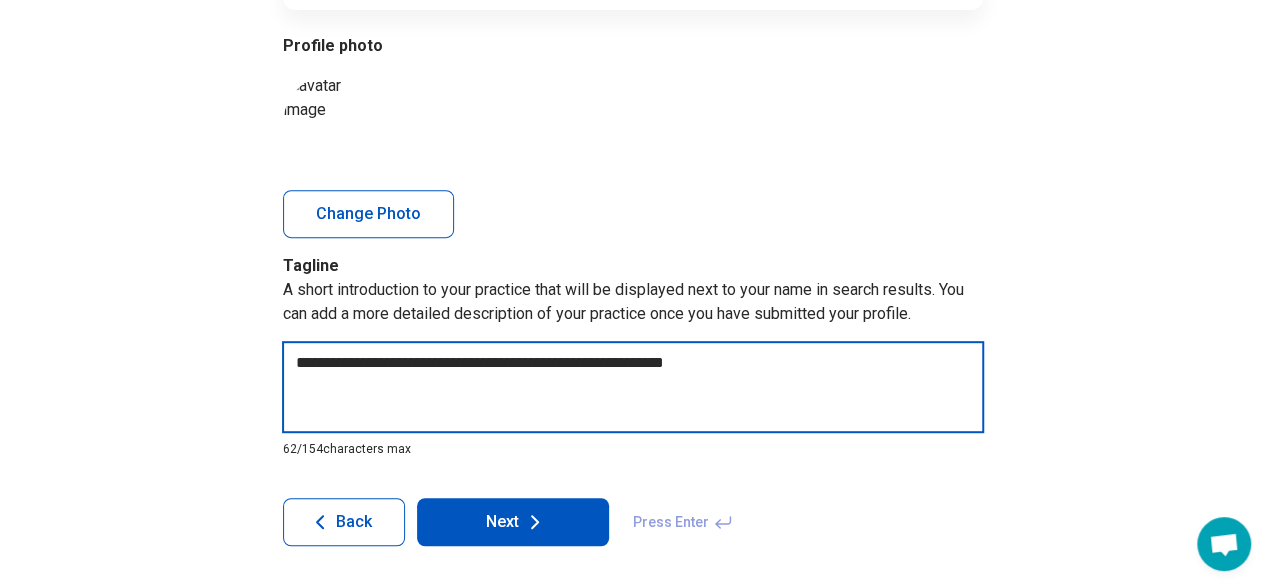 type on "*" 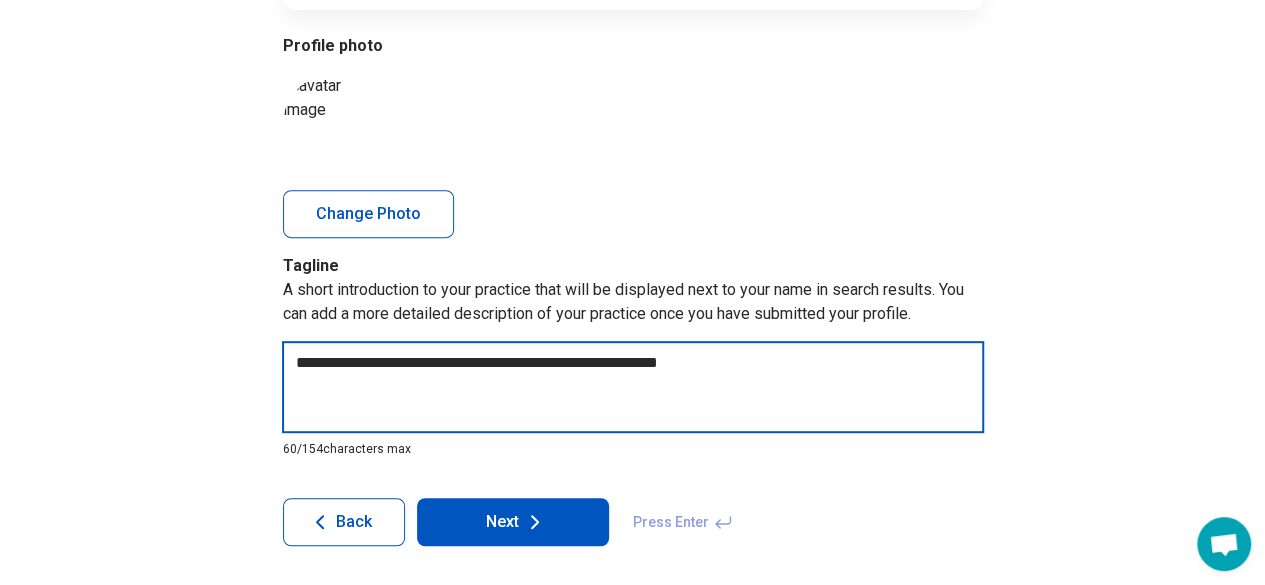 type on "*" 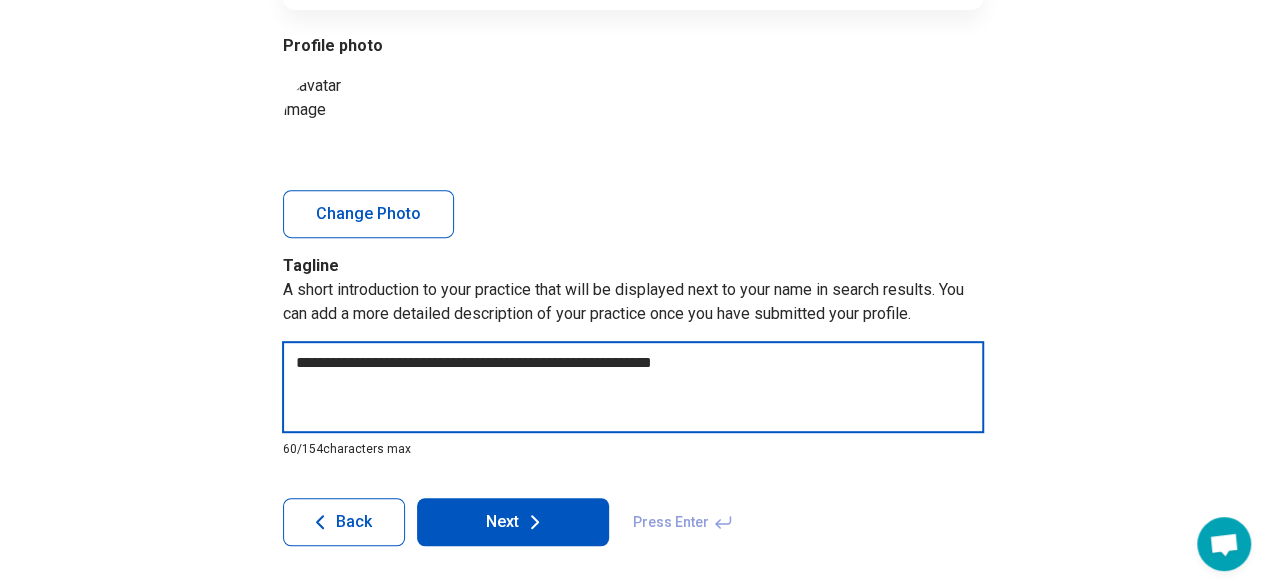 type on "*" 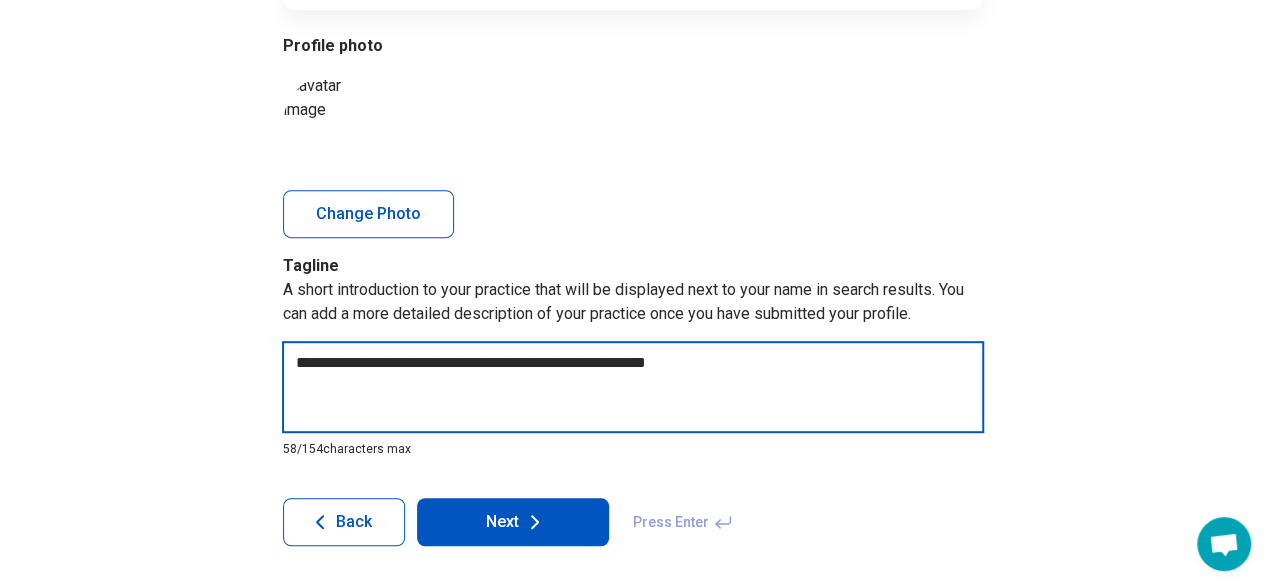 type on "**********" 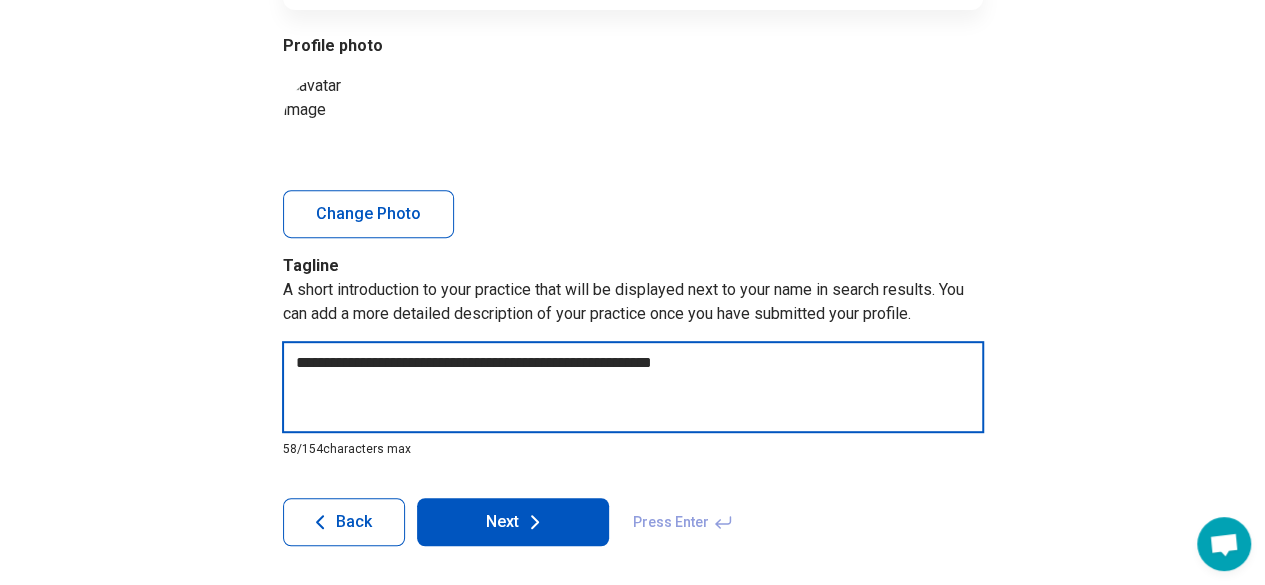 type on "**********" 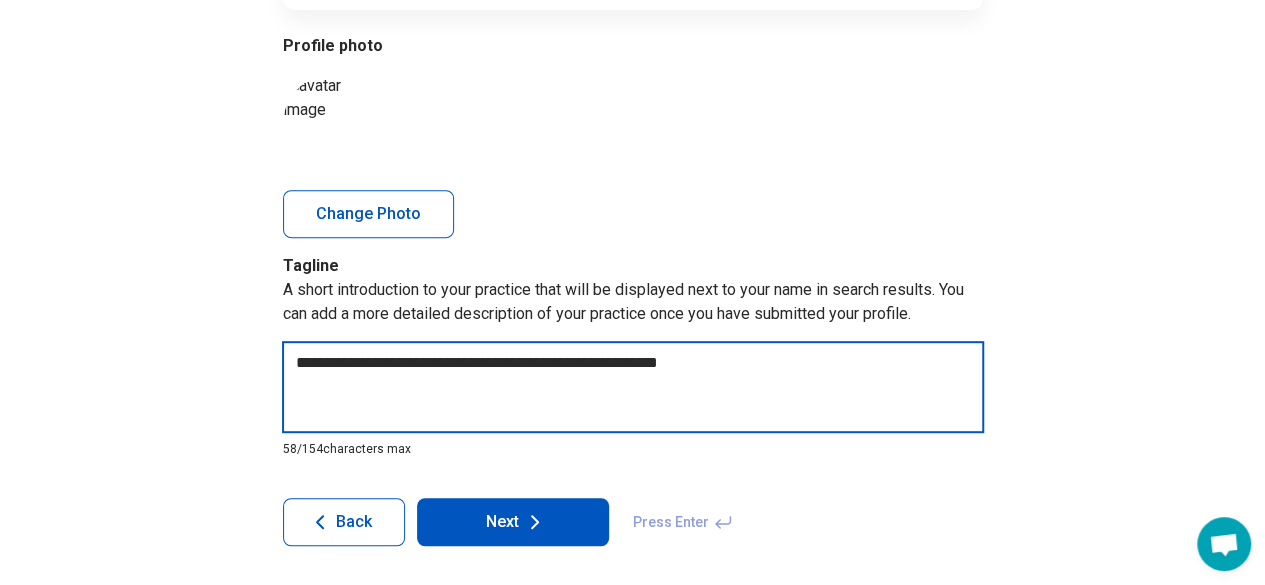 type 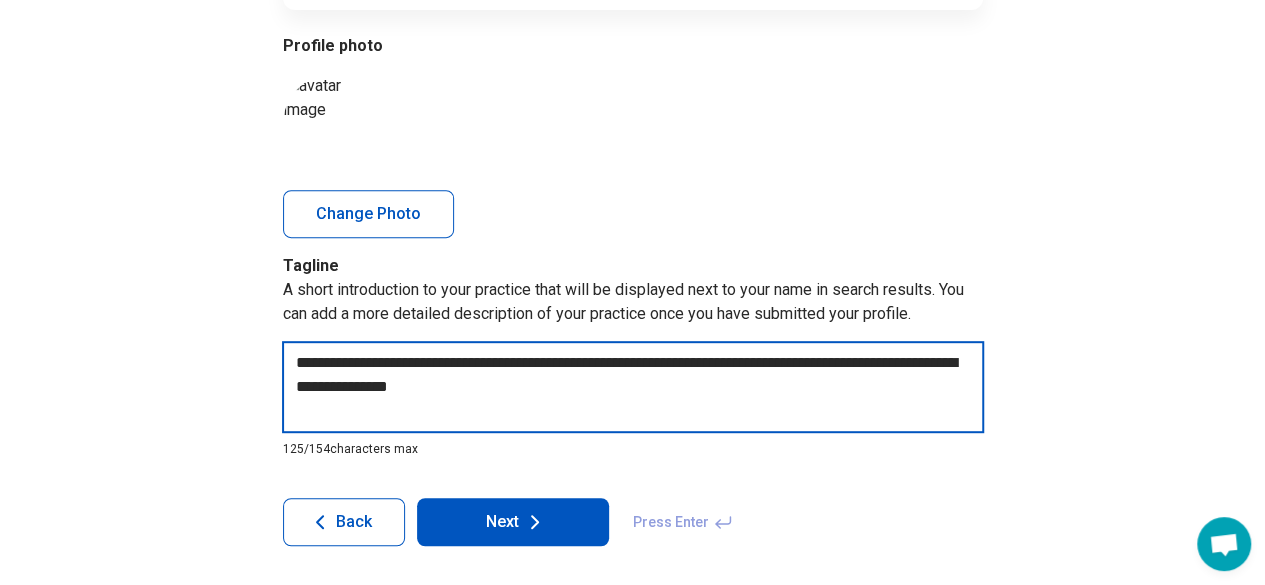 click on "**********" at bounding box center (633, 387) 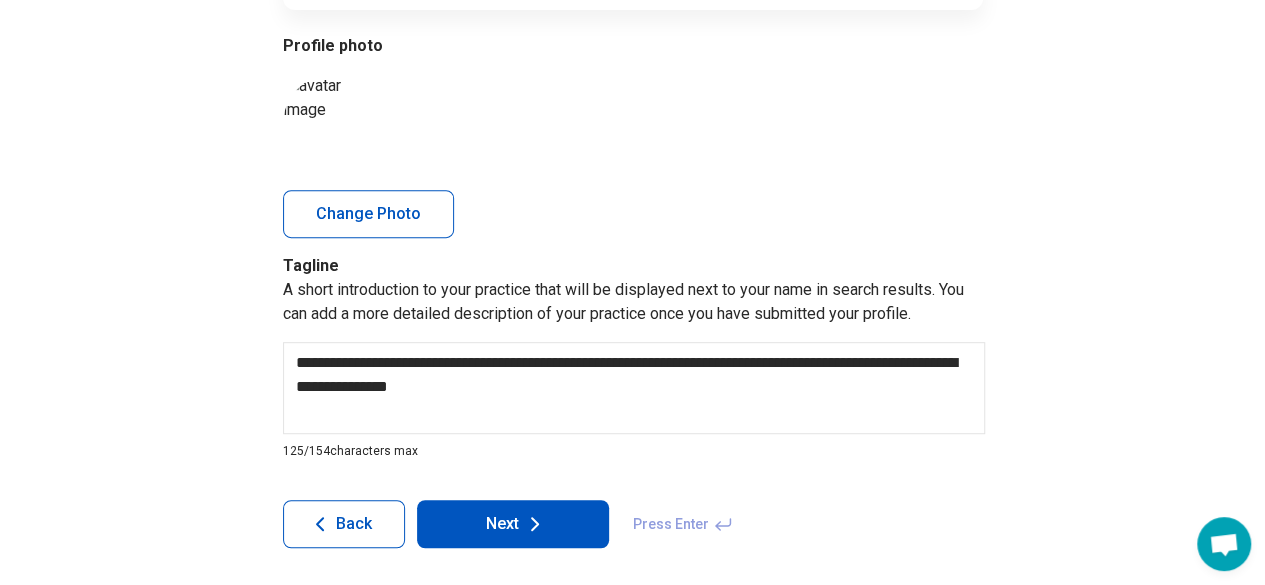 click on "Next" at bounding box center (513, 524) 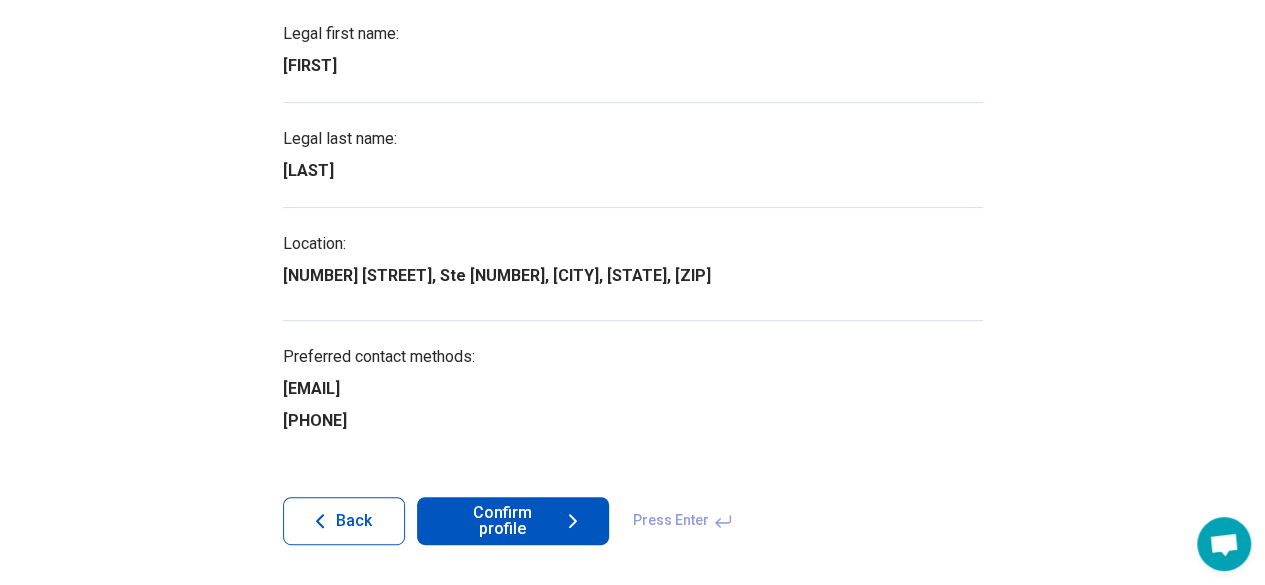 scroll, scrollTop: 266, scrollLeft: 0, axis: vertical 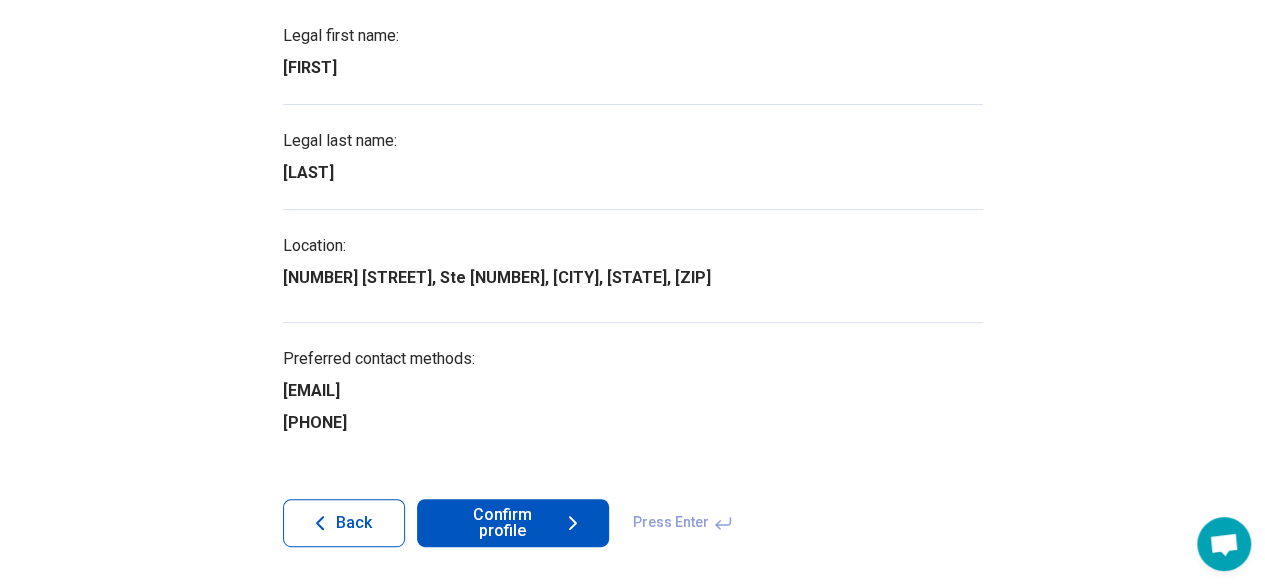 click on "Confirm profile" at bounding box center (513, 523) 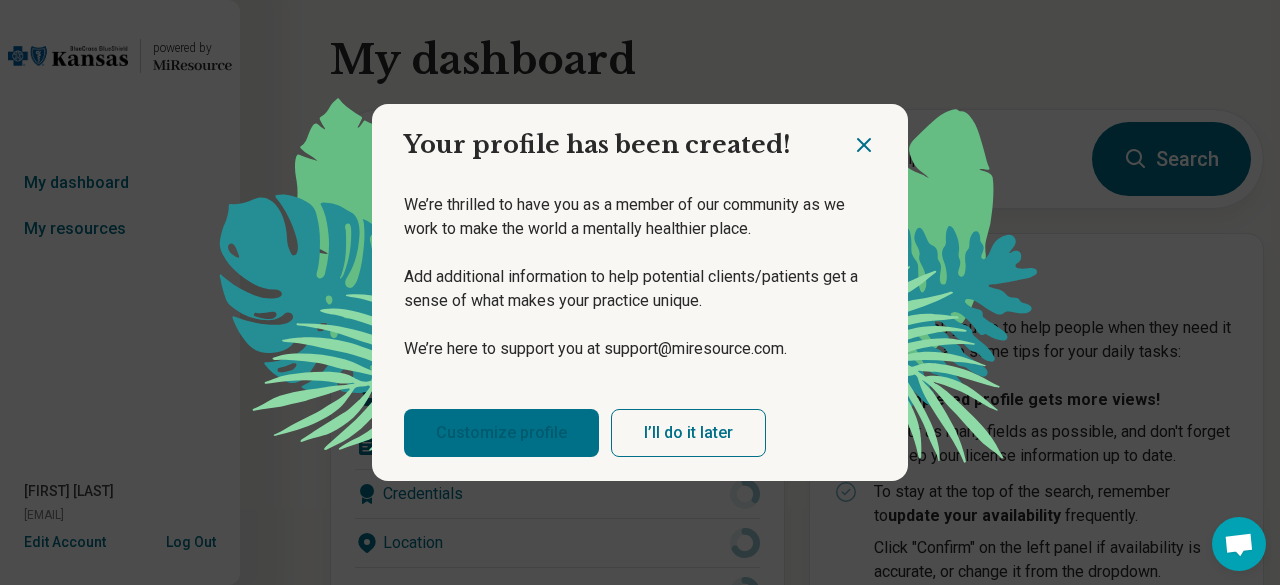 click on "Customize profile" at bounding box center [501, 433] 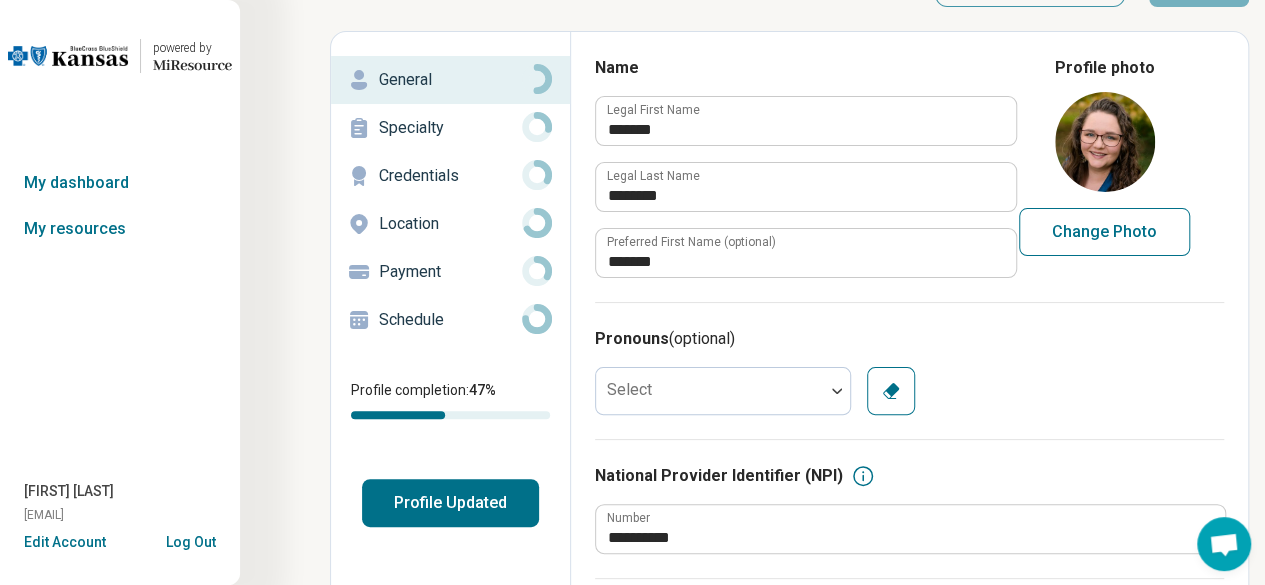 scroll, scrollTop: 97, scrollLeft: 0, axis: vertical 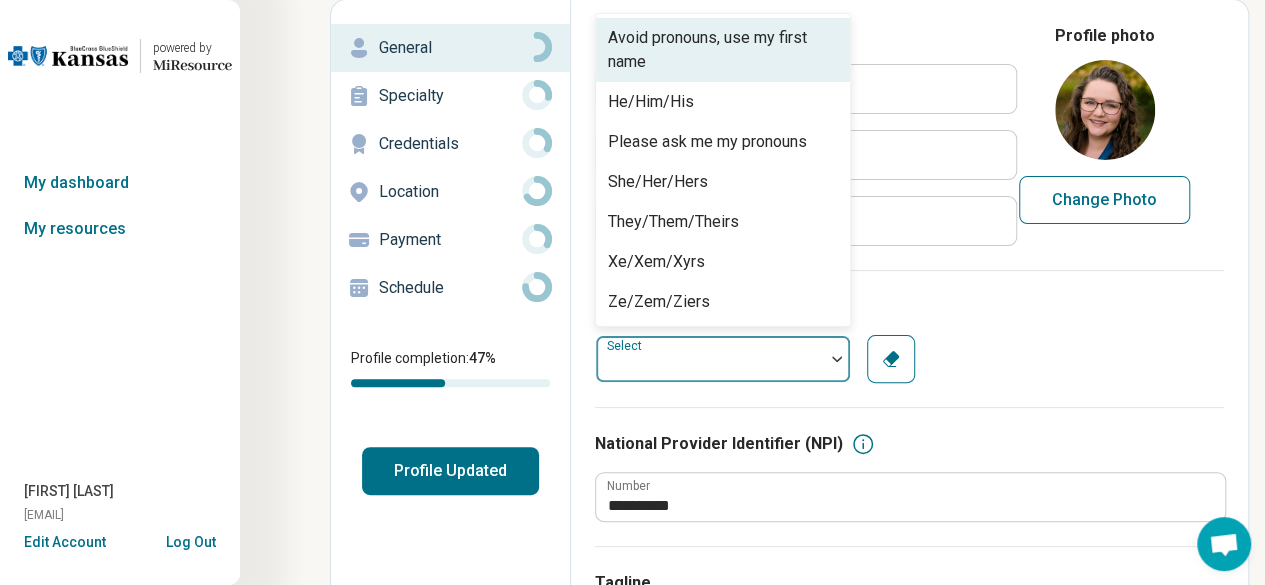 click at bounding box center [837, 359] 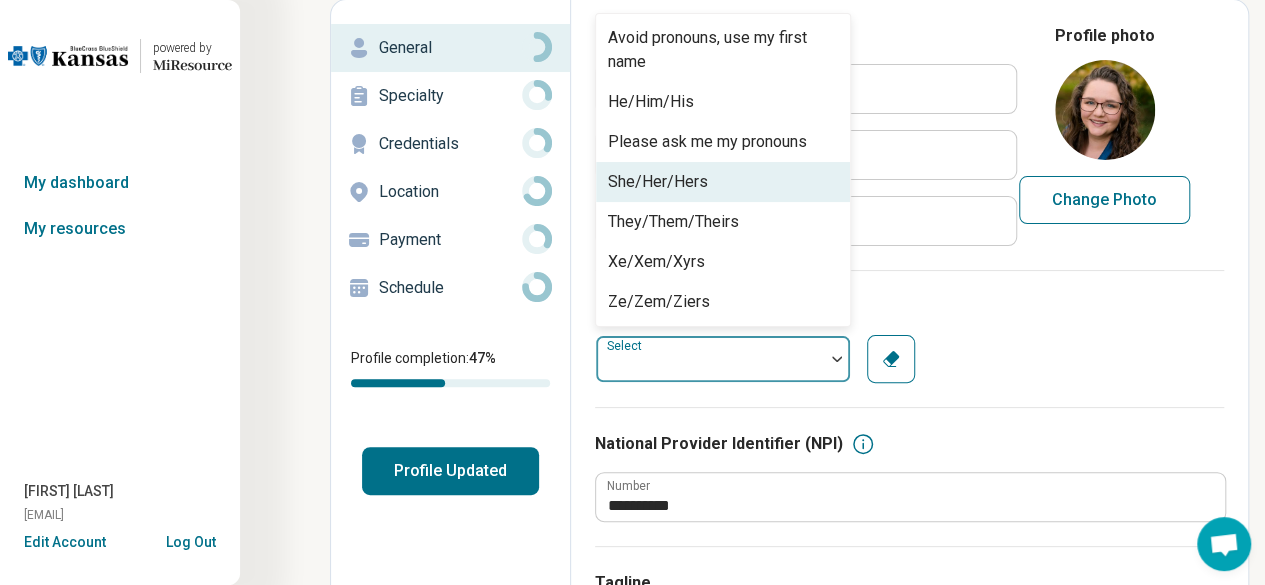 click on "She/Her/Hers" at bounding box center (658, 182) 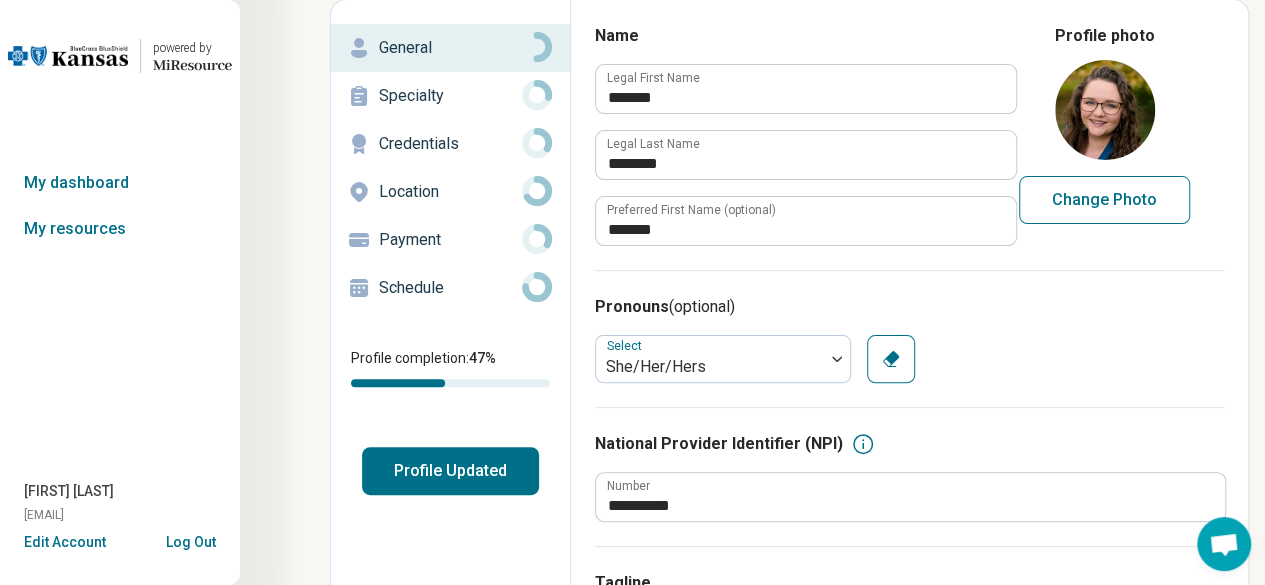 click on "Select She/Her/Hers Clear" at bounding box center (909, 359) 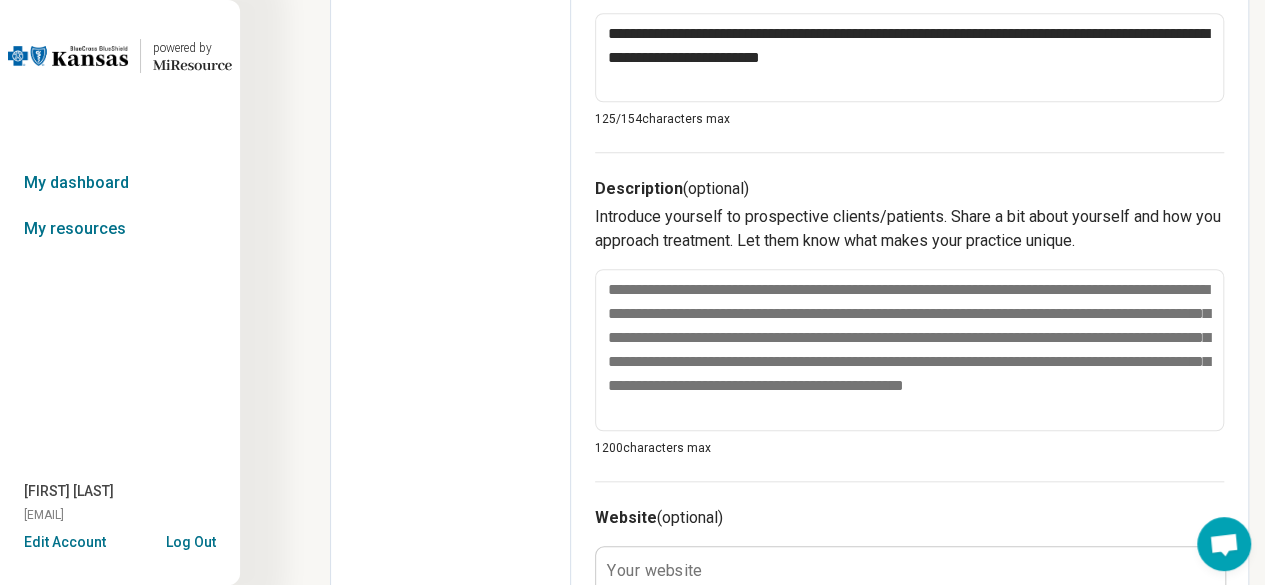 scroll, scrollTop: 779, scrollLeft: 0, axis: vertical 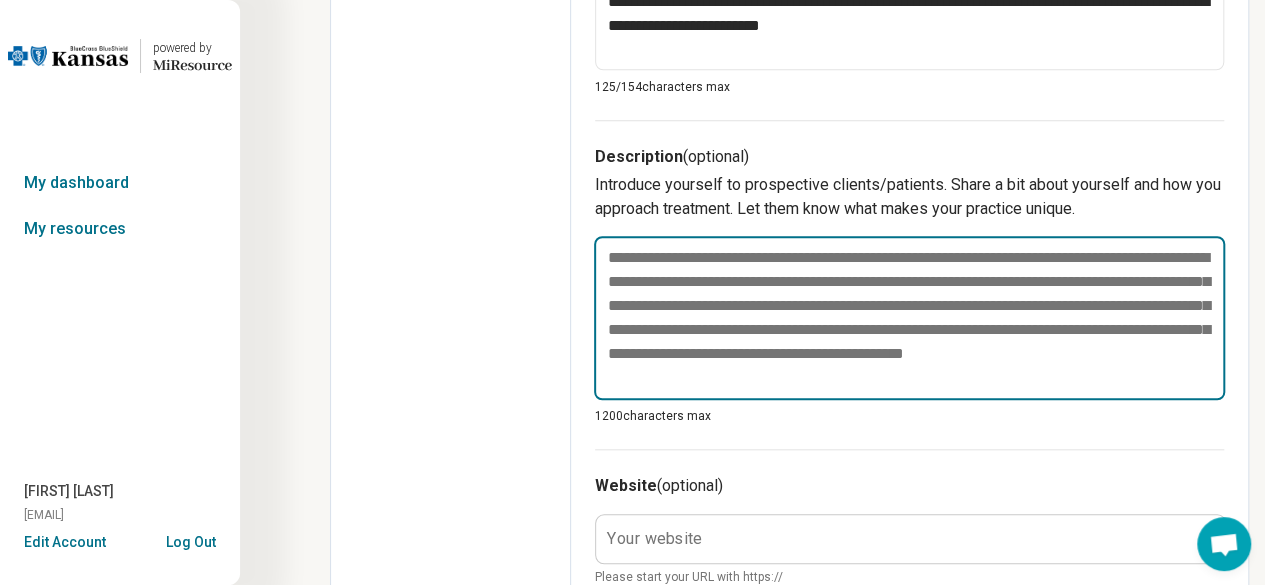 click at bounding box center [909, 318] 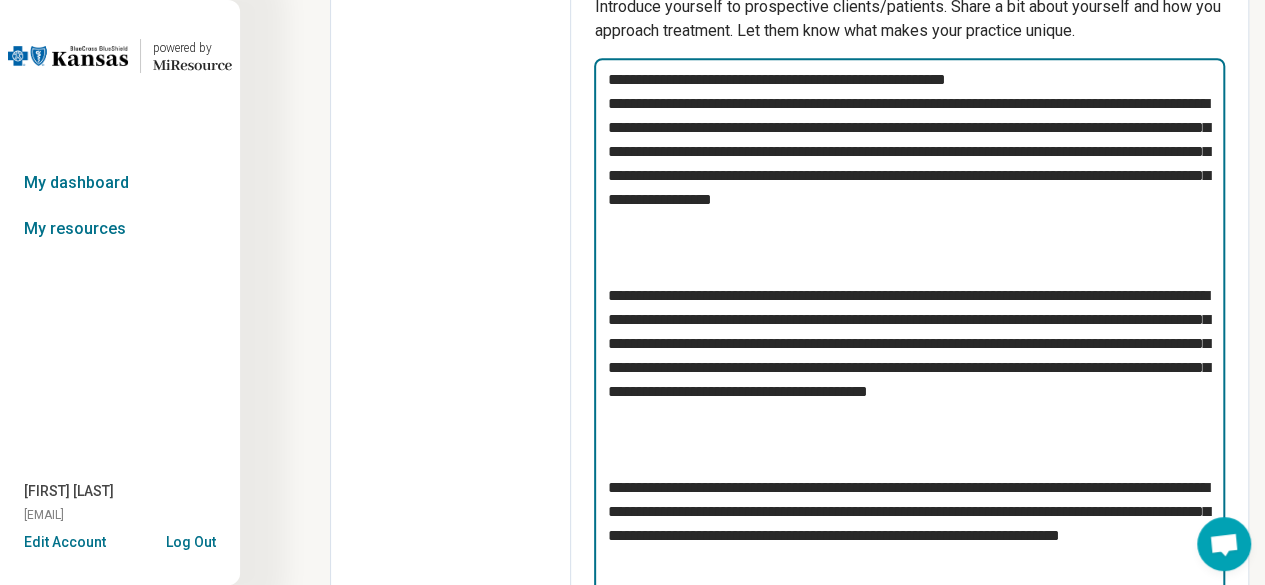 scroll, scrollTop: 988, scrollLeft: 0, axis: vertical 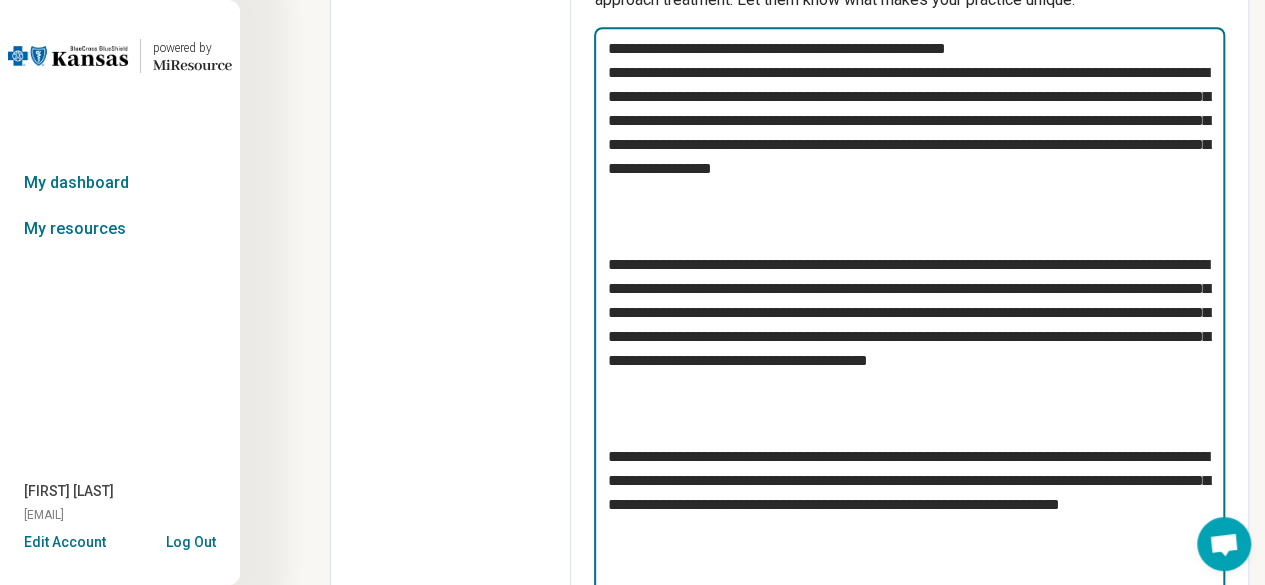 click at bounding box center [909, 313] 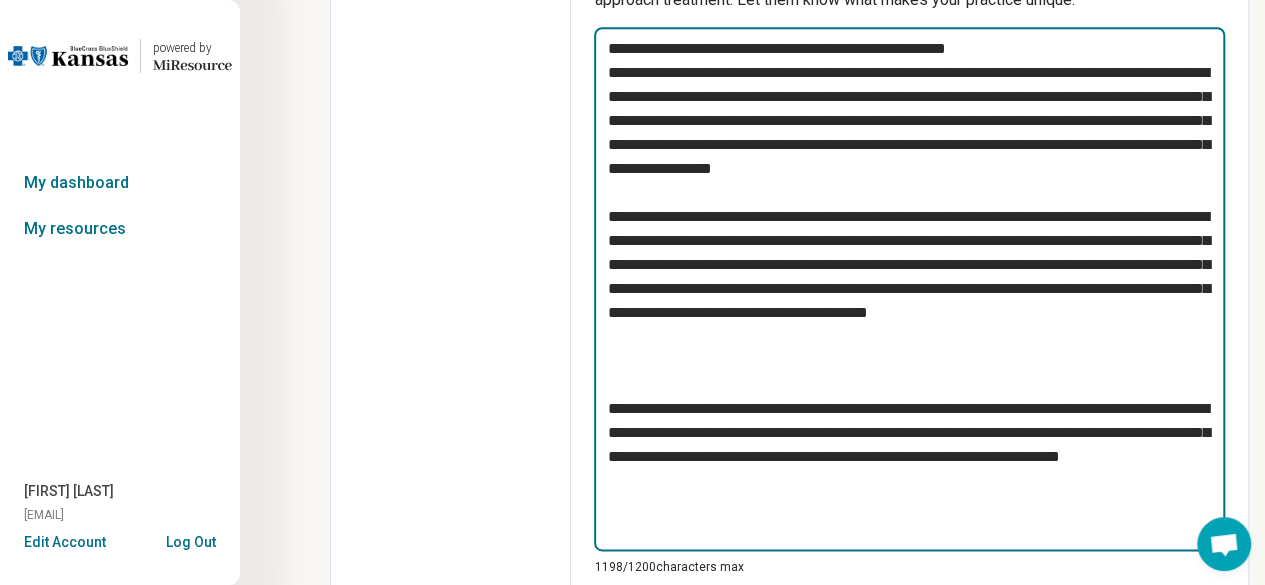 click at bounding box center [909, 289] 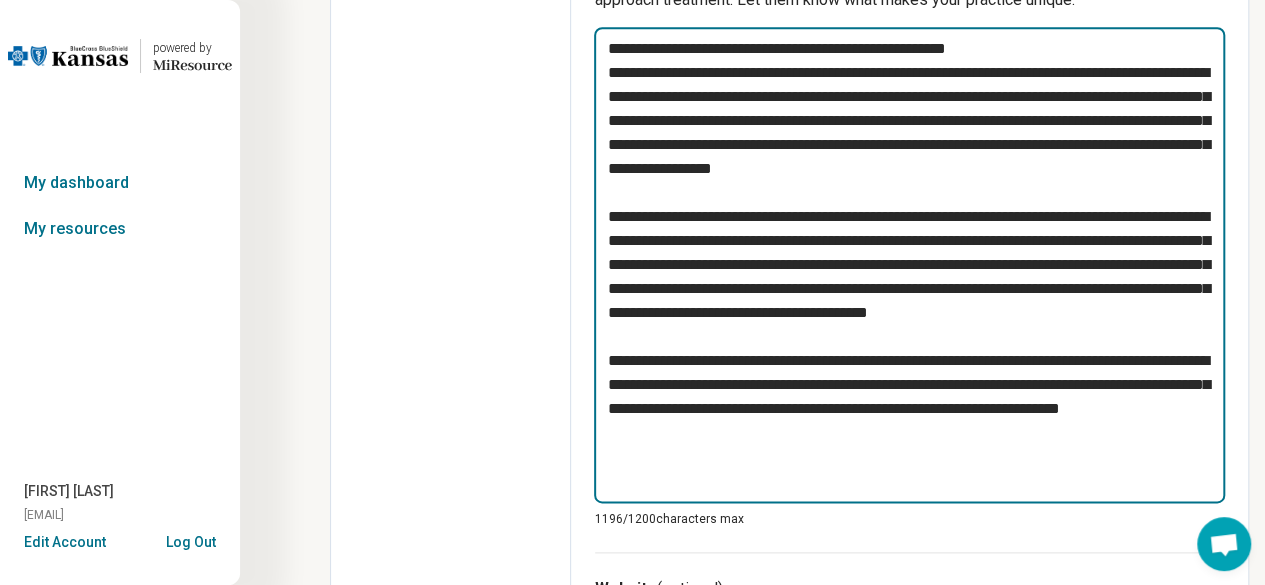 scroll, scrollTop: 858, scrollLeft: 0, axis: vertical 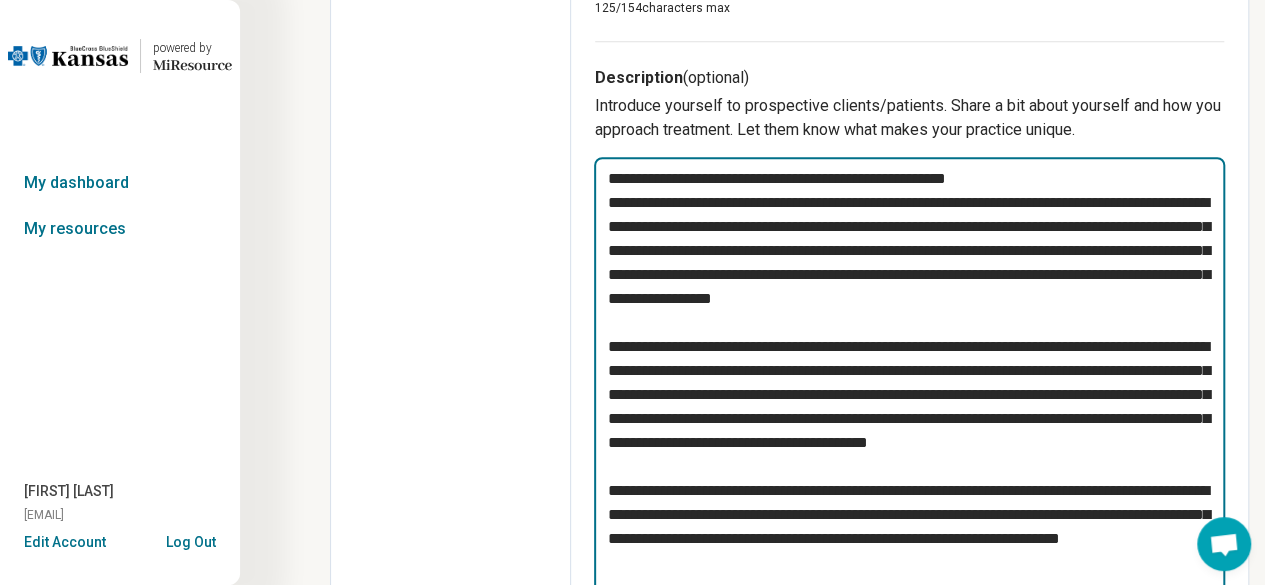 drag, startPoint x: 1070, startPoint y: 175, endPoint x: 589, endPoint y: 168, distance: 481.05093 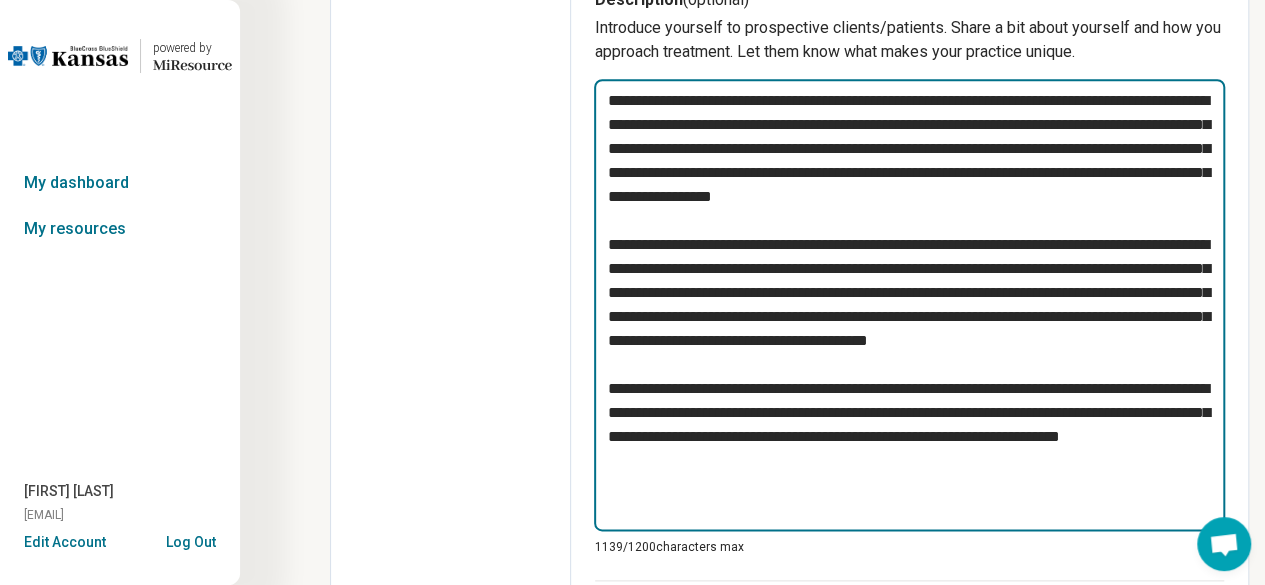 scroll, scrollTop: 947, scrollLeft: 0, axis: vertical 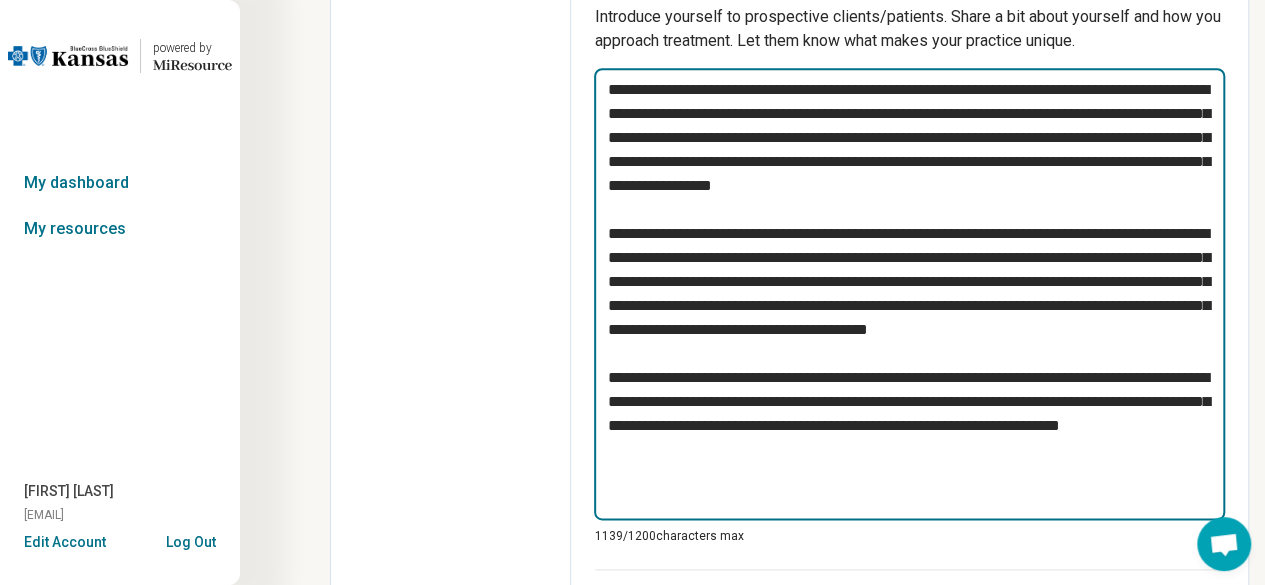 drag, startPoint x: 764, startPoint y: 89, endPoint x: 570, endPoint y: 89, distance: 194 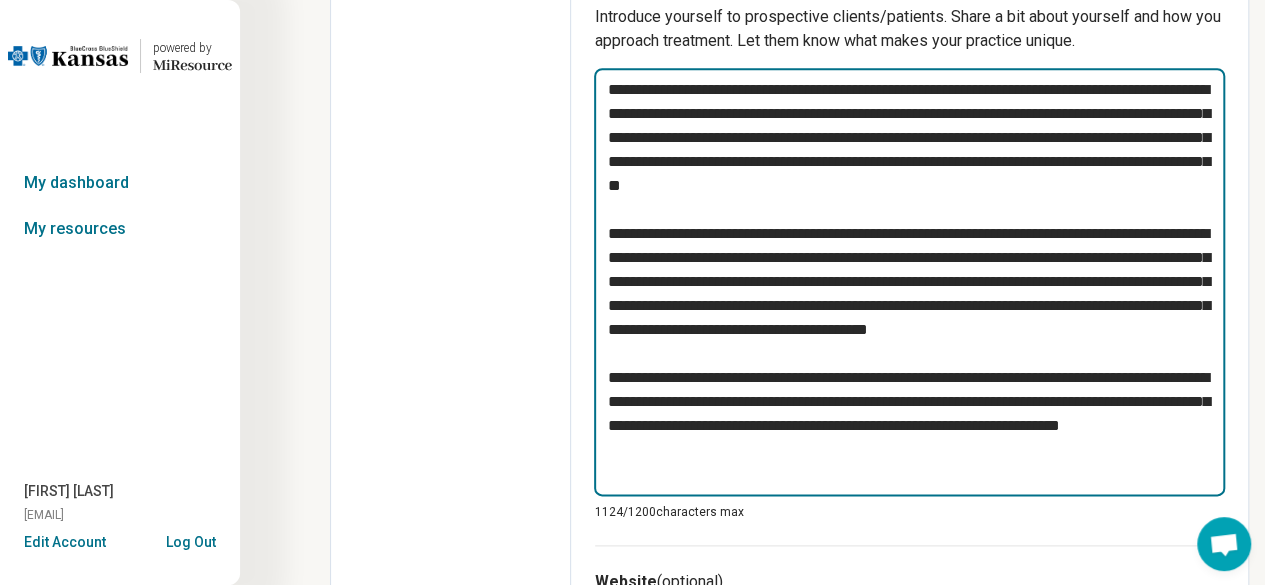 click at bounding box center [909, 282] 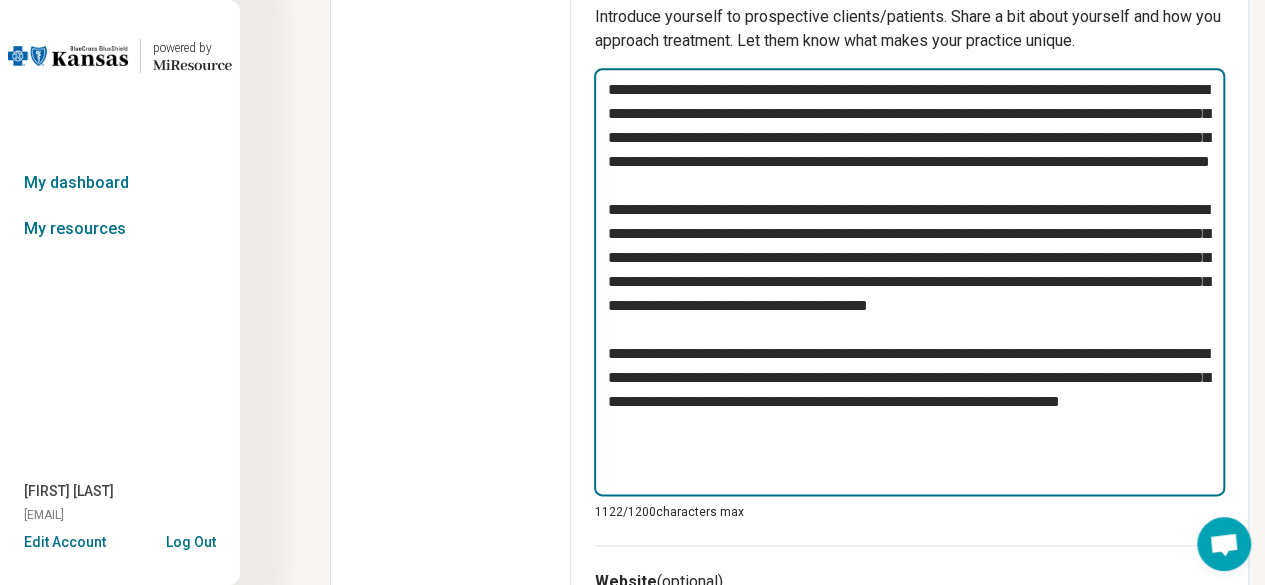 click at bounding box center [909, 282] 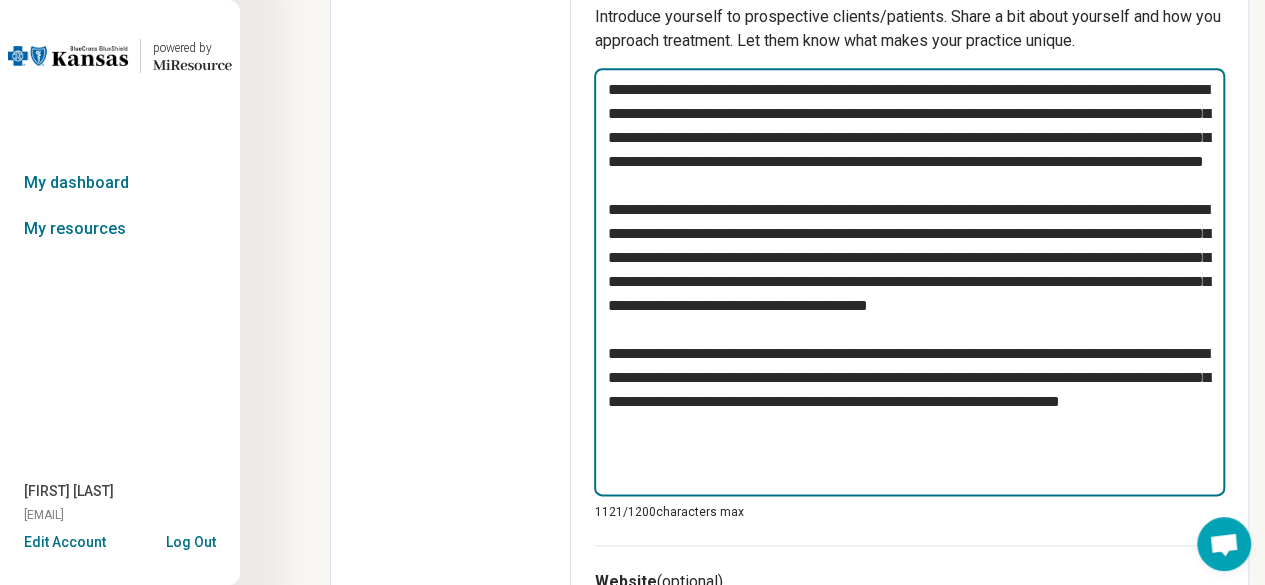 click at bounding box center [909, 282] 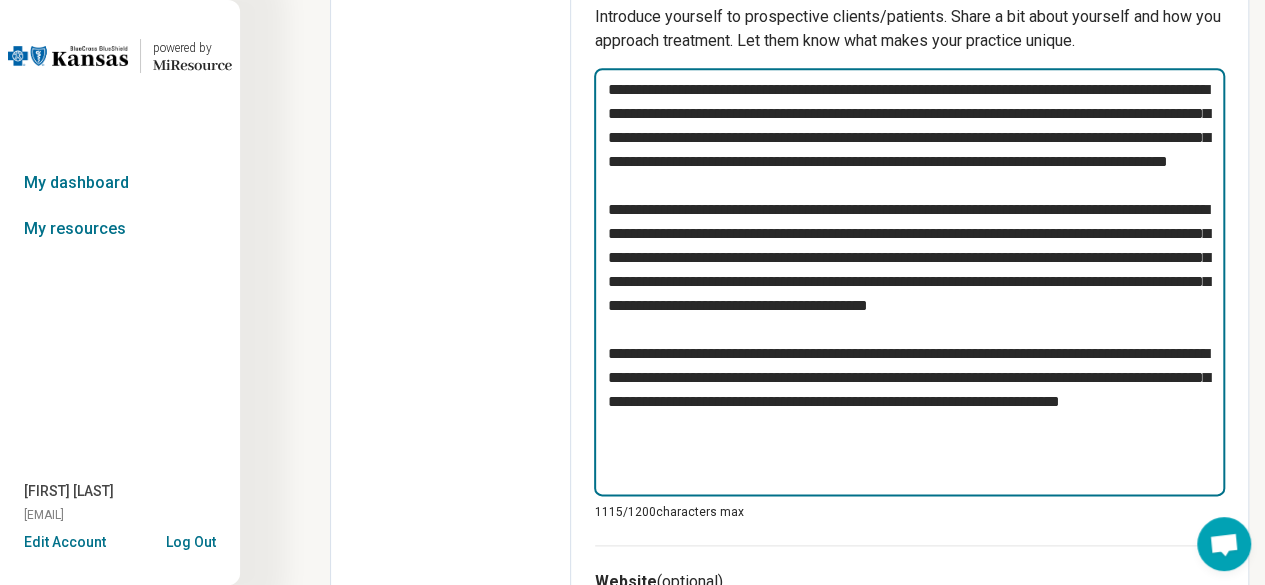drag, startPoint x: 788, startPoint y: 185, endPoint x: 731, endPoint y: 181, distance: 57.14018 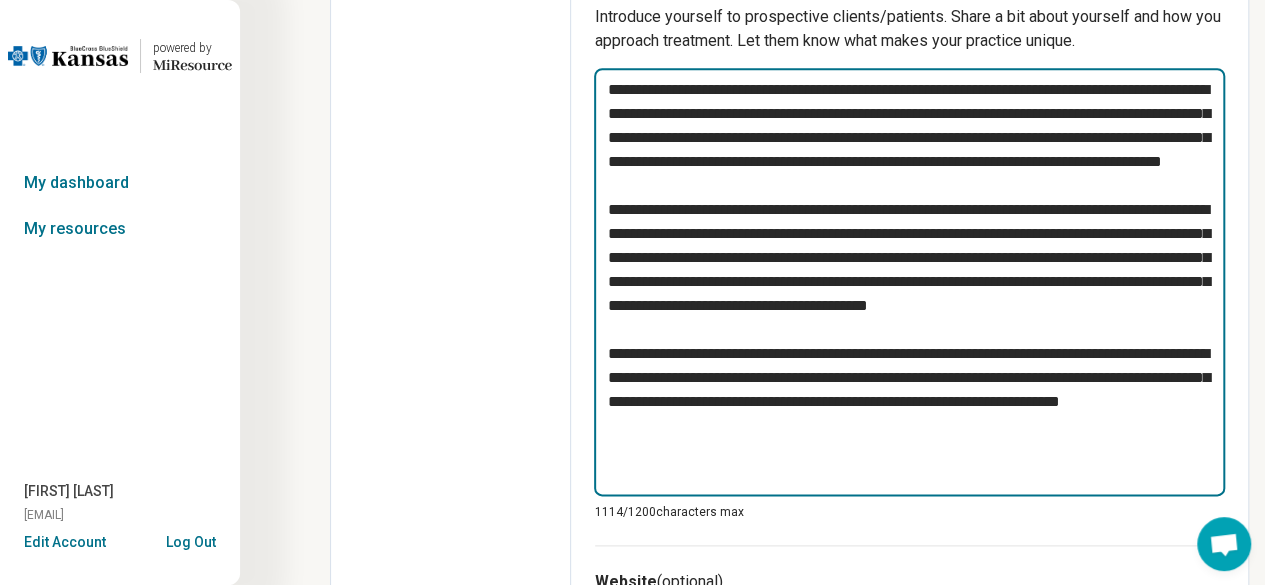 click at bounding box center [909, 282] 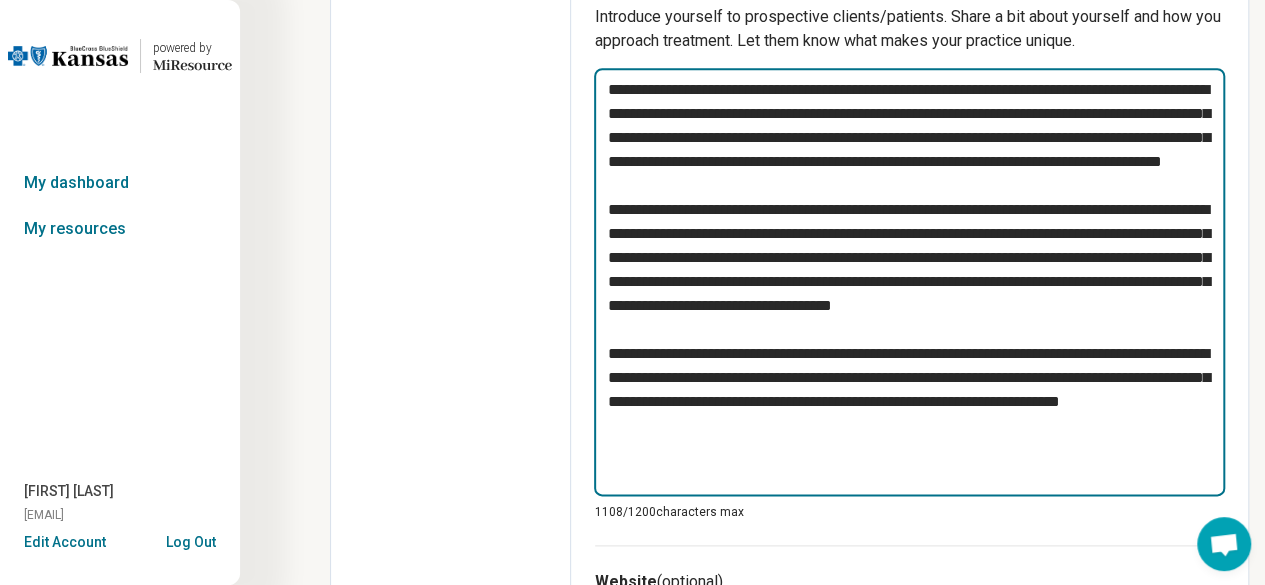 click at bounding box center [909, 282] 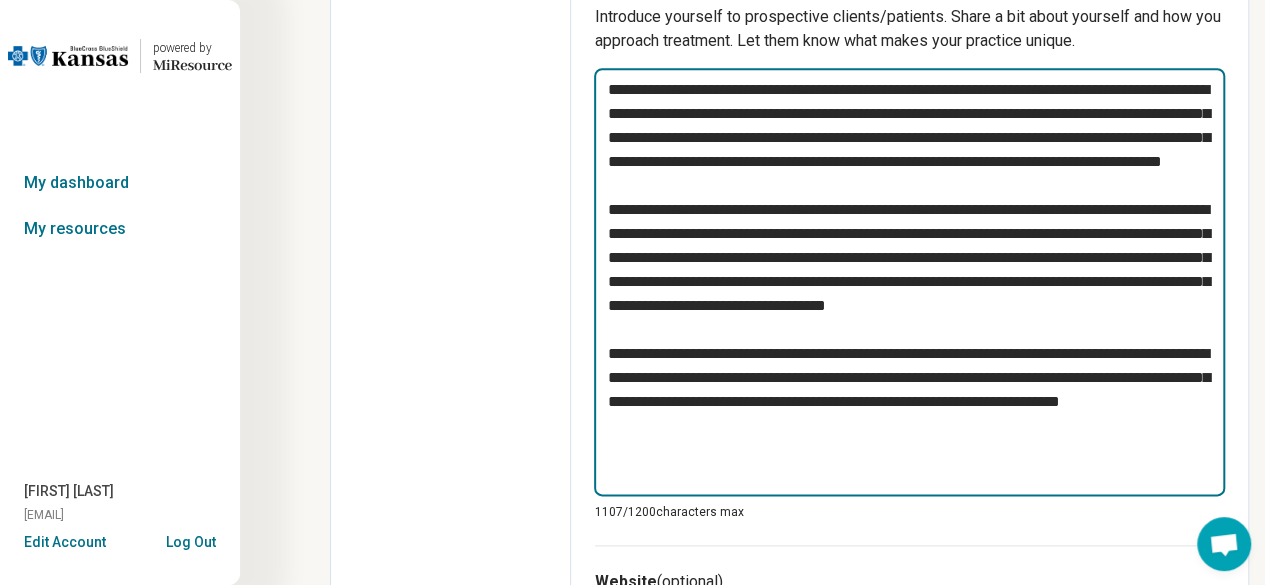 click at bounding box center [909, 282] 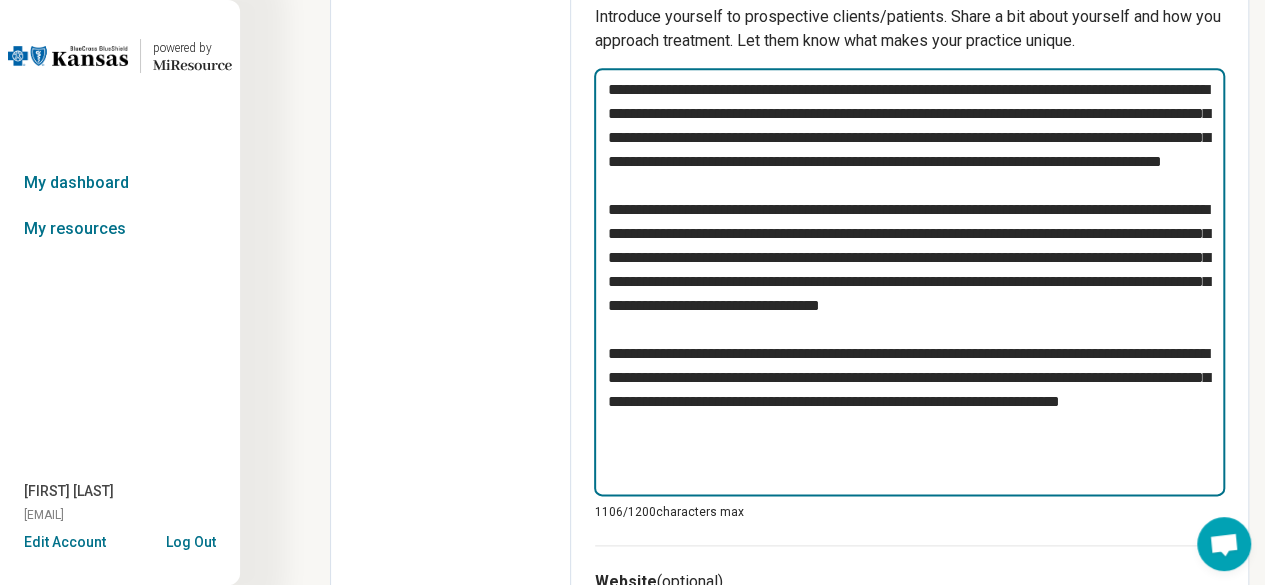 click at bounding box center [909, 282] 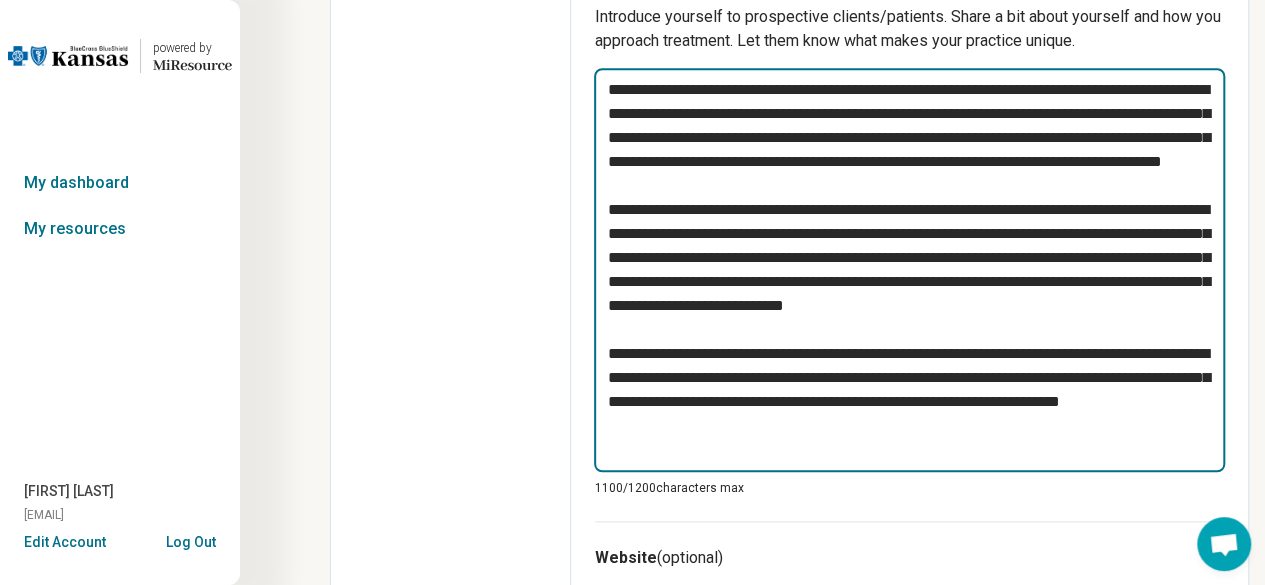 click at bounding box center (909, 270) 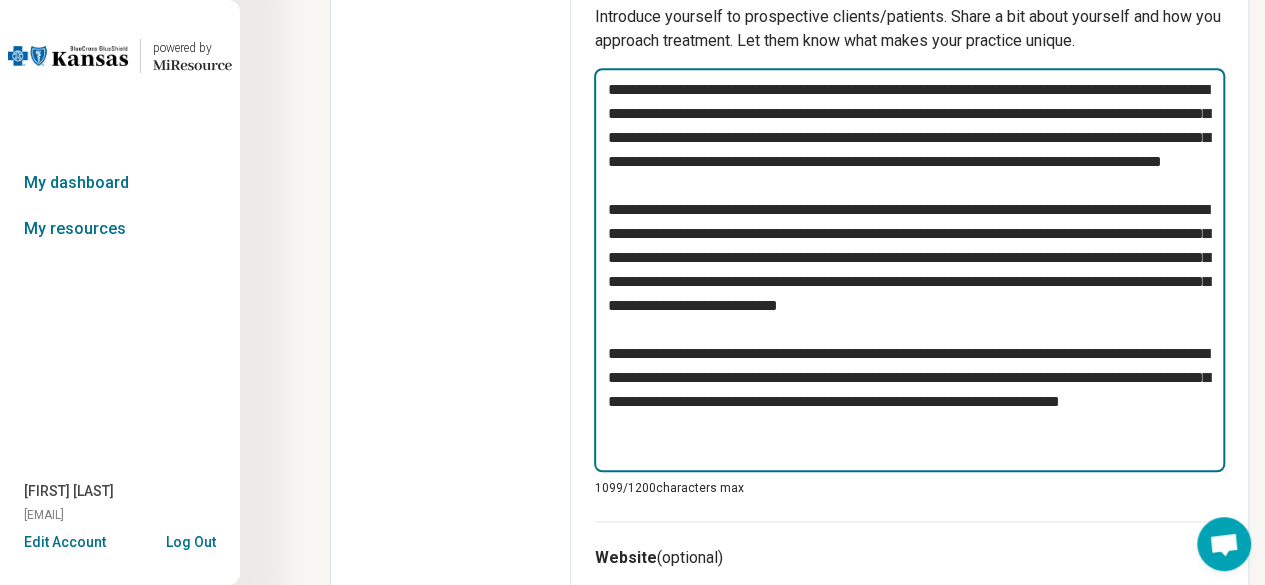 click at bounding box center [909, 270] 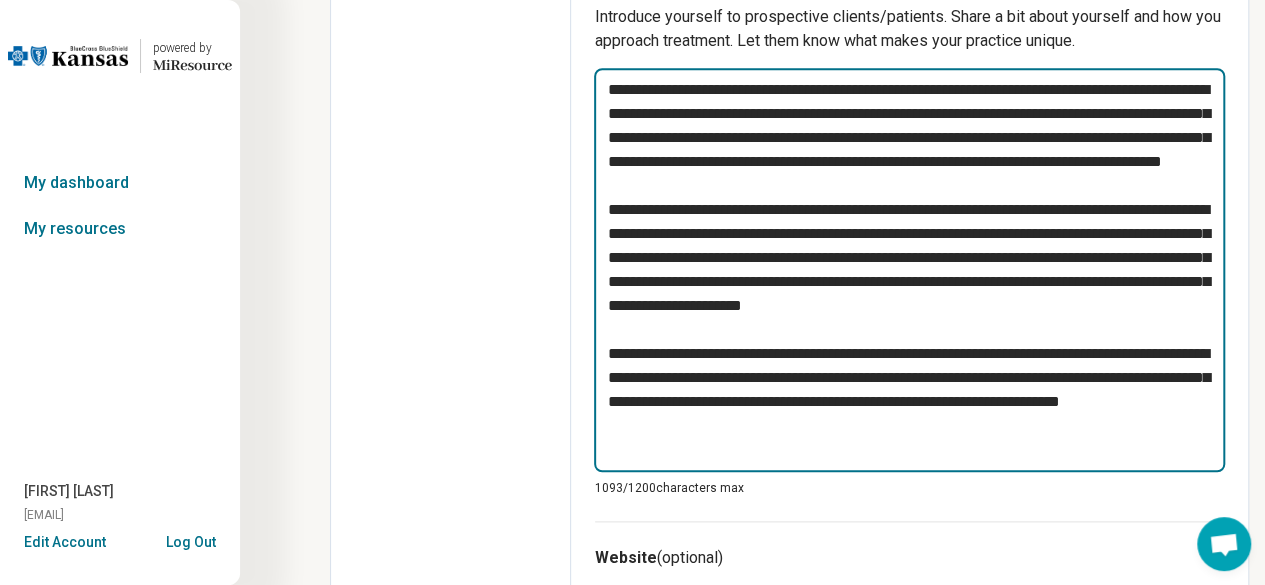 click at bounding box center [909, 270] 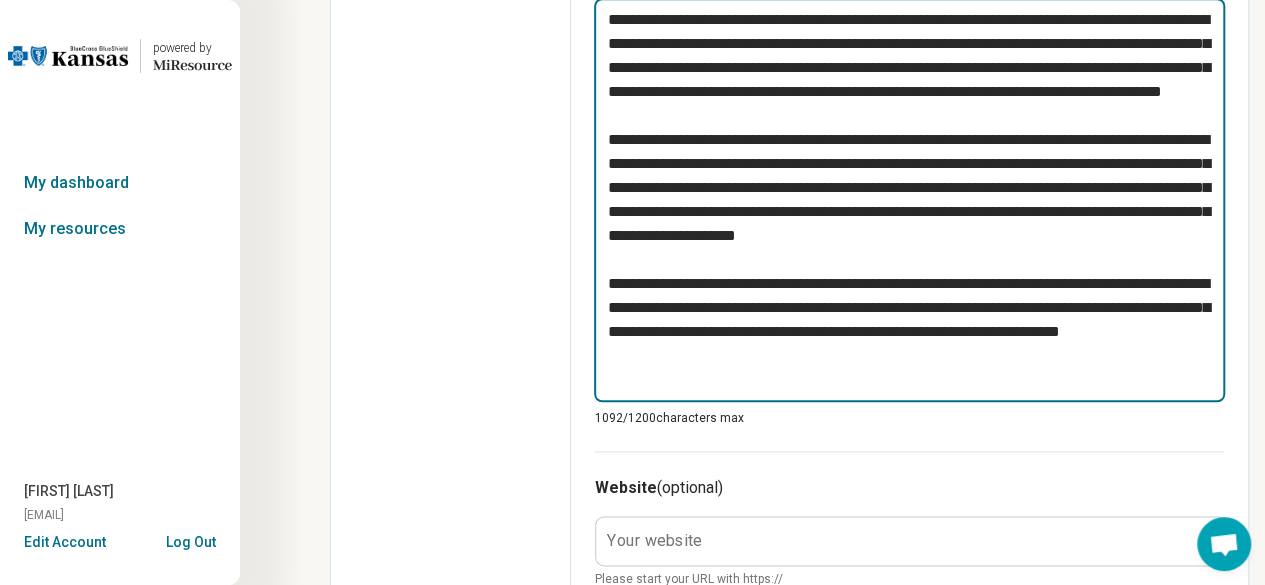 scroll, scrollTop: 1056, scrollLeft: 0, axis: vertical 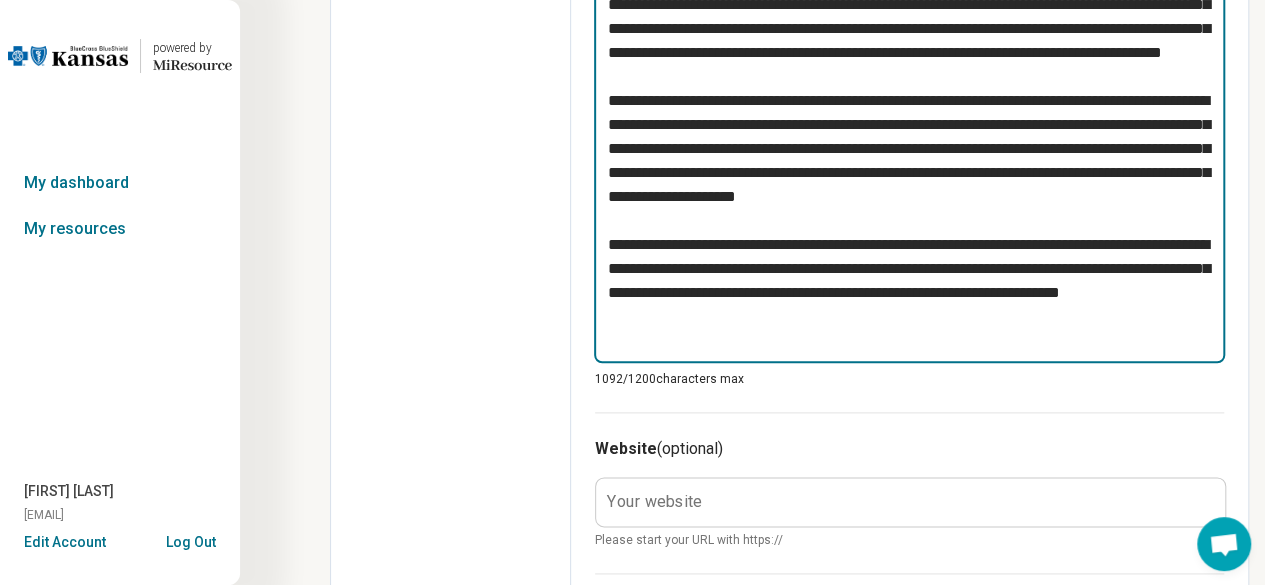 click at bounding box center [909, 161] 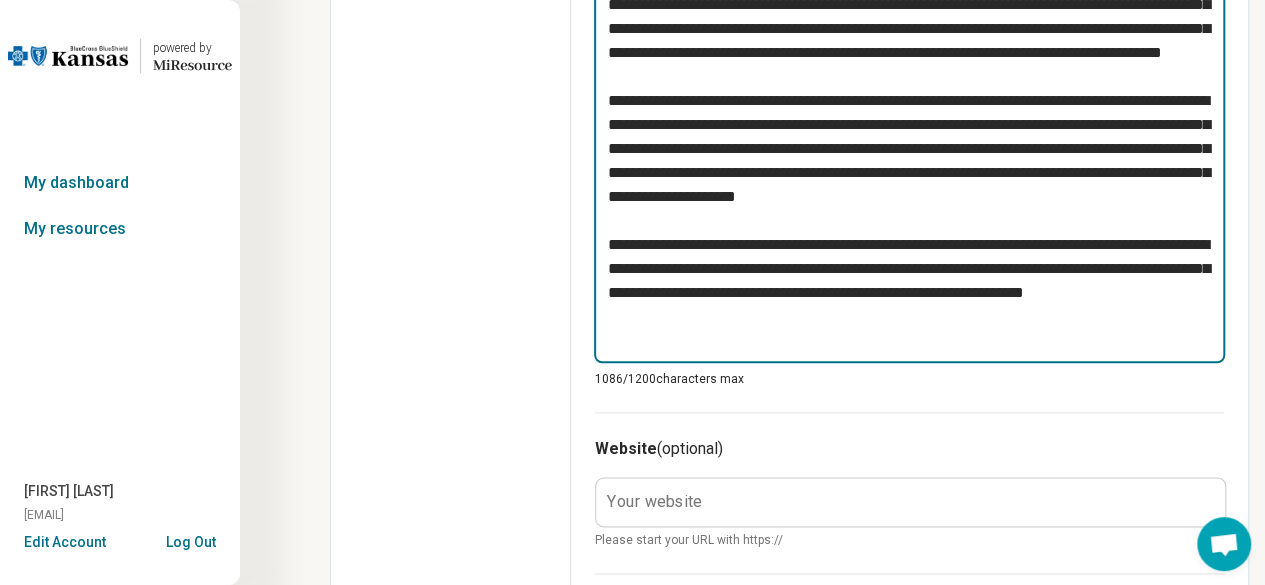 click at bounding box center [909, 161] 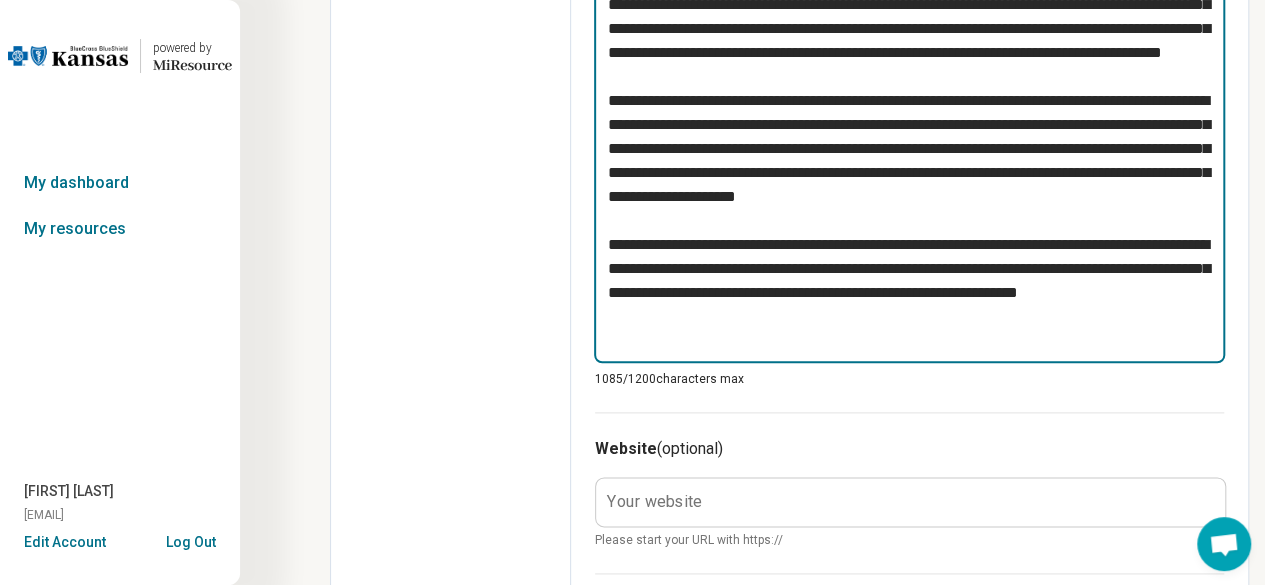 click at bounding box center [909, 161] 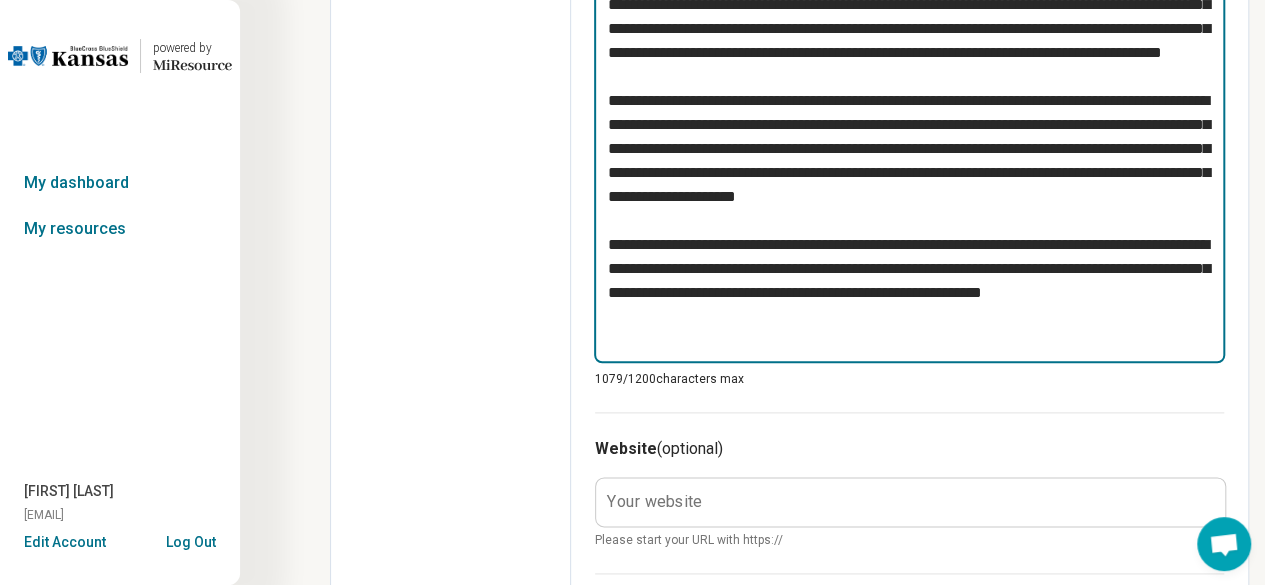 click at bounding box center (909, 161) 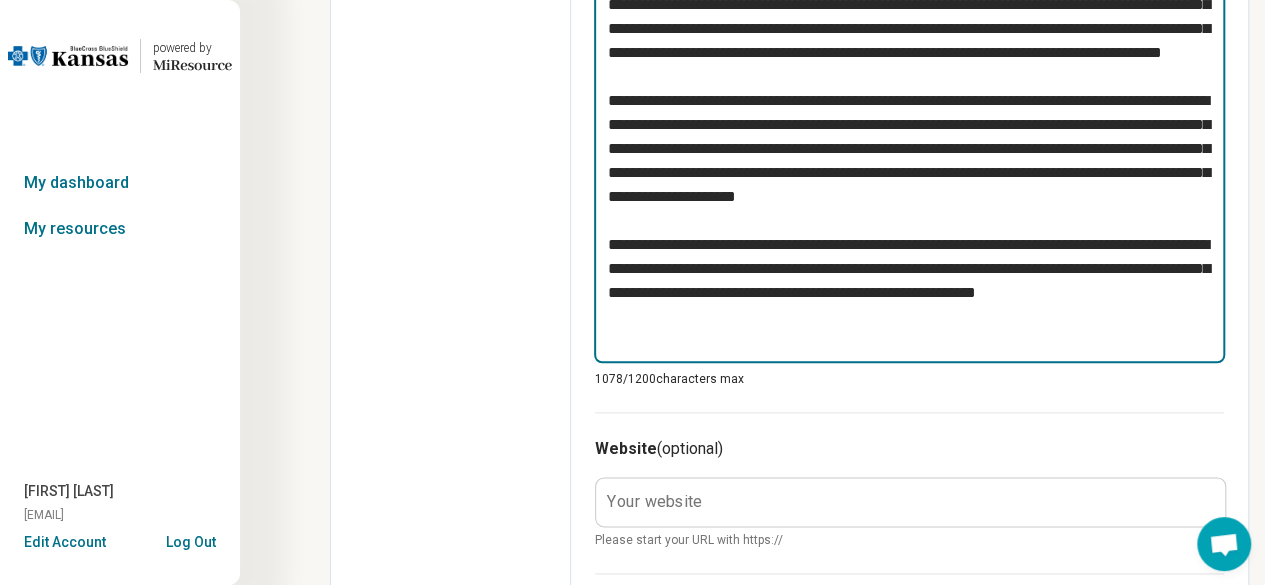 click at bounding box center [909, 161] 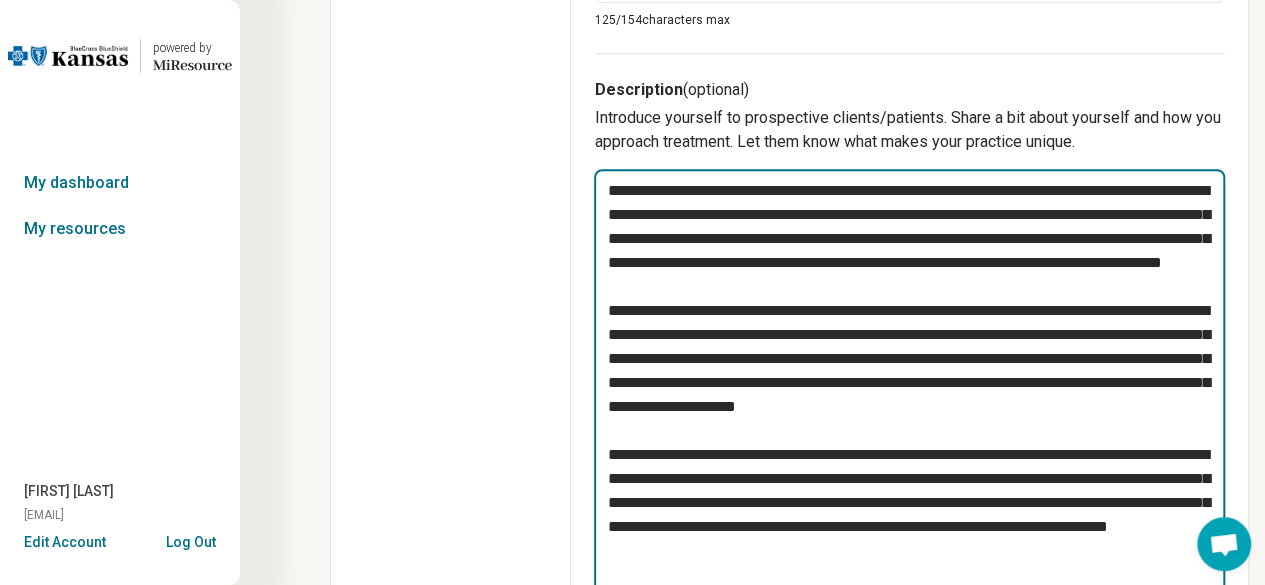 scroll, scrollTop: 852, scrollLeft: 0, axis: vertical 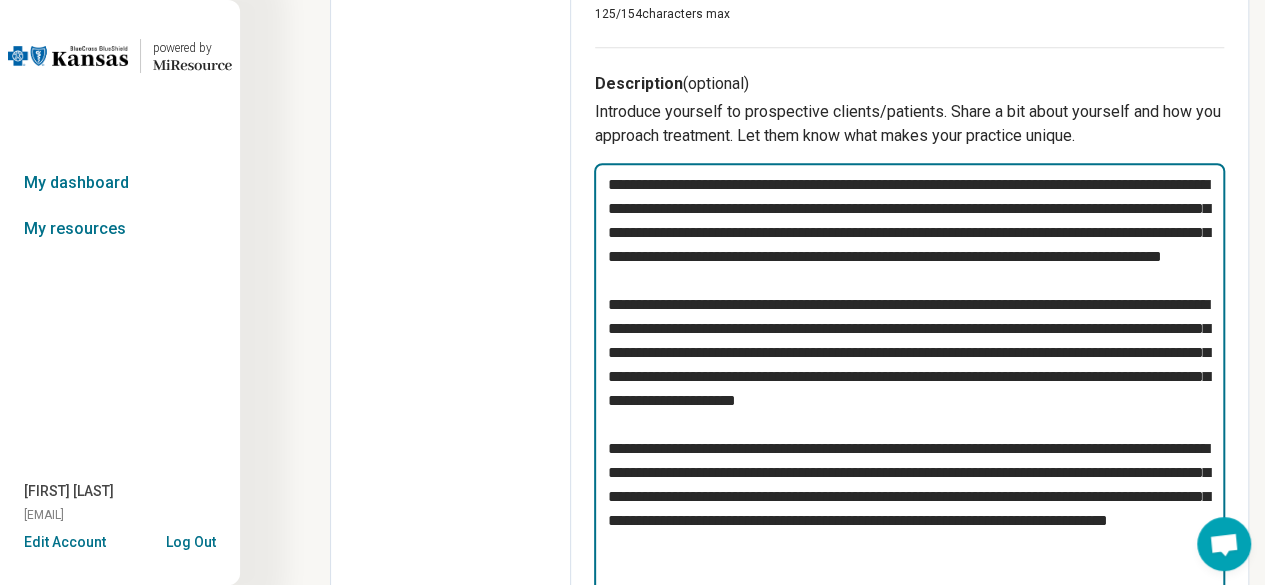 drag, startPoint x: 793, startPoint y: 207, endPoint x: 759, endPoint y: 199, distance: 34.928497 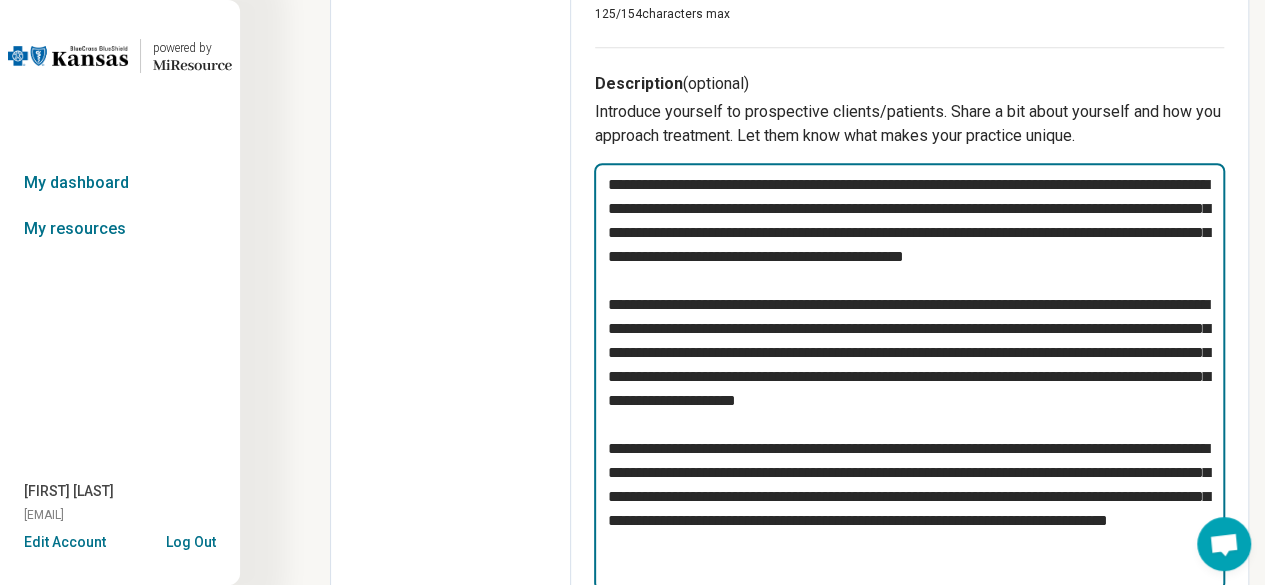 click at bounding box center (909, 377) 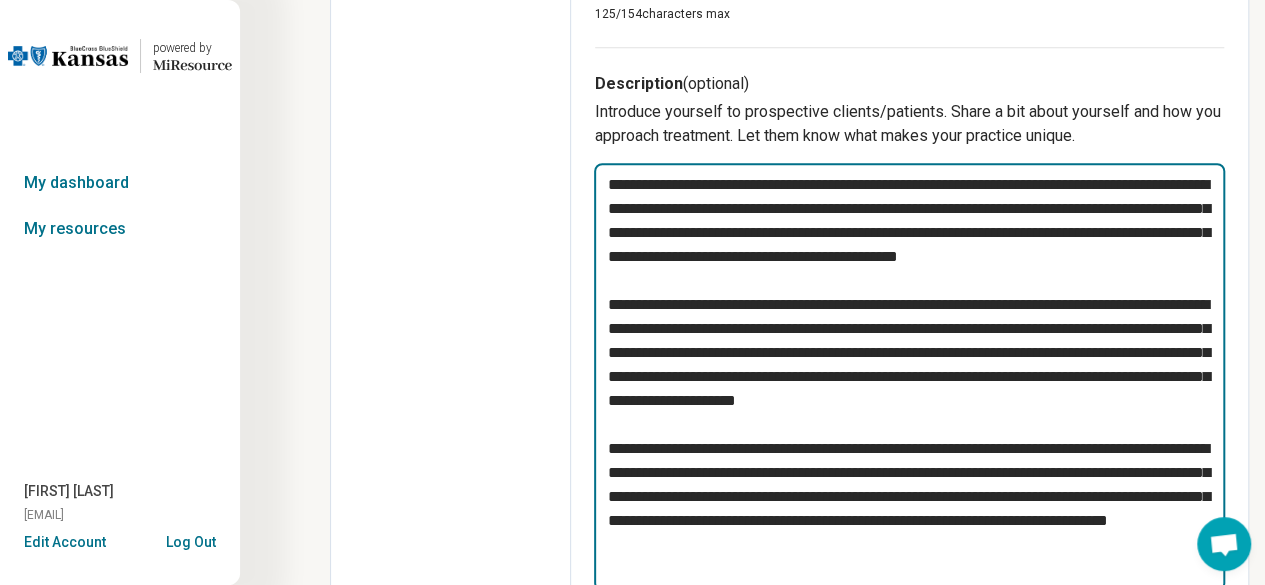click at bounding box center [909, 377] 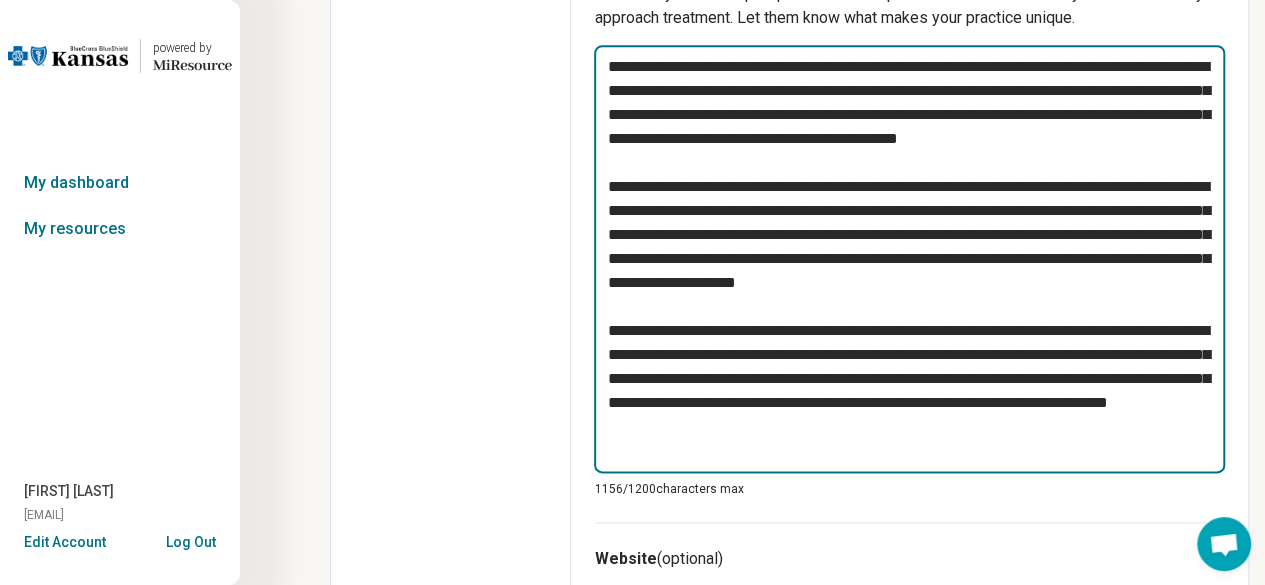 scroll, scrollTop: 970, scrollLeft: 0, axis: vertical 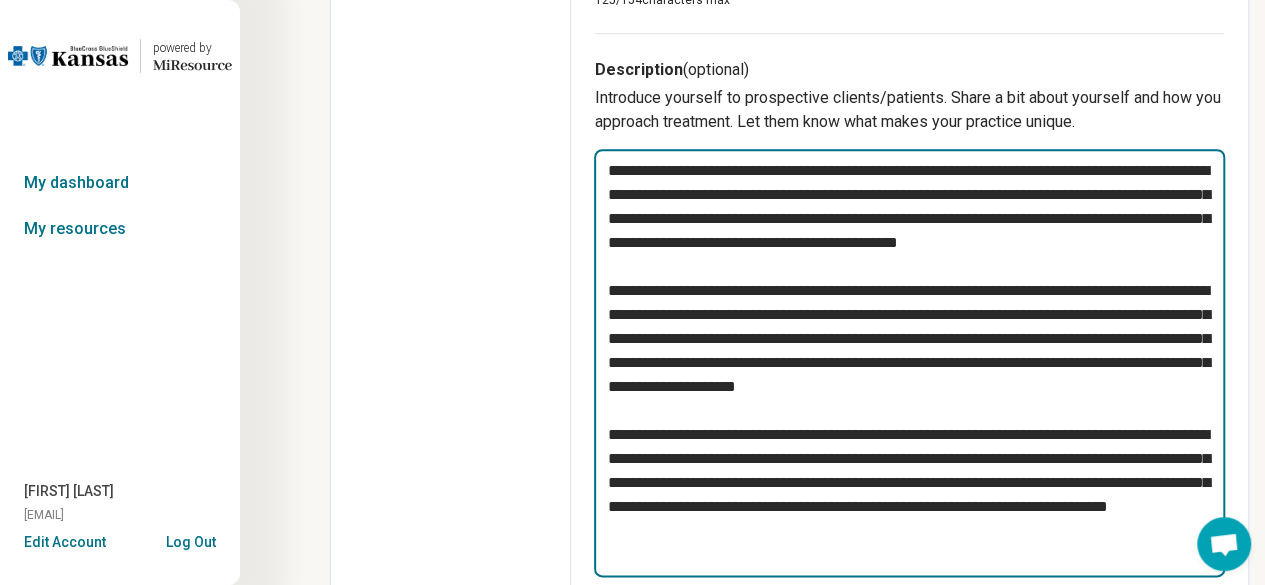 click at bounding box center (909, 363) 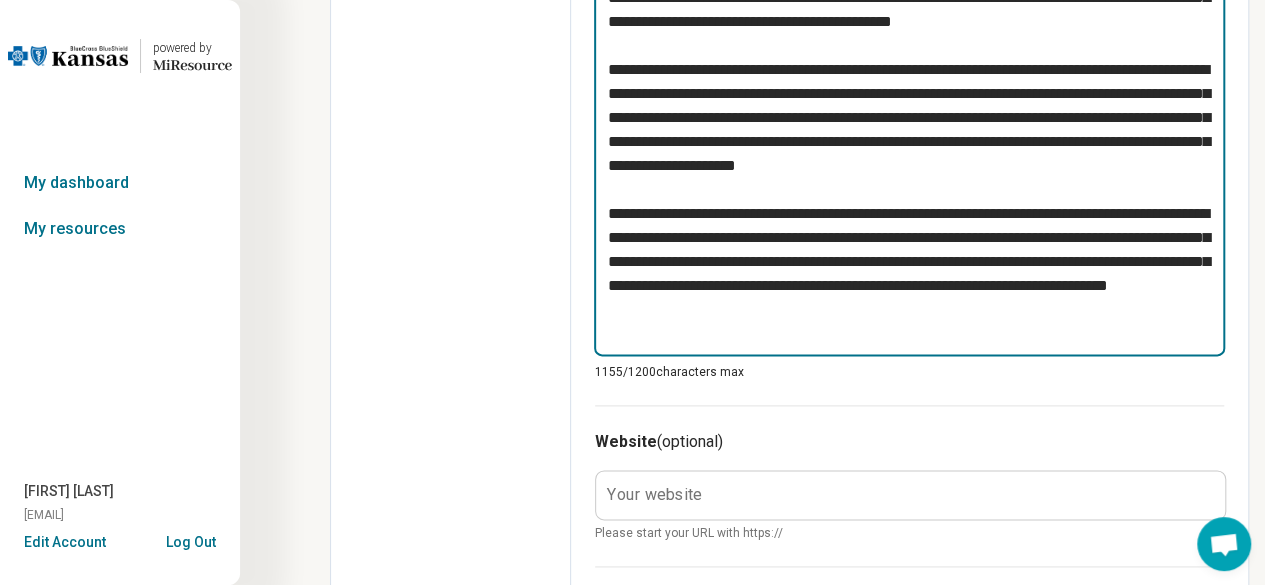 scroll, scrollTop: 1104, scrollLeft: 0, axis: vertical 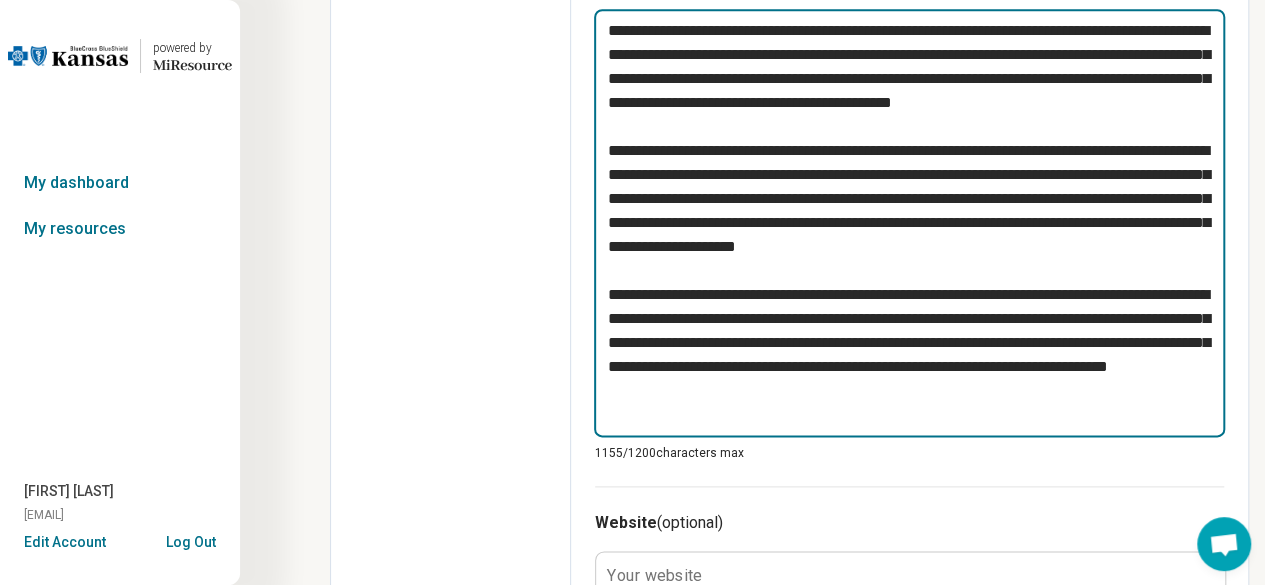 click at bounding box center (909, 223) 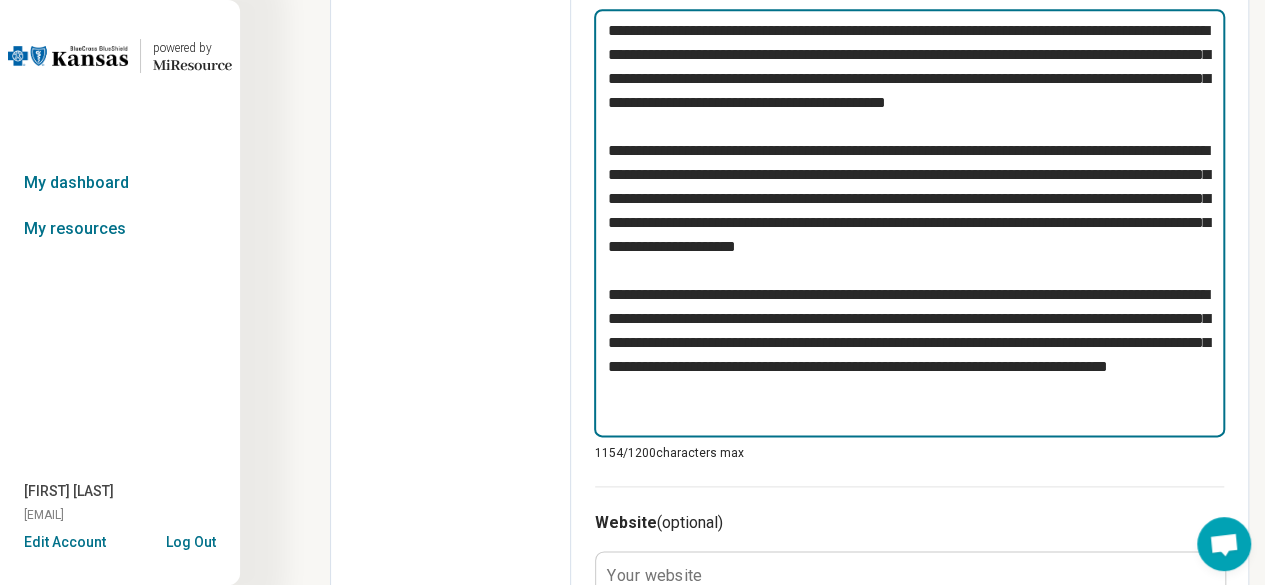 click at bounding box center [909, 223] 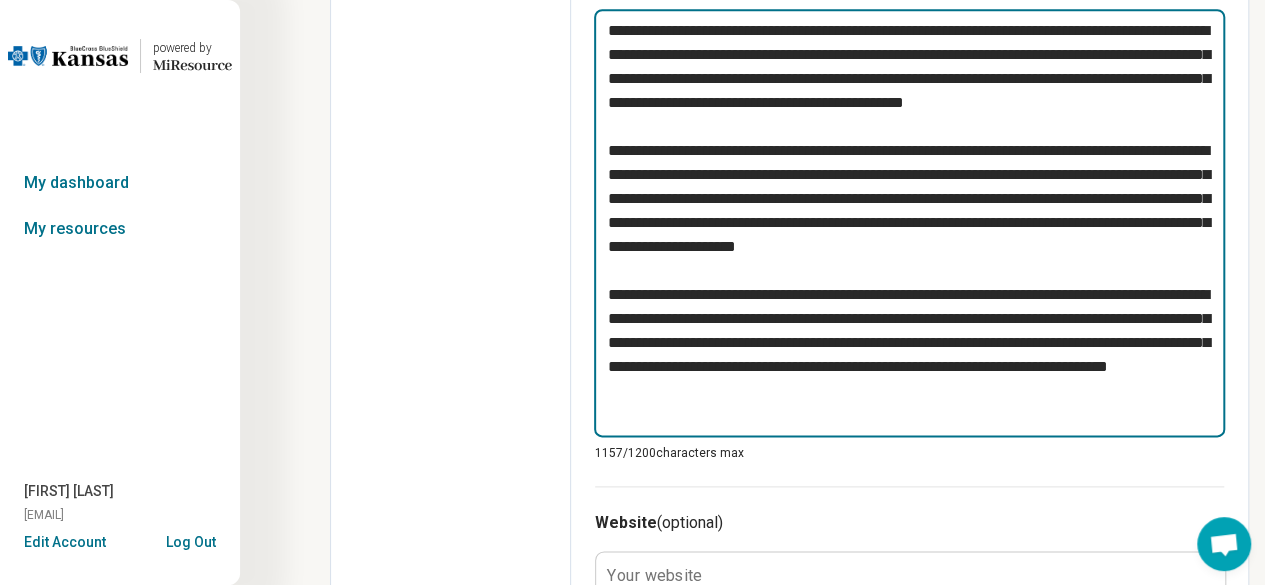 click at bounding box center (909, 223) 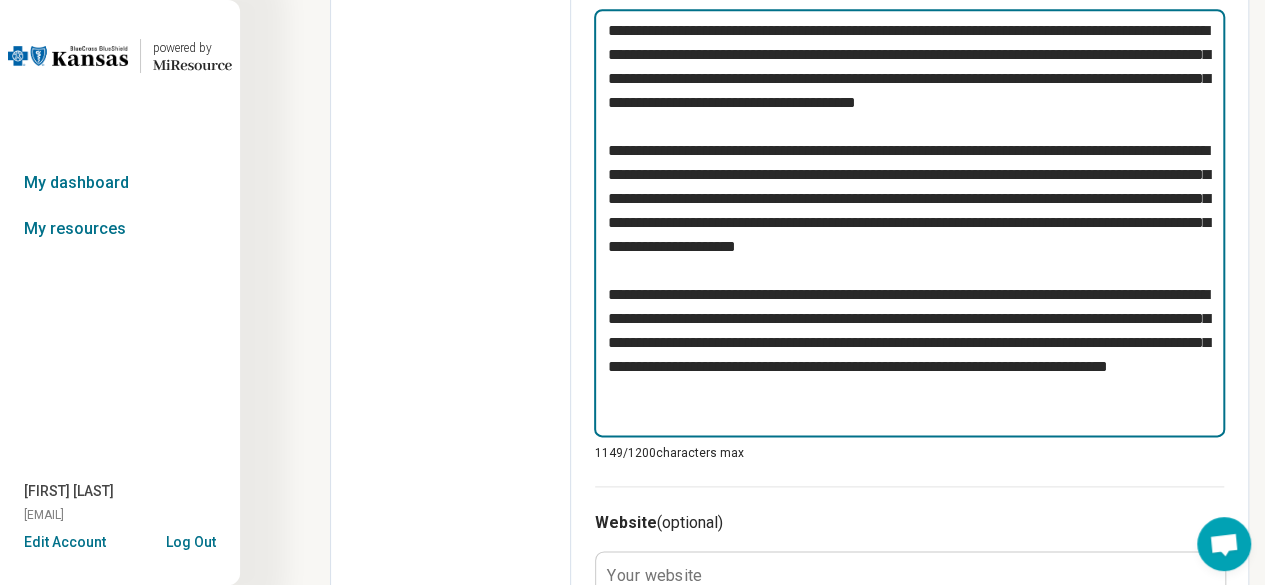 click at bounding box center (909, 223) 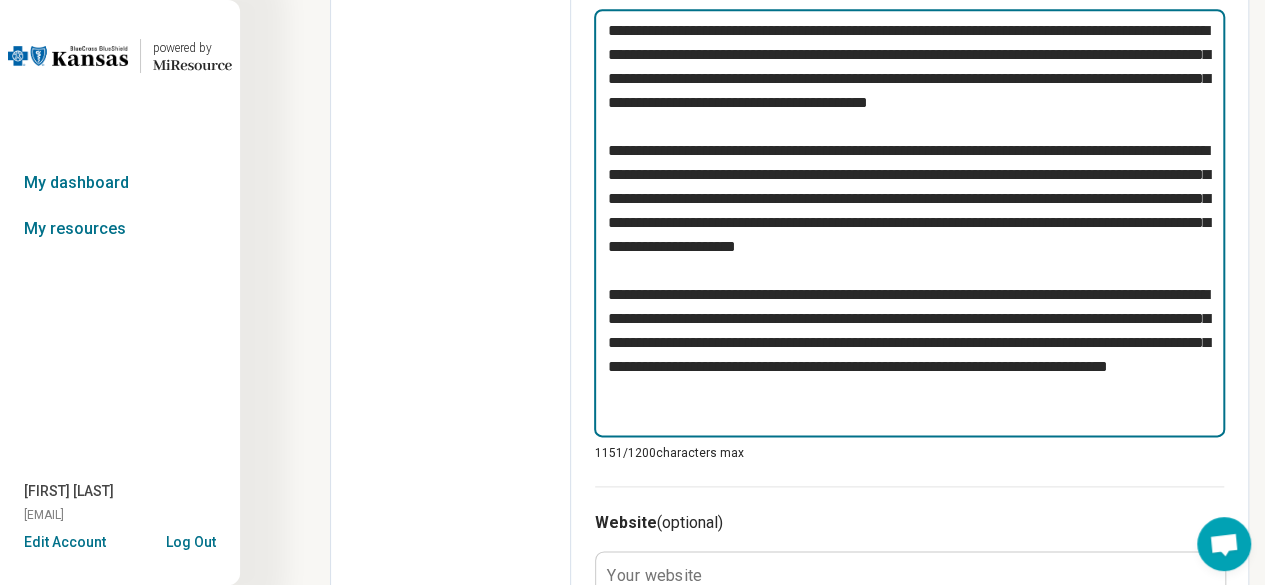 click at bounding box center (909, 223) 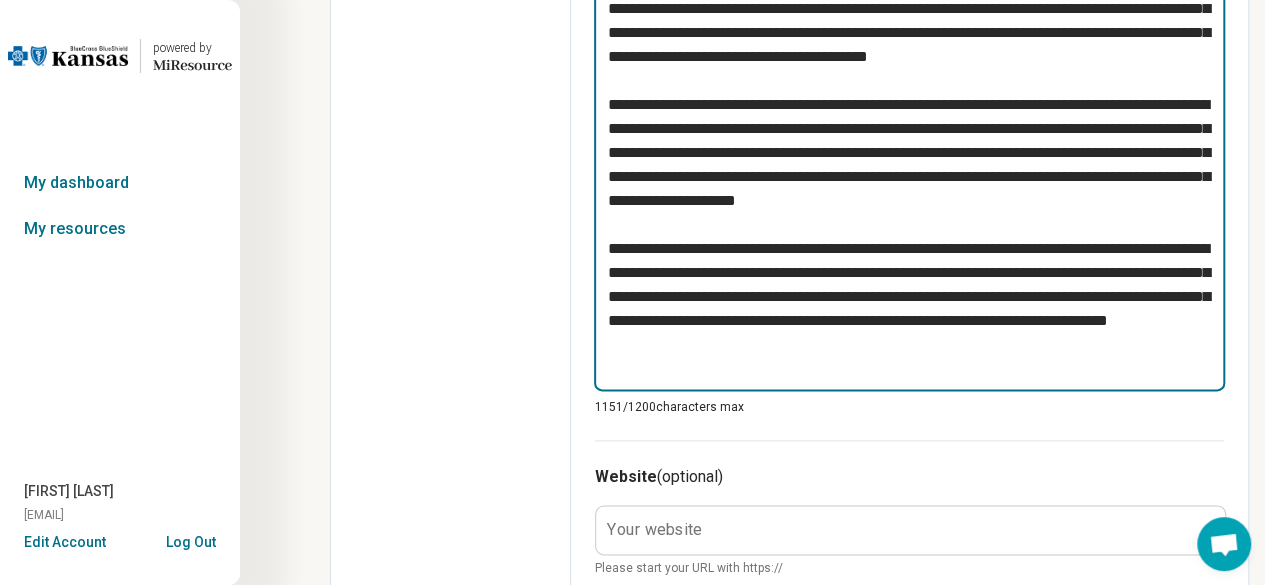 scroll, scrollTop: 1055, scrollLeft: 0, axis: vertical 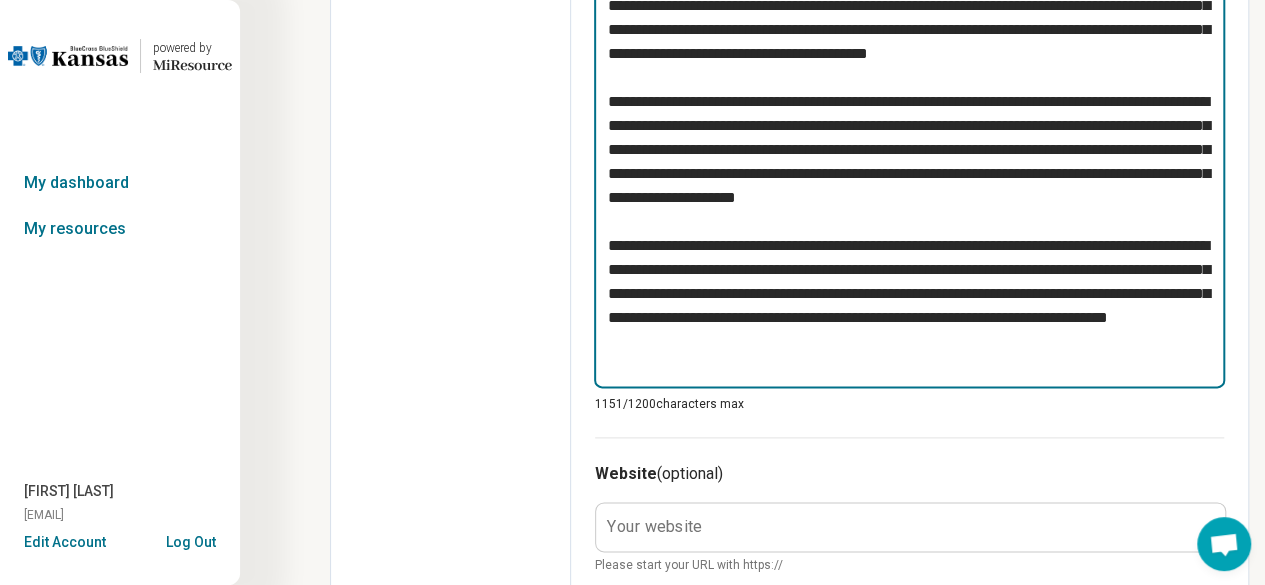 click at bounding box center [909, 174] 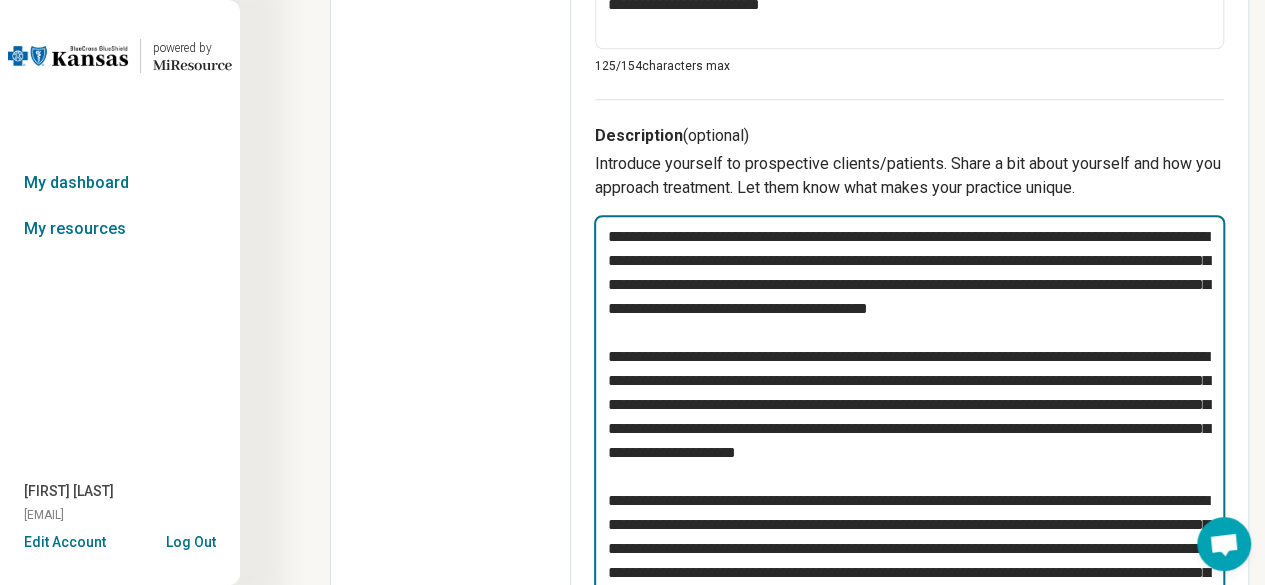 scroll, scrollTop: 826, scrollLeft: 0, axis: vertical 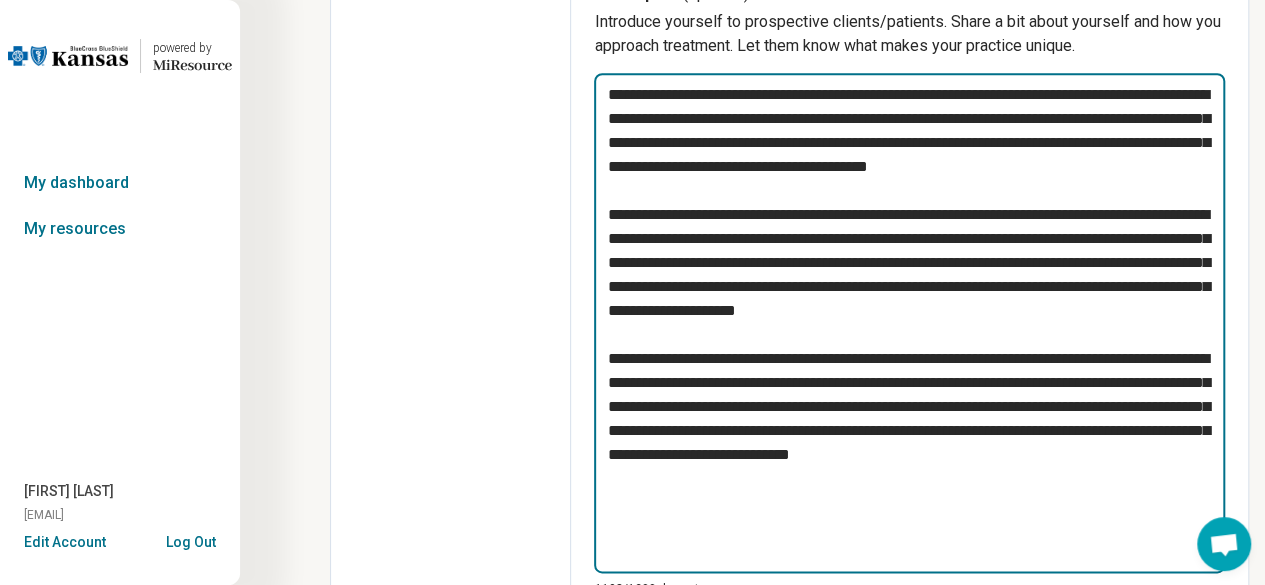 click at bounding box center [909, 323] 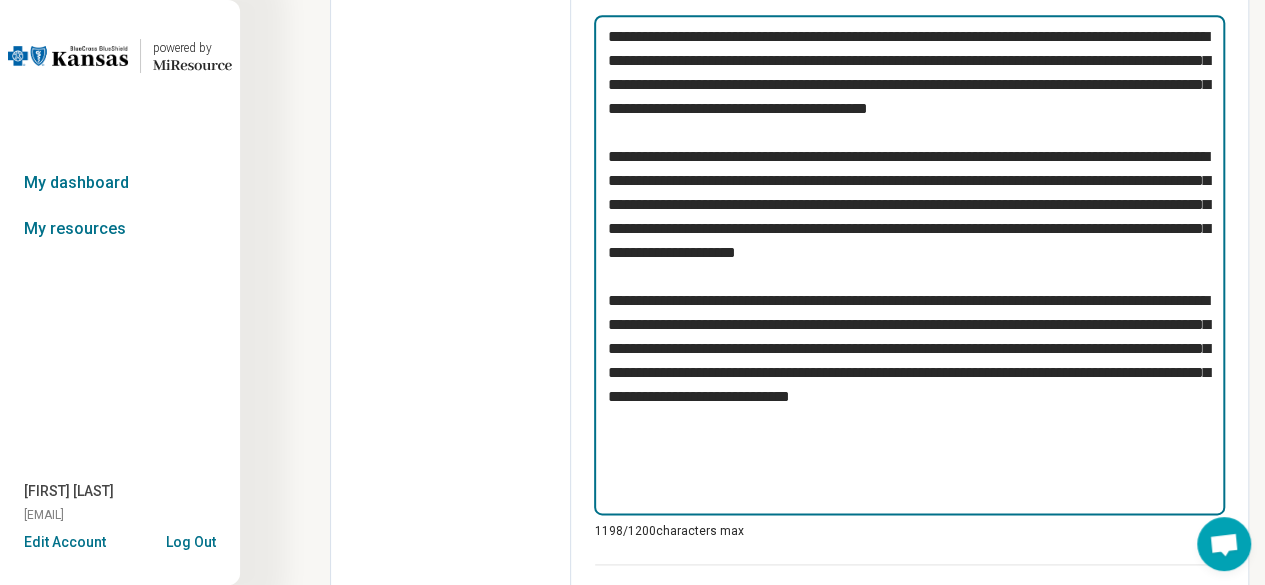 scroll, scrollTop: 1006, scrollLeft: 0, axis: vertical 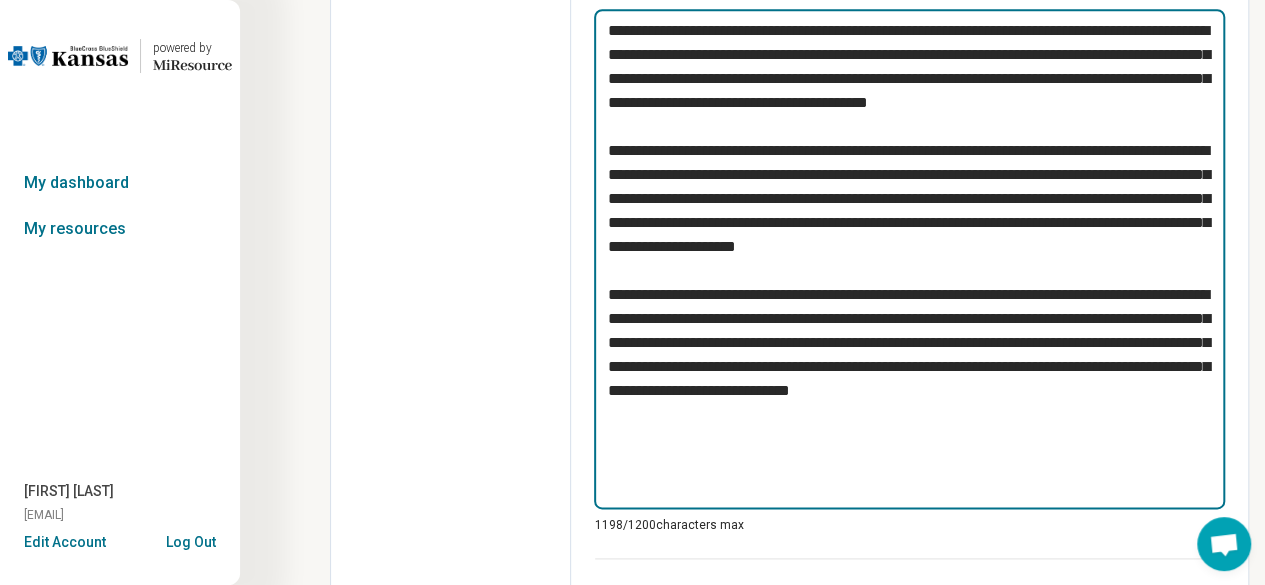 drag, startPoint x: 924, startPoint y: 336, endPoint x: 592, endPoint y: 297, distance: 334.2828 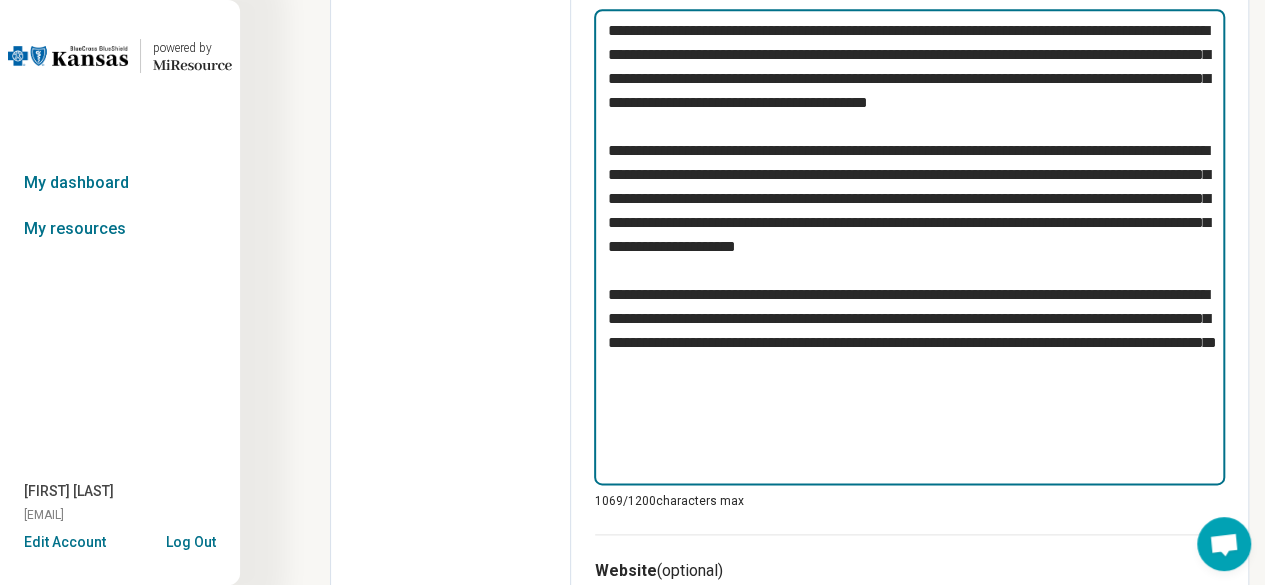 drag, startPoint x: 662, startPoint y: 449, endPoint x: 619, endPoint y: 435, distance: 45.221676 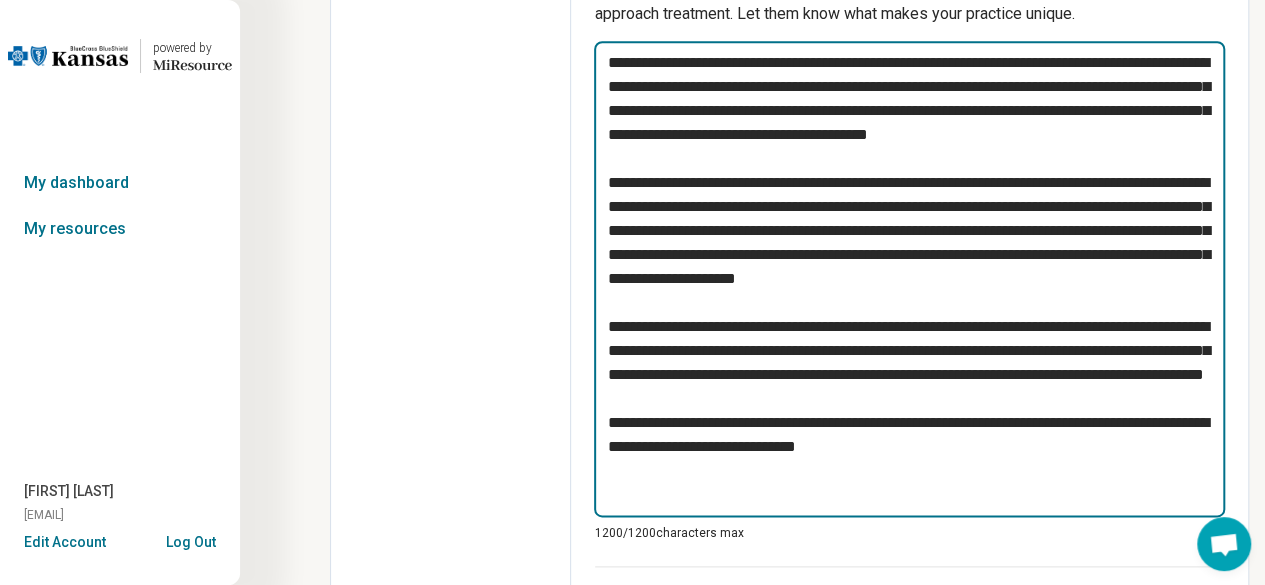 scroll, scrollTop: 979, scrollLeft: 0, axis: vertical 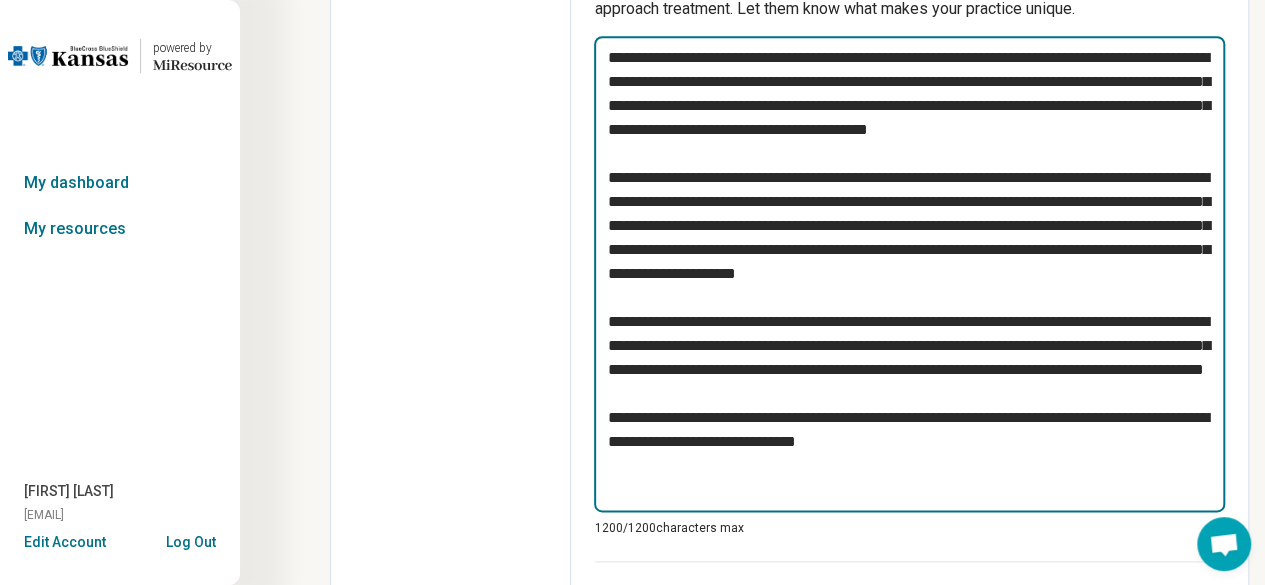 drag, startPoint x: 1112, startPoint y: 221, endPoint x: 1214, endPoint y: 253, distance: 106.901825 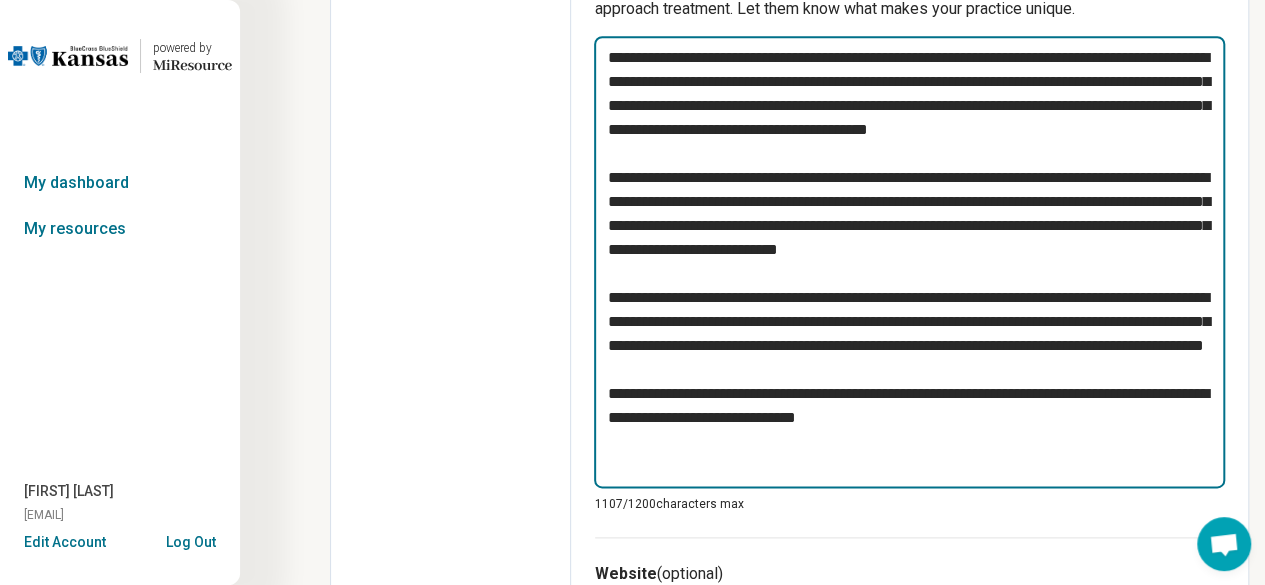drag, startPoint x: 1120, startPoint y: 222, endPoint x: 950, endPoint y: 259, distance: 173.97989 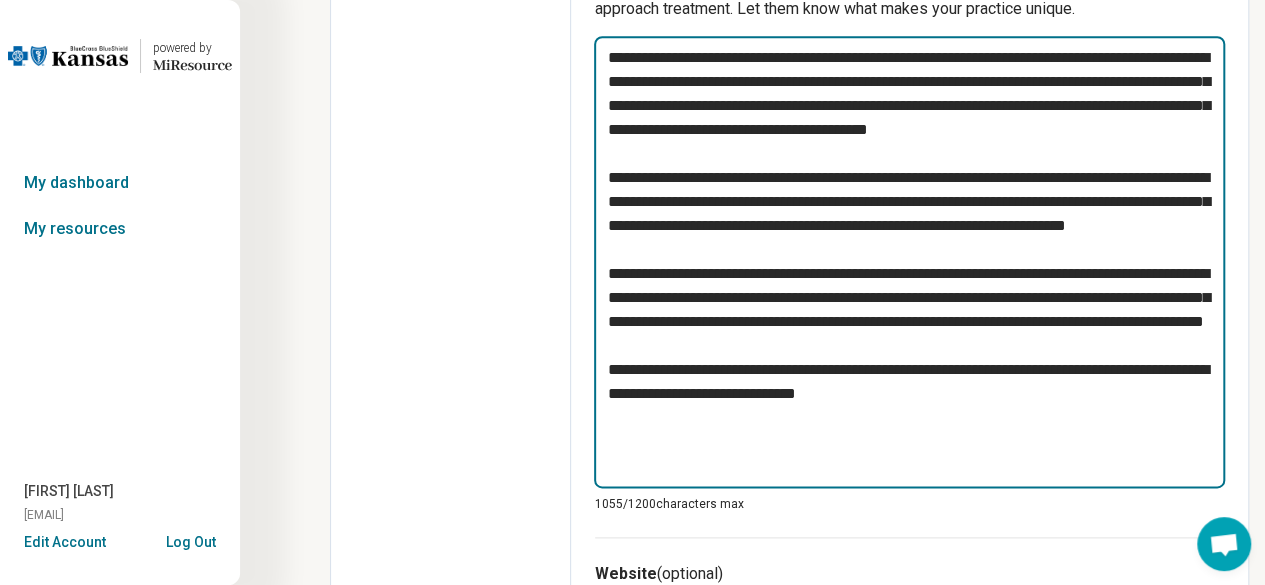 click at bounding box center [909, 262] 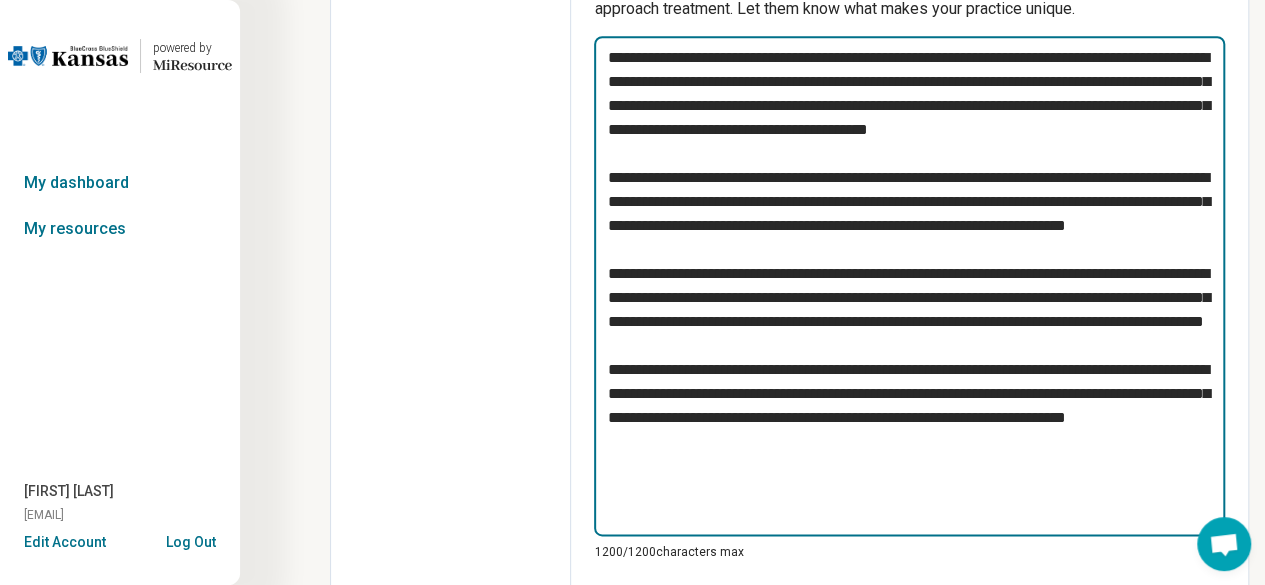 click at bounding box center [909, 286] 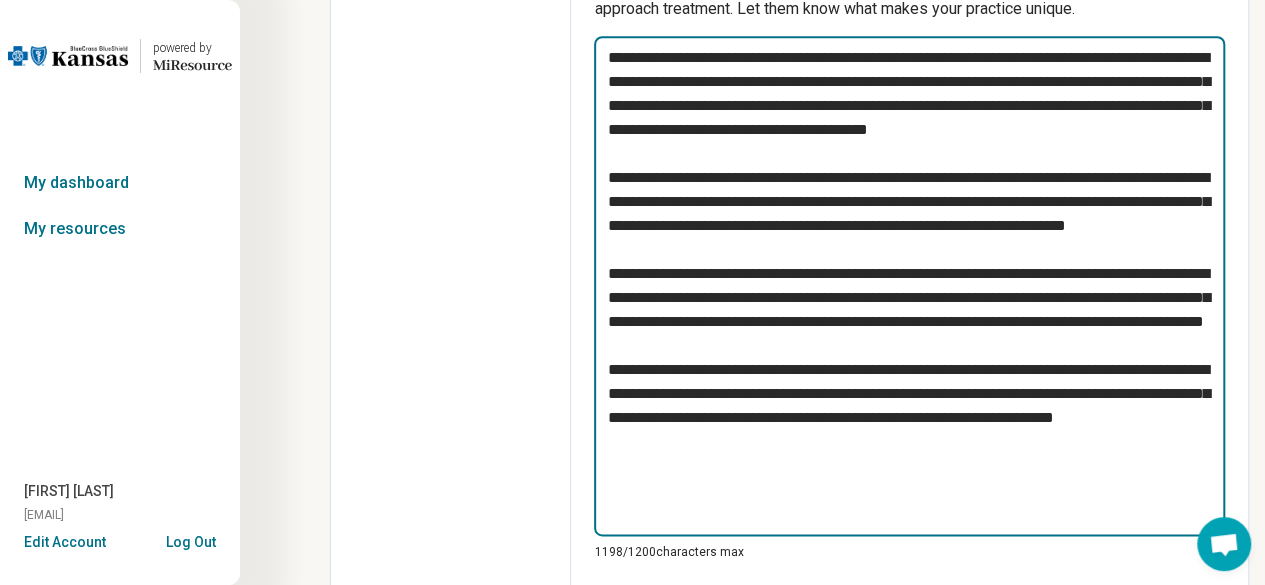 click at bounding box center [909, 286] 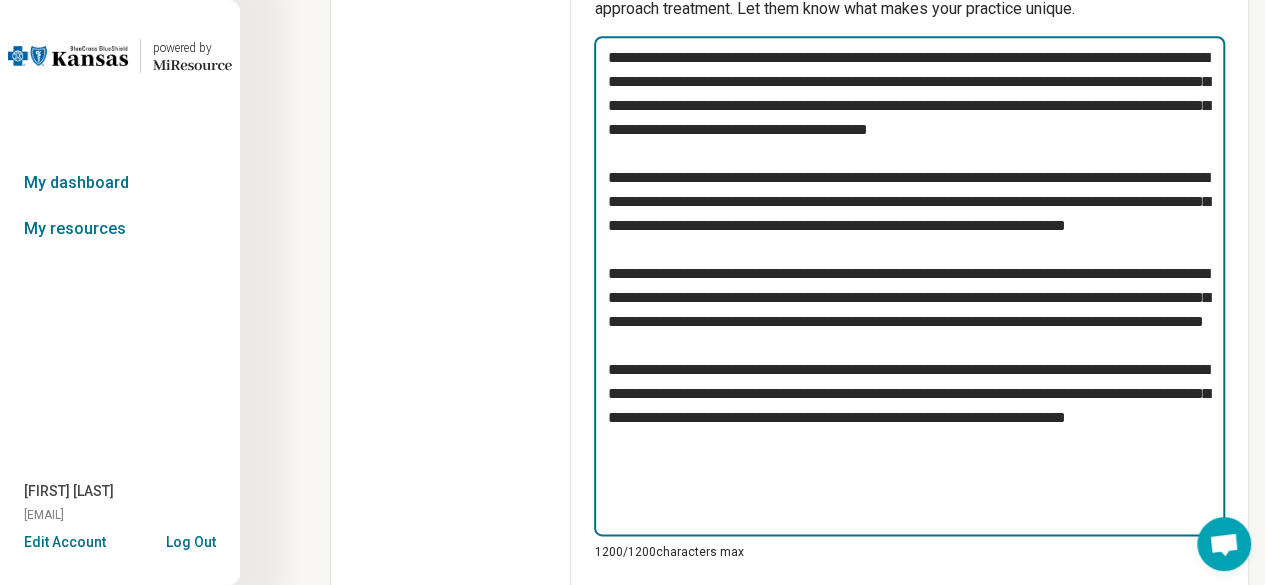 click at bounding box center [909, 286] 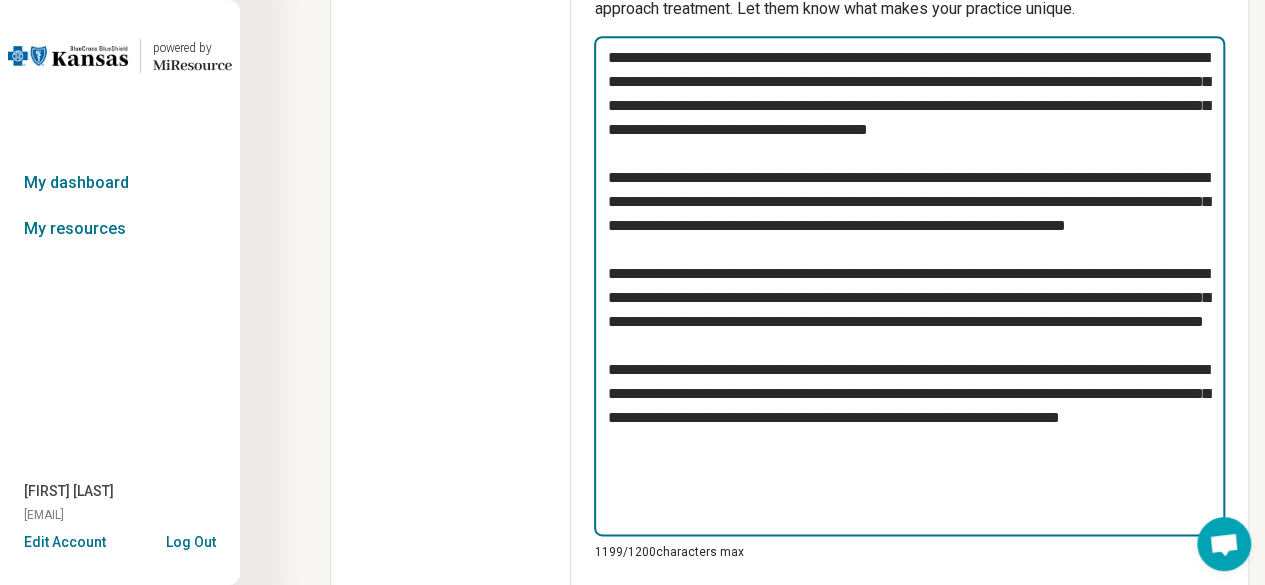 click at bounding box center [909, 286] 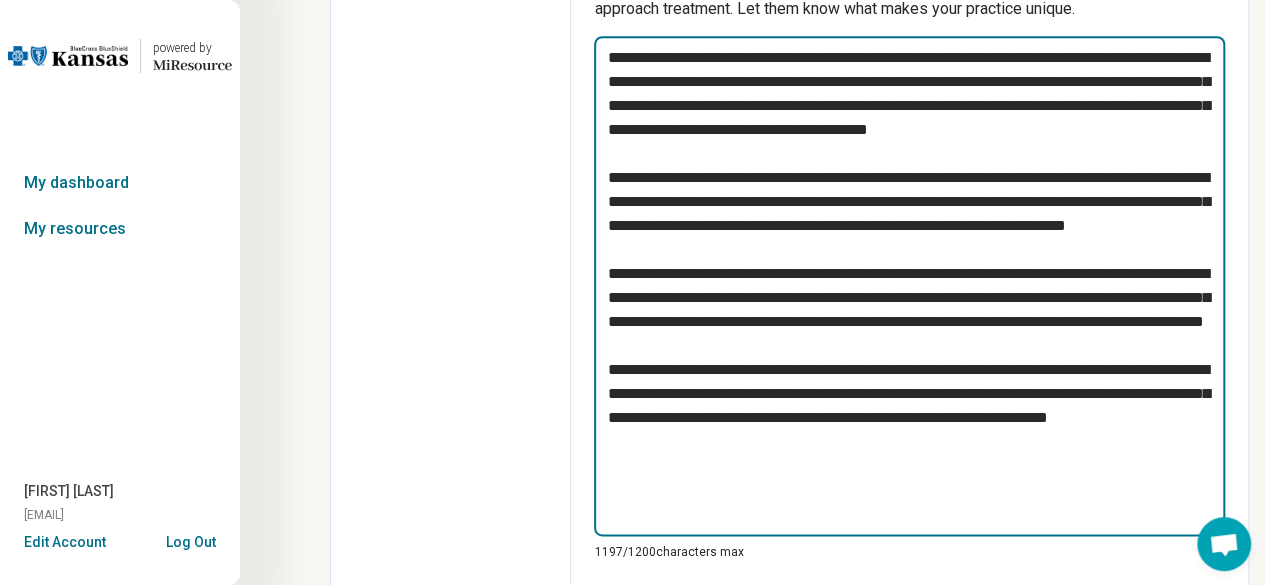click at bounding box center (909, 286) 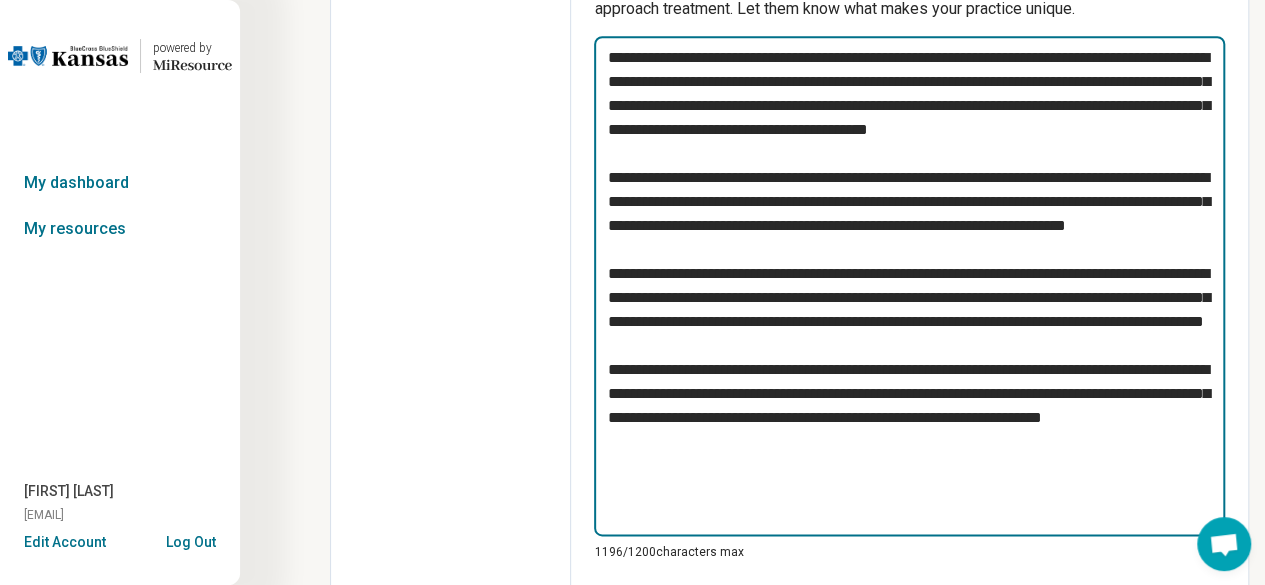 click at bounding box center [909, 286] 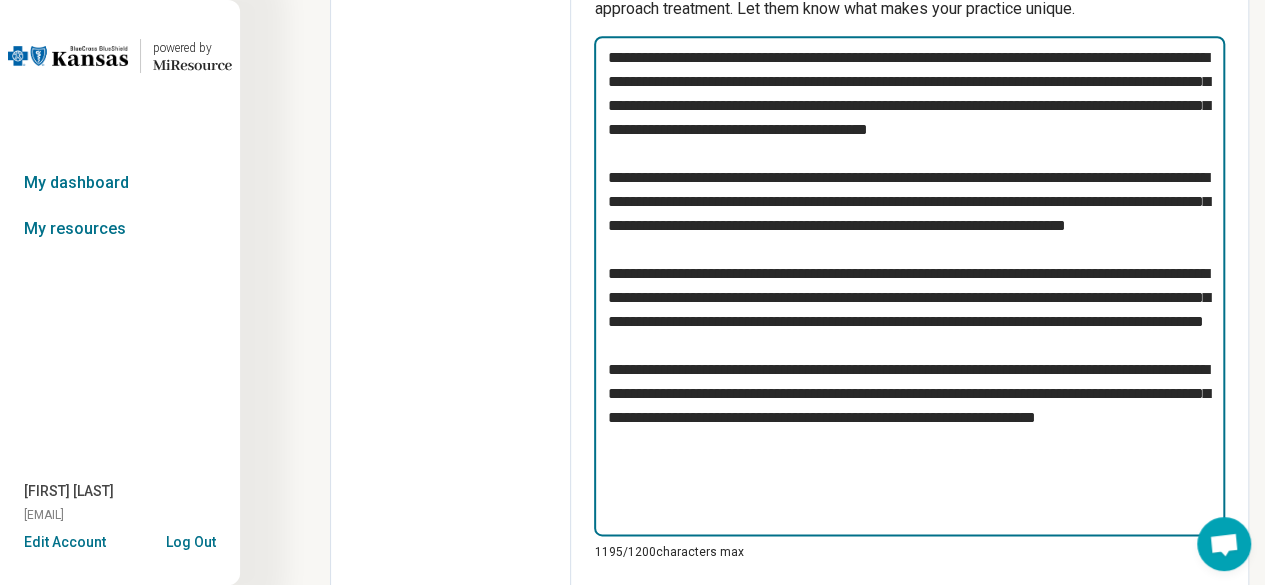 click at bounding box center [909, 286] 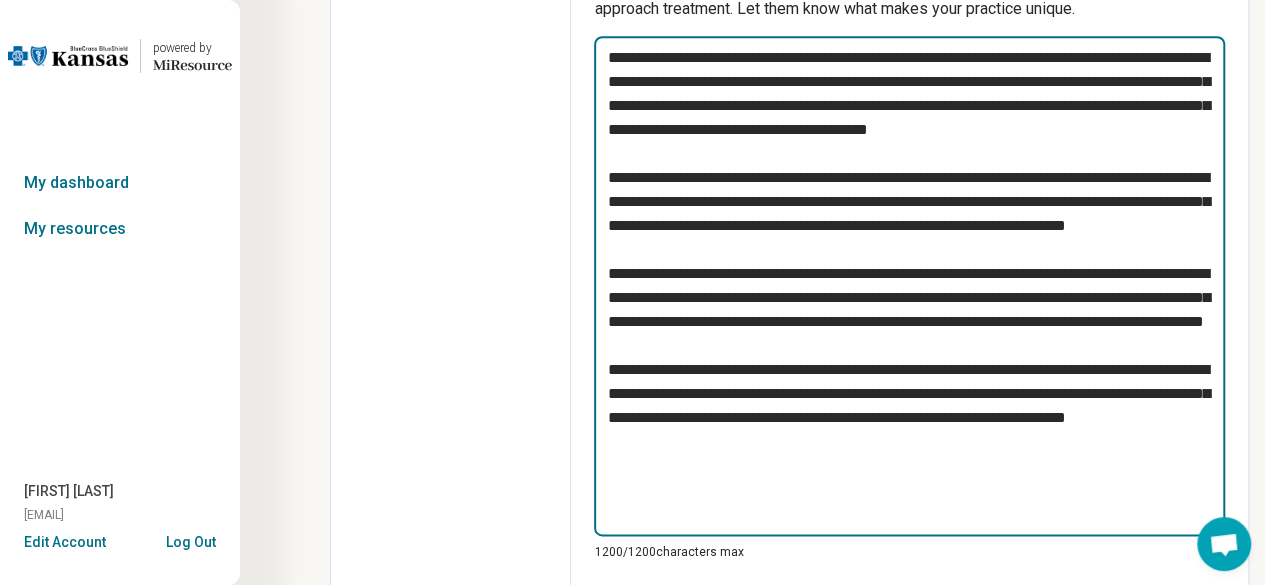 click at bounding box center [909, 286] 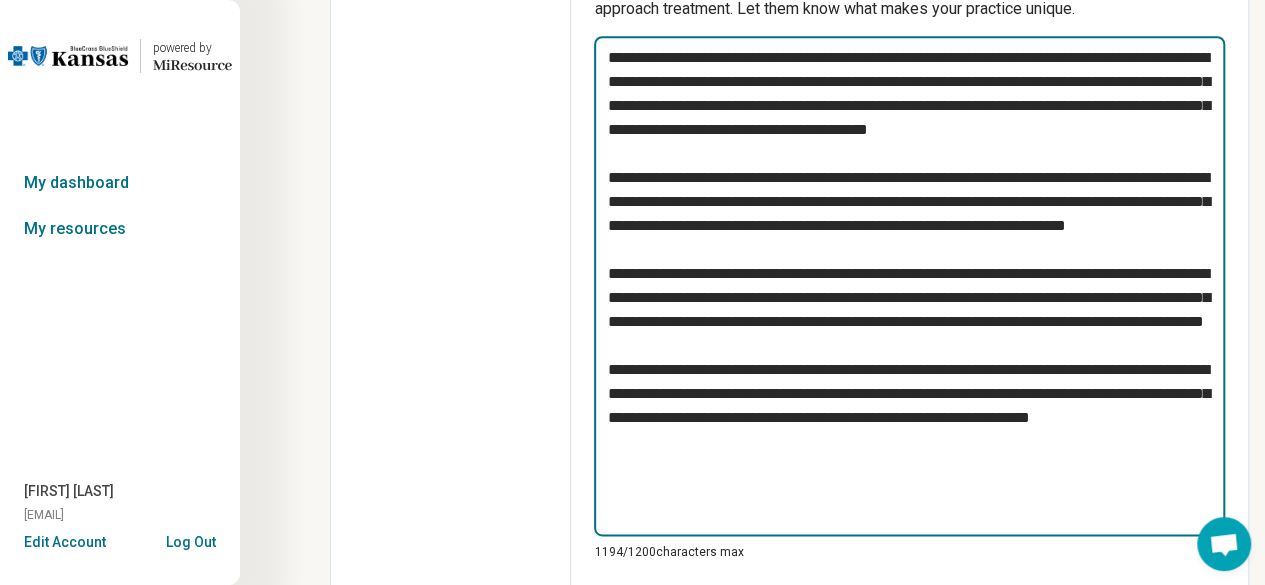 click at bounding box center [909, 286] 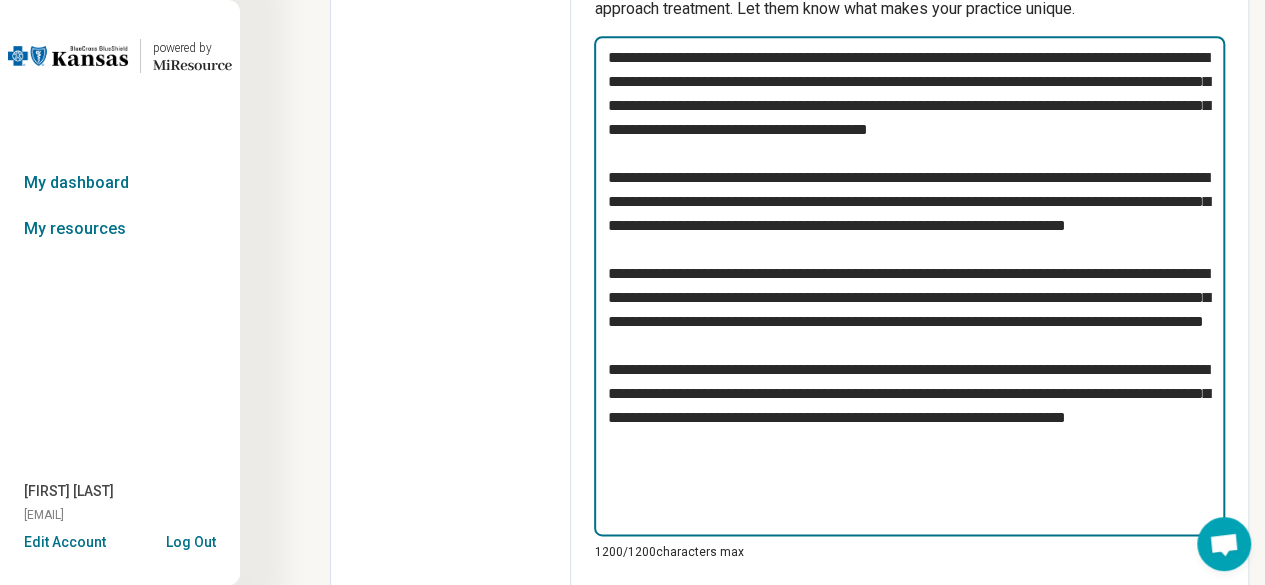 click at bounding box center (909, 286) 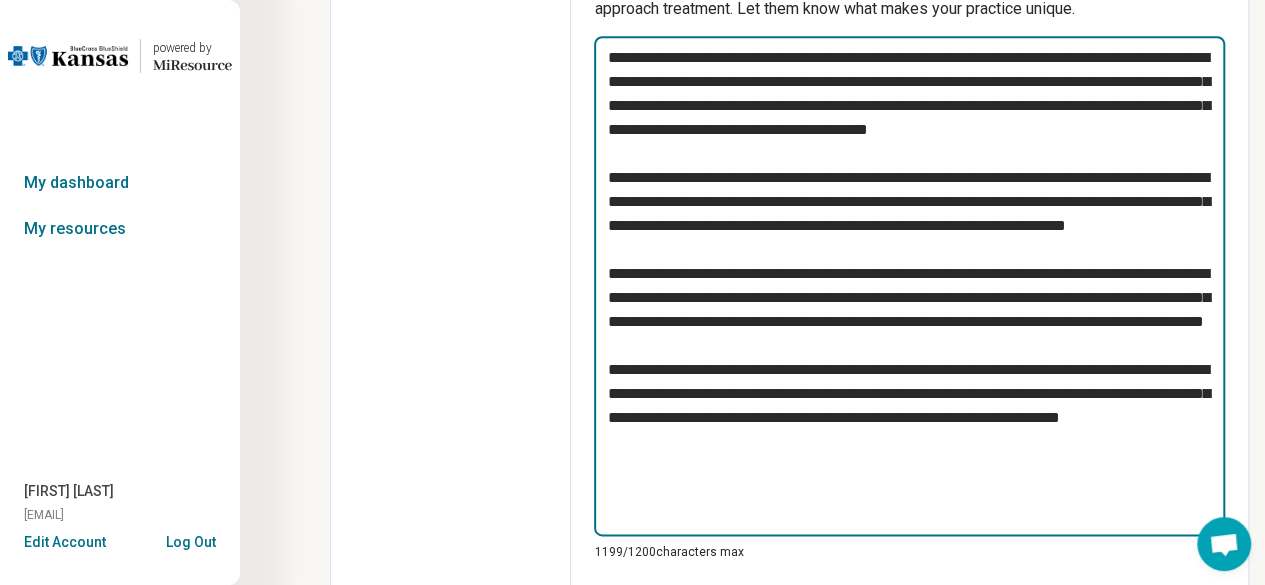 click at bounding box center [909, 286] 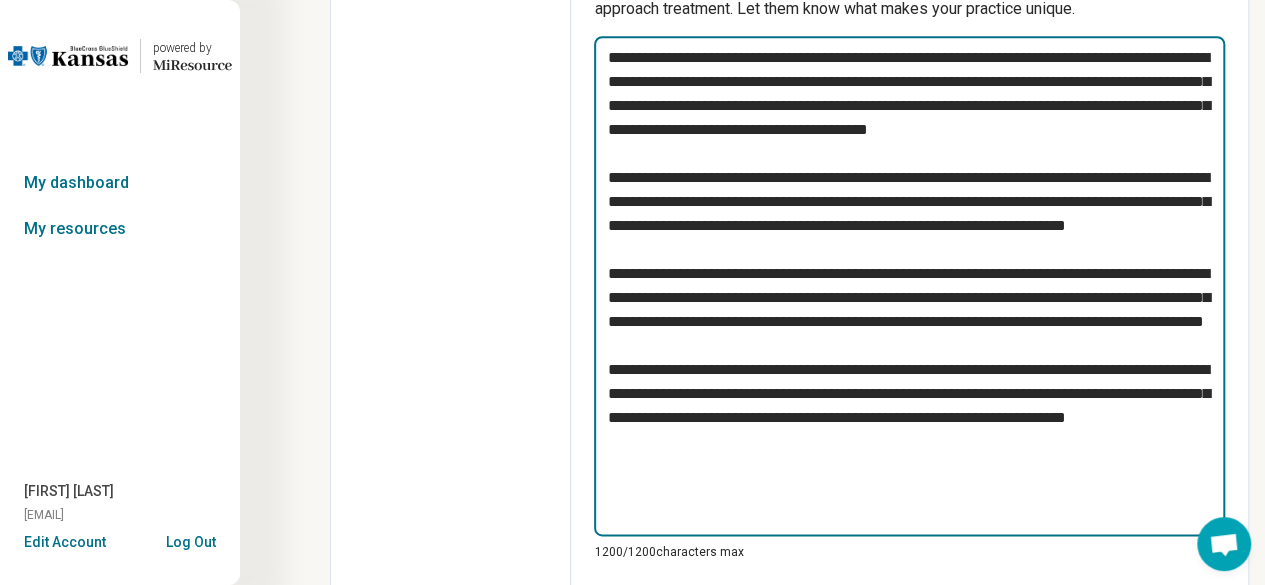 drag, startPoint x: 883, startPoint y: 437, endPoint x: 944, endPoint y: 439, distance: 61.03278 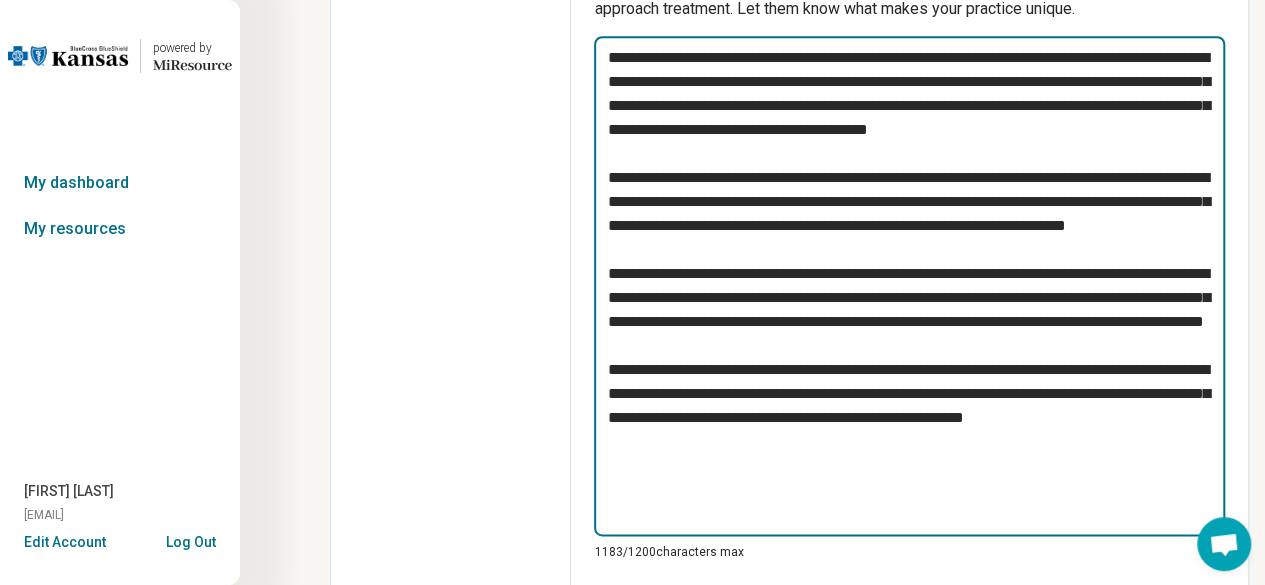 click at bounding box center (909, 286) 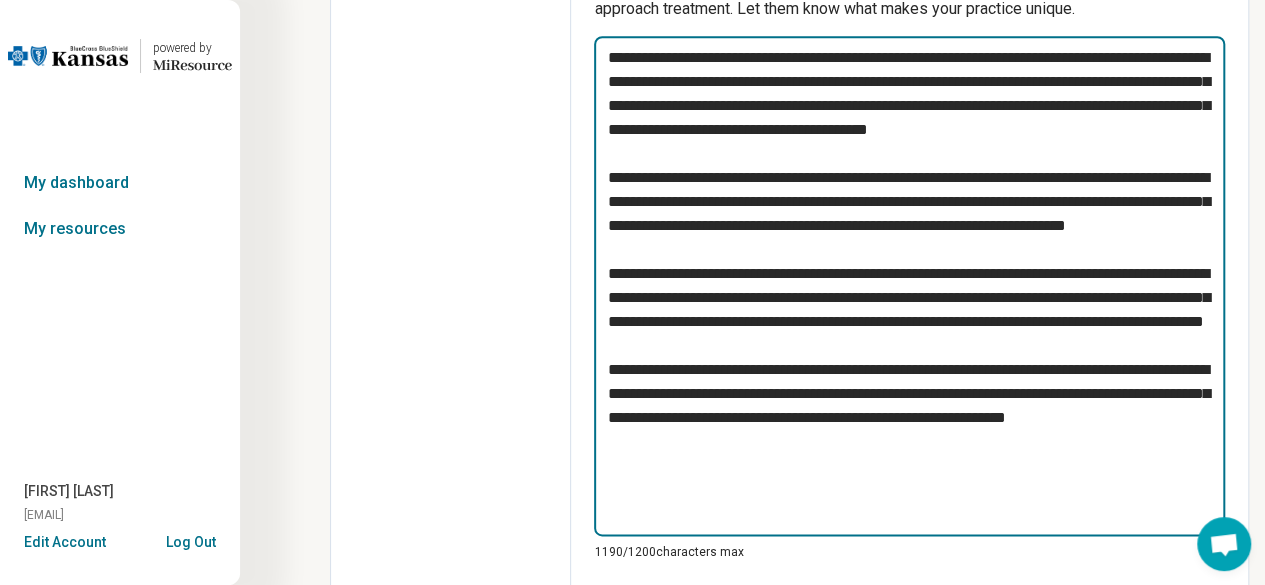 click at bounding box center (909, 286) 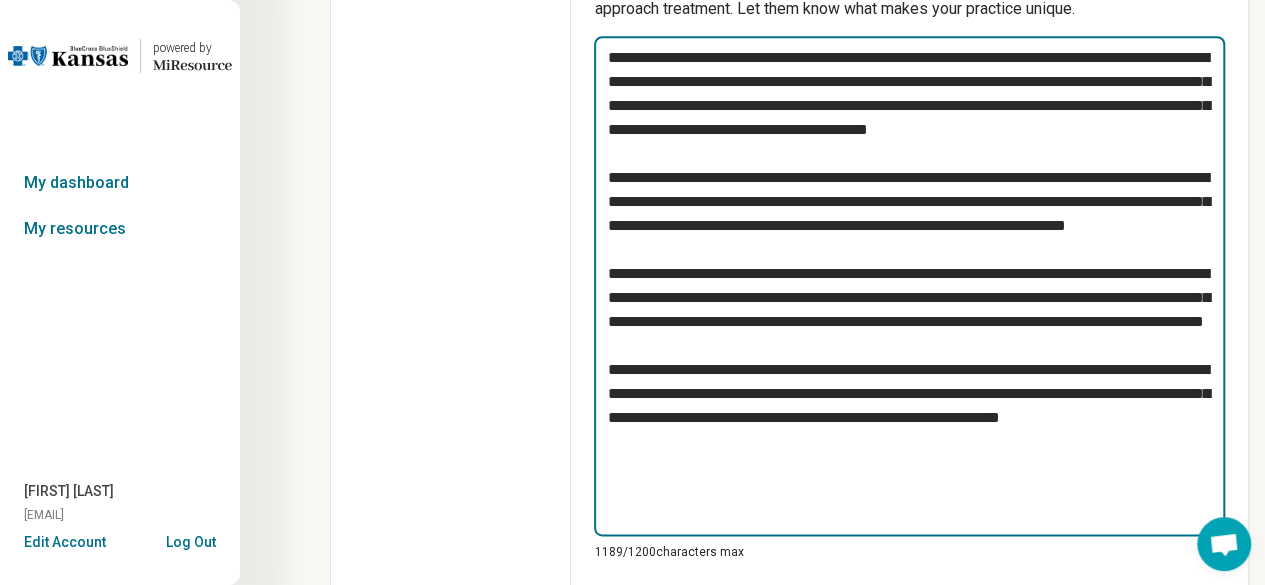 click at bounding box center (909, 286) 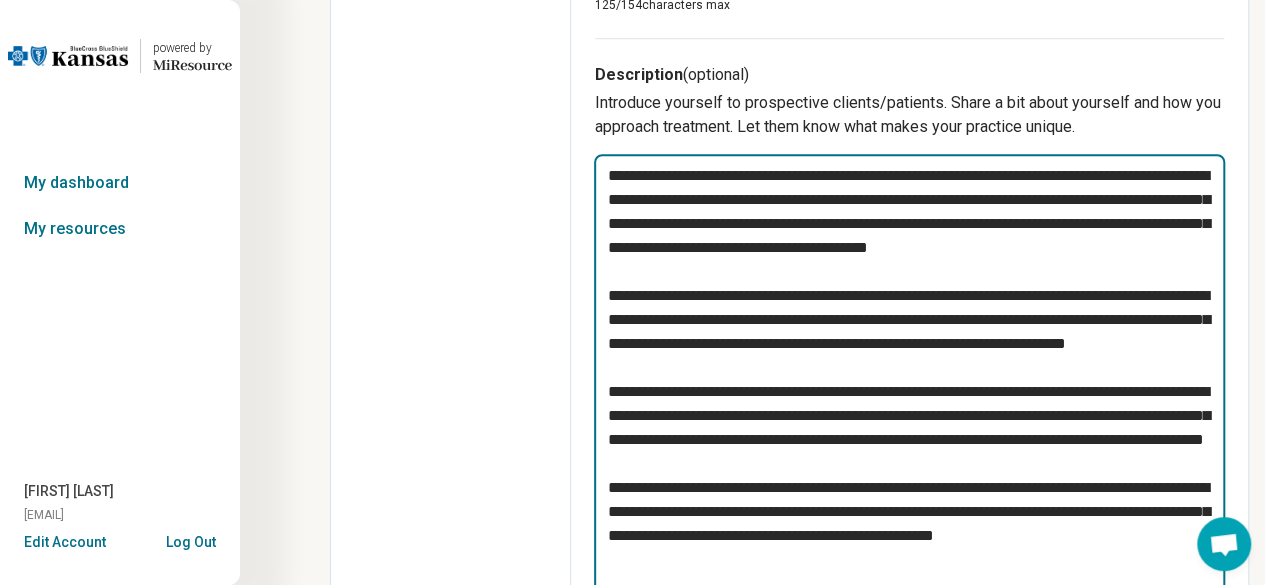 scroll, scrollTop: 858, scrollLeft: 0, axis: vertical 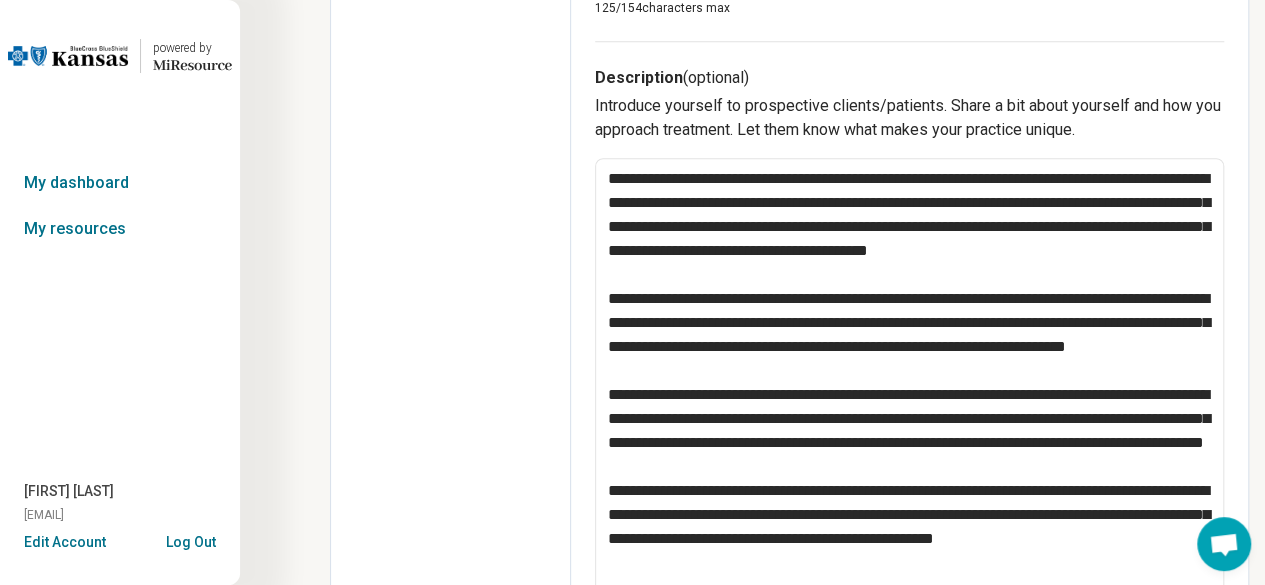 drag, startPoint x: 1262, startPoint y: 279, endPoint x: 1268, endPoint y: 295, distance: 17.088007 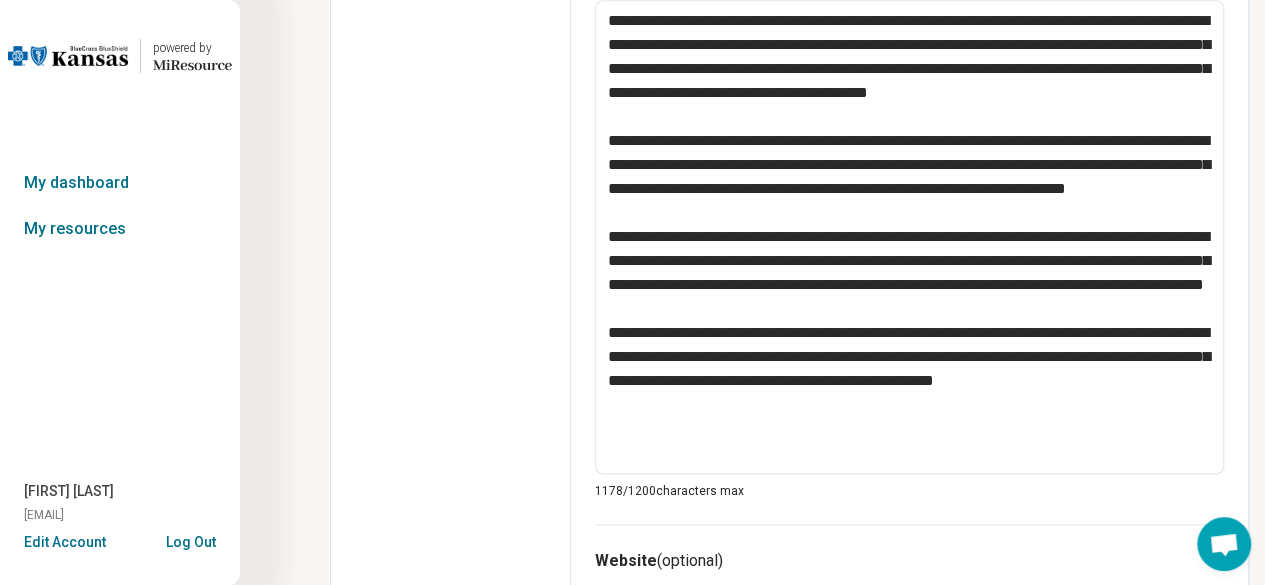scroll, scrollTop: 1044, scrollLeft: 0, axis: vertical 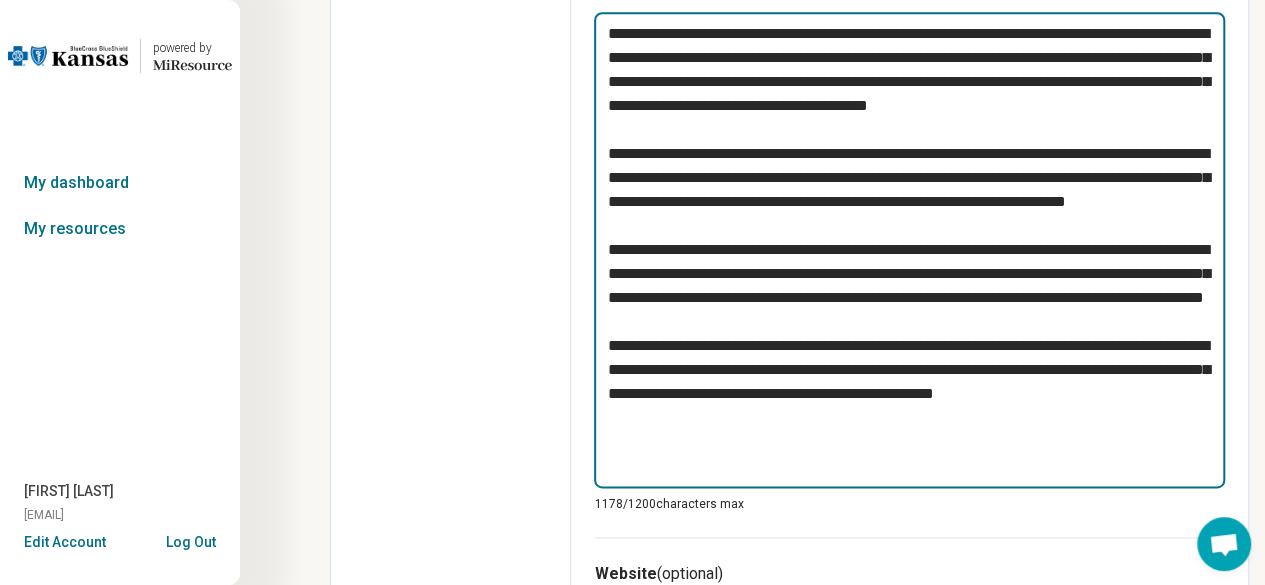 drag, startPoint x: 1004, startPoint y: 177, endPoint x: 836, endPoint y: 181, distance: 168.0476 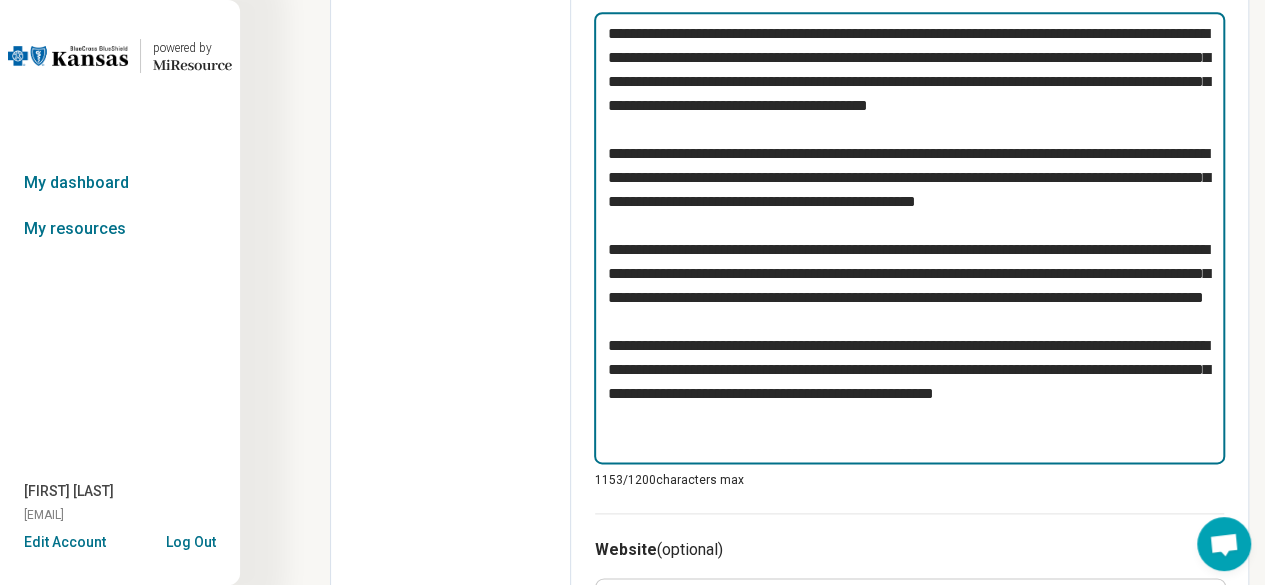 click at bounding box center [909, 238] 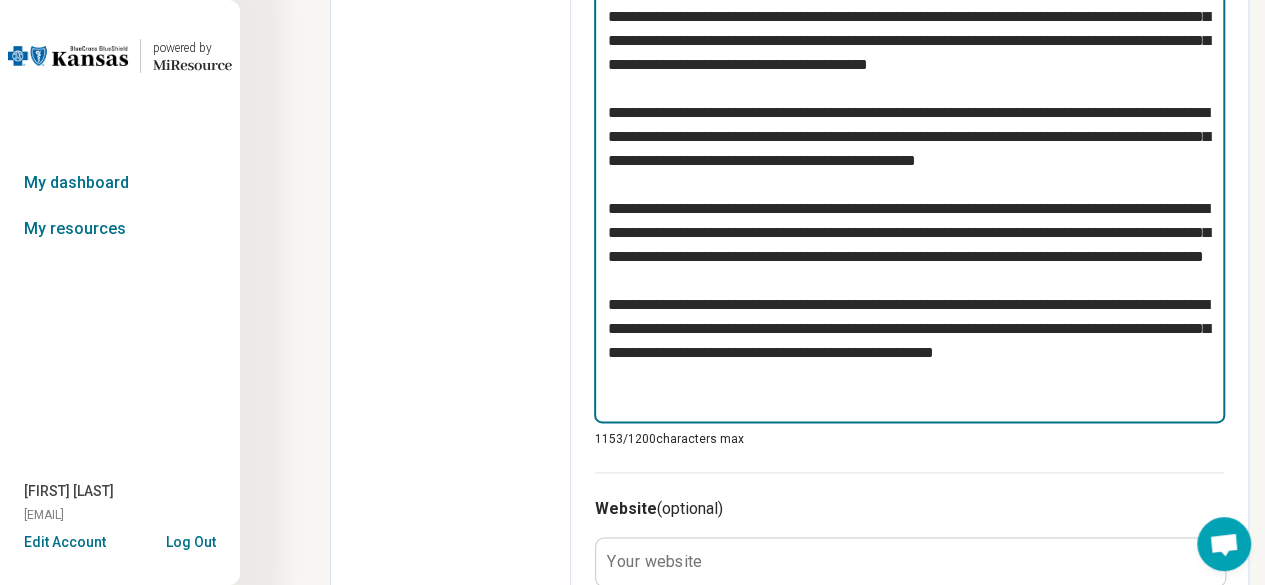 scroll, scrollTop: 1055, scrollLeft: 0, axis: vertical 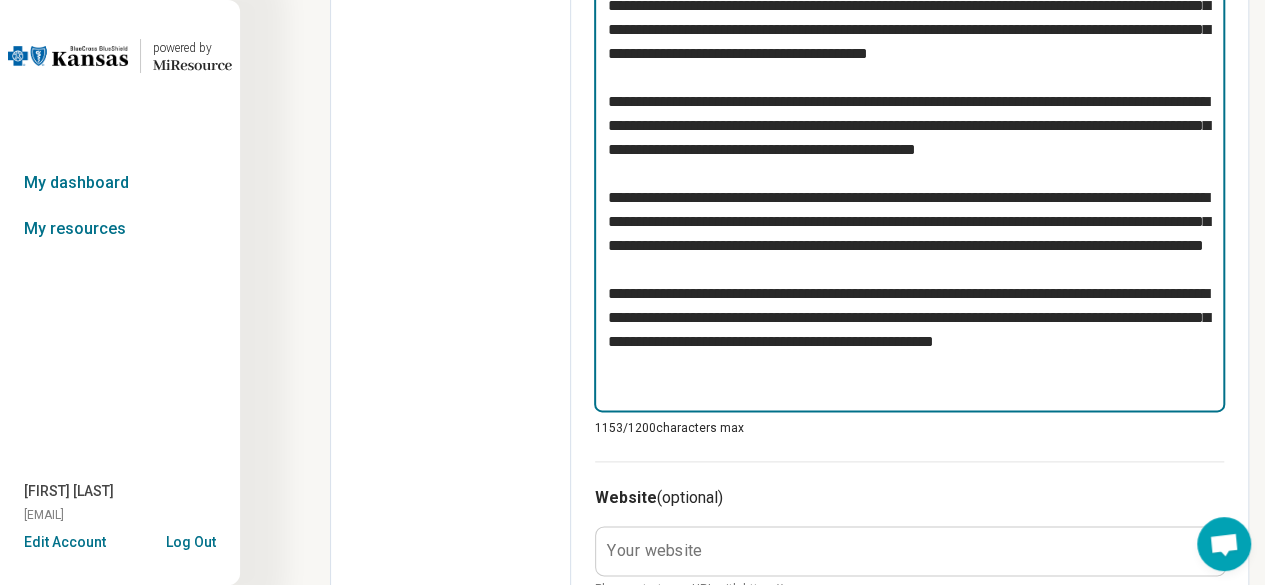 click at bounding box center (909, 186) 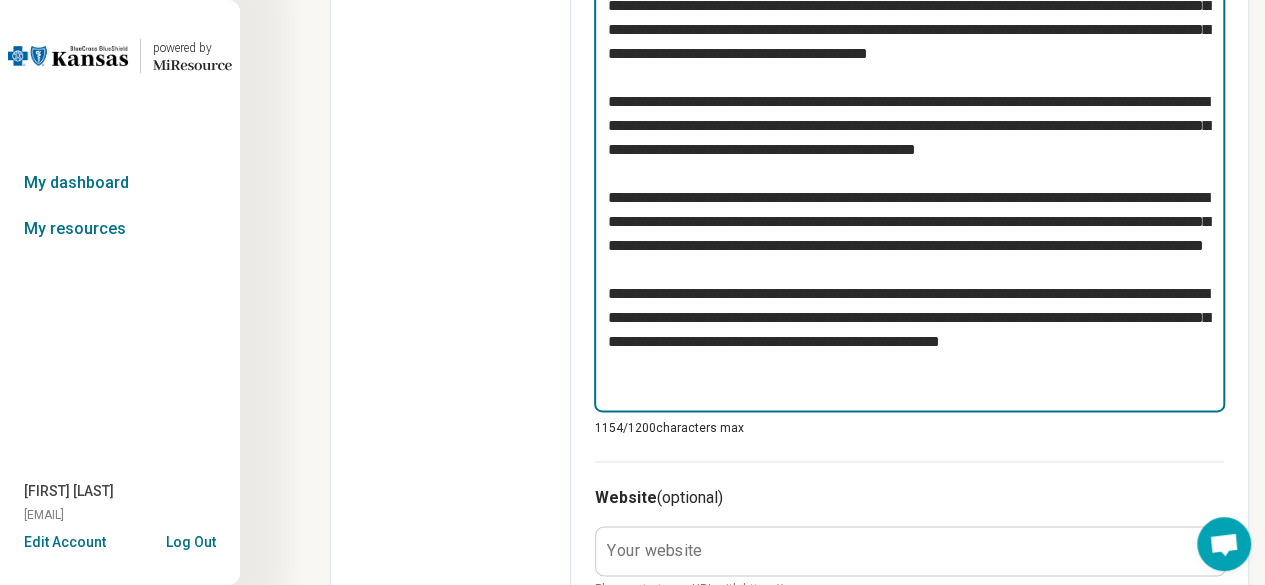 click at bounding box center [909, 186] 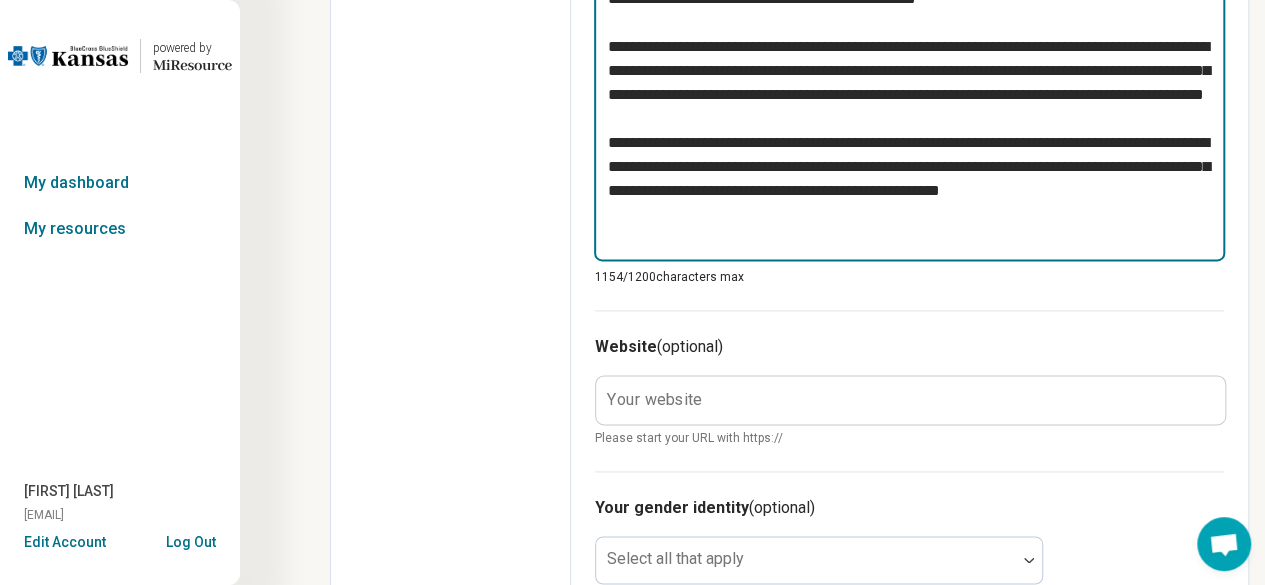 scroll, scrollTop: 1212, scrollLeft: 0, axis: vertical 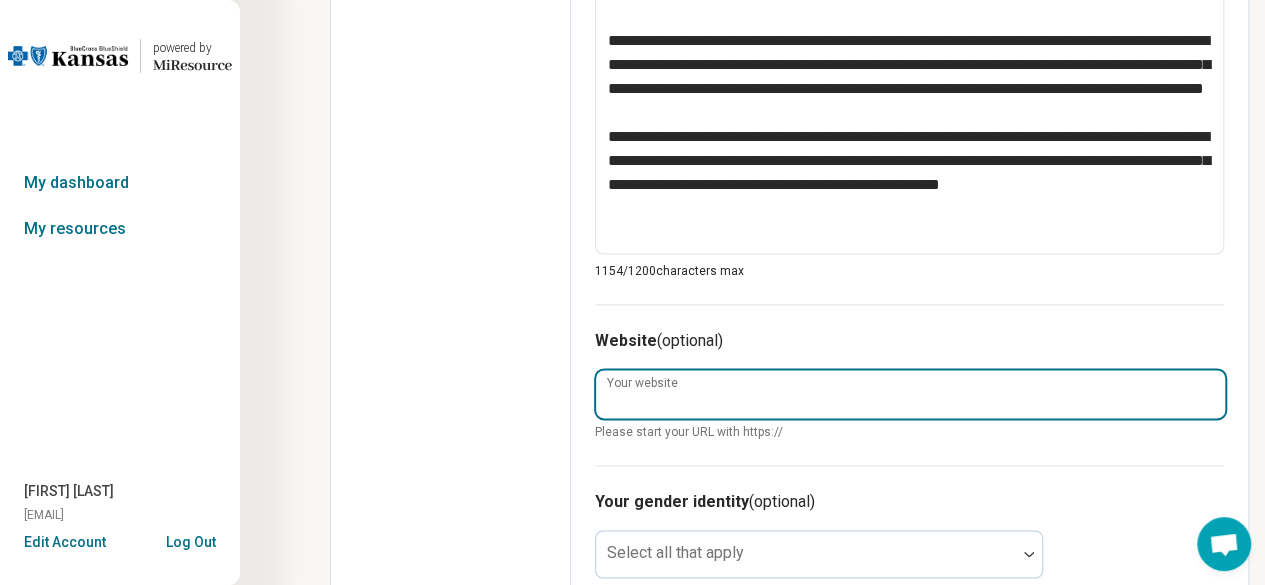 click on "Your website" at bounding box center [910, 394] 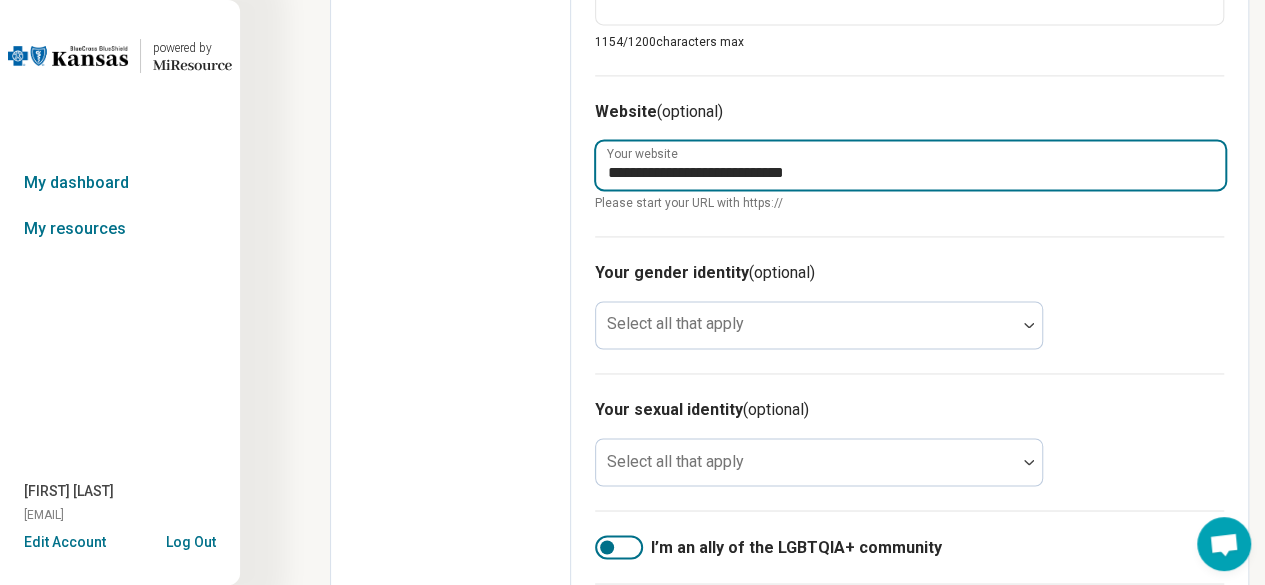 scroll, scrollTop: 1483, scrollLeft: 0, axis: vertical 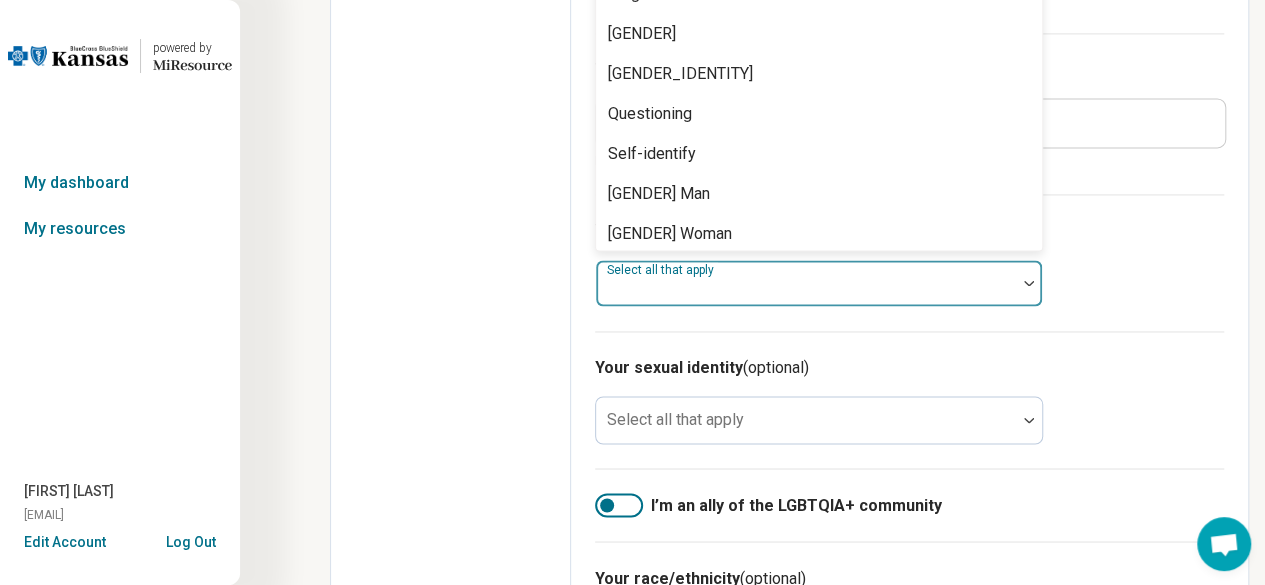 click at bounding box center [806, 291] 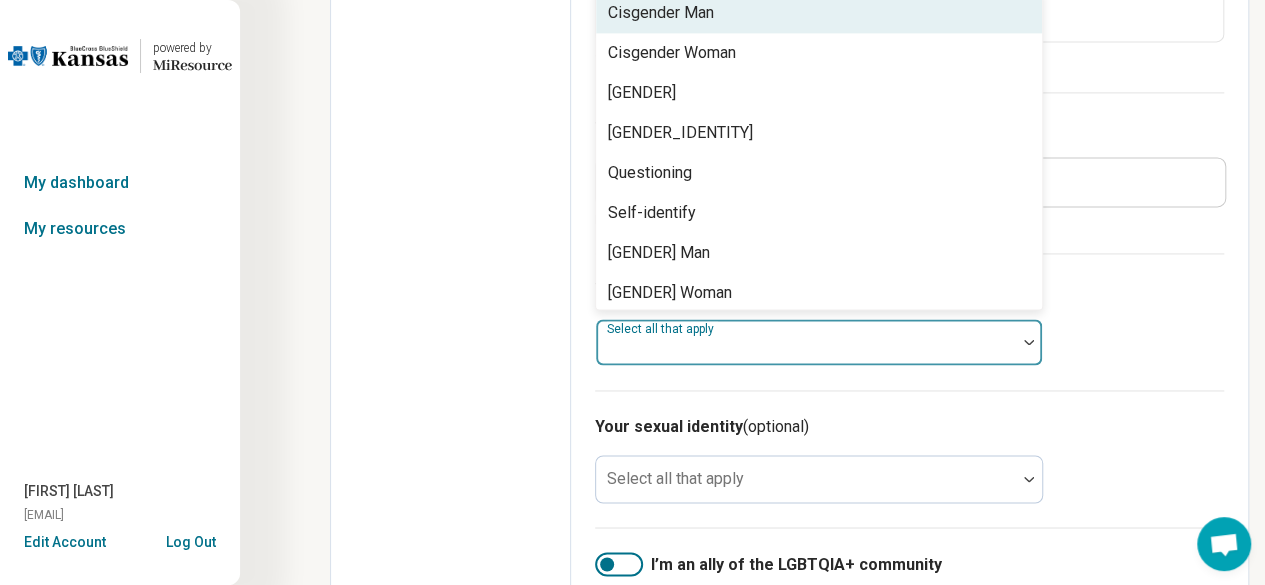 scroll, scrollTop: 1402, scrollLeft: 0, axis: vertical 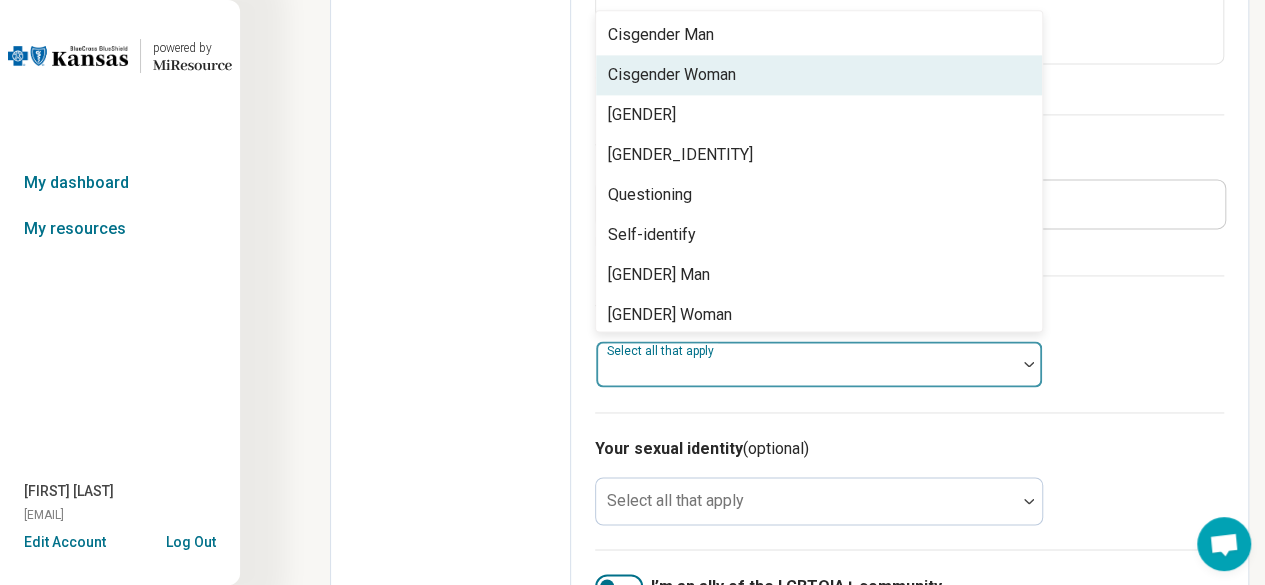 click on "Cisgender Woman" at bounding box center [819, 75] 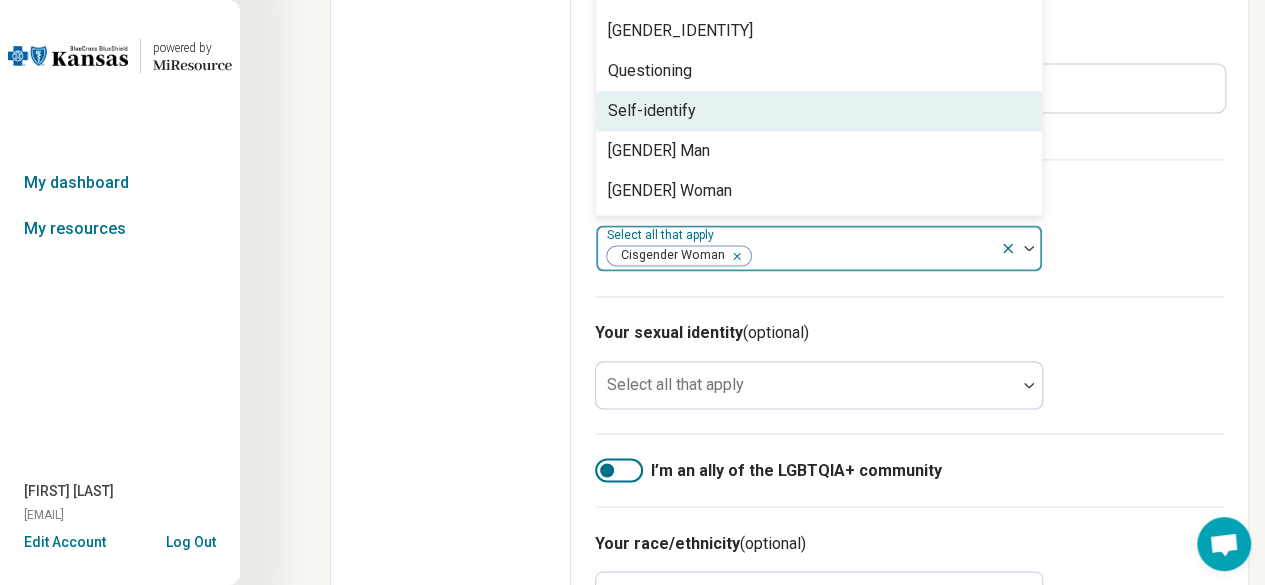 scroll, scrollTop: 1527, scrollLeft: 0, axis: vertical 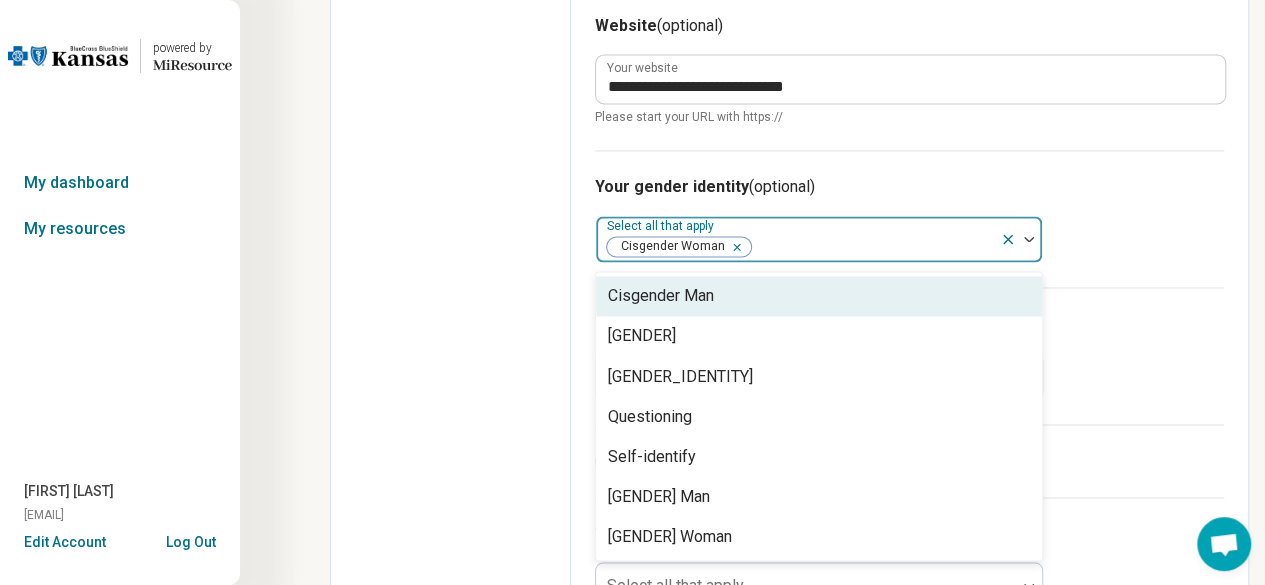 click on "Your gender identity  (optional) option Cisgender Woman, selected. 7 results available. Use Up and Down to choose options, press Enter to select the currently focused option, press Escape to exit the menu, press Tab to select the option and exit the menu. Select all that apply Cisgender Woman Cisgender Man Genderqueer Non-binary Questioning Self-identify Transgender Man Transgender Woman" at bounding box center (909, 218) 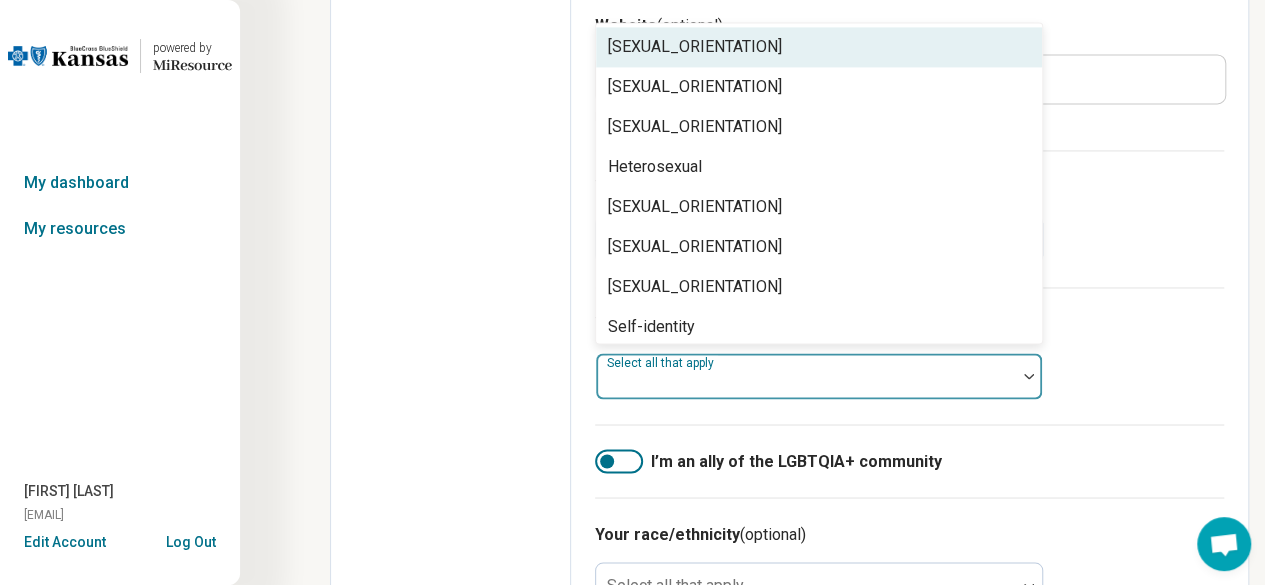 click at bounding box center [806, 384] 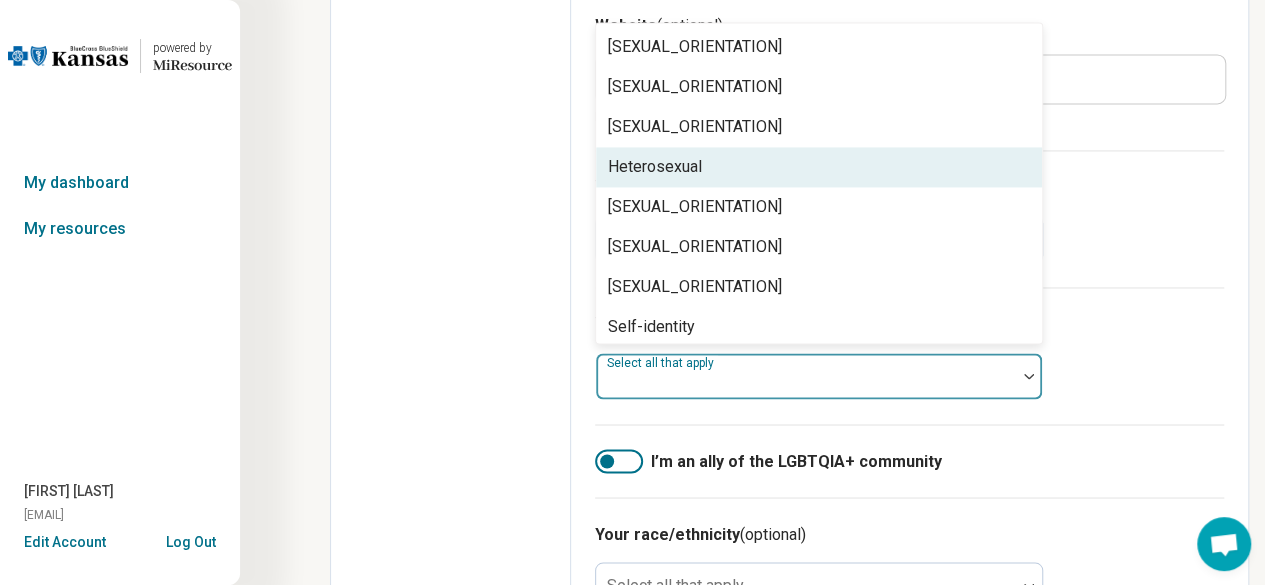 click on "Heterosexual" at bounding box center [819, 167] 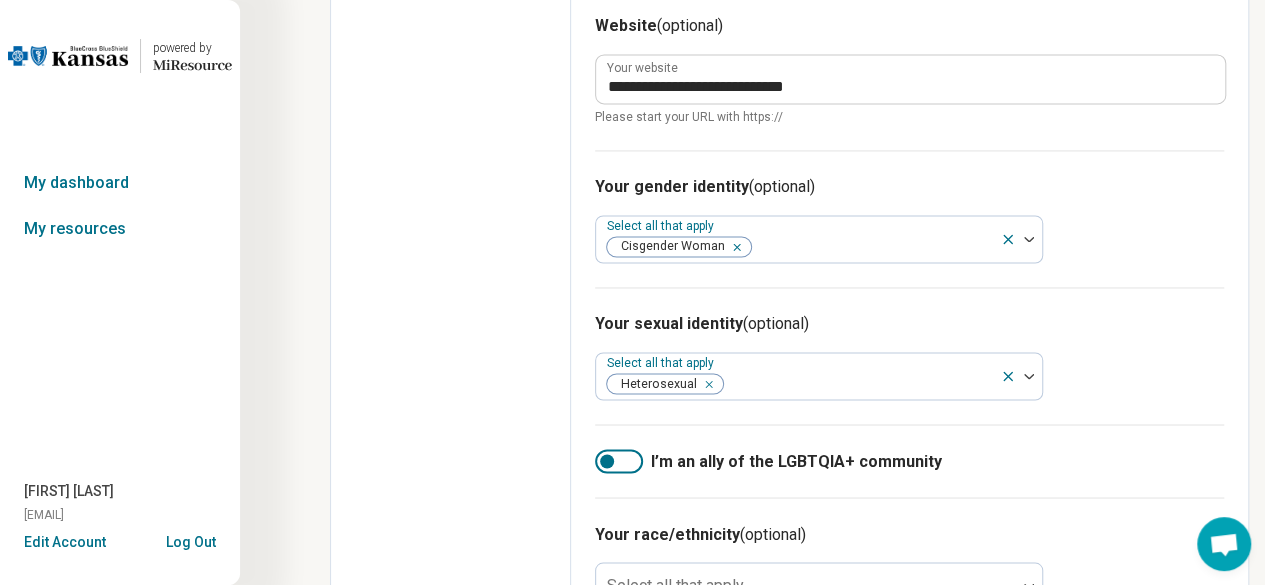 click on "Your sexual identity  (optional) Select all that apply Heterosexual" at bounding box center [909, 355] 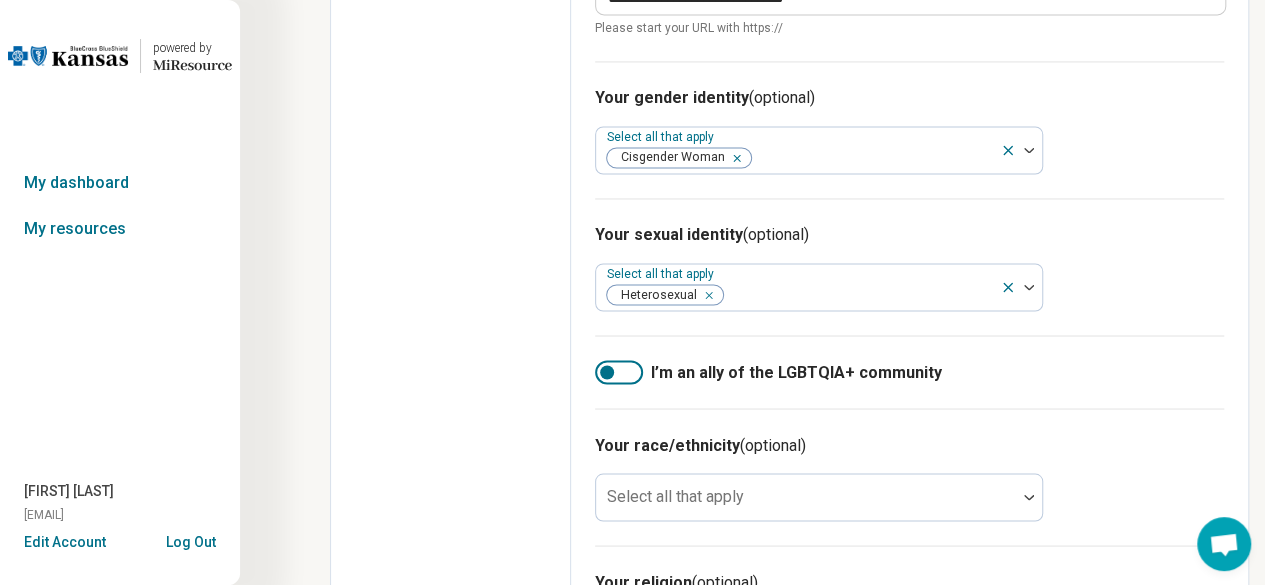 scroll, scrollTop: 1624, scrollLeft: 0, axis: vertical 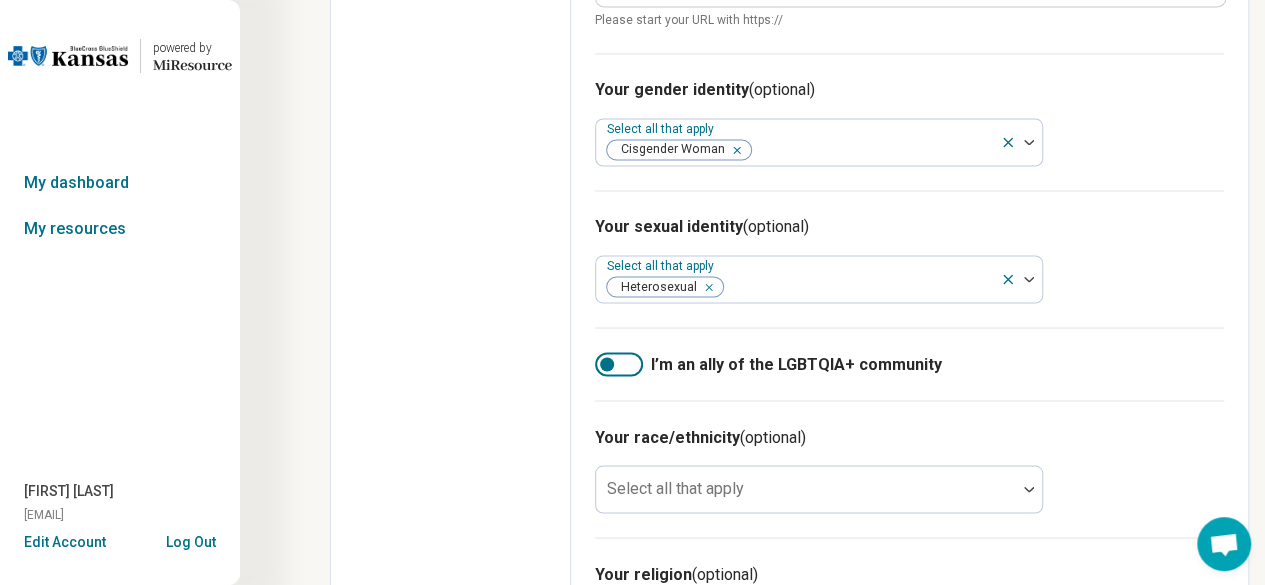 click at bounding box center (607, 364) 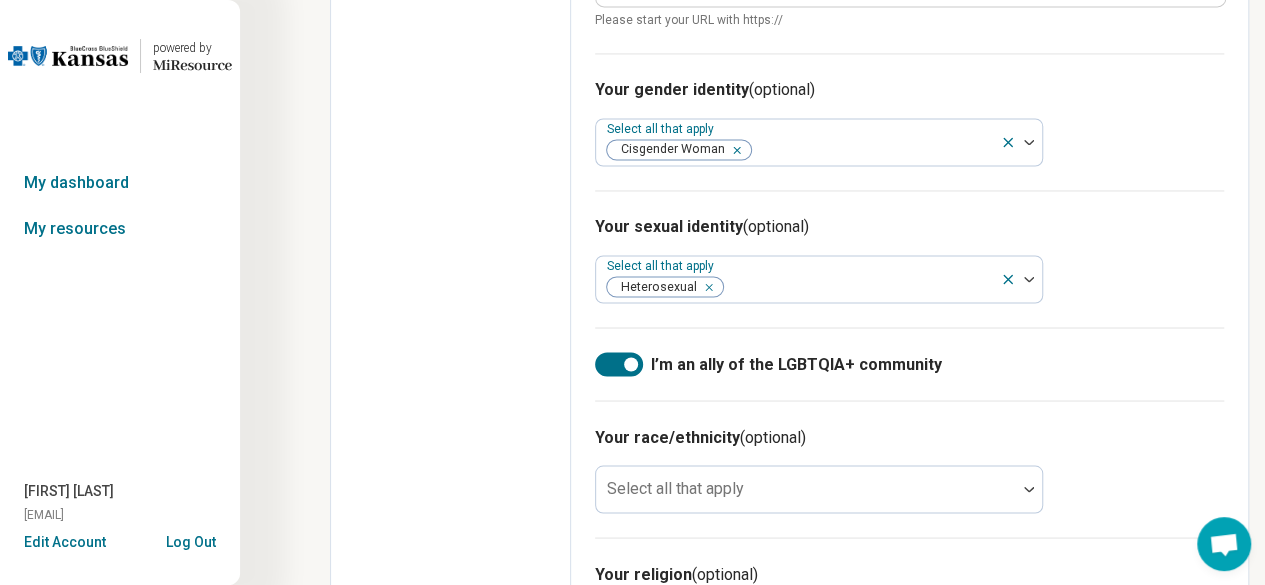 scroll, scrollTop: 1733, scrollLeft: 0, axis: vertical 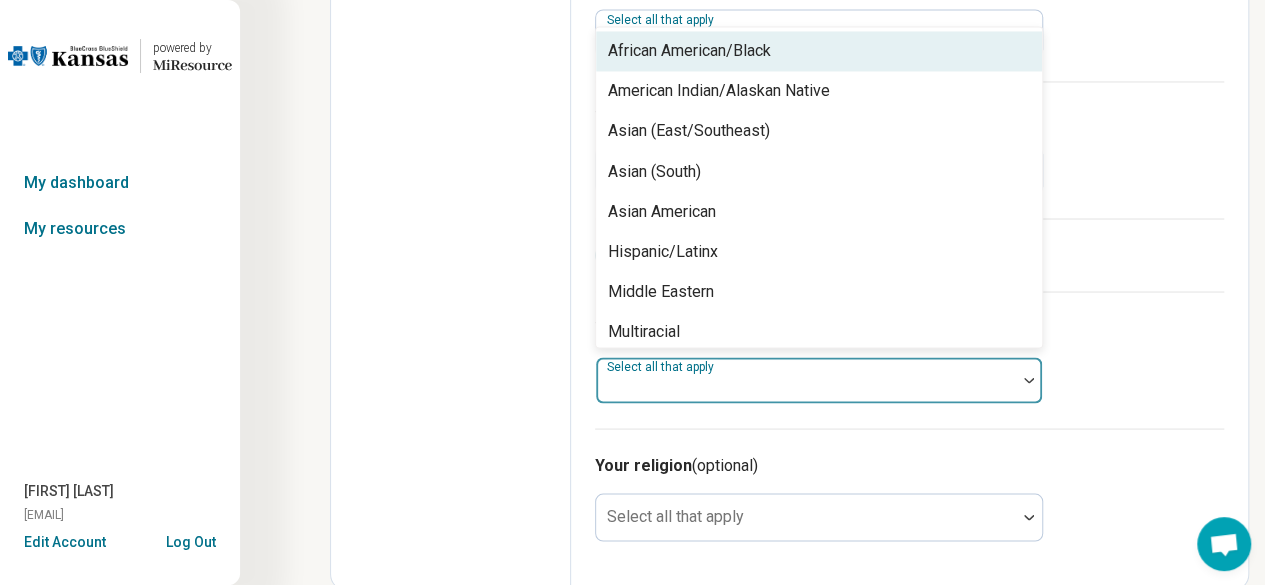 click at bounding box center (806, 380) 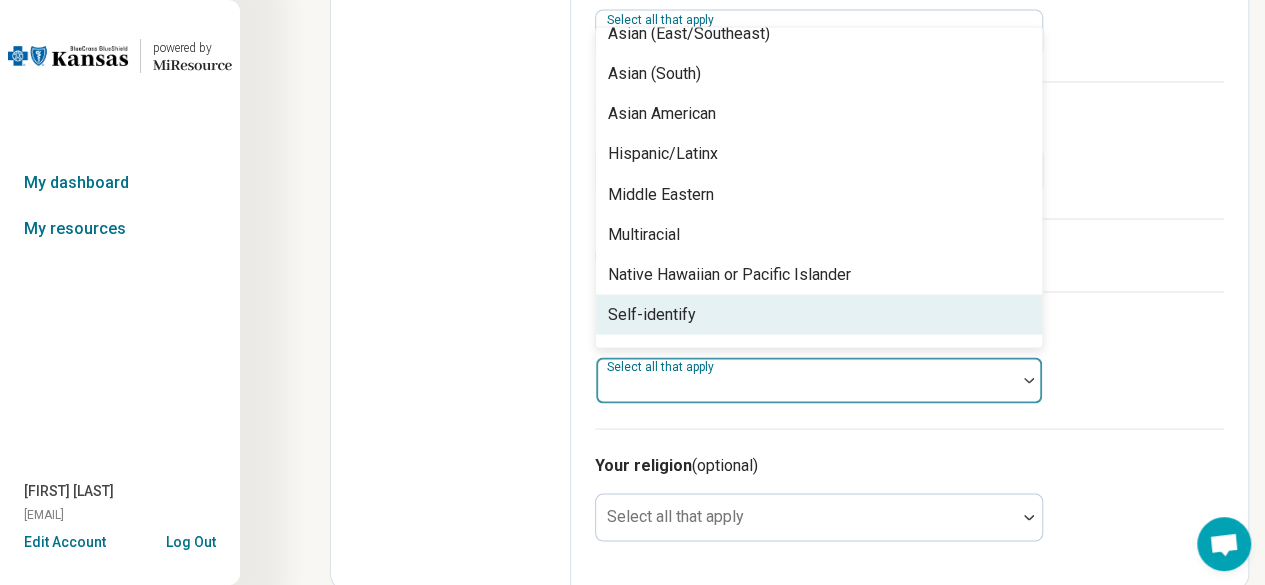 scroll, scrollTop: 128, scrollLeft: 0, axis: vertical 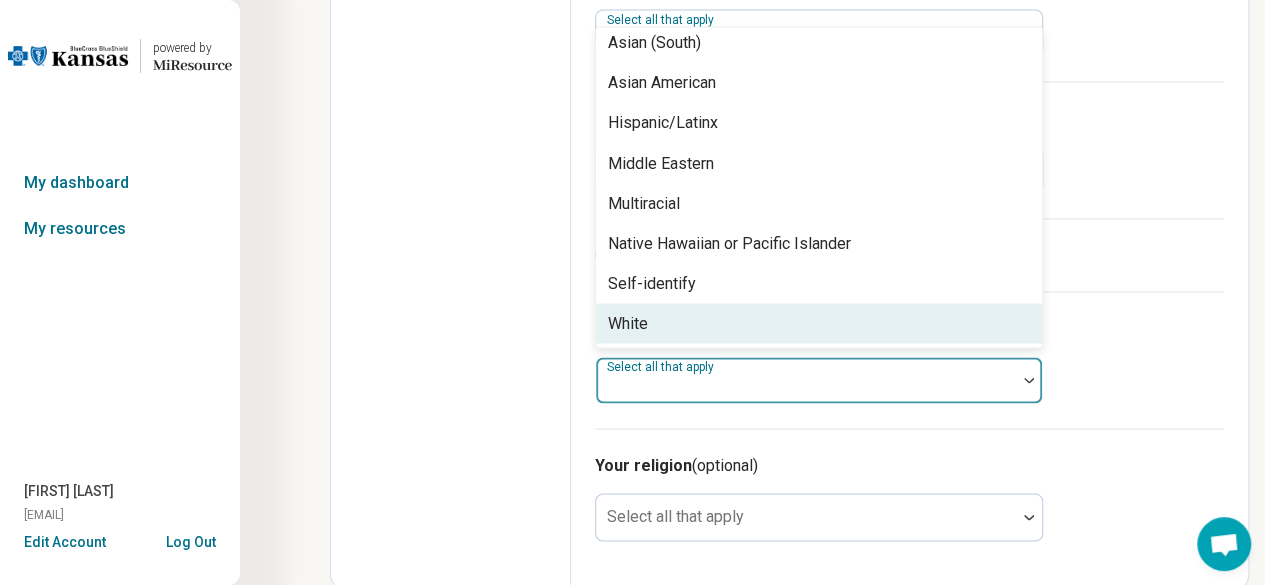 click on "White" at bounding box center (819, 323) 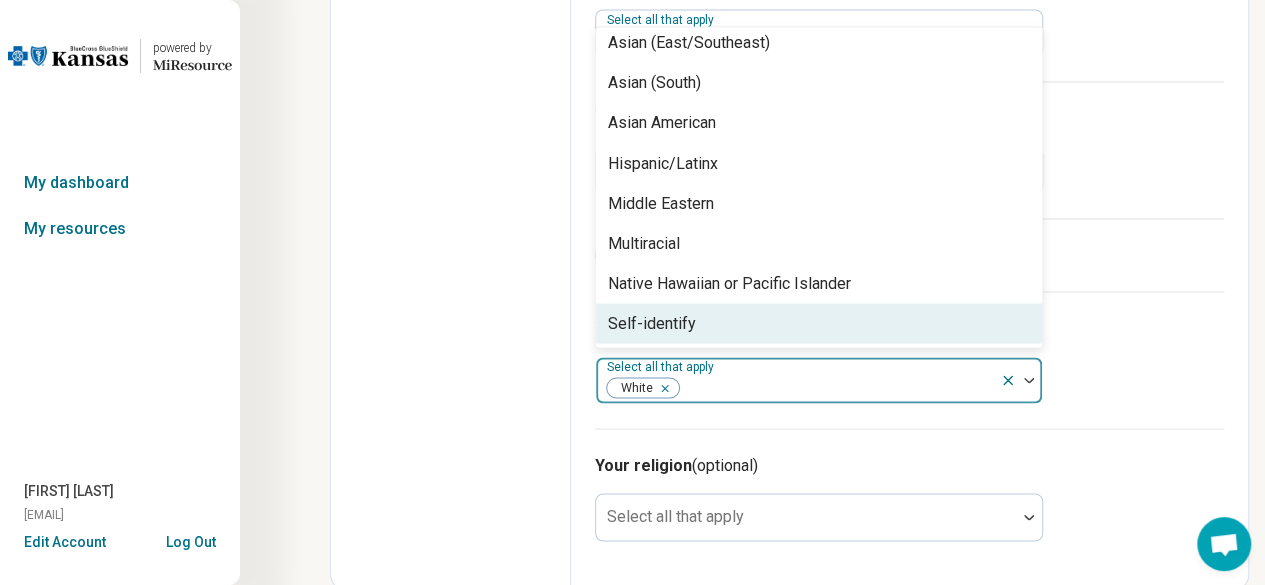 scroll, scrollTop: 88, scrollLeft: 0, axis: vertical 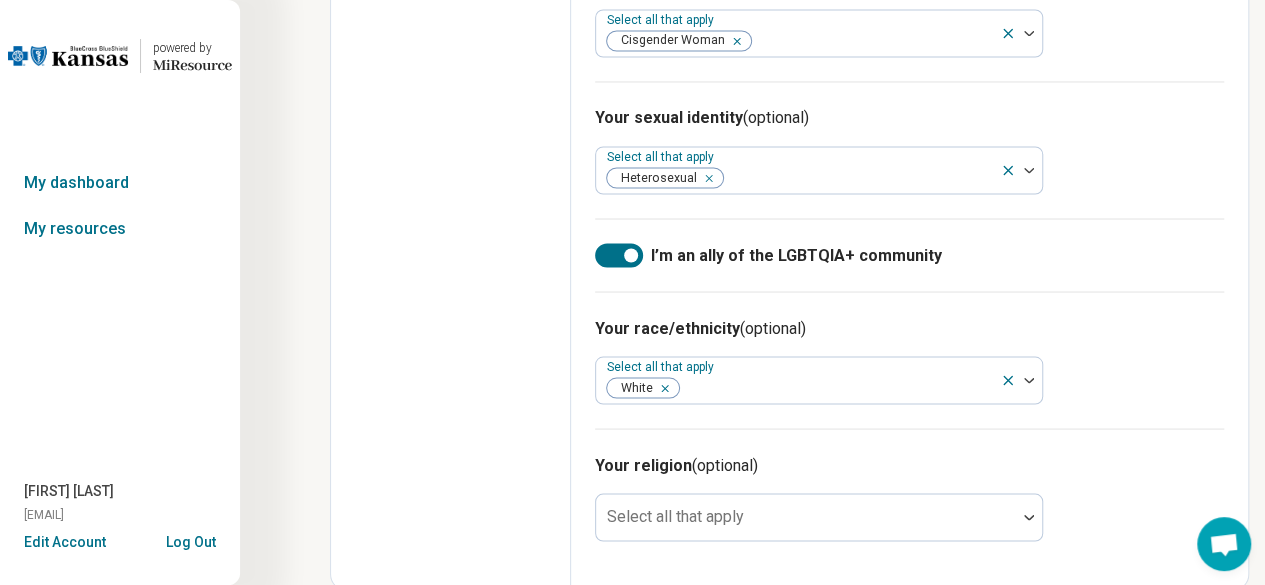 click on "Your religion  (optional) Select all that apply" at bounding box center [909, 496] 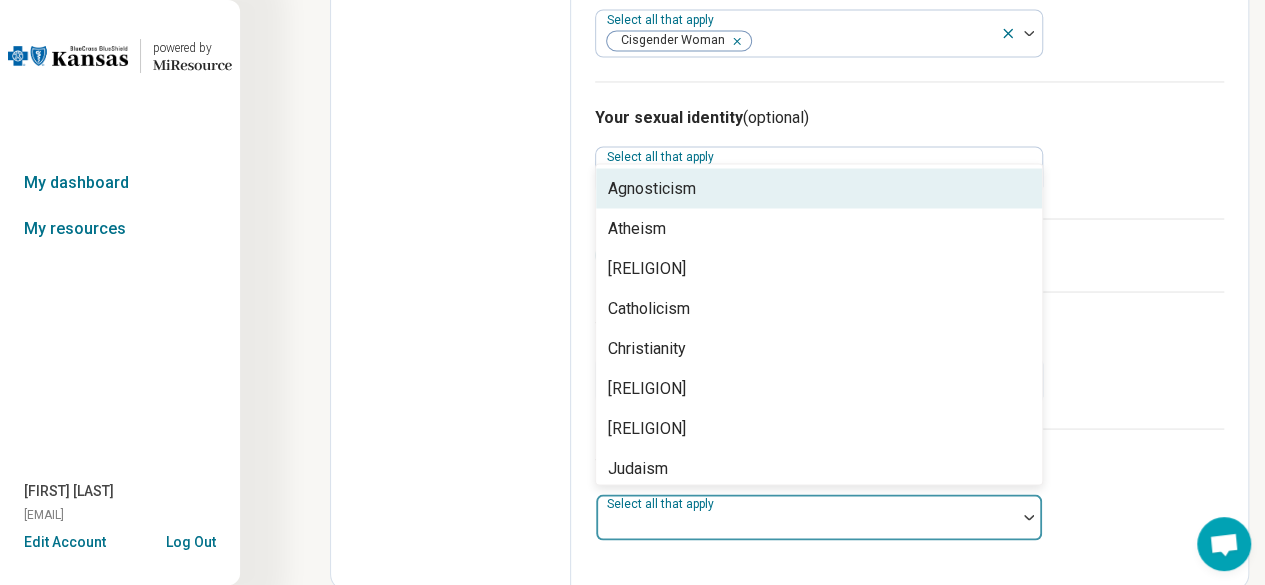 click at bounding box center (1029, 517) 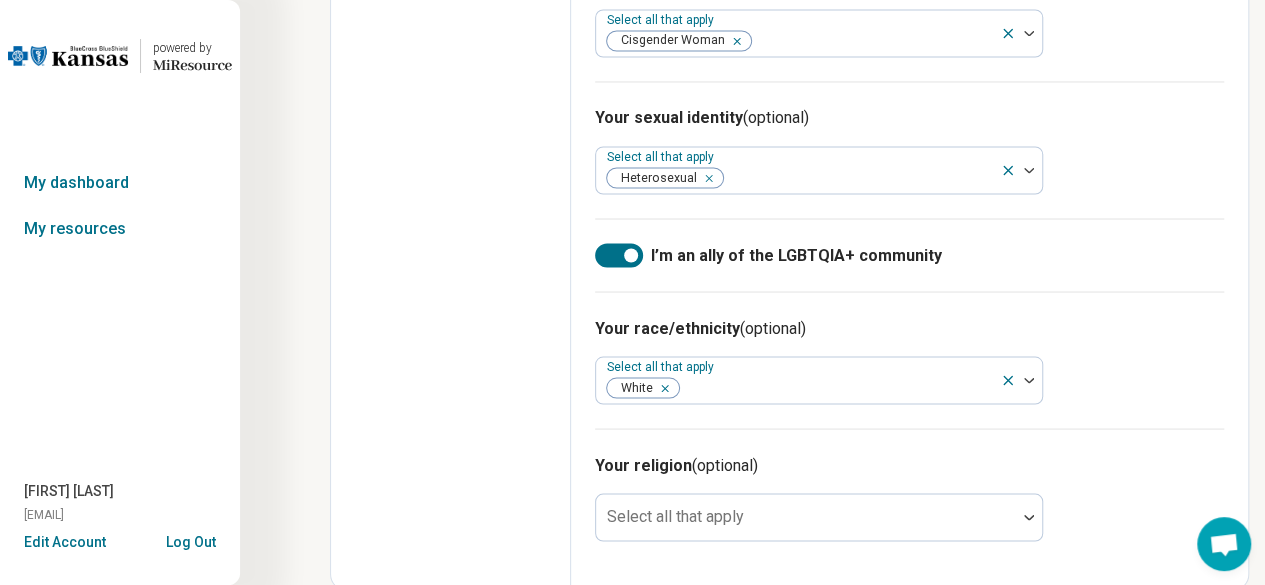 click on "Your race/ethnicity  (optional) Select all that apply White" at bounding box center [909, 359] 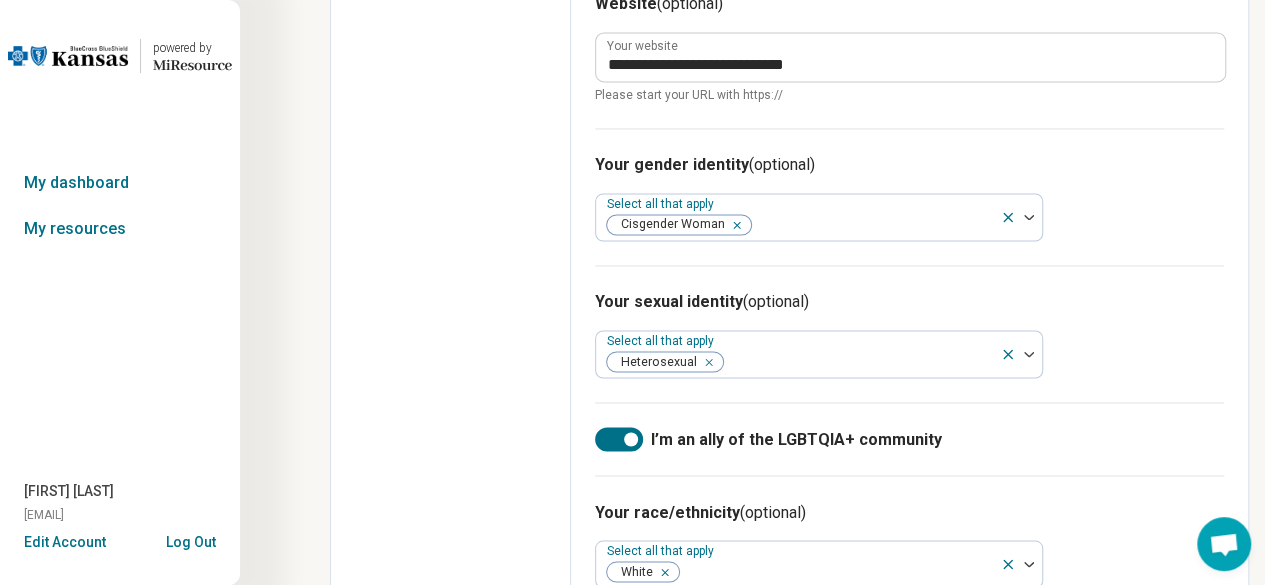 scroll, scrollTop: 1733, scrollLeft: 0, axis: vertical 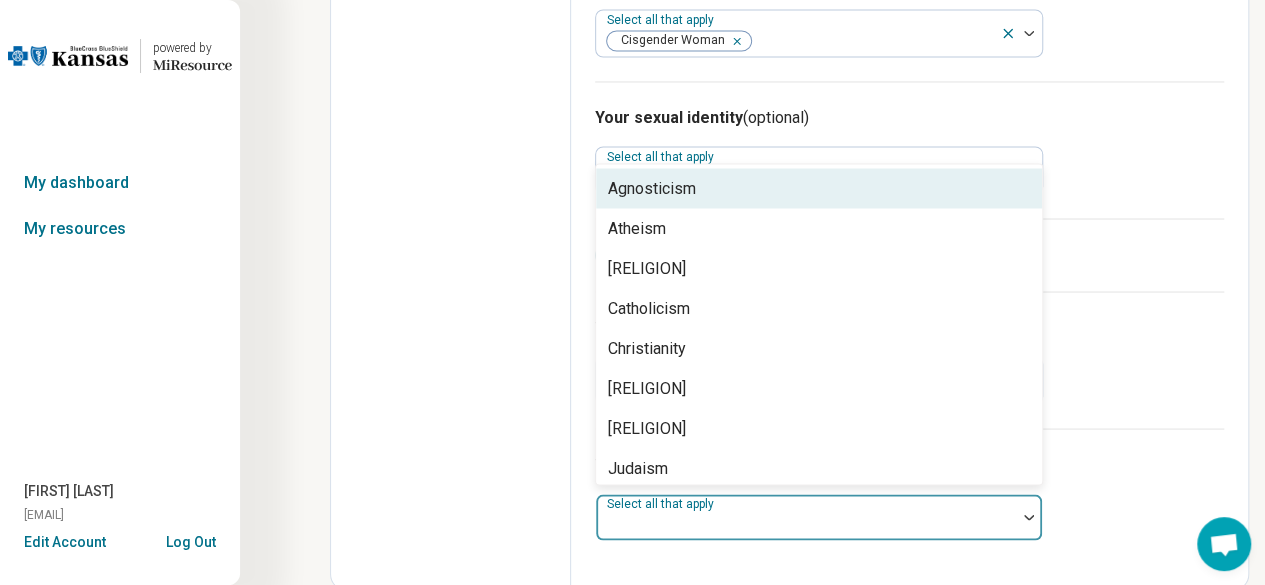 click at bounding box center (806, 517) 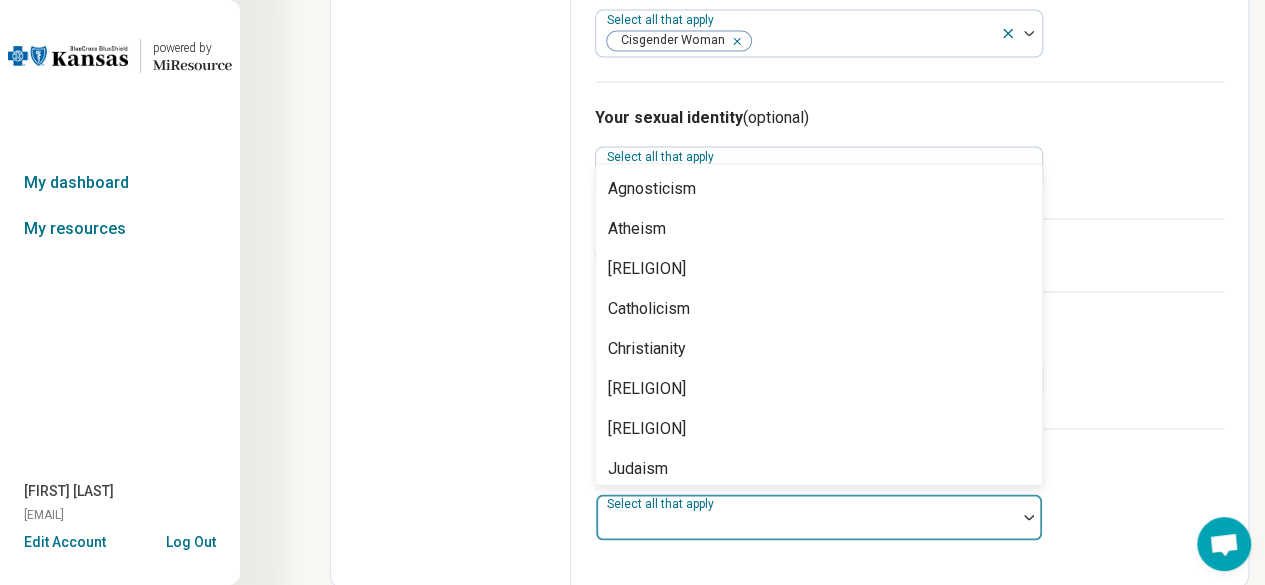 scroll, scrollTop: 288, scrollLeft: 0, axis: vertical 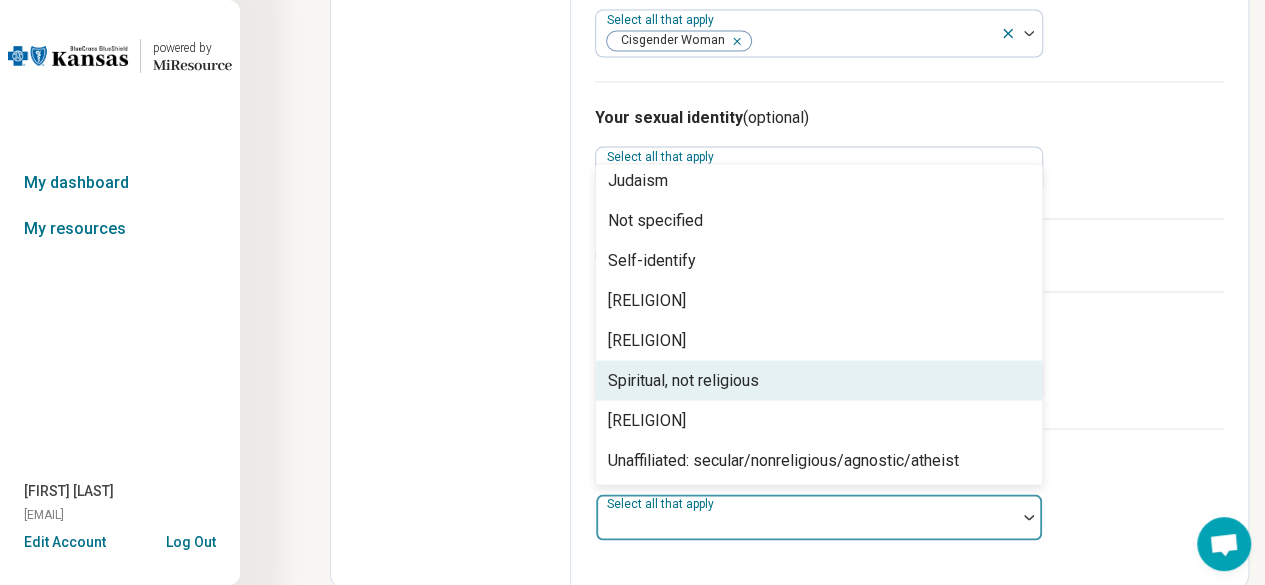 click on "Spiritual, not religious" at bounding box center [683, 380] 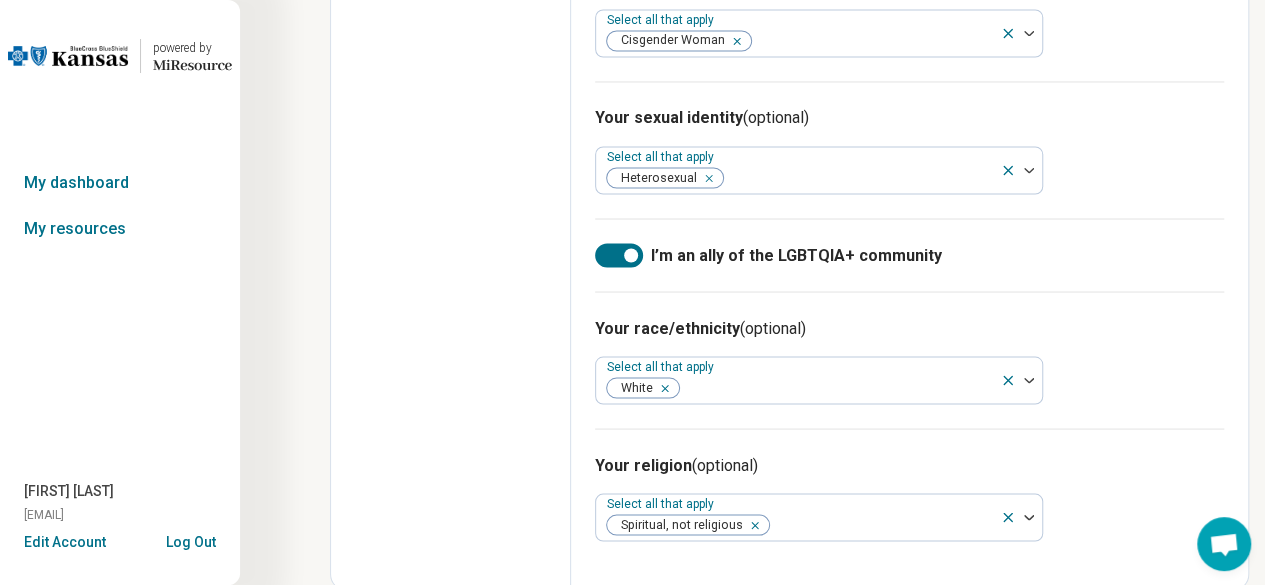 click on "Your religion  (optional) Select all that apply Spiritual, not religious" at bounding box center [909, 496] 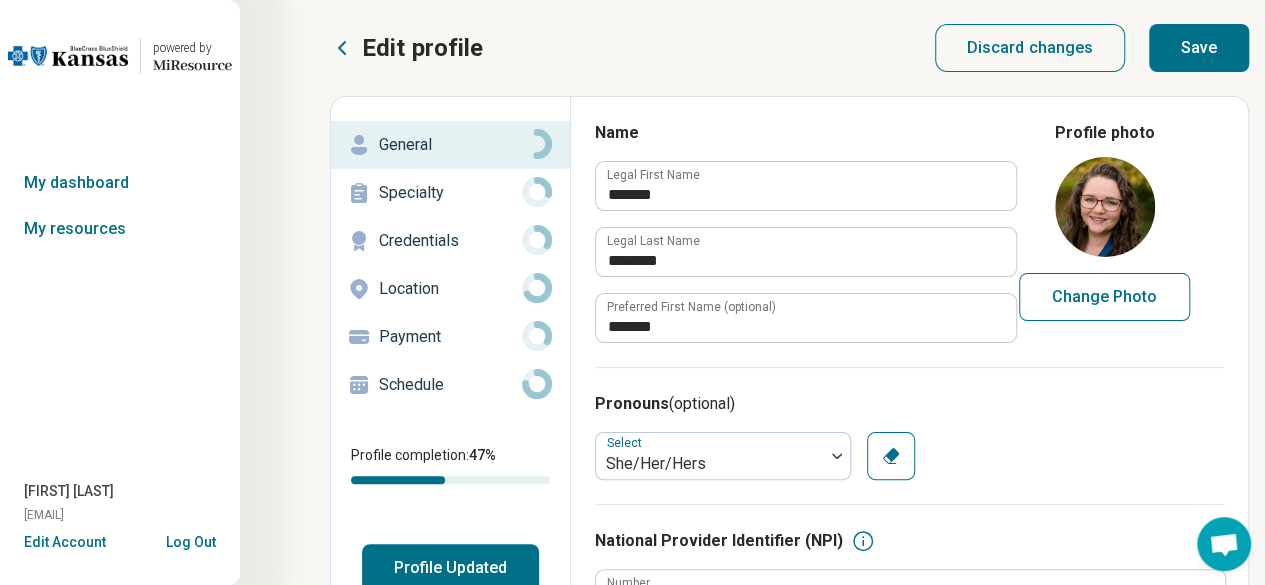 click on "Save" at bounding box center (1199, 48) 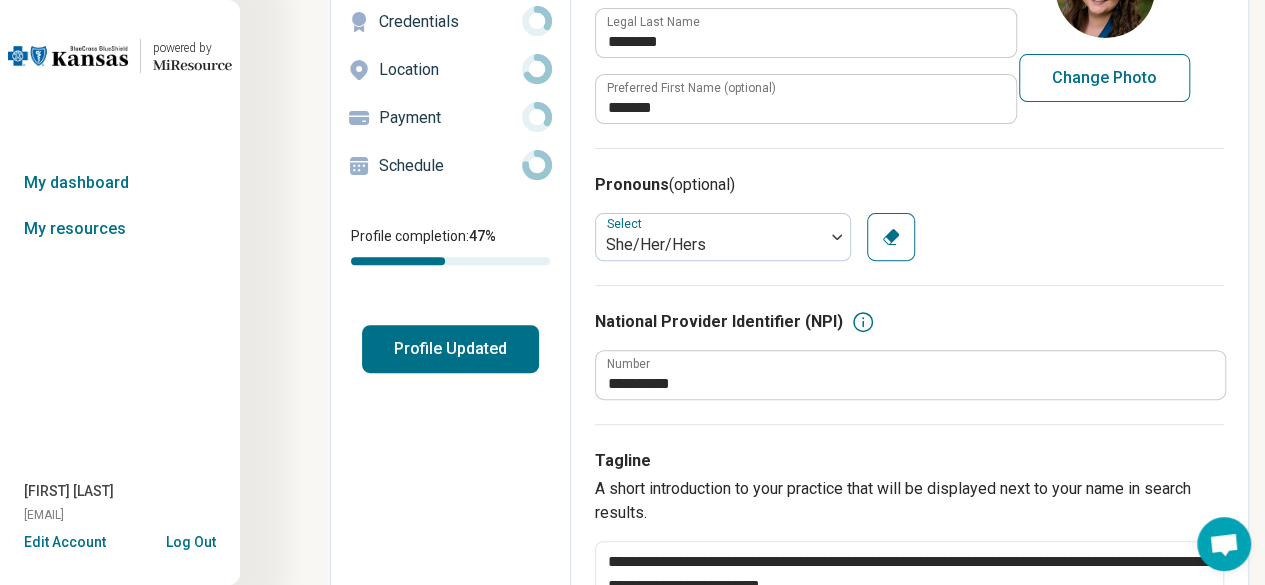 scroll, scrollTop: 0, scrollLeft: 0, axis: both 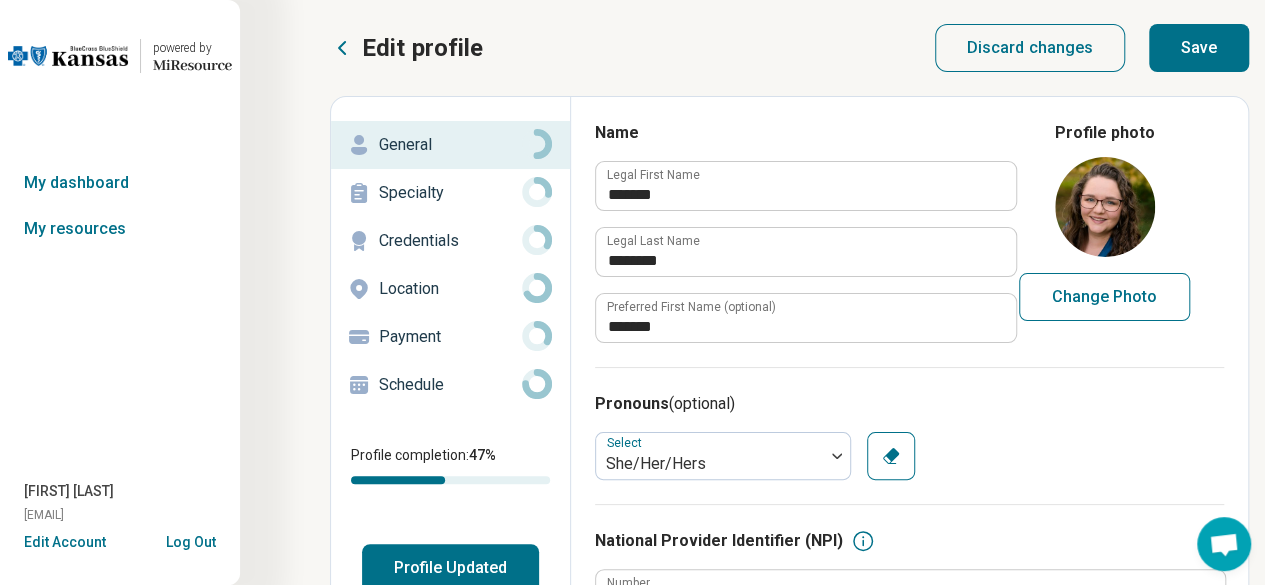 click on "Save" at bounding box center [1199, 48] 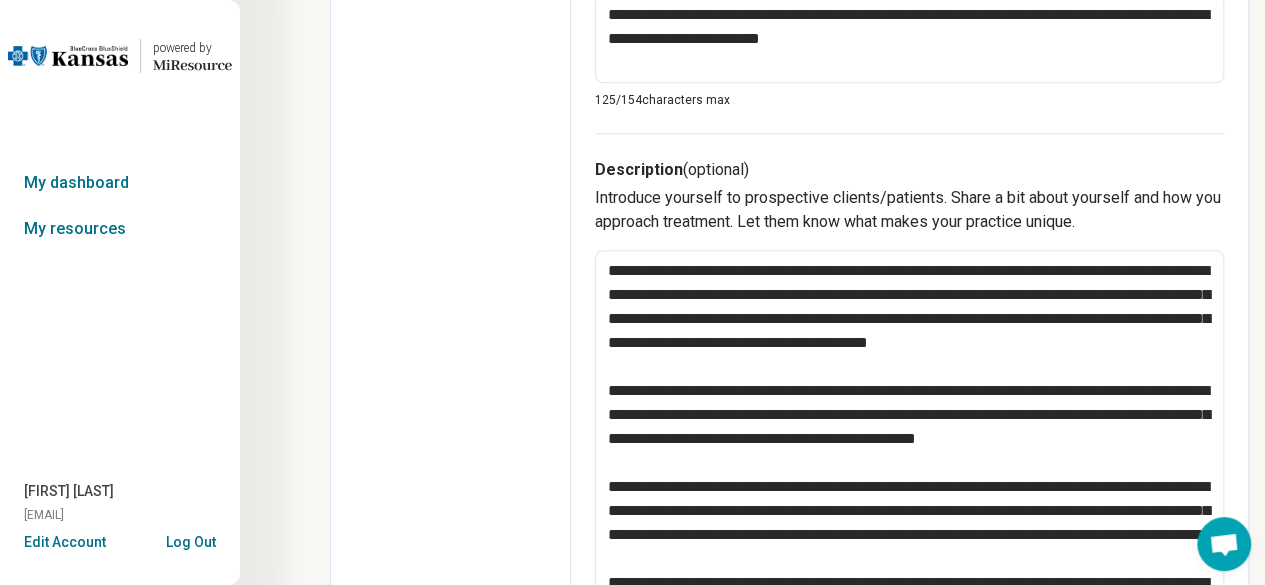scroll, scrollTop: 769, scrollLeft: 0, axis: vertical 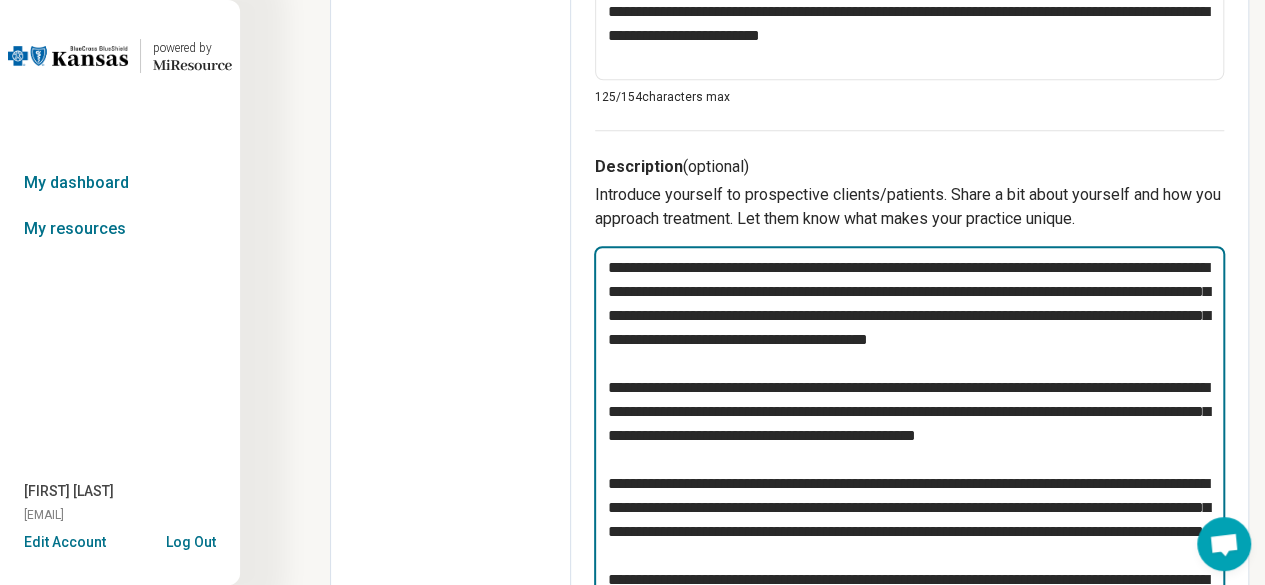 click at bounding box center [909, 472] 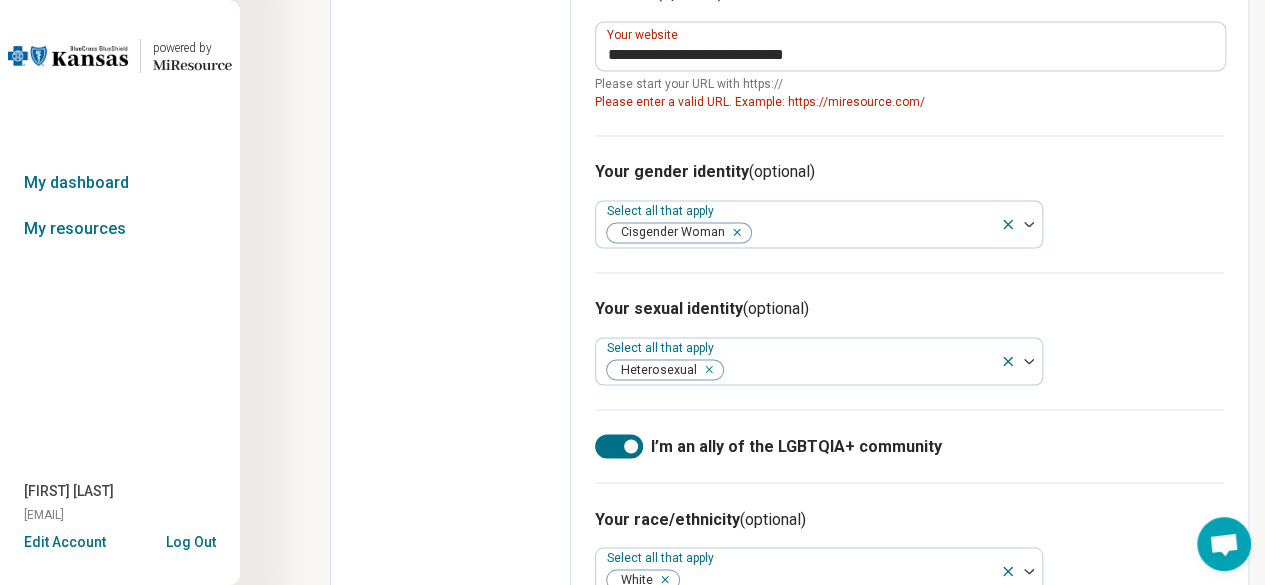 scroll, scrollTop: 1752, scrollLeft: 0, axis: vertical 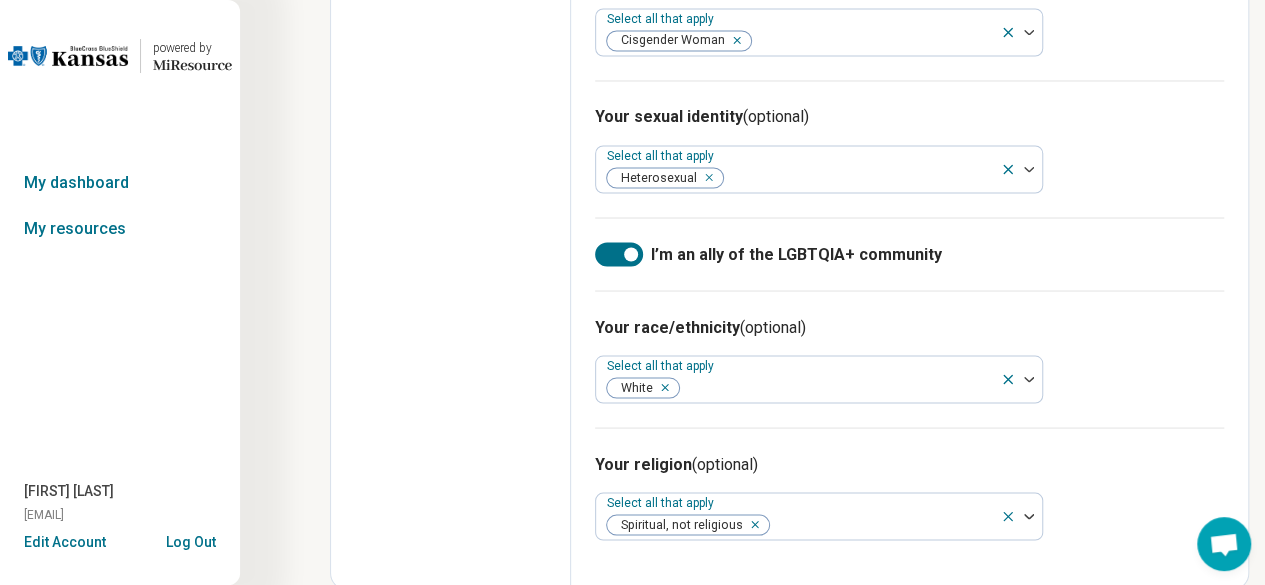 drag, startPoint x: 604, startPoint y: 265, endPoint x: 1222, endPoint y: 341, distance: 622.6556 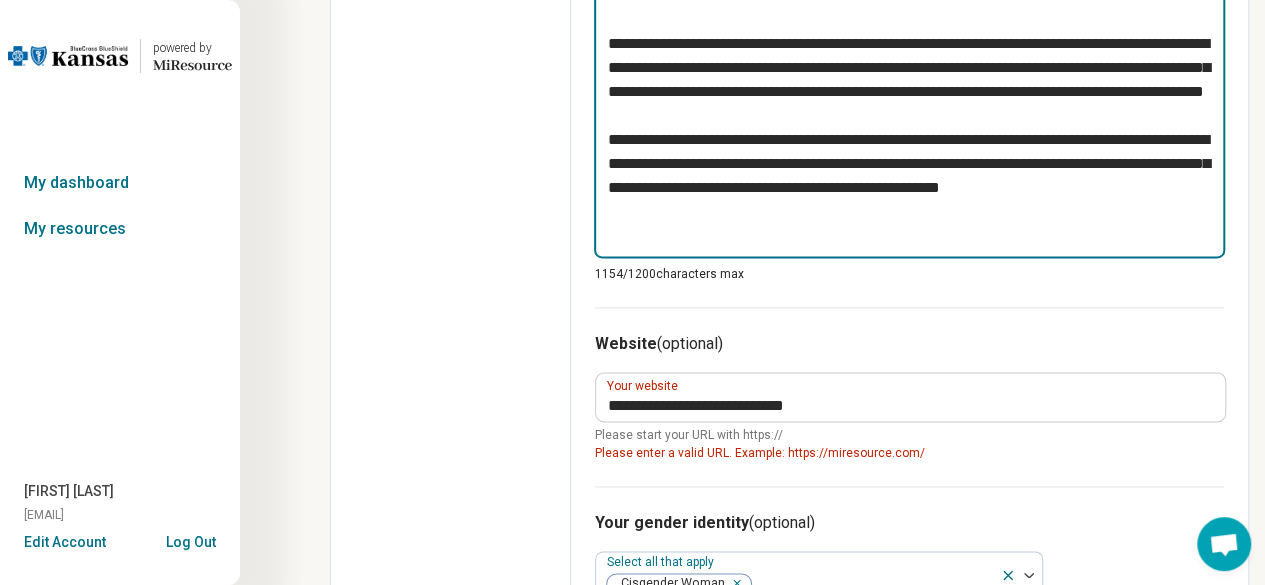 scroll, scrollTop: 1200, scrollLeft: 0, axis: vertical 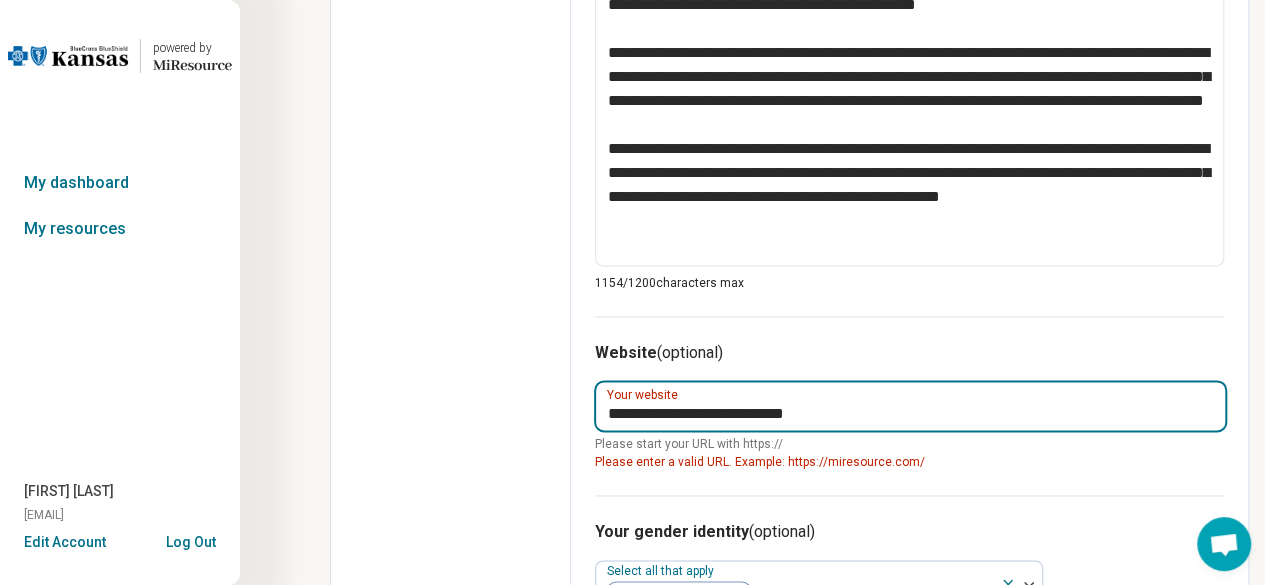 drag, startPoint x: 1159, startPoint y: 401, endPoint x: 1279, endPoint y: 367, distance: 124.723694 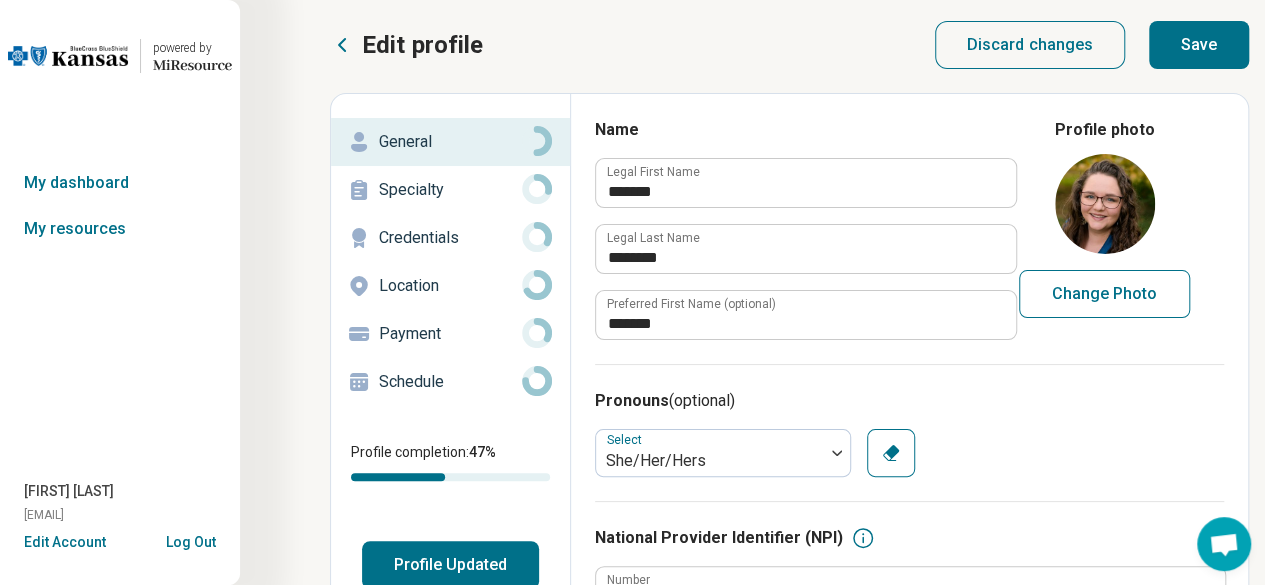 scroll, scrollTop: 0, scrollLeft: 0, axis: both 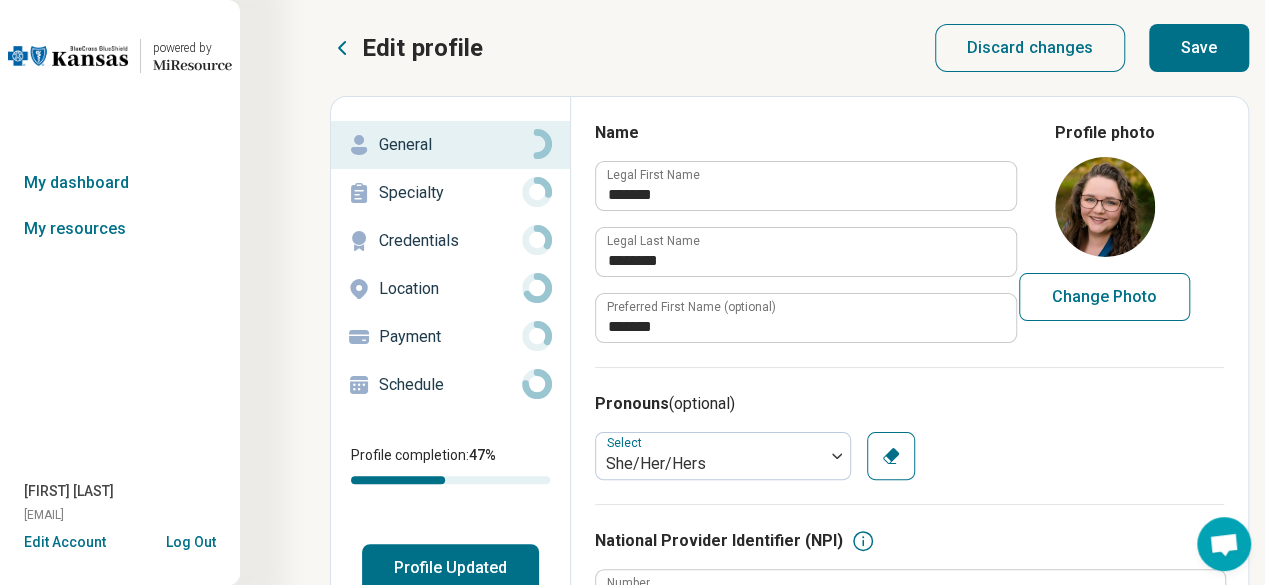 click on "Save" at bounding box center (1199, 48) 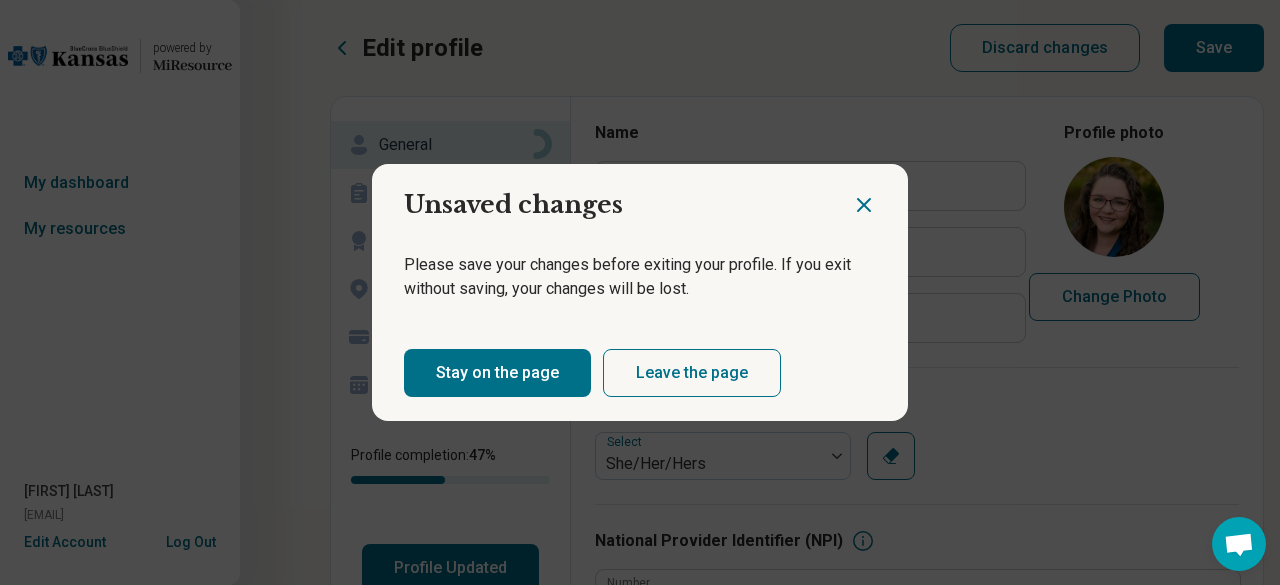 click on "Stay on the page" at bounding box center (497, 373) 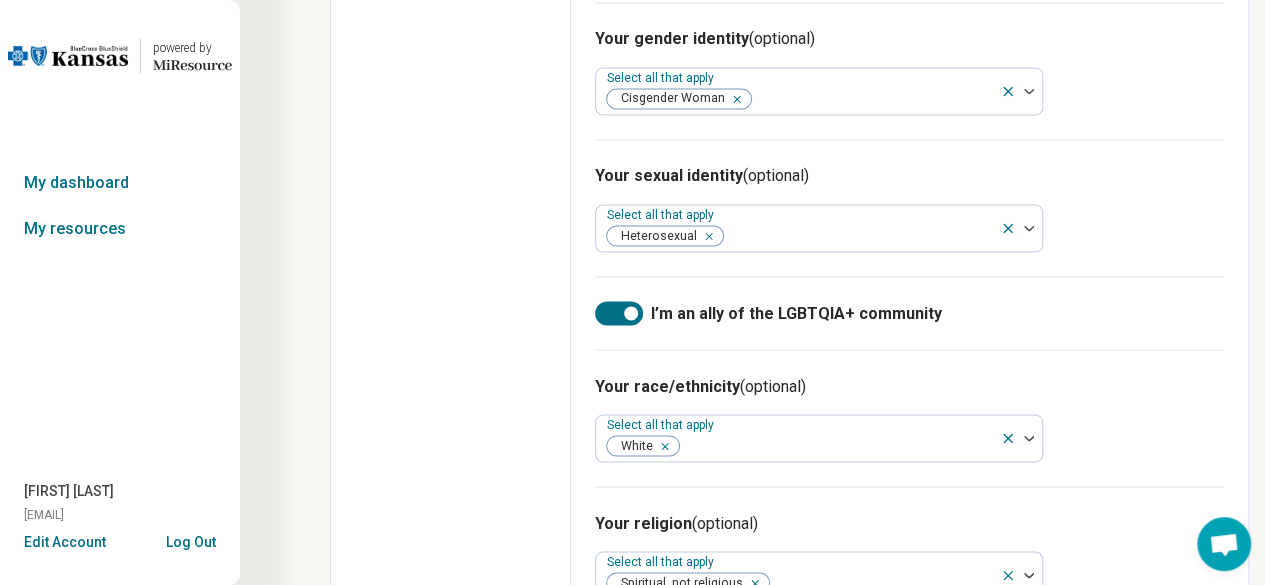 scroll, scrollTop: 1334, scrollLeft: 0, axis: vertical 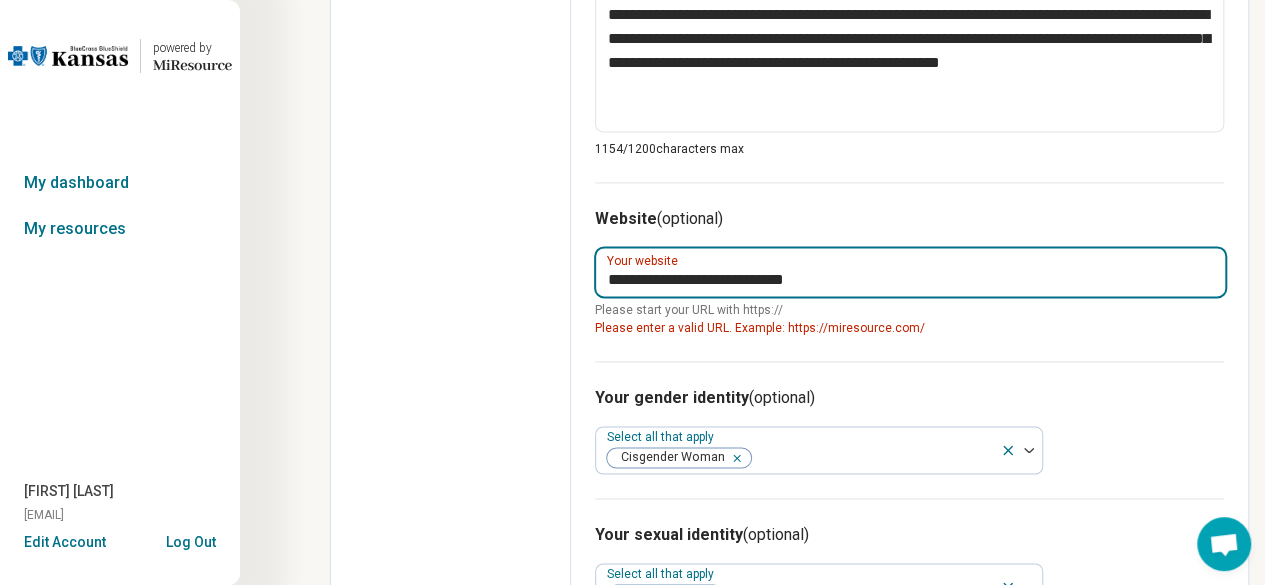 click on "**********" at bounding box center [910, 272] 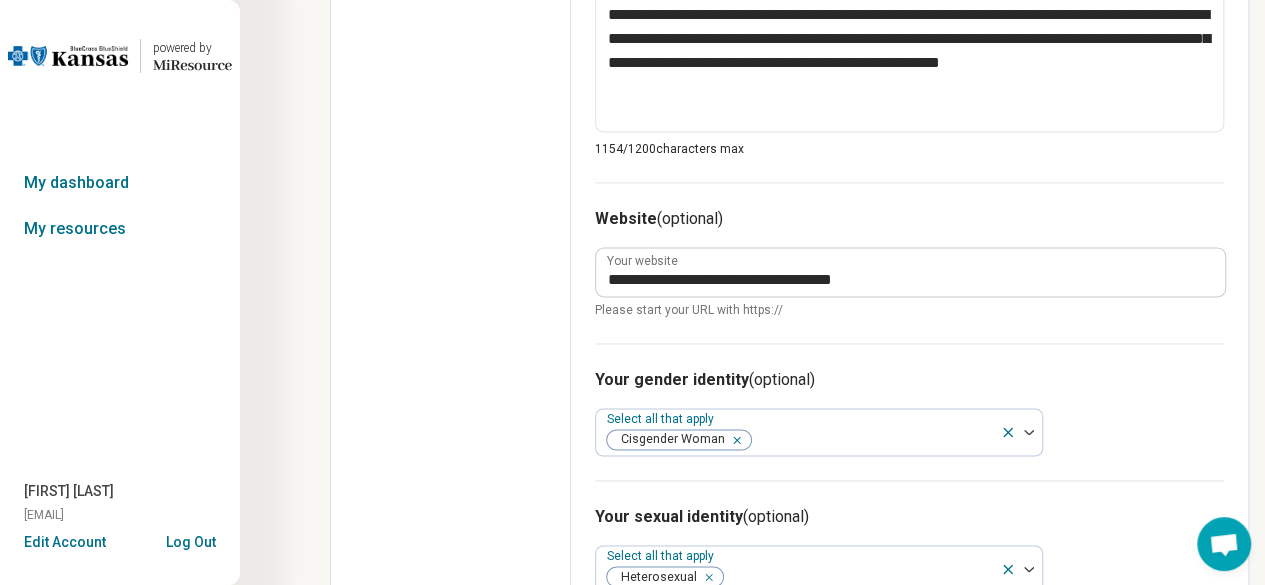 click on "Your gender identity  (optional) Select all that apply Cisgender Woman" at bounding box center [909, 411] 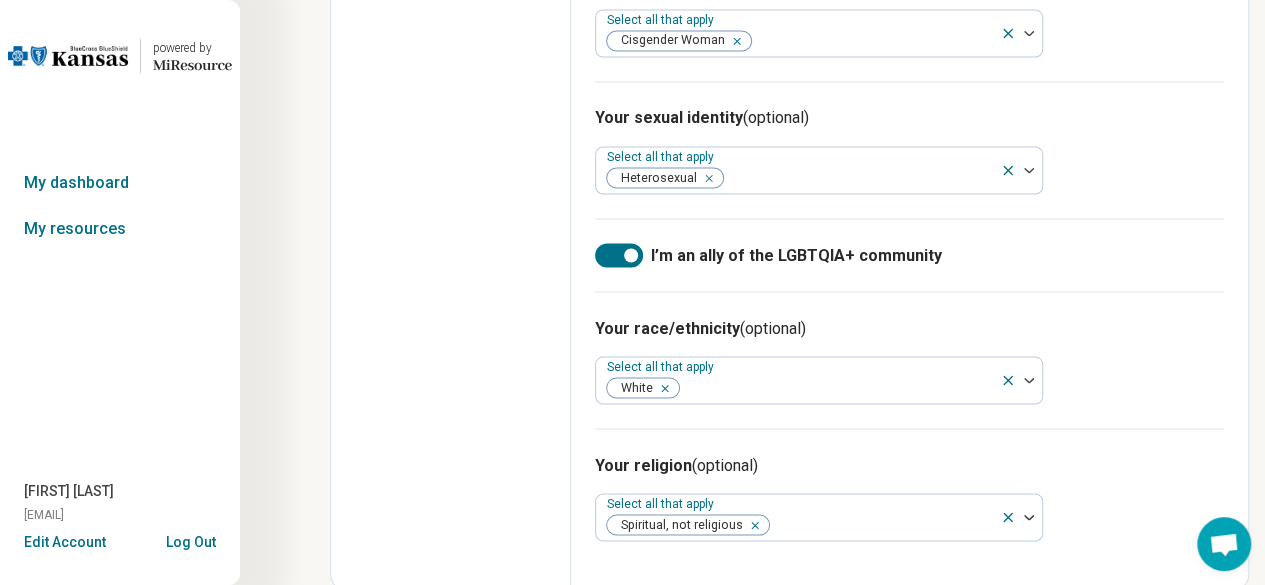 scroll, scrollTop: 0, scrollLeft: 0, axis: both 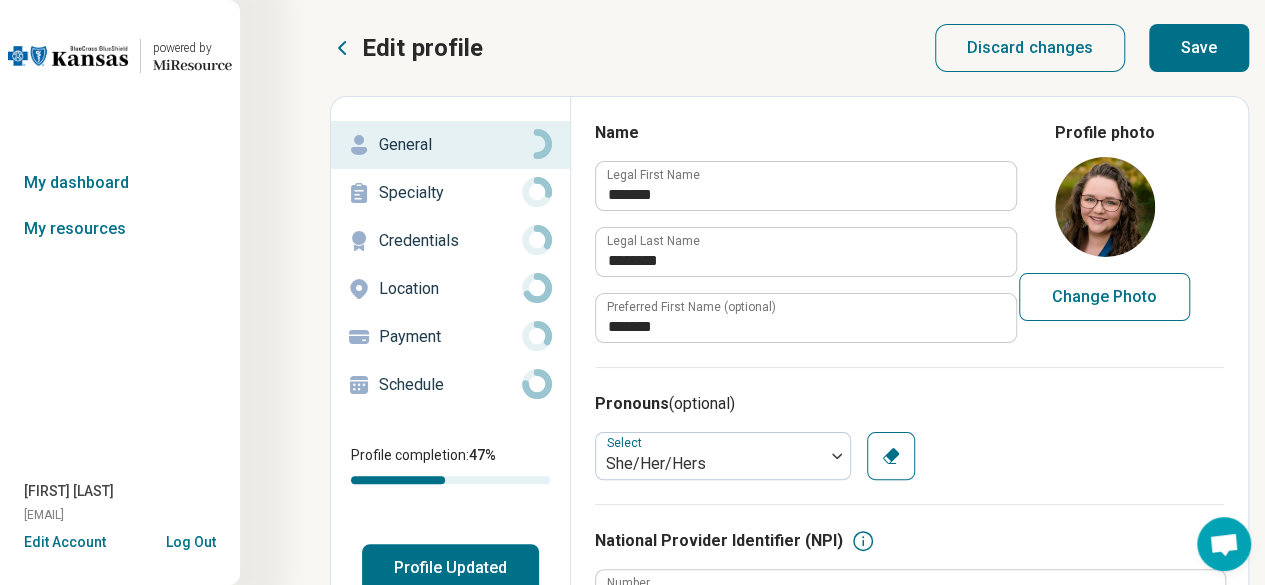 click on "Save" at bounding box center (1199, 48) 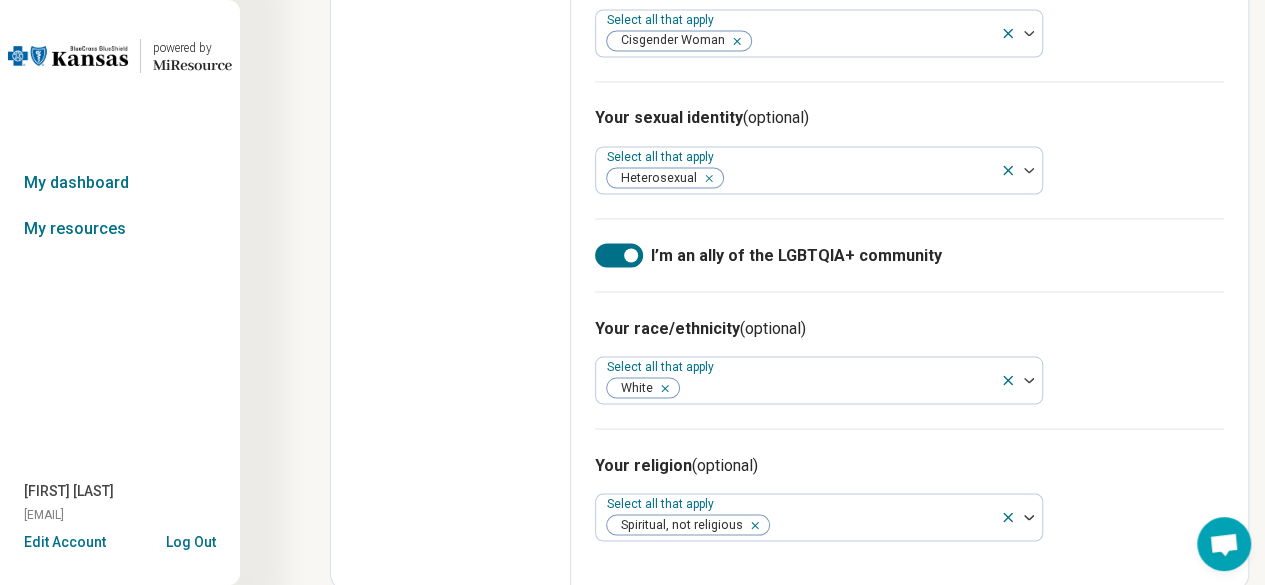 scroll, scrollTop: 0, scrollLeft: 0, axis: both 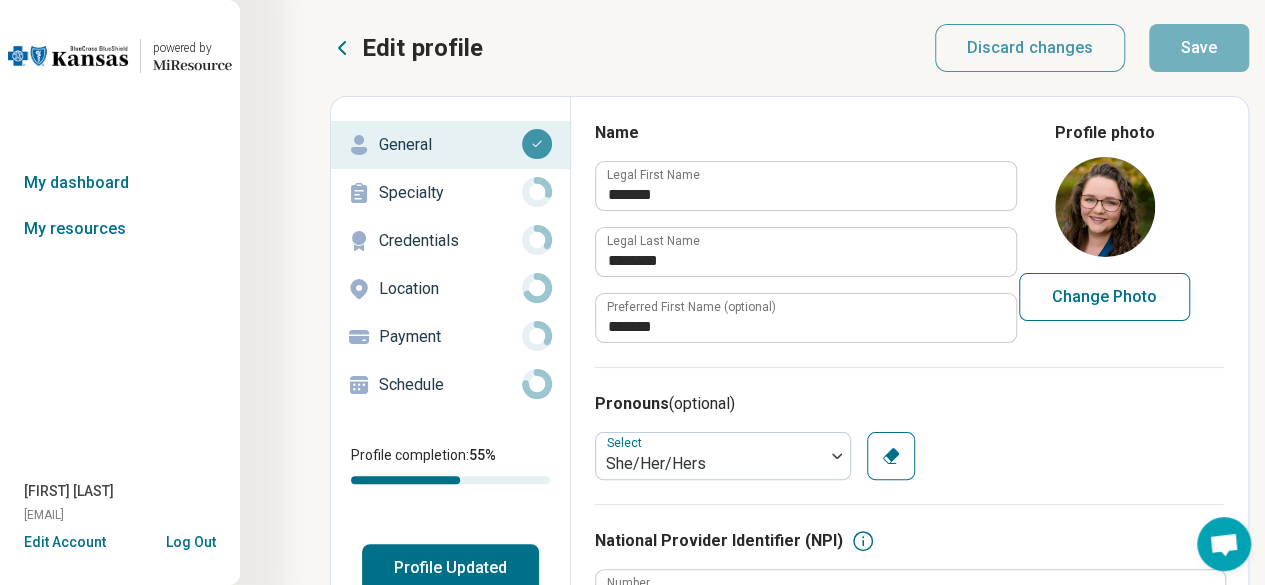 click on "Specialty" at bounding box center [450, 193] 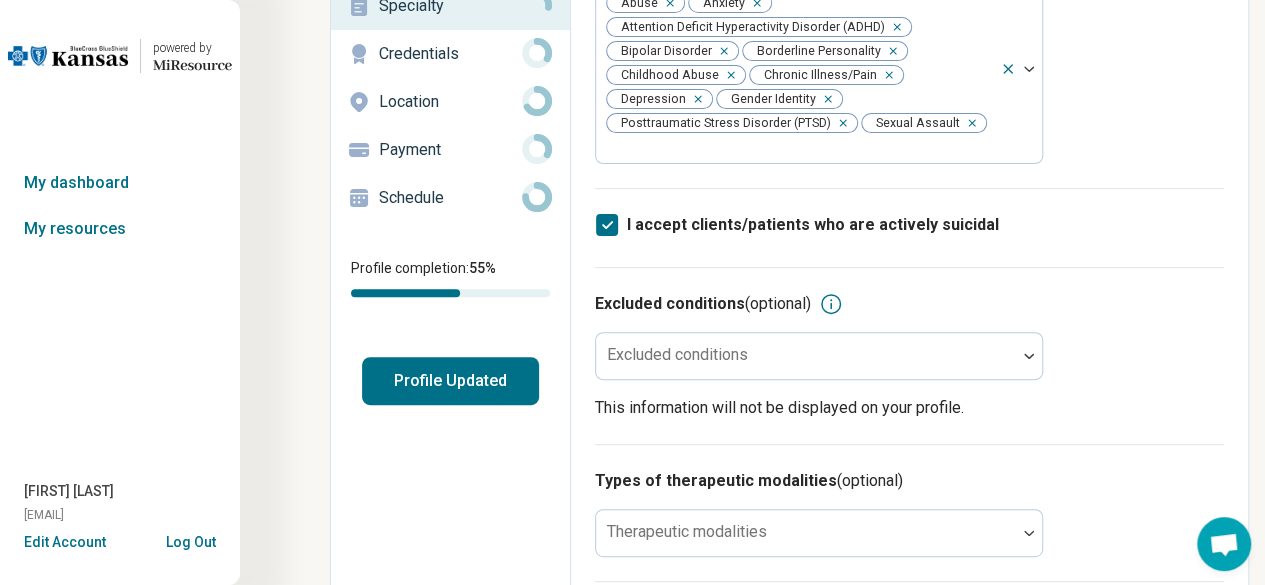 scroll, scrollTop: 257, scrollLeft: 0, axis: vertical 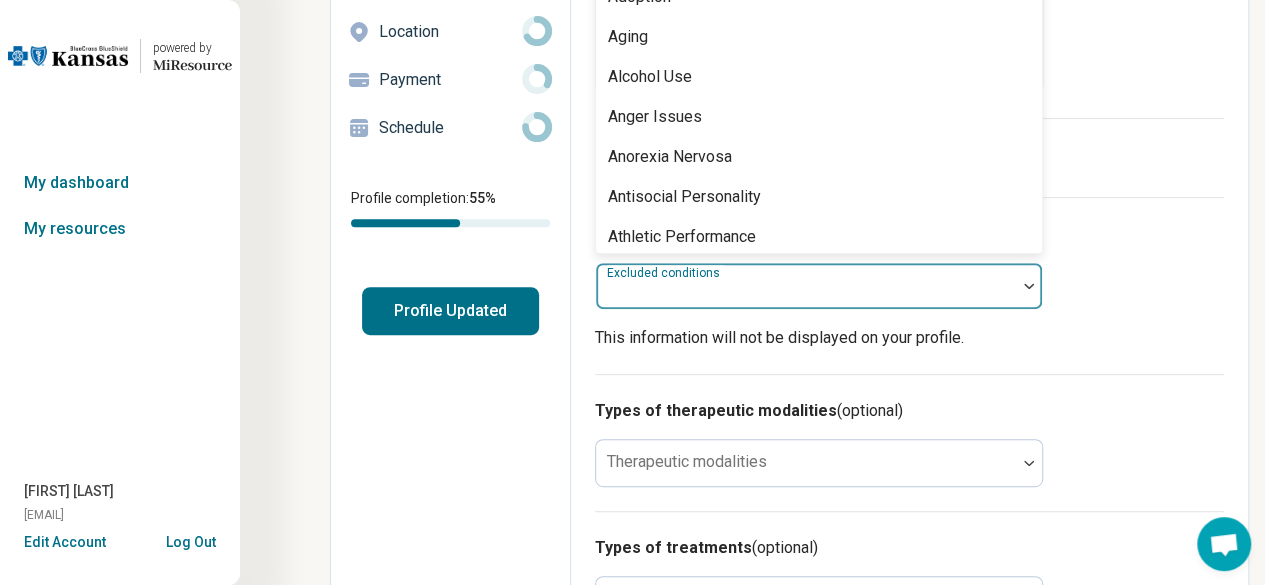 click at bounding box center [1029, 286] 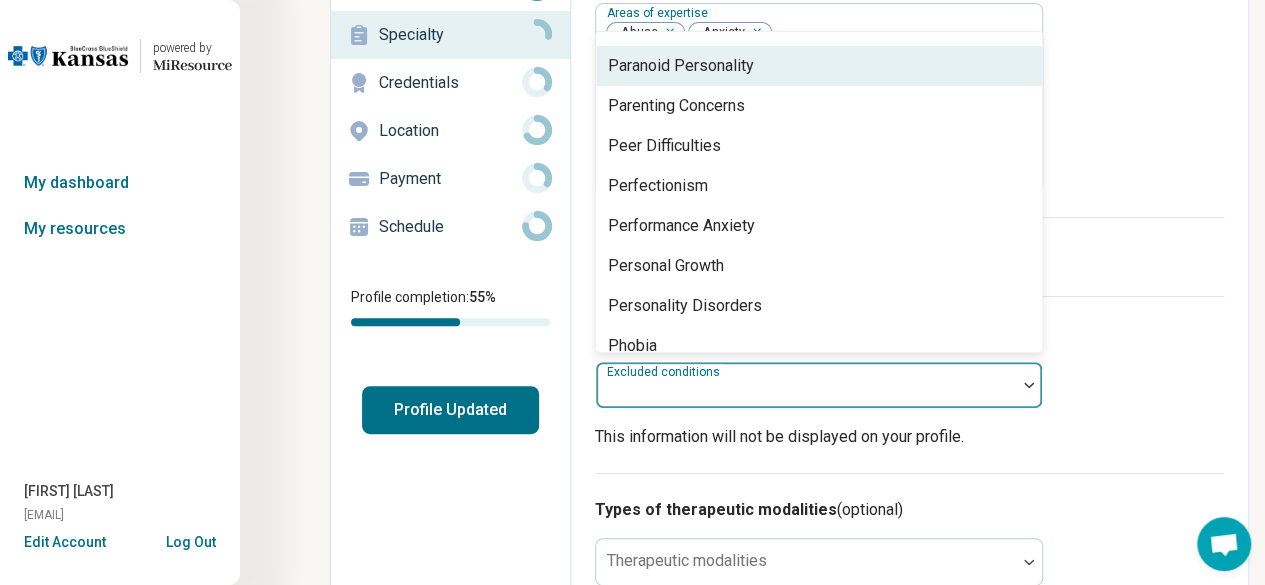 scroll, scrollTop: 2030, scrollLeft: 0, axis: vertical 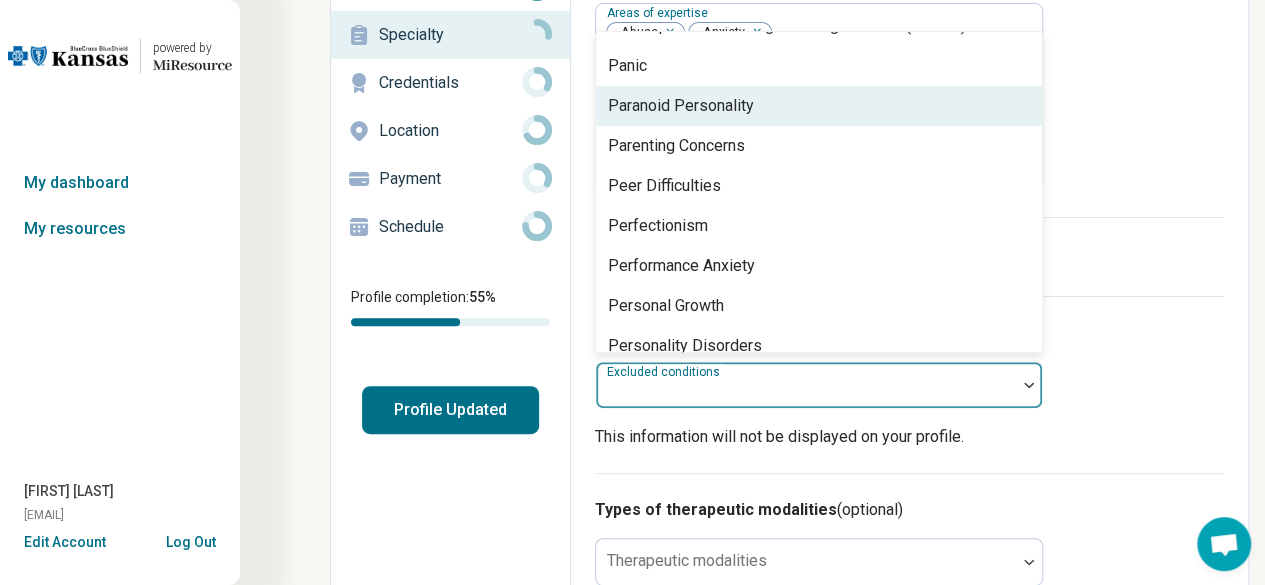 click on "Paranoid Personality" at bounding box center [819, 106] 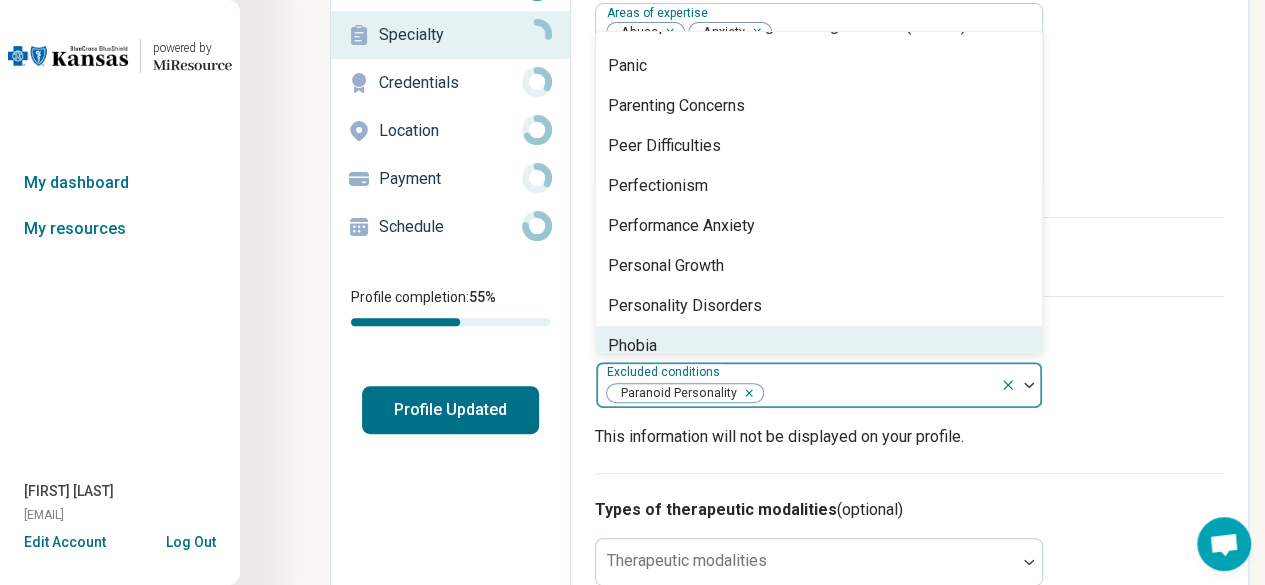 click 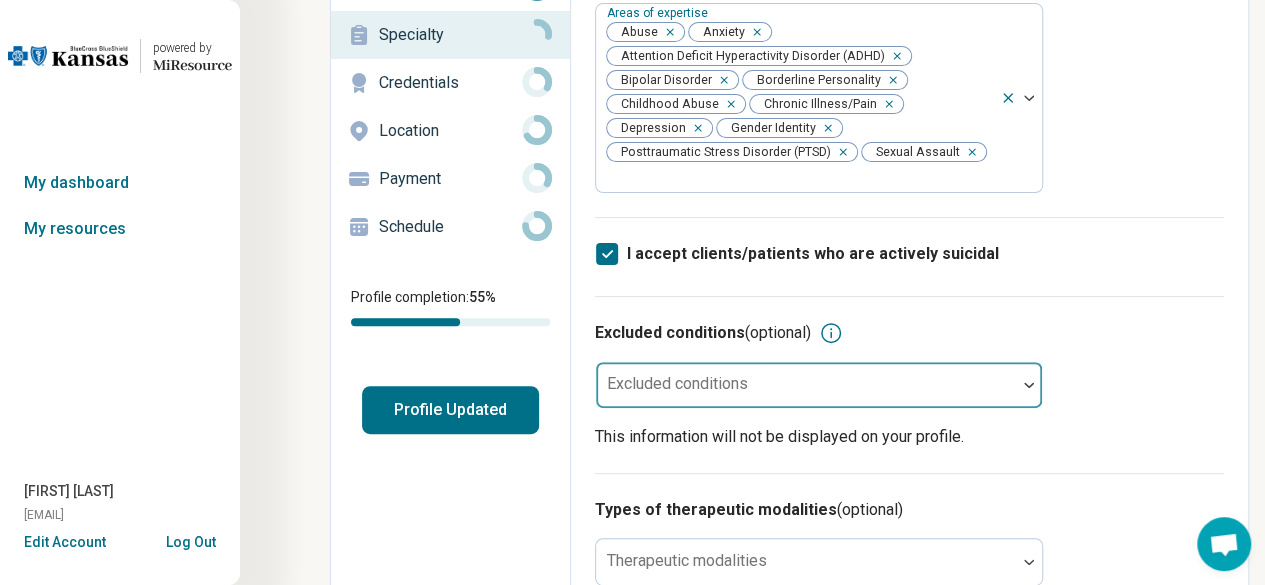 click on "Excluded conditions  (optional) Excluded conditions This information will not be displayed on your profile." at bounding box center (909, 384) 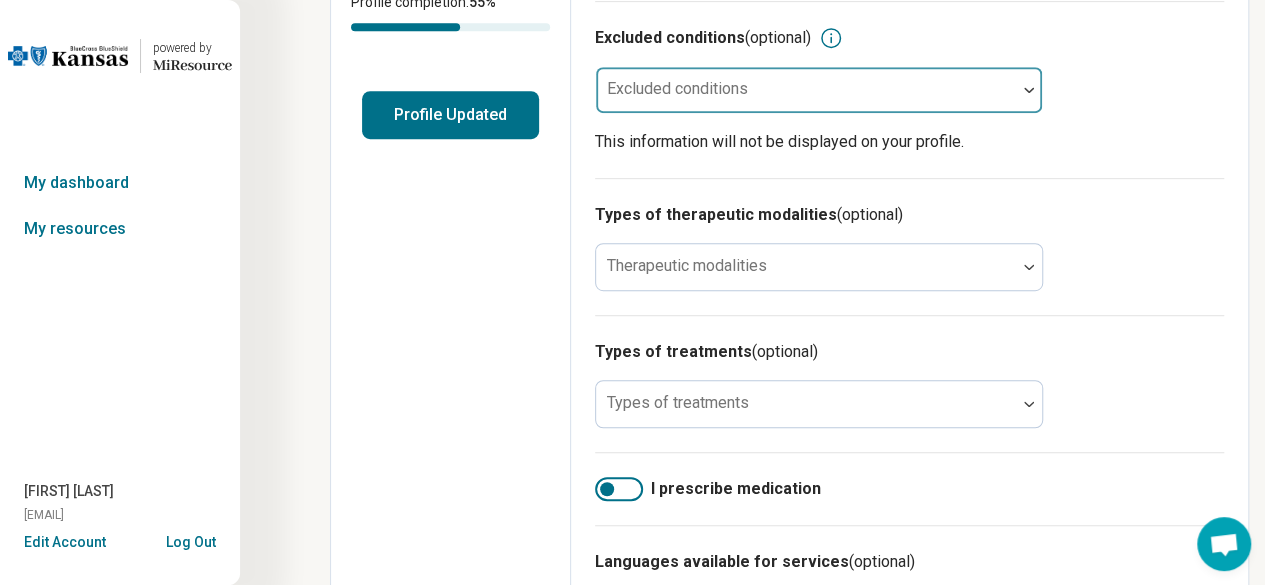 scroll, scrollTop: 456, scrollLeft: 0, axis: vertical 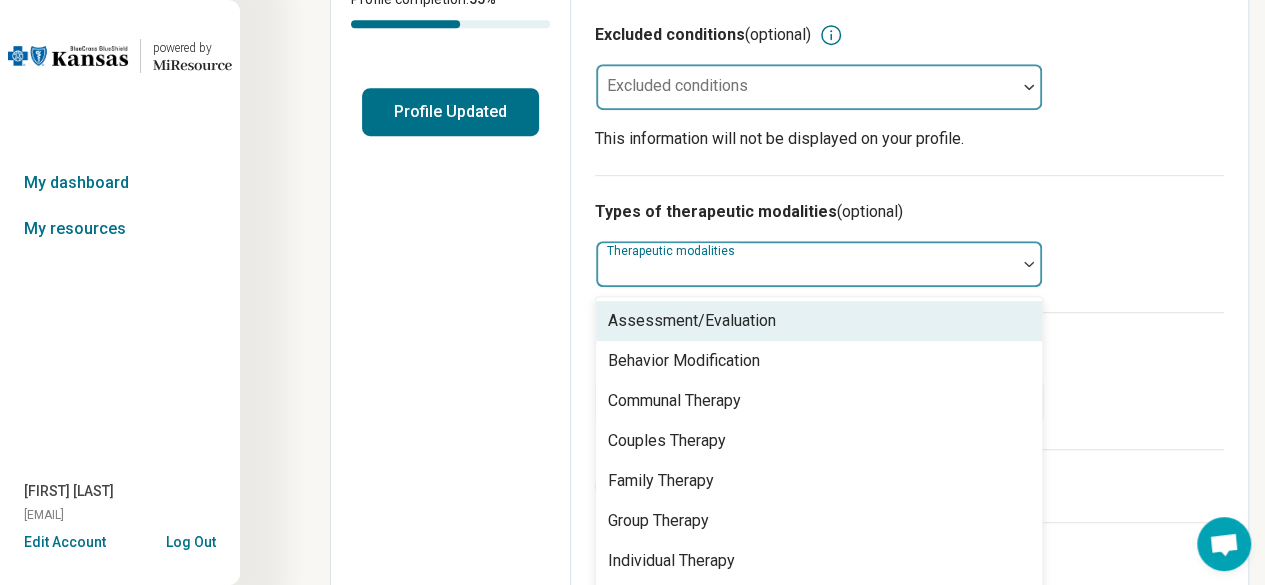 click at bounding box center (1029, 264) 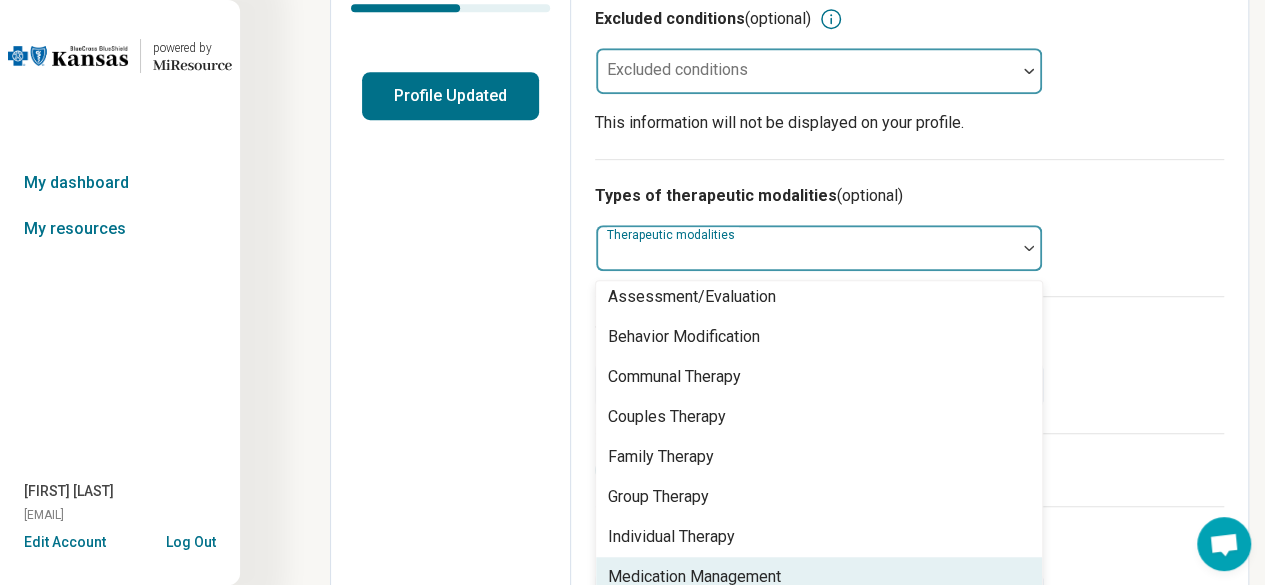 scroll, scrollTop: 0, scrollLeft: 0, axis: both 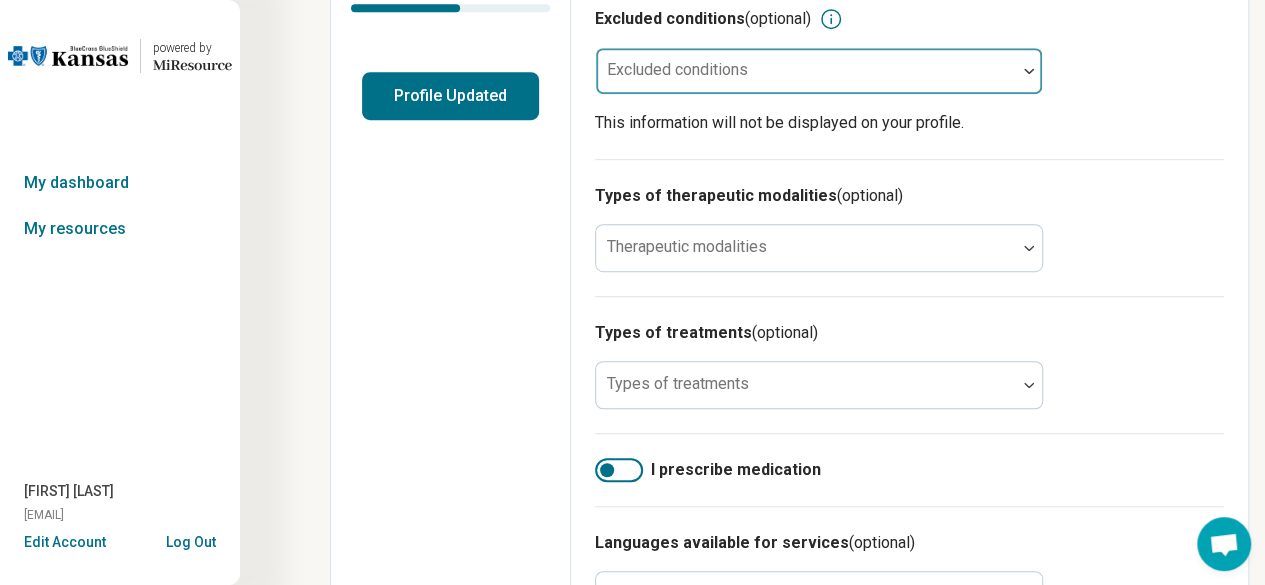 click on "Edit profile General Specialty Credentials Location Payment Schedule Profile completion:  55 % Profile Updated" at bounding box center [451, 294] 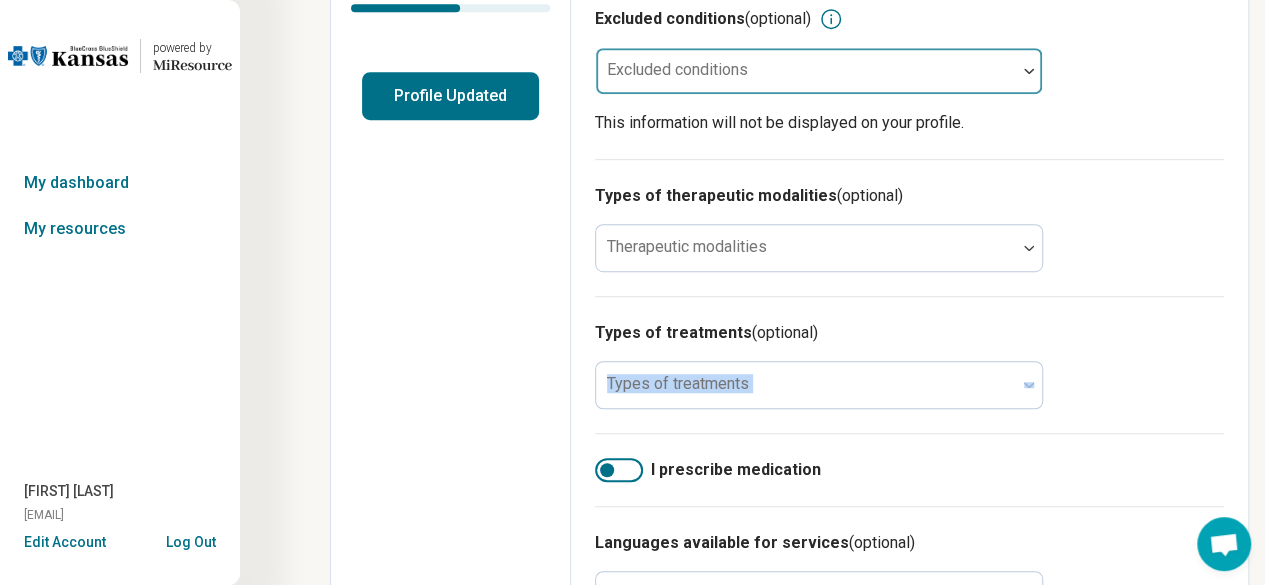 drag, startPoint x: 1262, startPoint y: 308, endPoint x: 1267, endPoint y: 329, distance: 21.587032 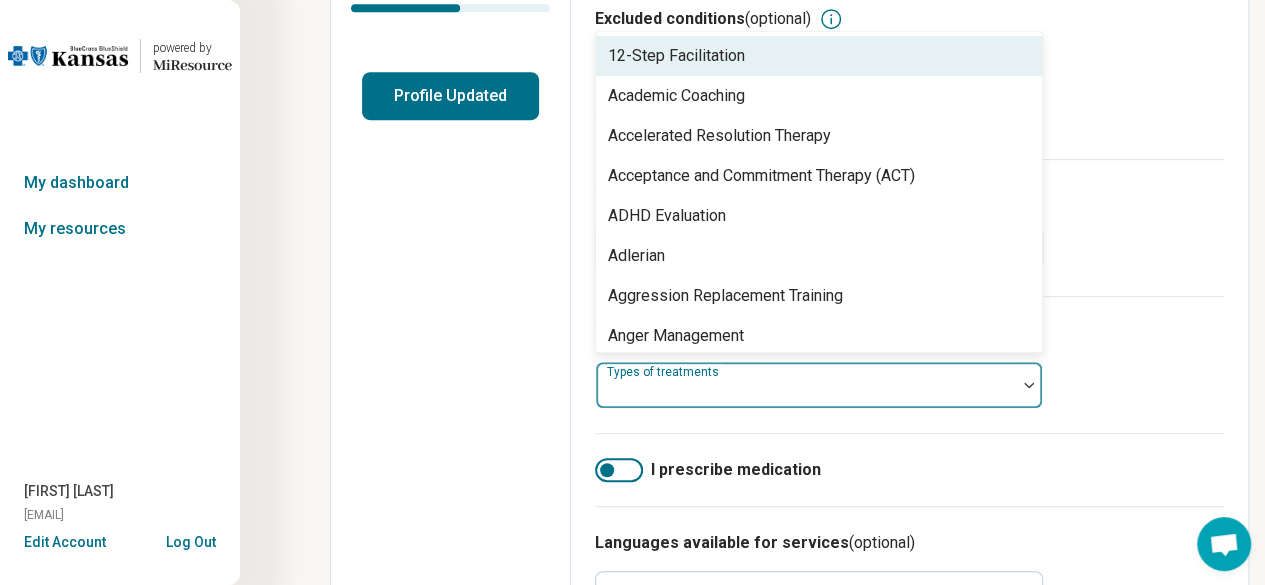 click at bounding box center [1029, 385] 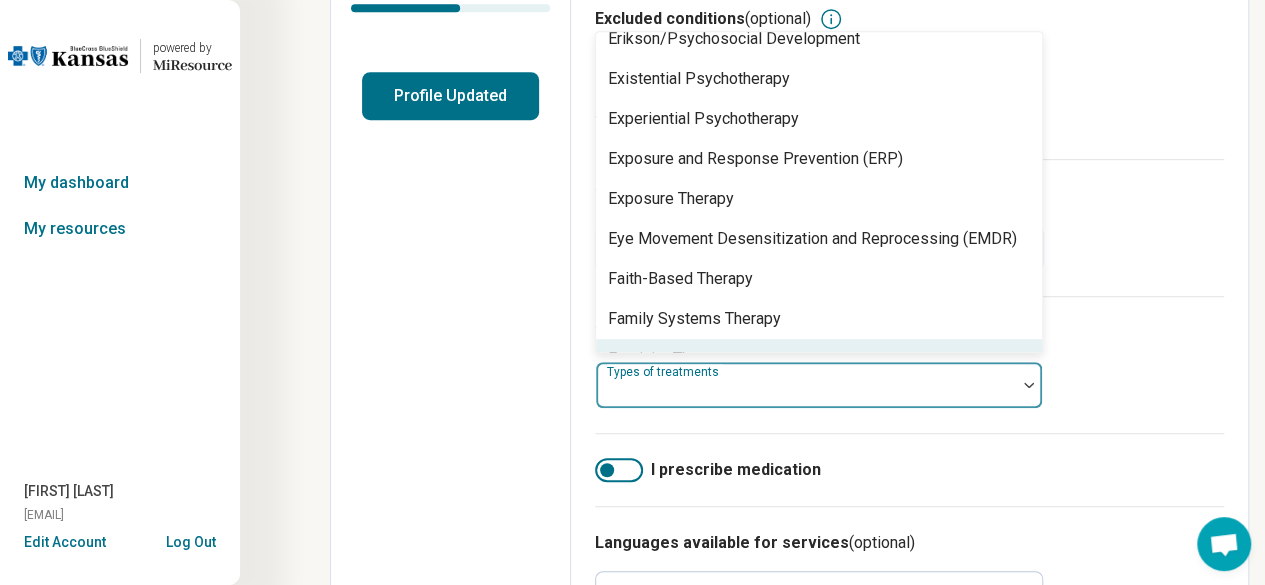 scroll, scrollTop: 1537, scrollLeft: 0, axis: vertical 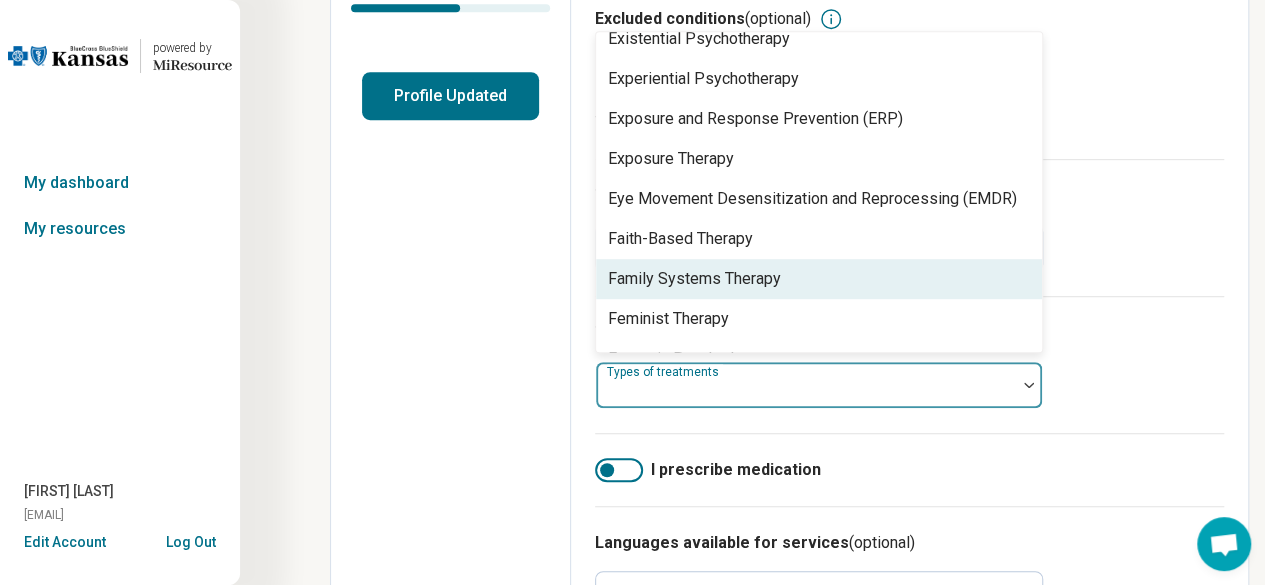 click on "Family Systems Therapy" at bounding box center [819, 279] 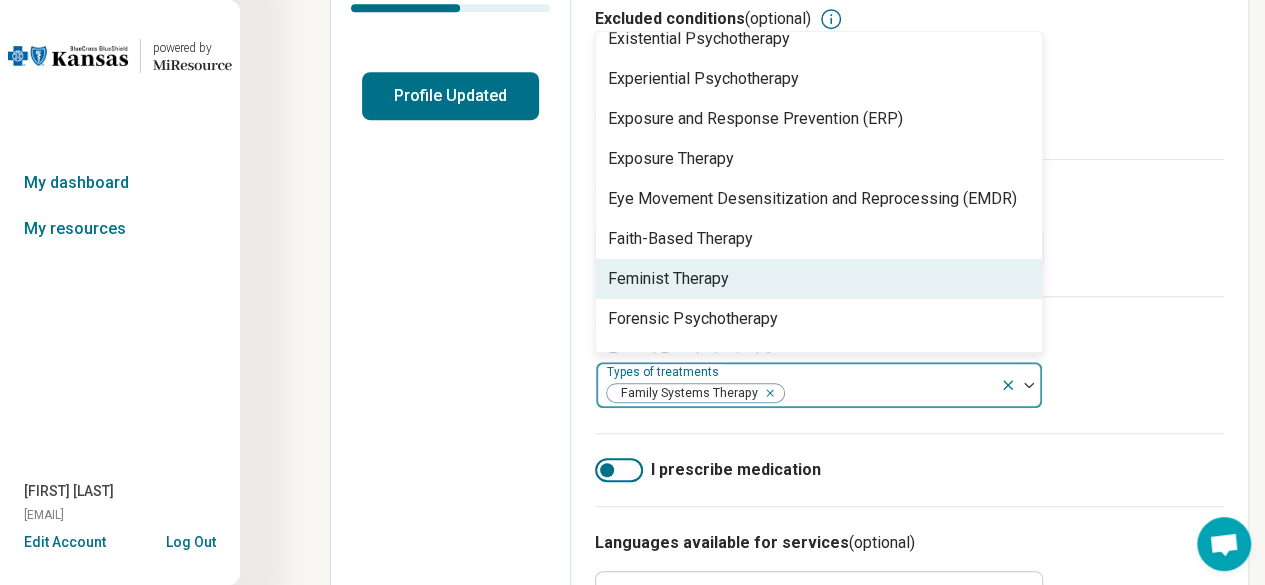 click on "Feminist Therapy" at bounding box center [668, 279] 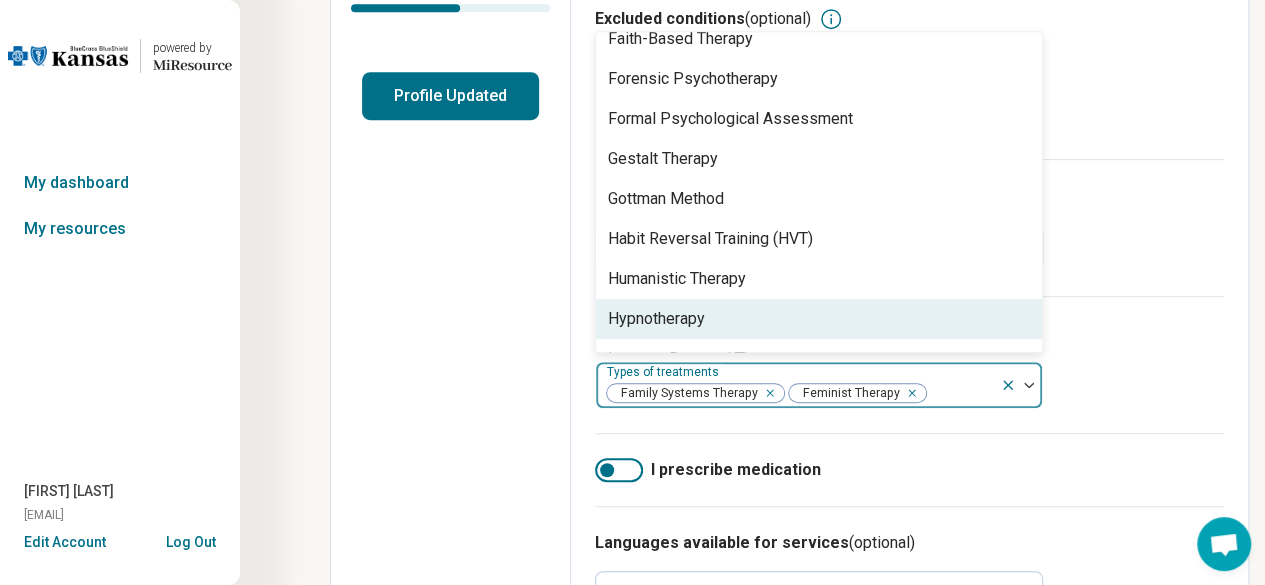 scroll, scrollTop: 1777, scrollLeft: 0, axis: vertical 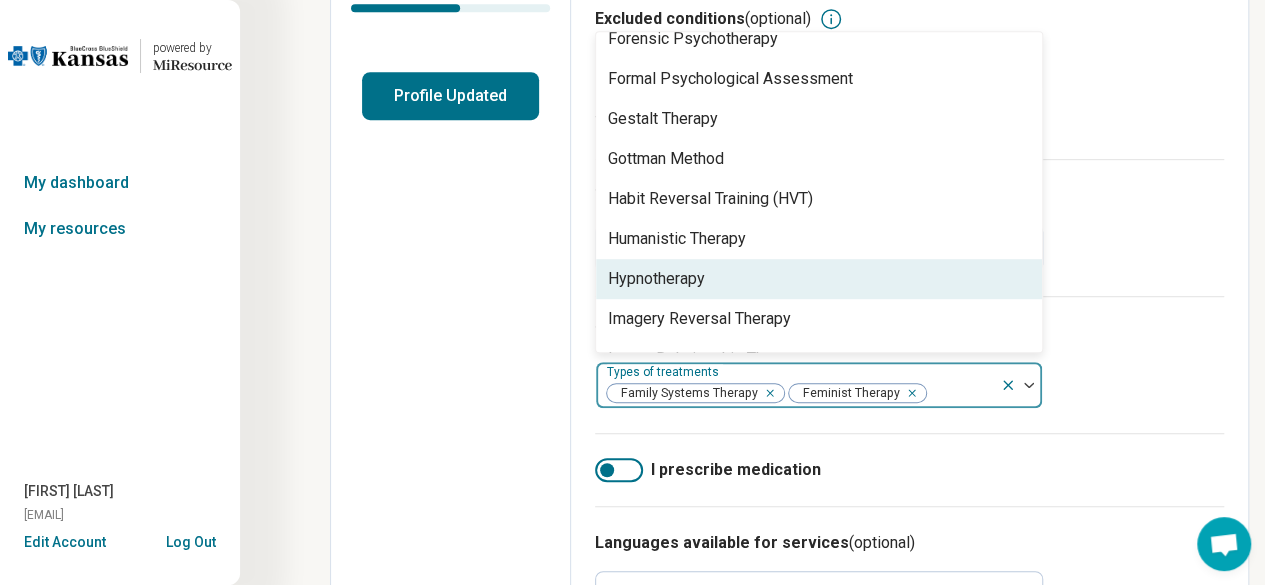 click on "Hypnotherapy" at bounding box center [656, 279] 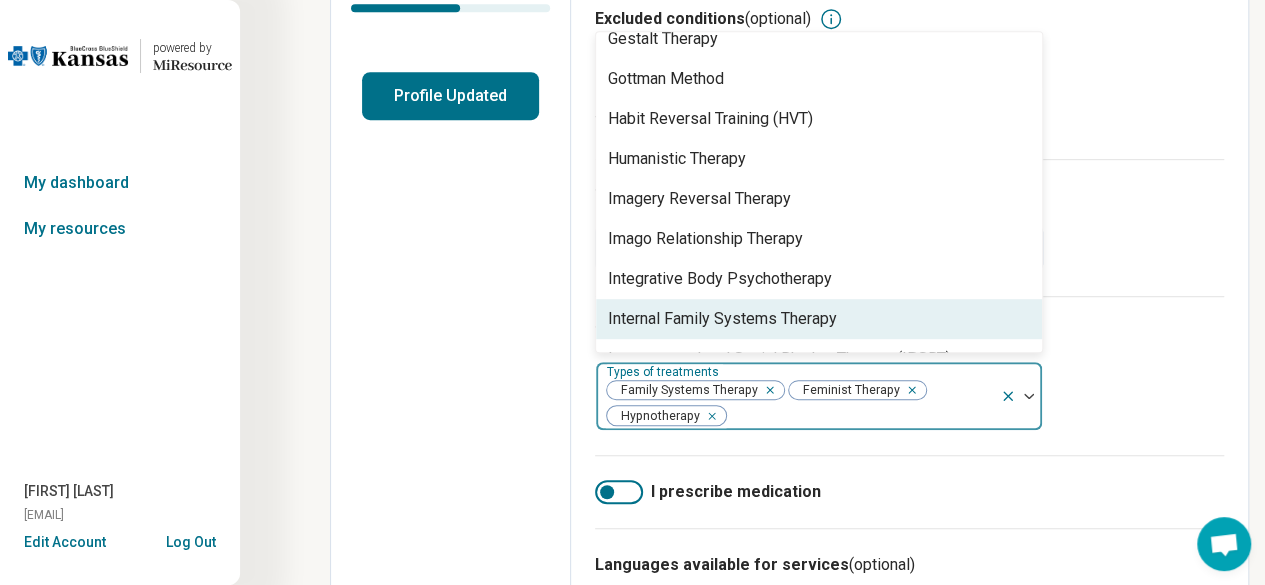 scroll, scrollTop: 1897, scrollLeft: 0, axis: vertical 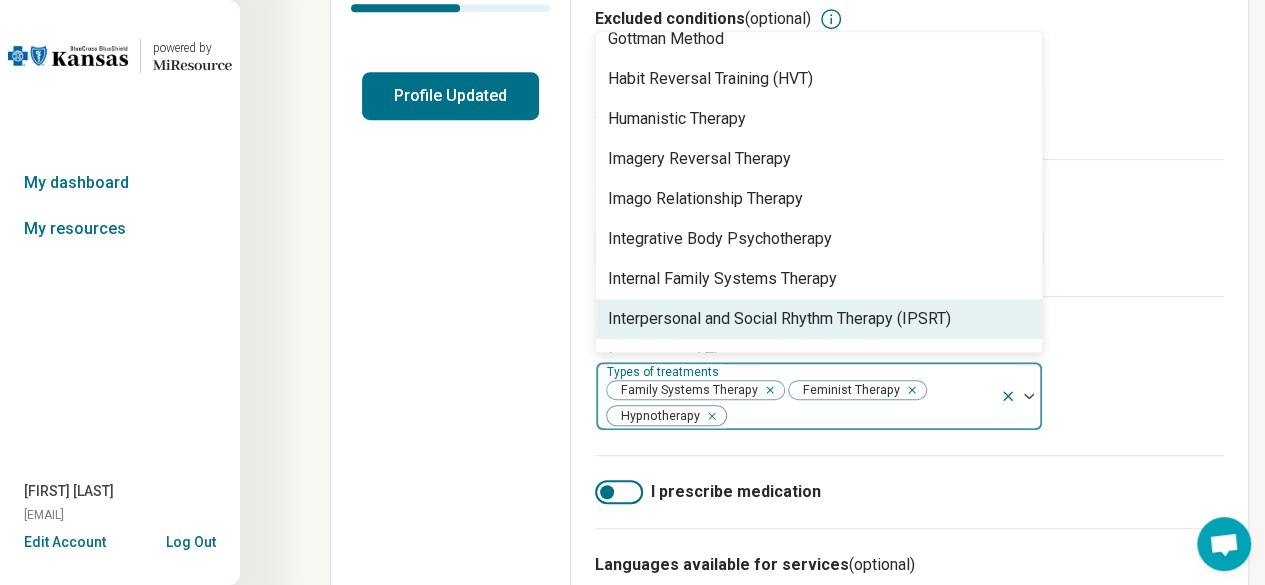 click on "Internal Family Systems Therapy" at bounding box center [722, 279] 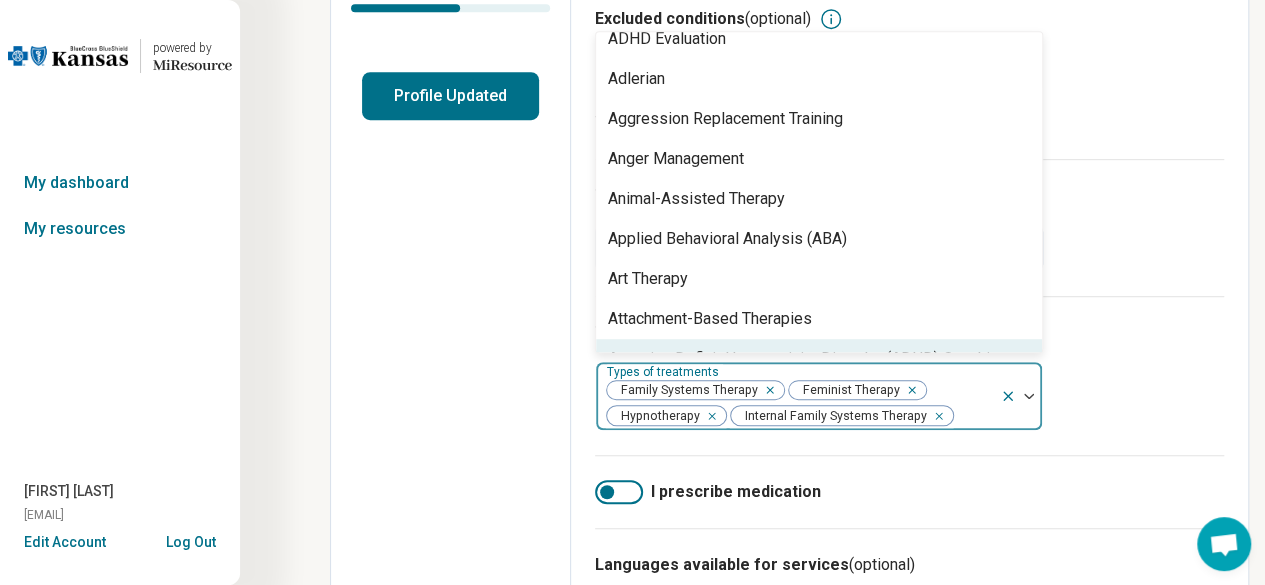 scroll, scrollTop: 217, scrollLeft: 0, axis: vertical 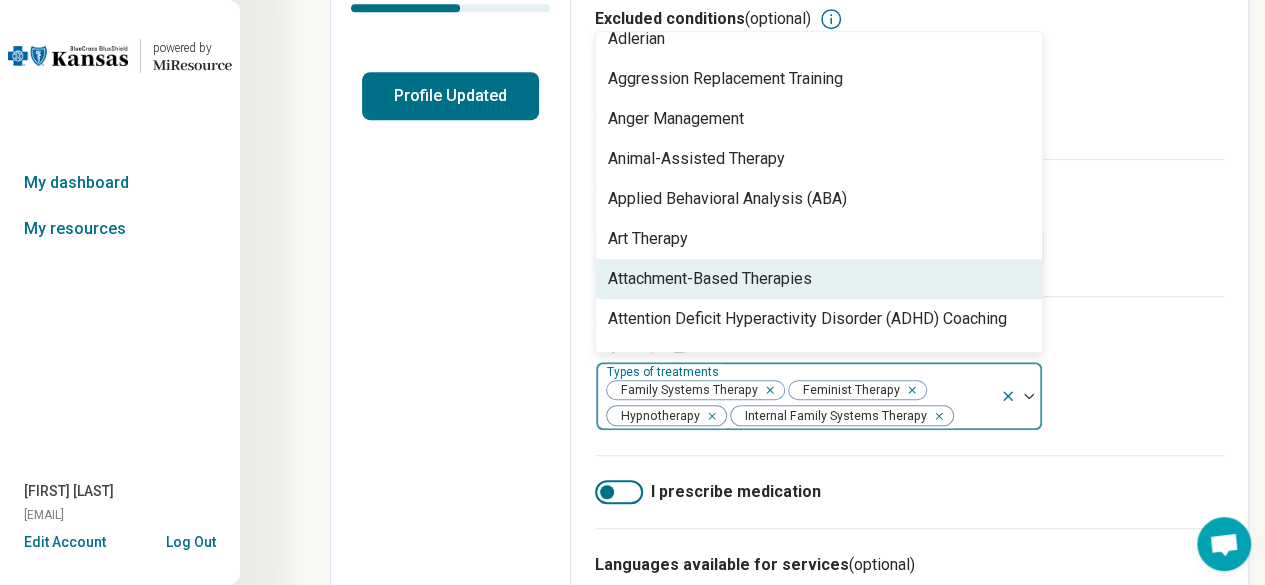 click on "Attachment-Based Therapies" at bounding box center (710, 279) 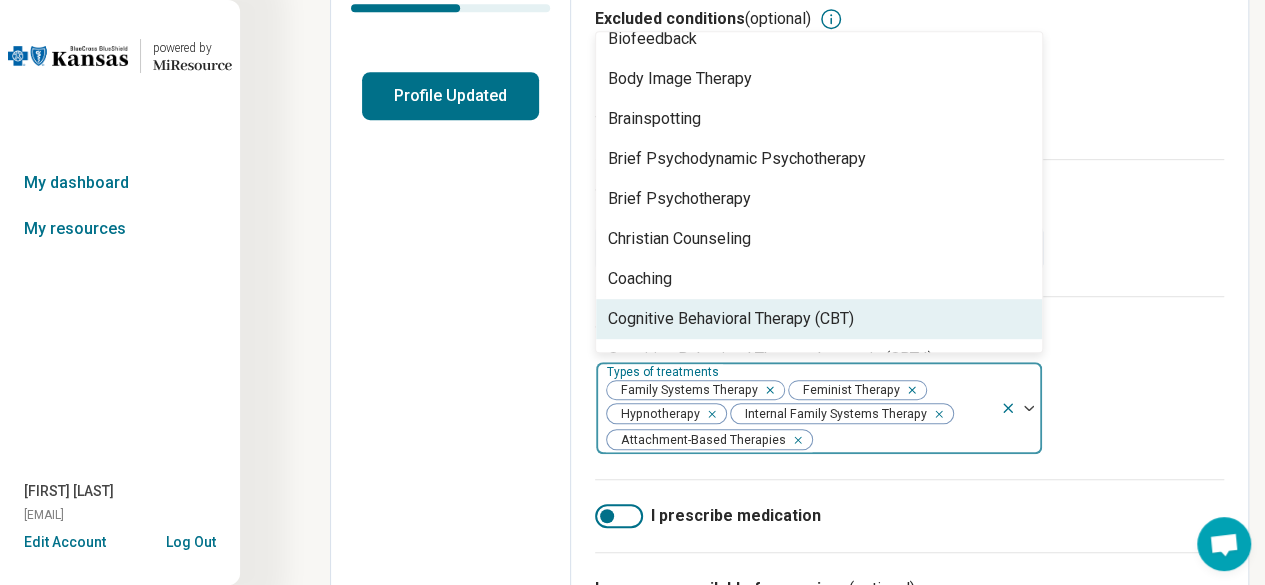 scroll, scrollTop: 617, scrollLeft: 0, axis: vertical 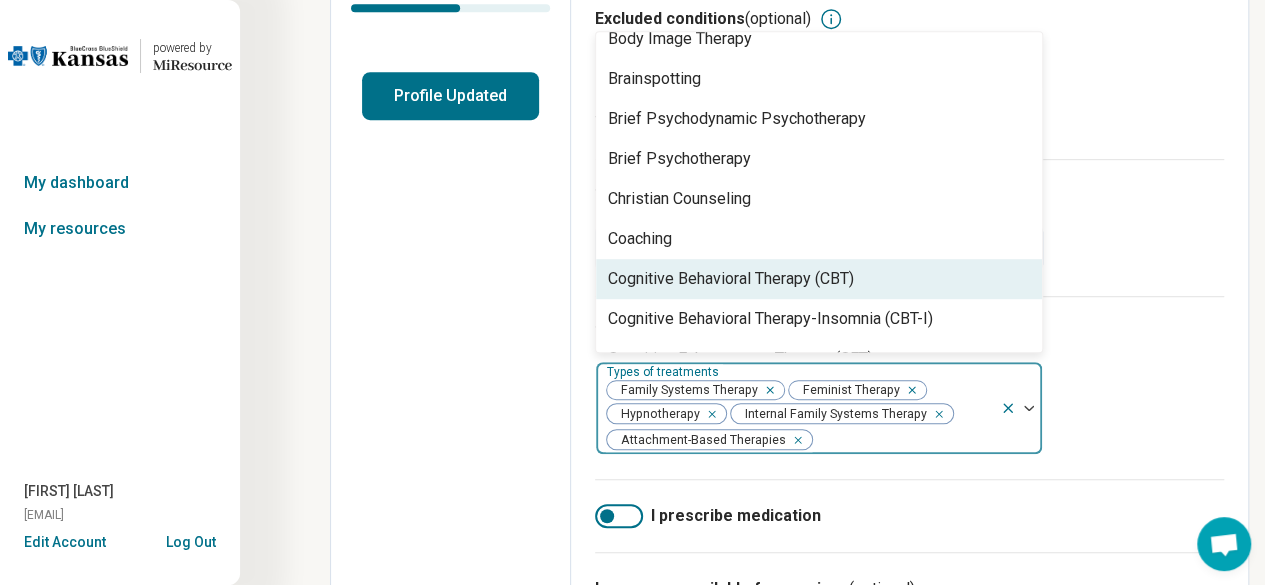 click on "Cognitive Behavioral Therapy (CBT)" at bounding box center (731, 279) 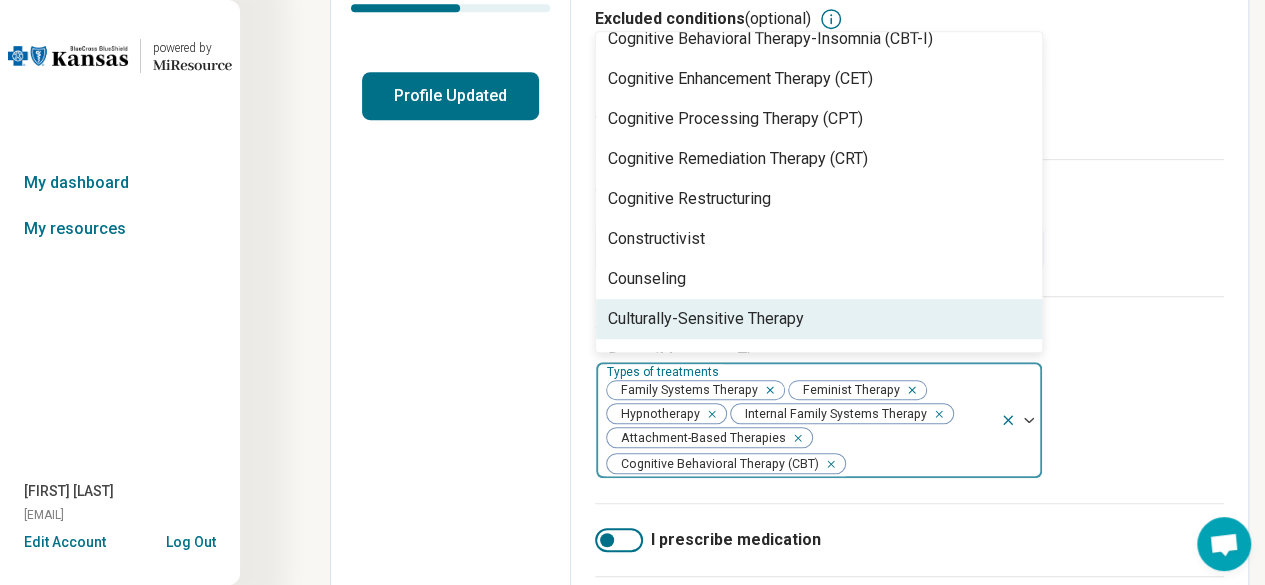 scroll, scrollTop: 897, scrollLeft: 0, axis: vertical 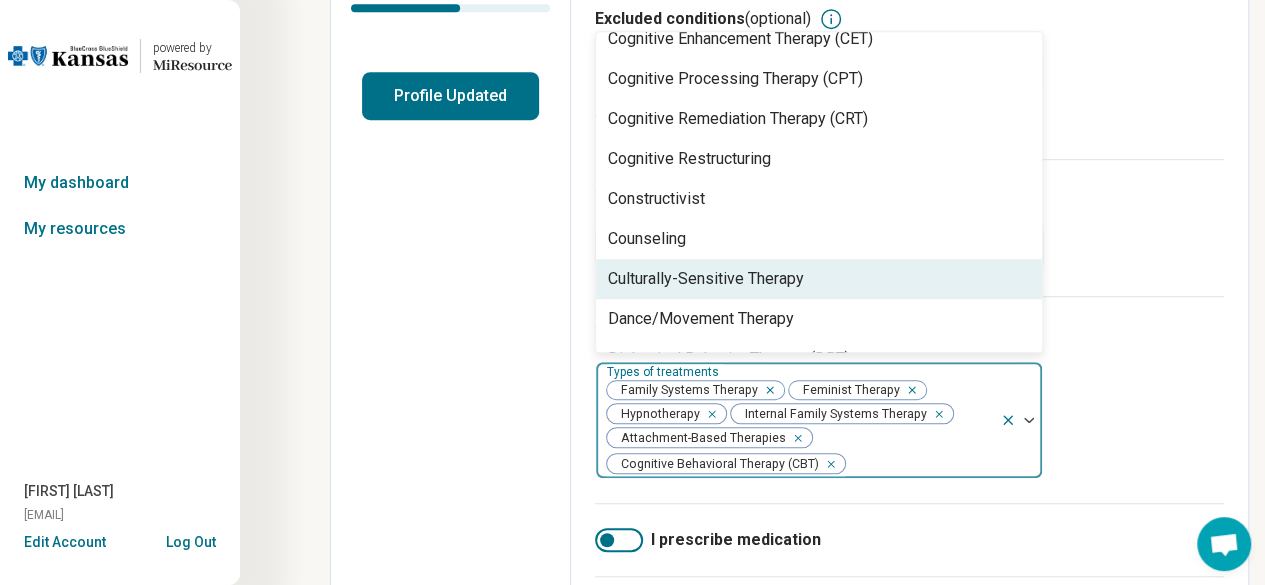 click on "Culturally-Sensitive Therapy" at bounding box center [706, 279] 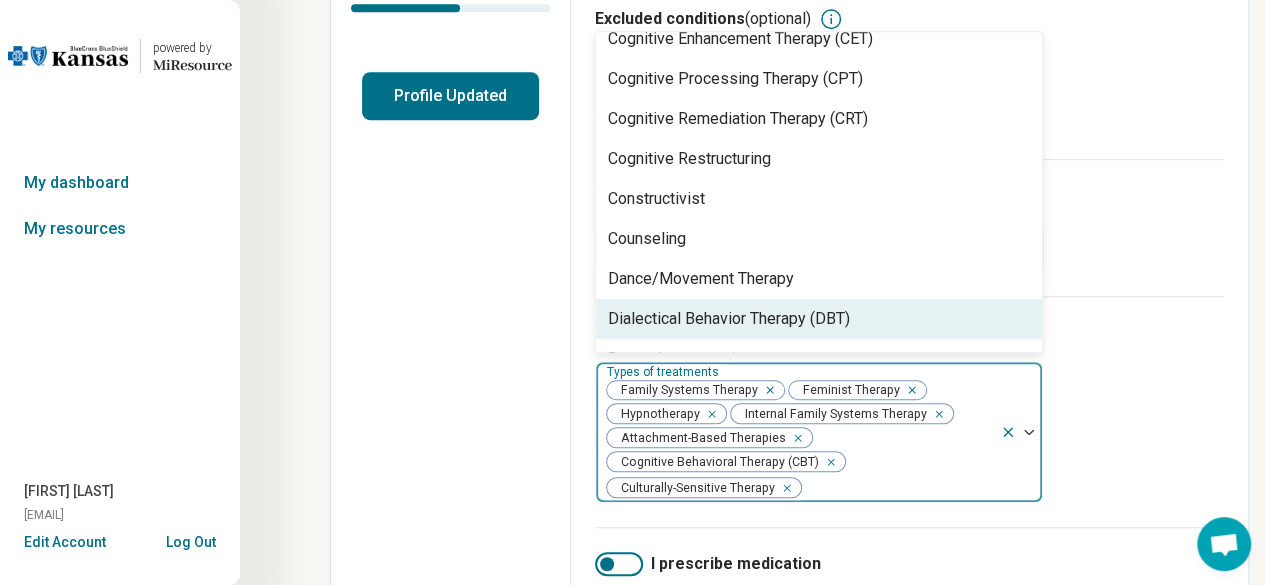 scroll, scrollTop: 937, scrollLeft: 0, axis: vertical 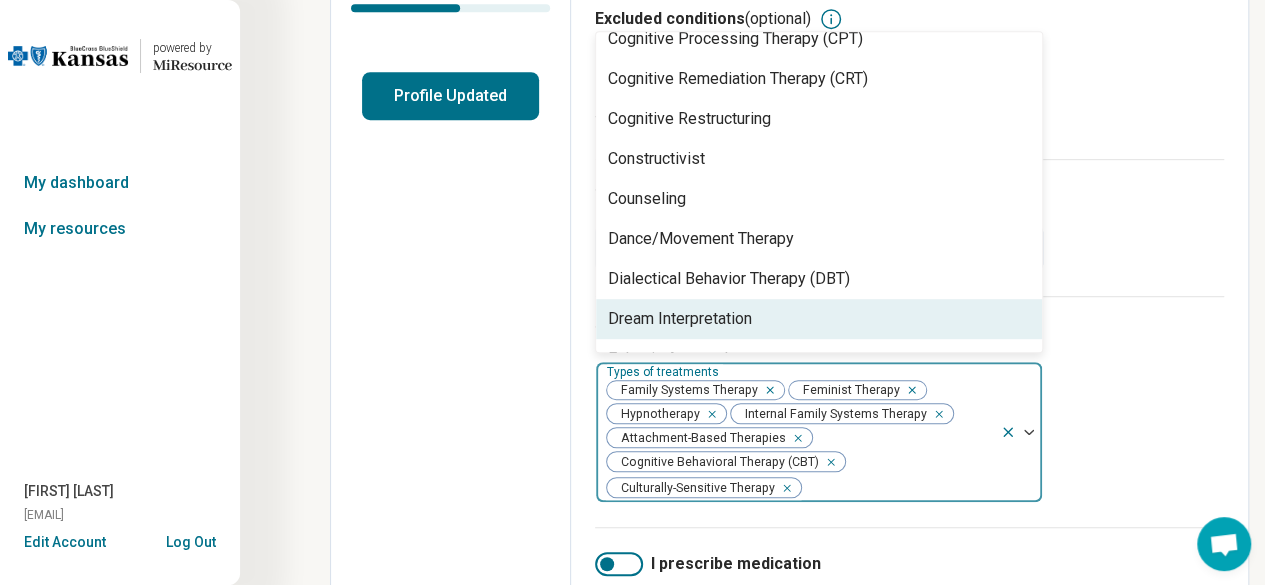 click on "Dialectical Behavior Therapy (DBT)" at bounding box center (729, 279) 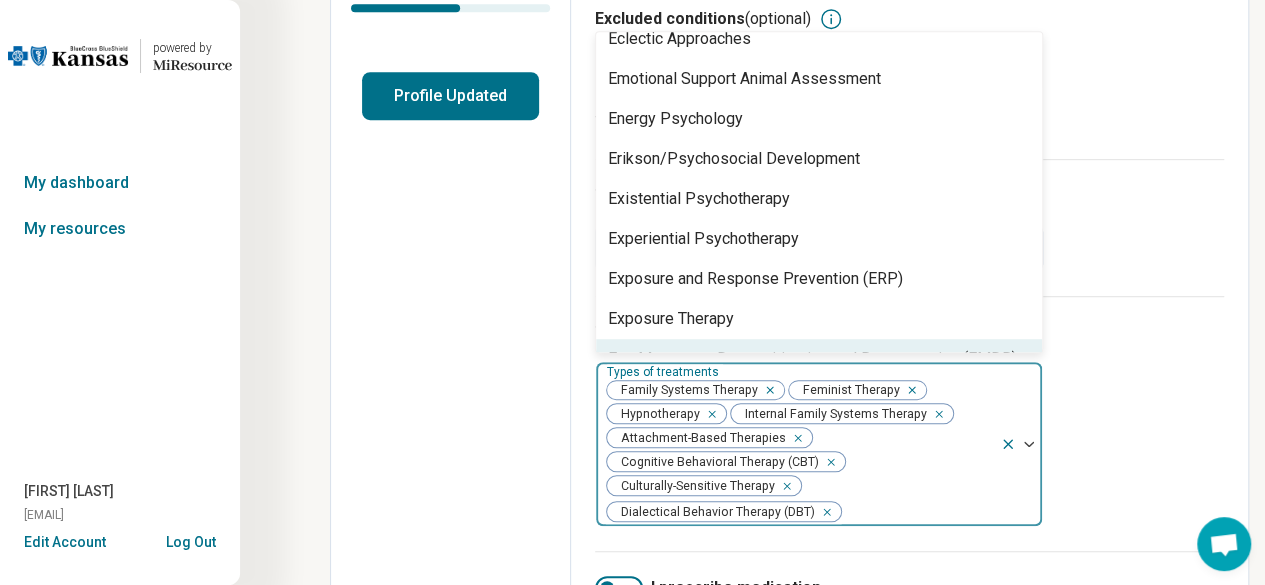 scroll, scrollTop: 1257, scrollLeft: 0, axis: vertical 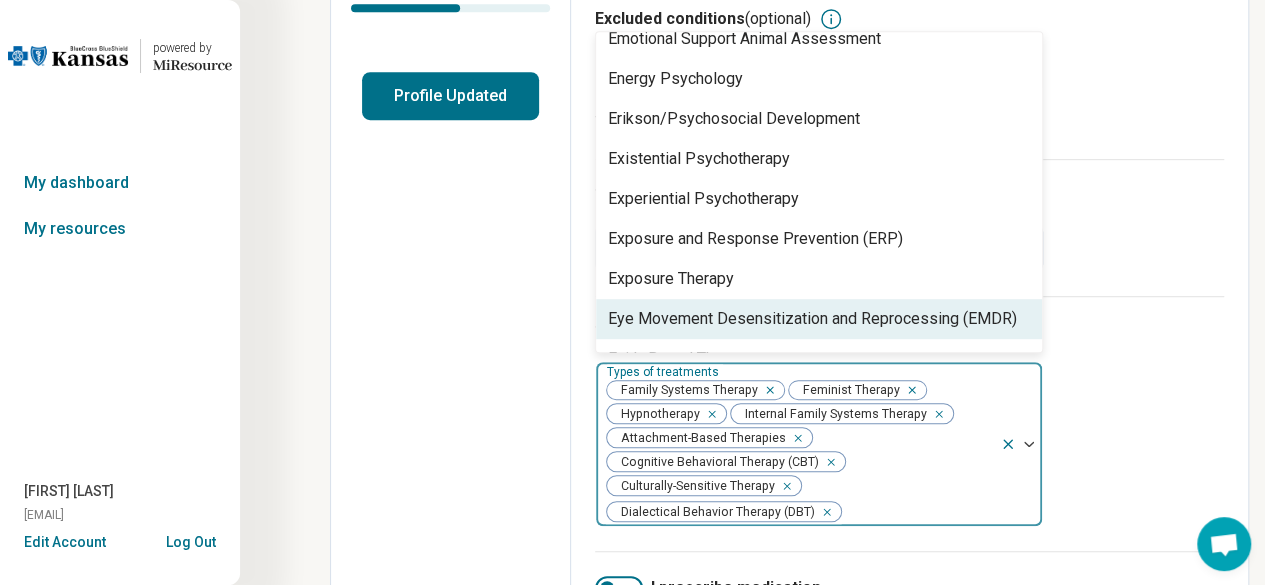 click on "Eye Movement Desensitization and Reprocessing (EMDR)" at bounding box center [812, 319] 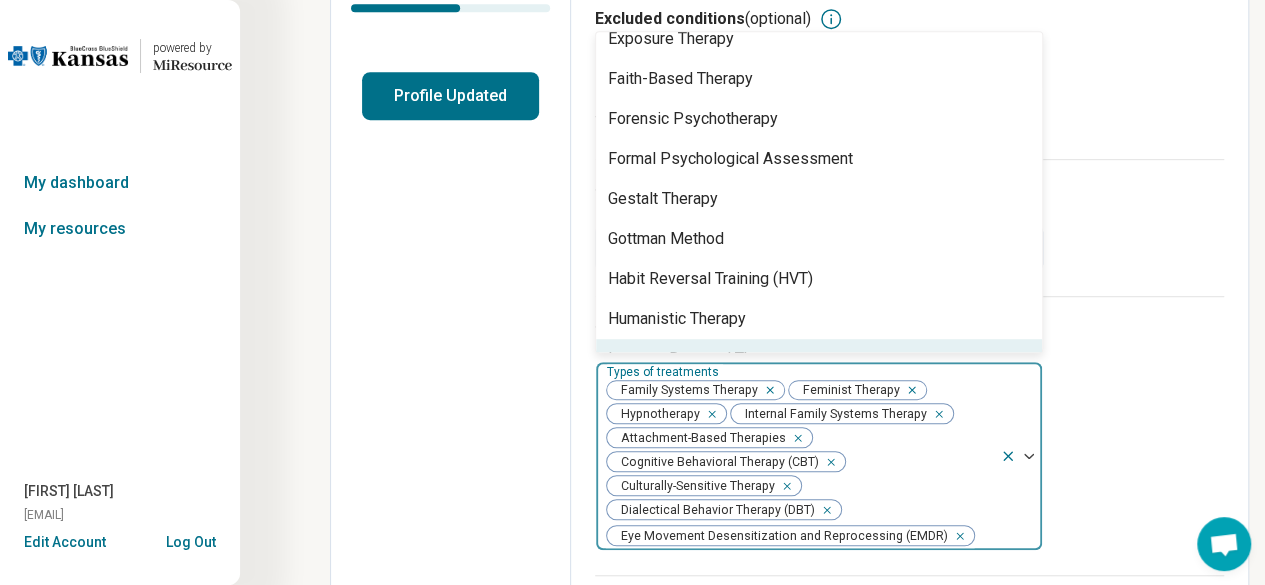 scroll, scrollTop: 1537, scrollLeft: 0, axis: vertical 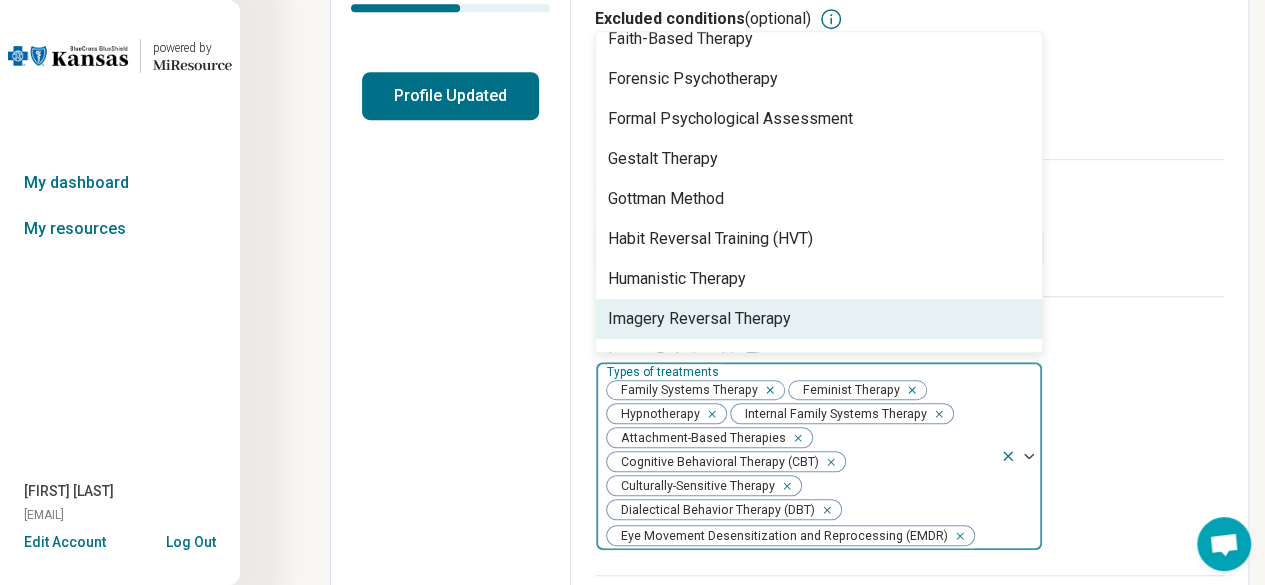 click on "Imagery Reversal Therapy" at bounding box center [819, 319] 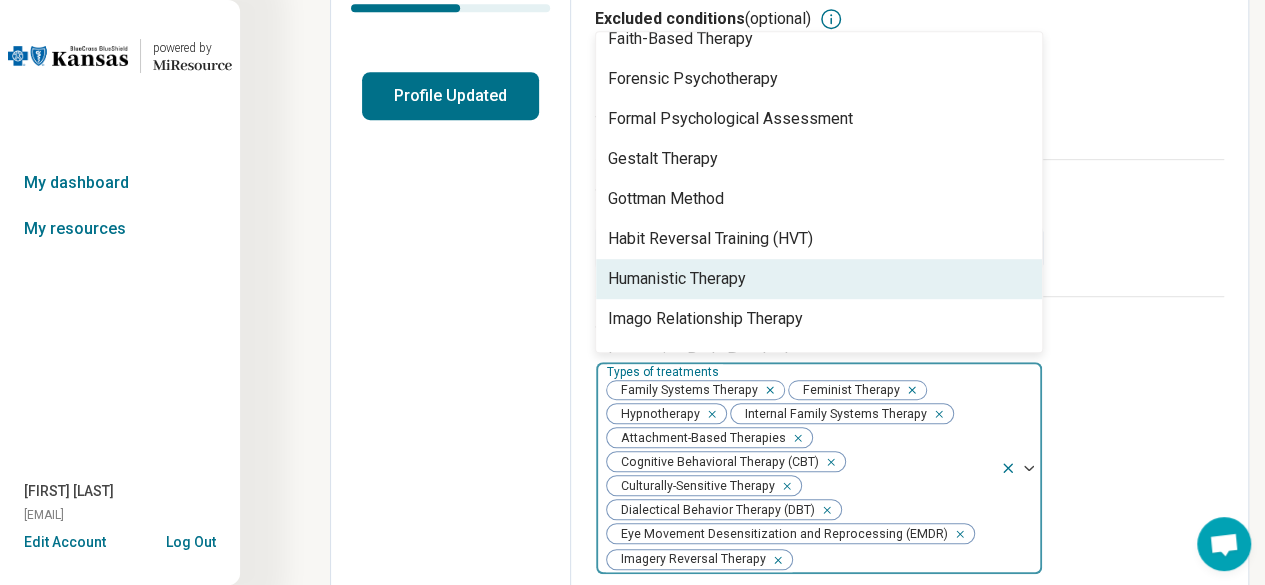 click on "Humanistic Therapy" at bounding box center (677, 279) 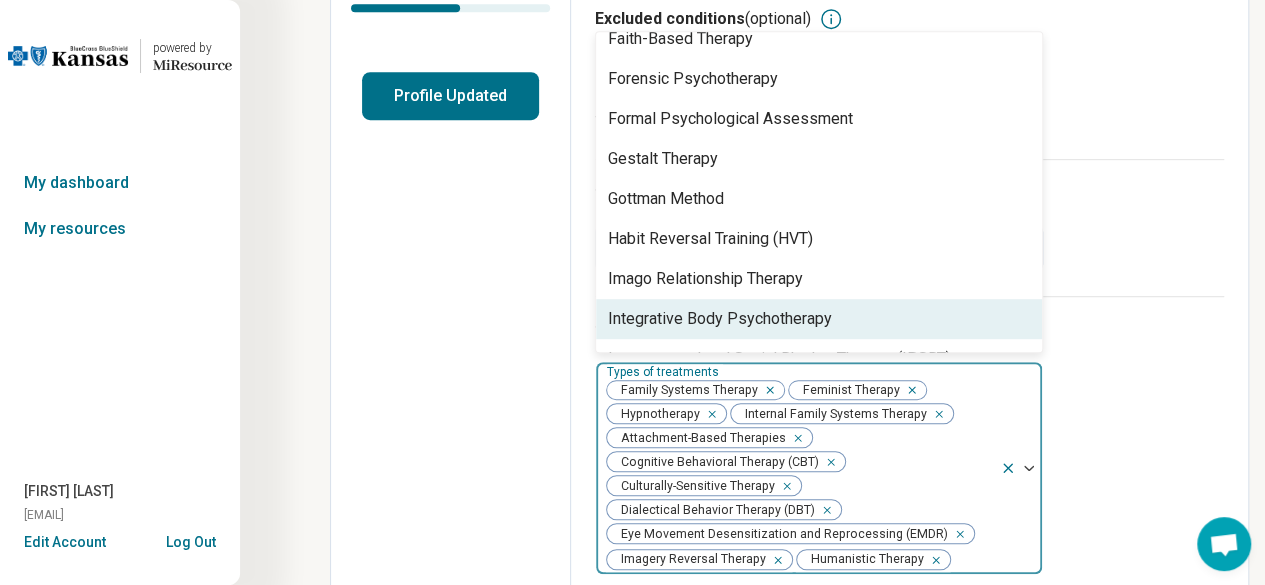 click 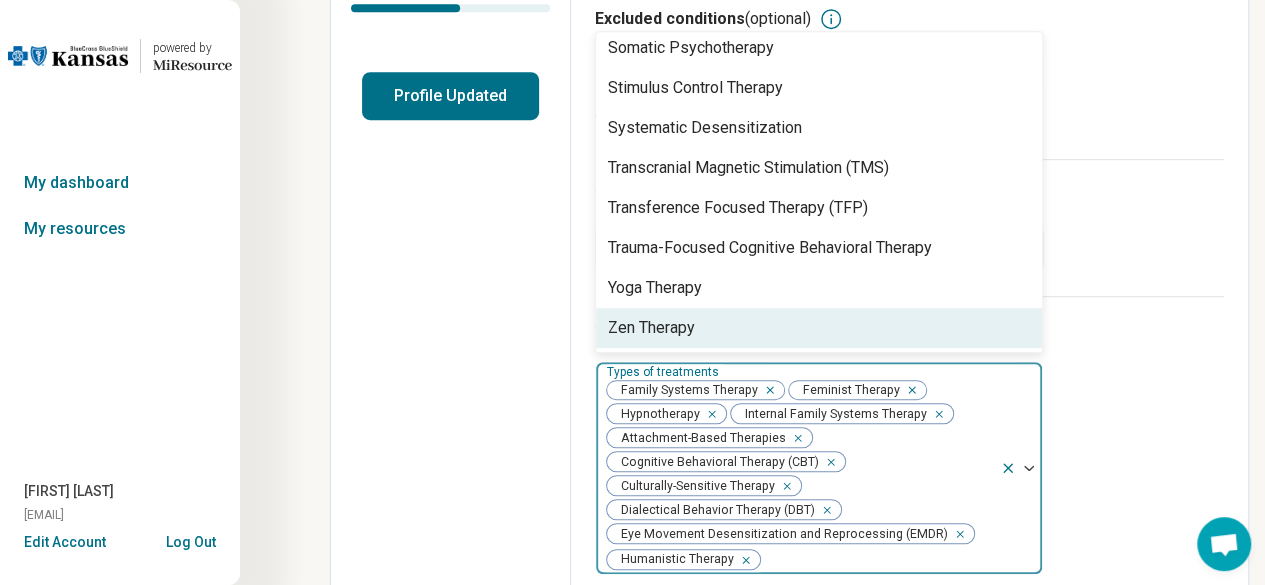 scroll, scrollTop: 0, scrollLeft: 0, axis: both 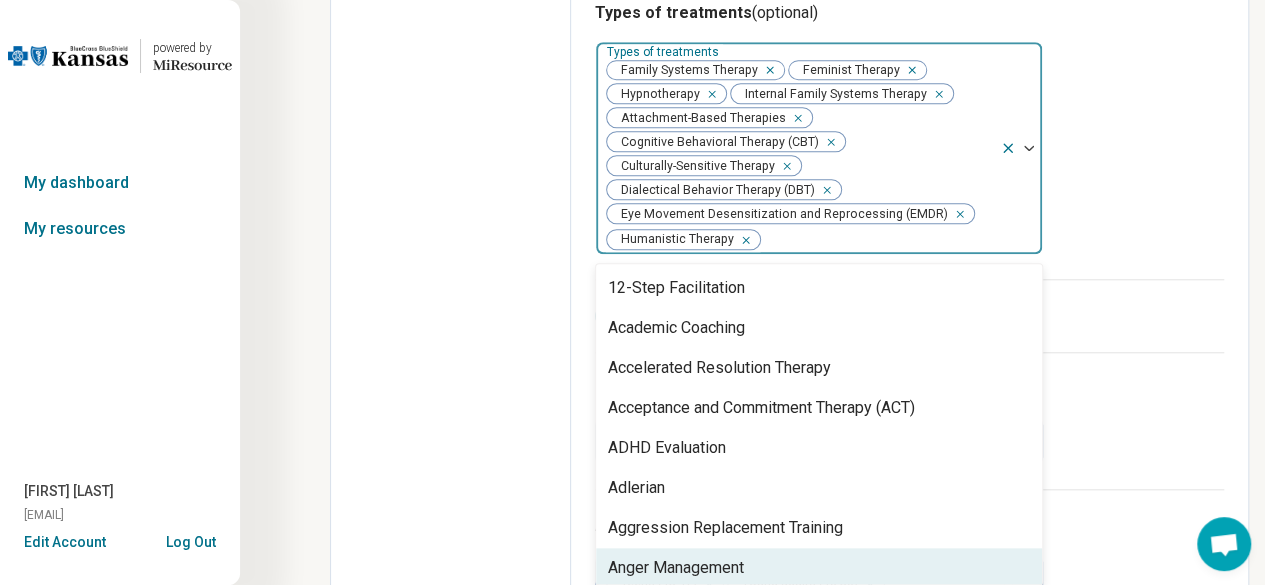click on "Types of treatments  (optional) option Imagery Reversal Therapy, deselected. 94 results available. Use Up and Down to choose options, press Enter to select the currently focused option, press Escape to exit the menu, press Tab to select the option and exit the menu. Types of treatments Family Systems Therapy Feminist Therapy Hypnotherapy Internal Family Systems Therapy Attachment-Based Therapies Cognitive Behavioral Therapy (CBT) Culturally-Sensitive Therapy Dialectical Behavior Therapy (DBT) Eye Movement Desensitization and Reprocessing (EMDR) Humanistic Therapy 12-Step Facilitation Academic Coaching Accelerated Resolution Therapy Acceptance and Commitment Therapy (ACT) ADHD Evaluation Adlerian Aggression Replacement Training Anger Management Animal-Assisted Therapy Applied Behavioral Analysis (ABA) Art Therapy Attention Deficit Hyperactivity Disorder (ADHD) Coaching Aversion Therapy Behavior Therapy Biofeedback Body Image Therapy Brainspotting Brief Psychodynamic Psychotherapy Brief Psychotherapy Coaching" at bounding box center (909, 127) 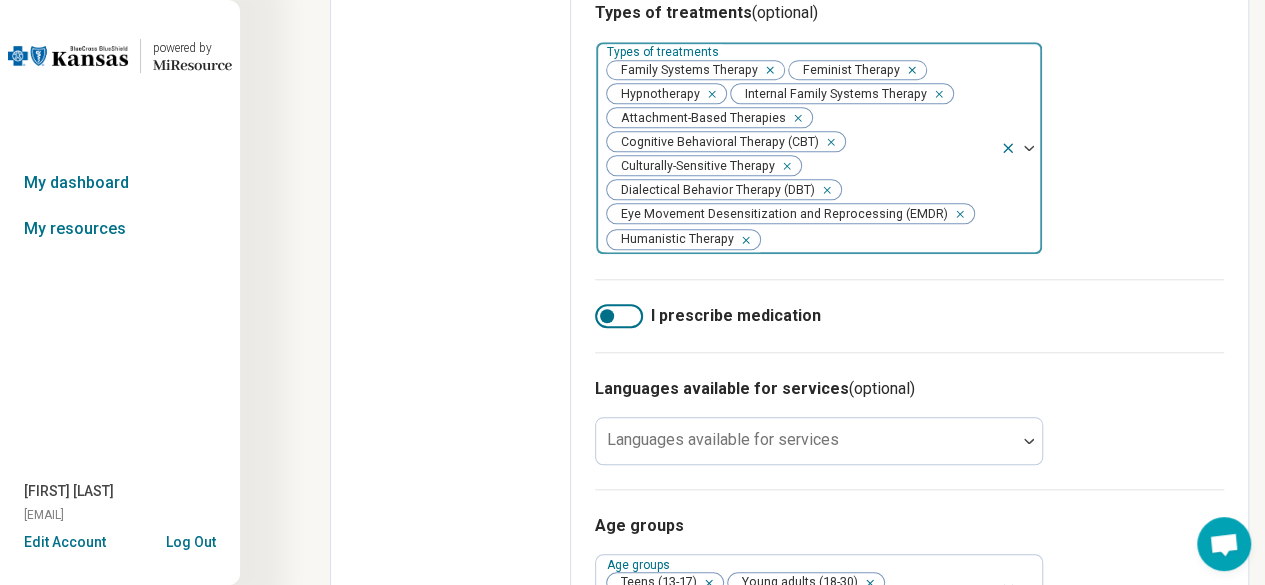 click 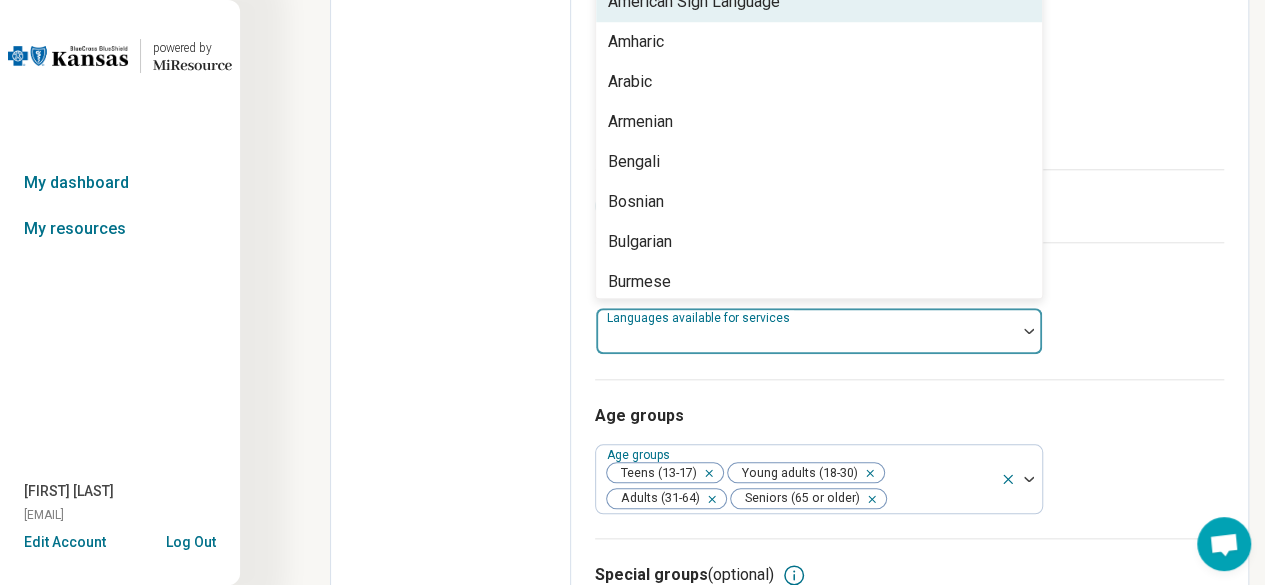 click at bounding box center (806, 331) 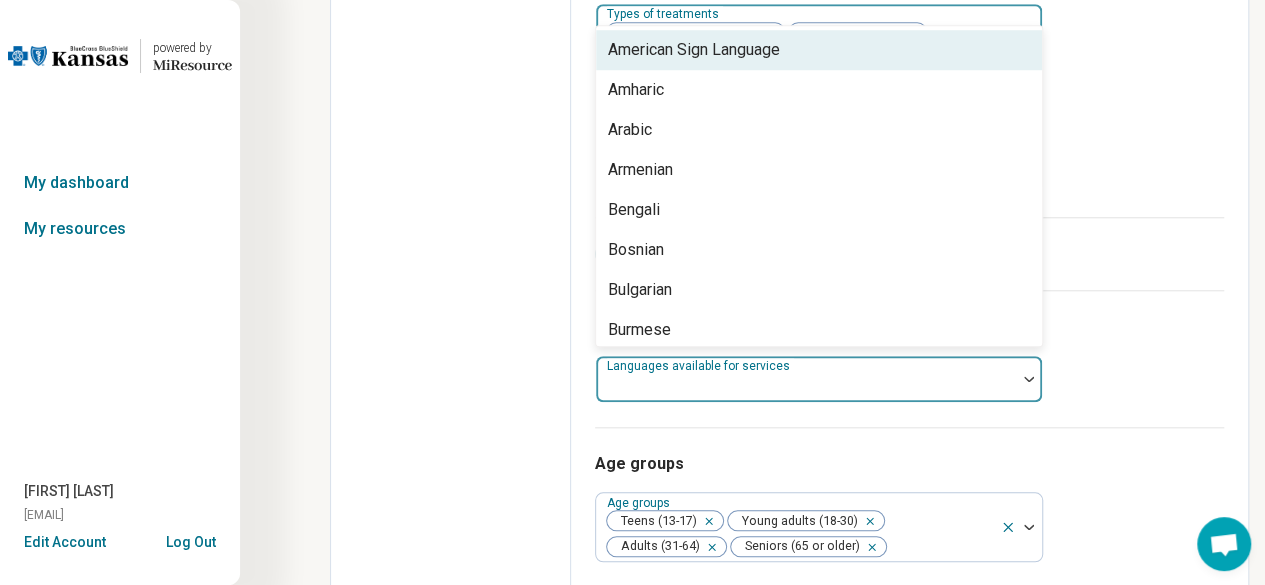 scroll, scrollTop: 824, scrollLeft: 0, axis: vertical 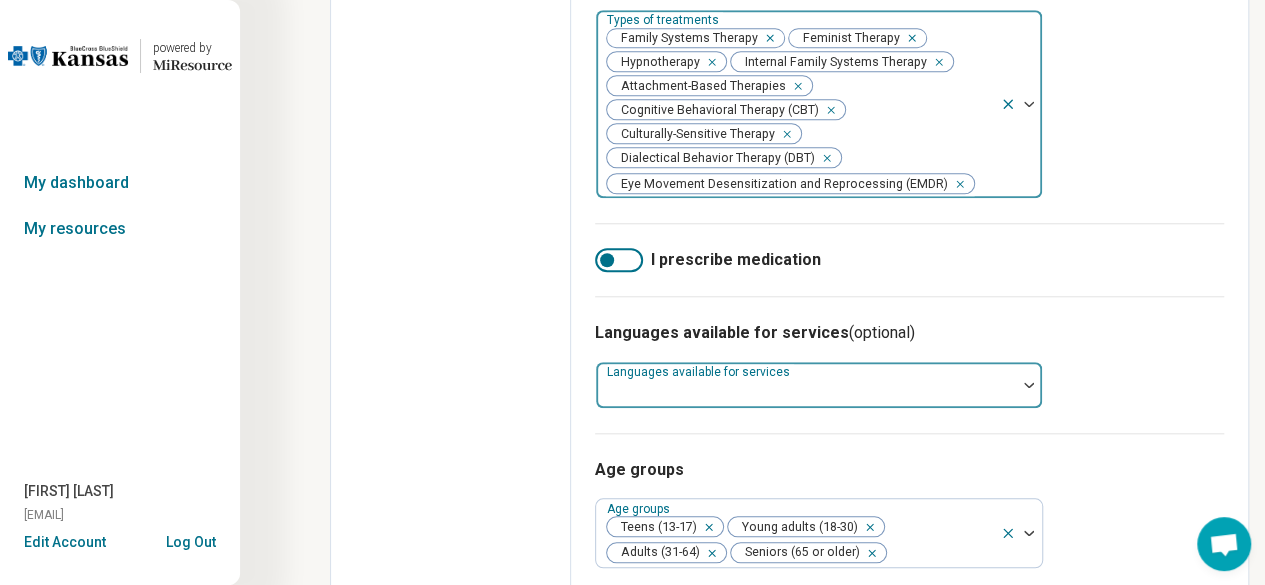 click at bounding box center [806, 393] 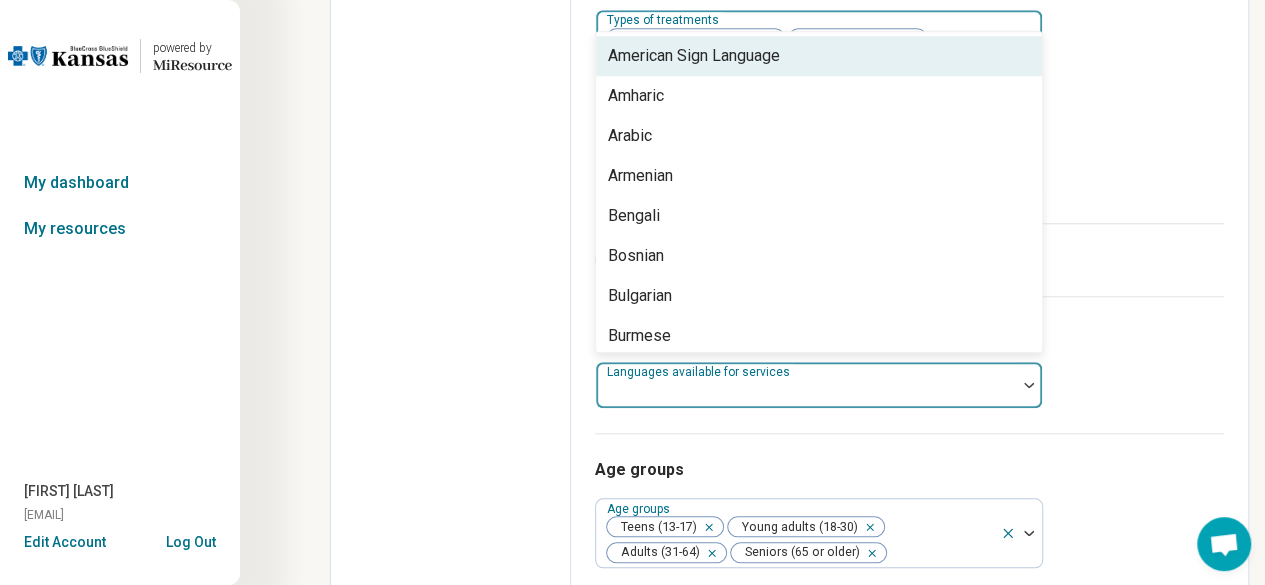 click at bounding box center [806, 393] 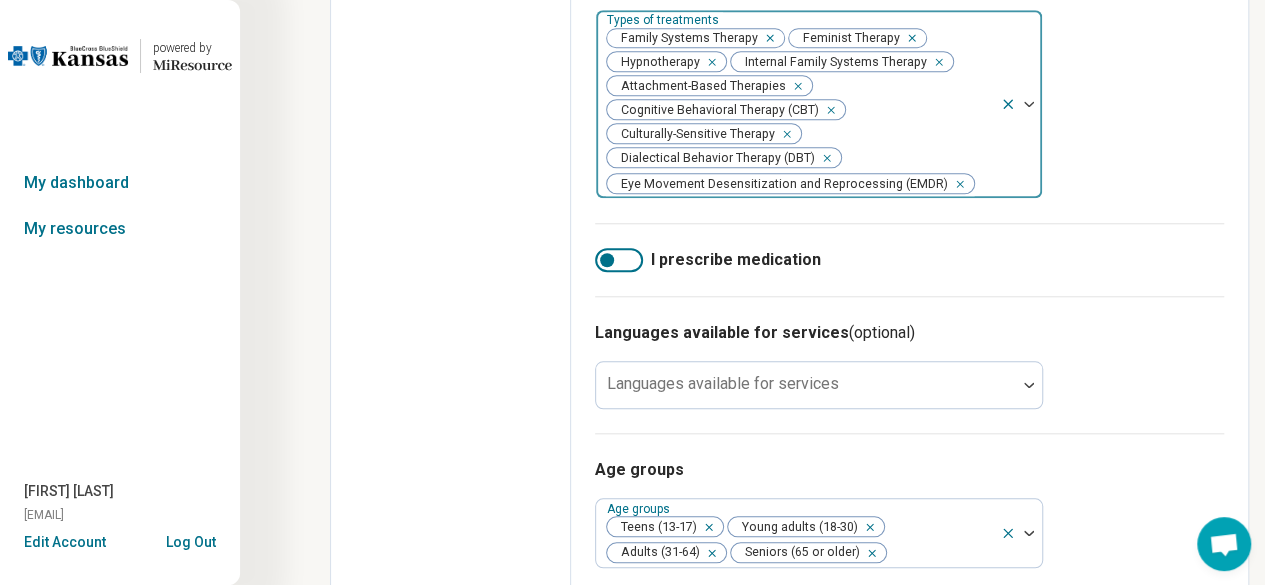 click on "Edit profile General Specialty Credentials Location Payment Schedule Profile completion:  55 % Profile Updated" at bounding box center (451, 13) 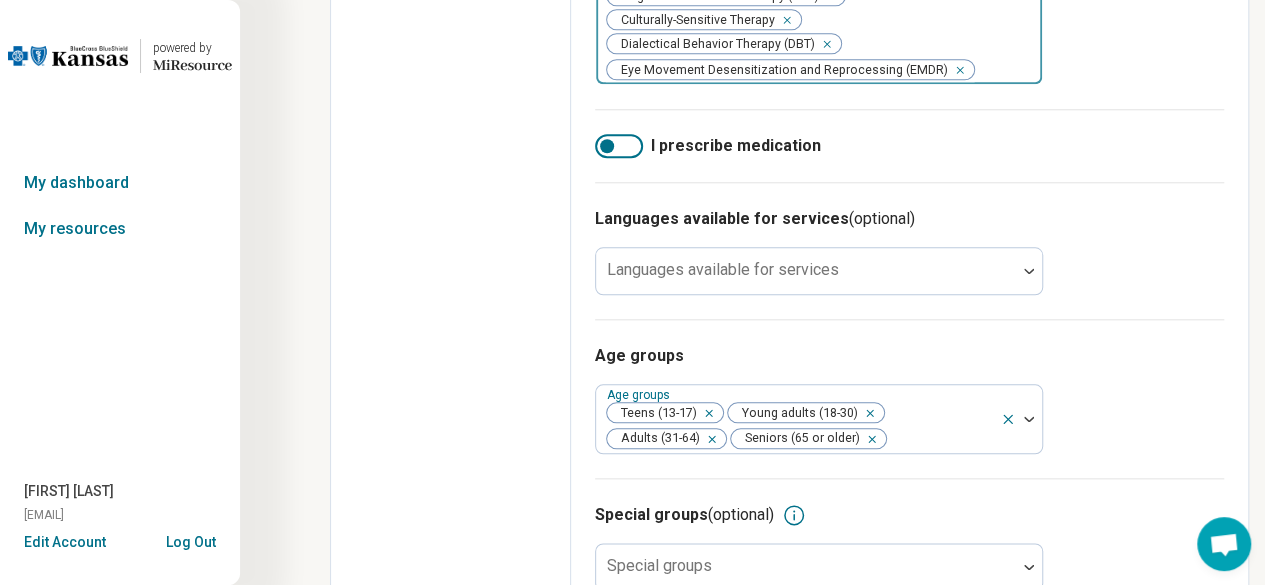 scroll, scrollTop: 968, scrollLeft: 0, axis: vertical 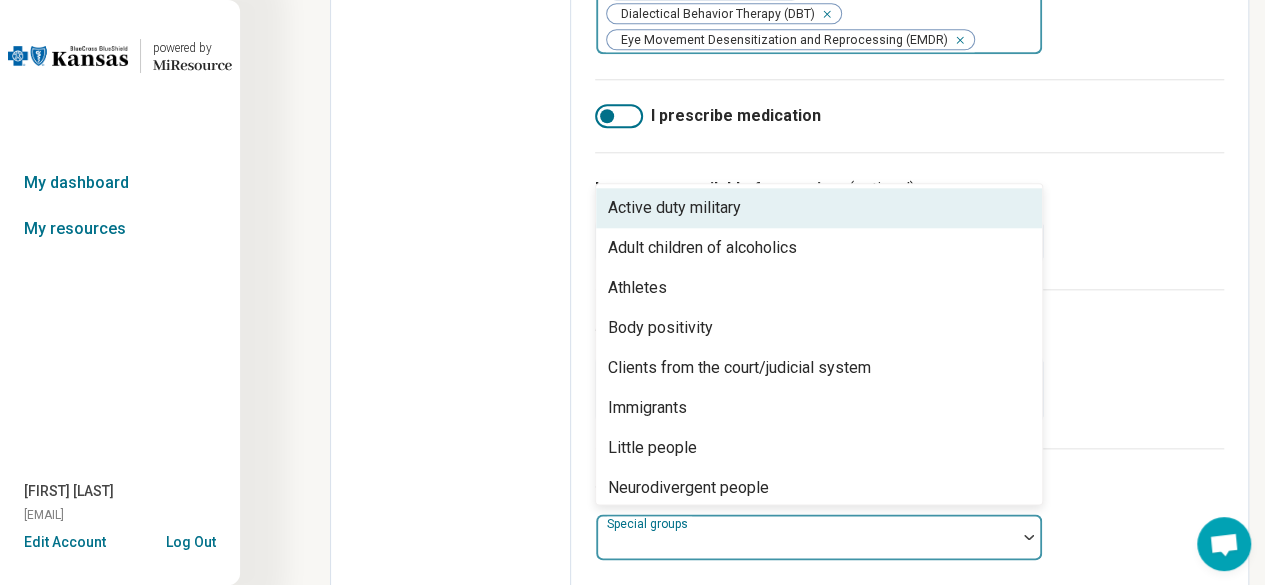 click at bounding box center (1029, 537) 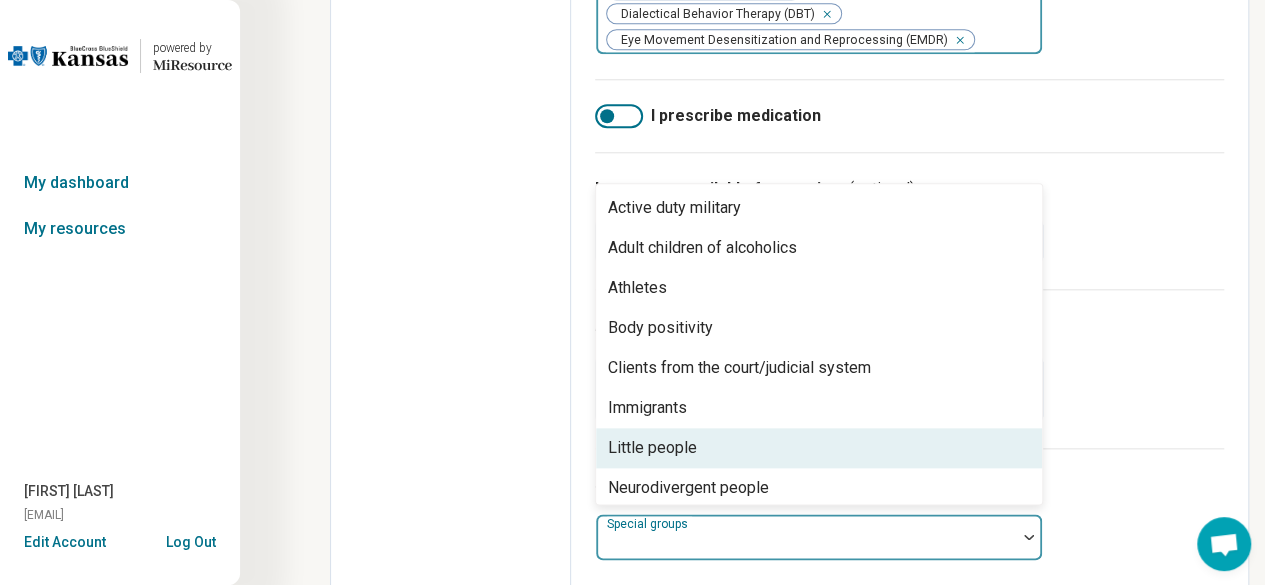 scroll, scrollTop: 17, scrollLeft: 0, axis: vertical 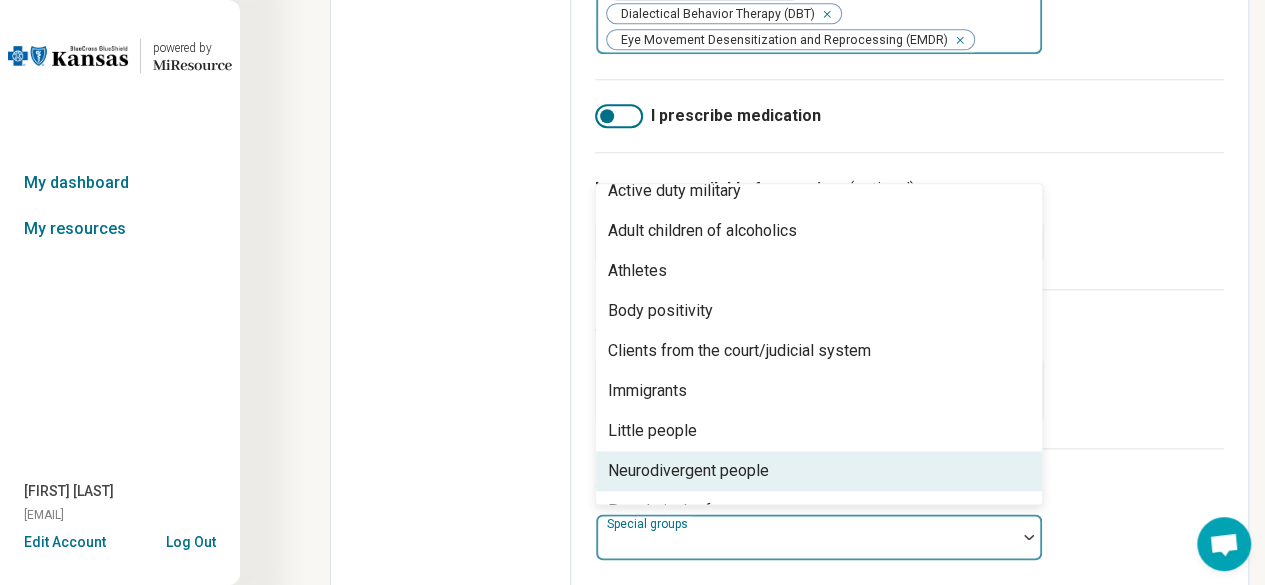 click on "Neurodivergent people" at bounding box center (688, 471) 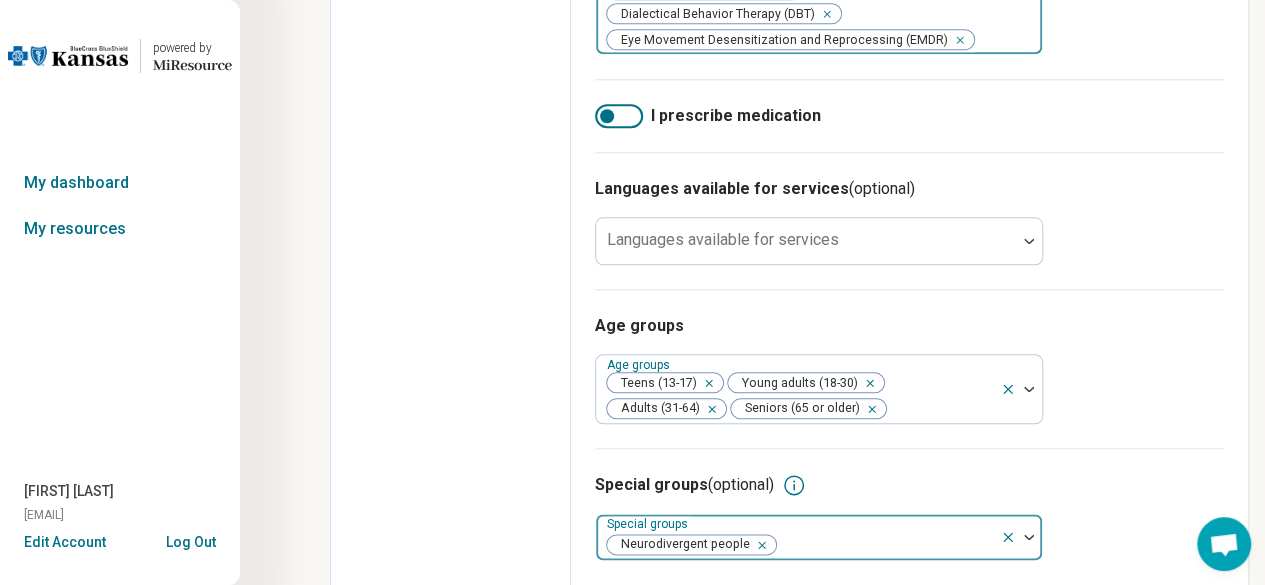 click at bounding box center [1021, 537] 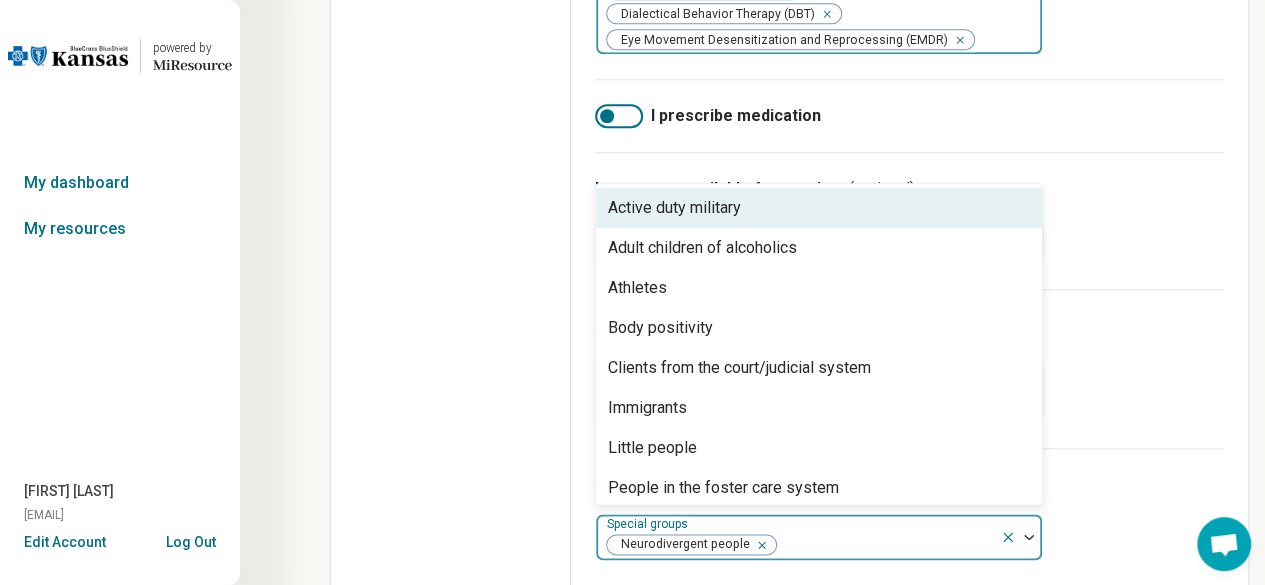 click at bounding box center (1021, 537) 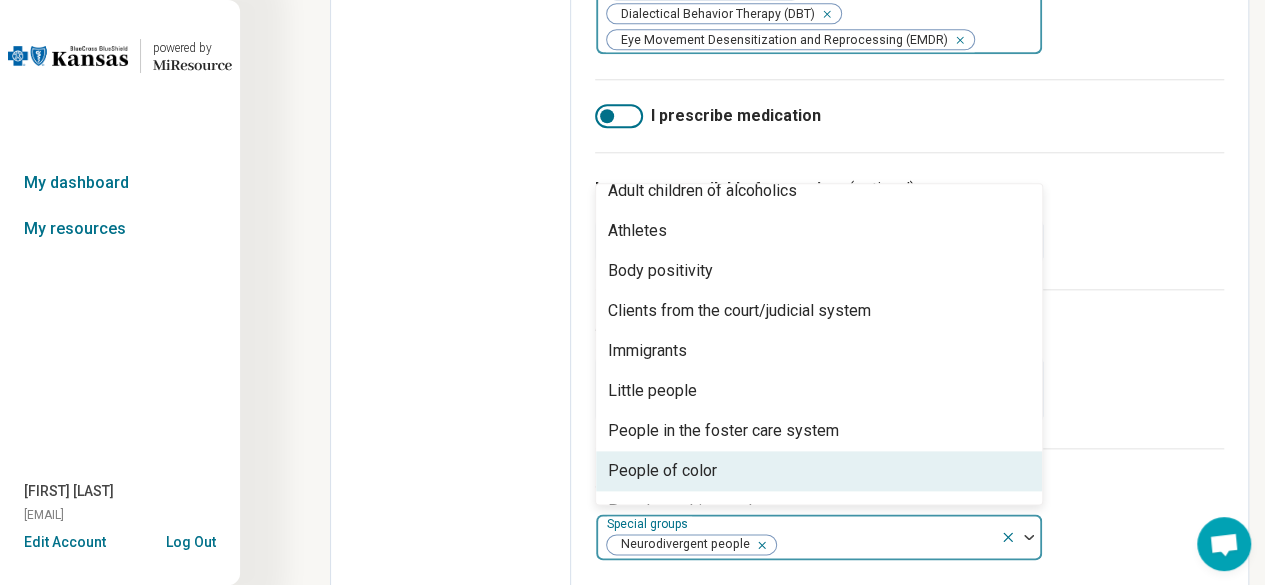 scroll, scrollTop: 97, scrollLeft: 0, axis: vertical 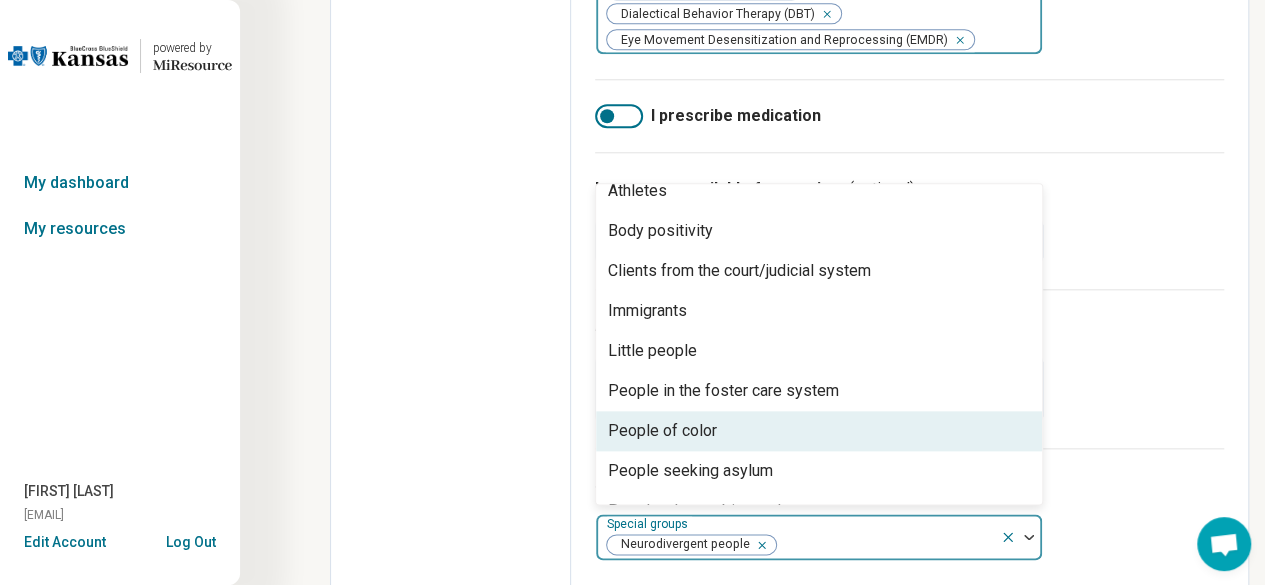 click on "People of color" at bounding box center [819, 431] 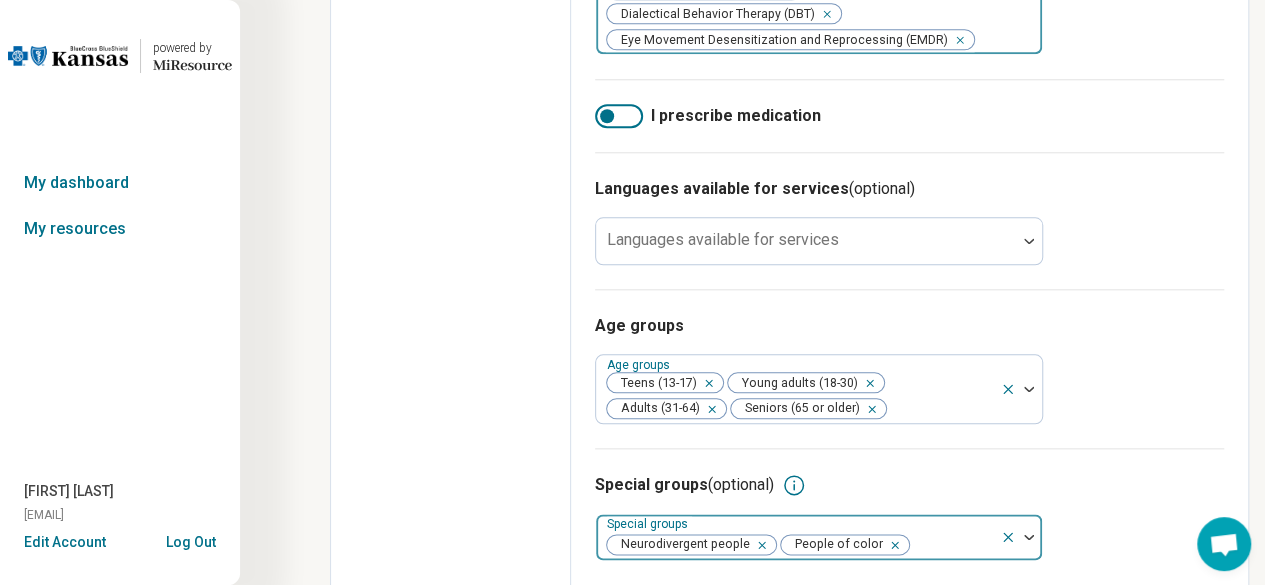 click at bounding box center (1029, 537) 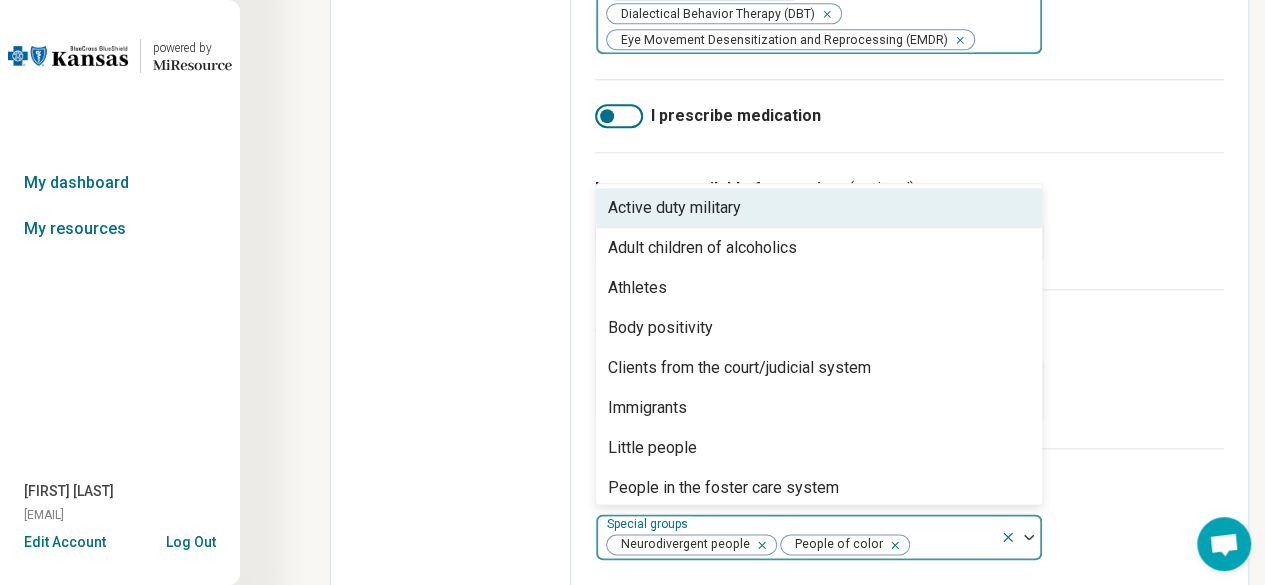 click at bounding box center [1029, 537] 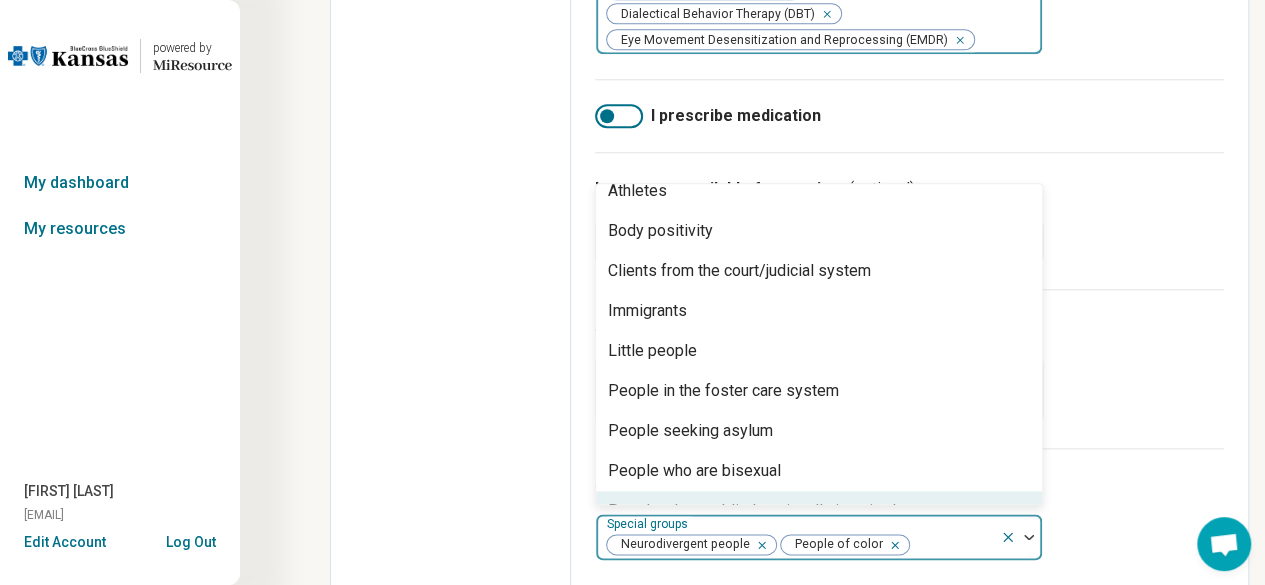 scroll, scrollTop: 137, scrollLeft: 0, axis: vertical 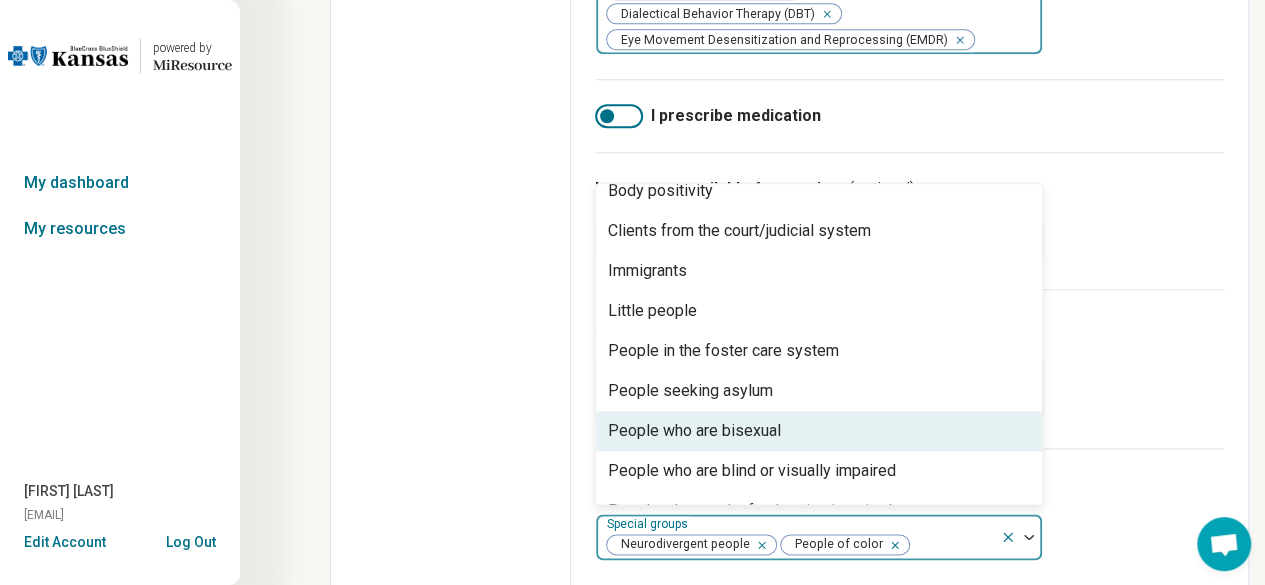 click on "People who are bisexual" at bounding box center (694, 431) 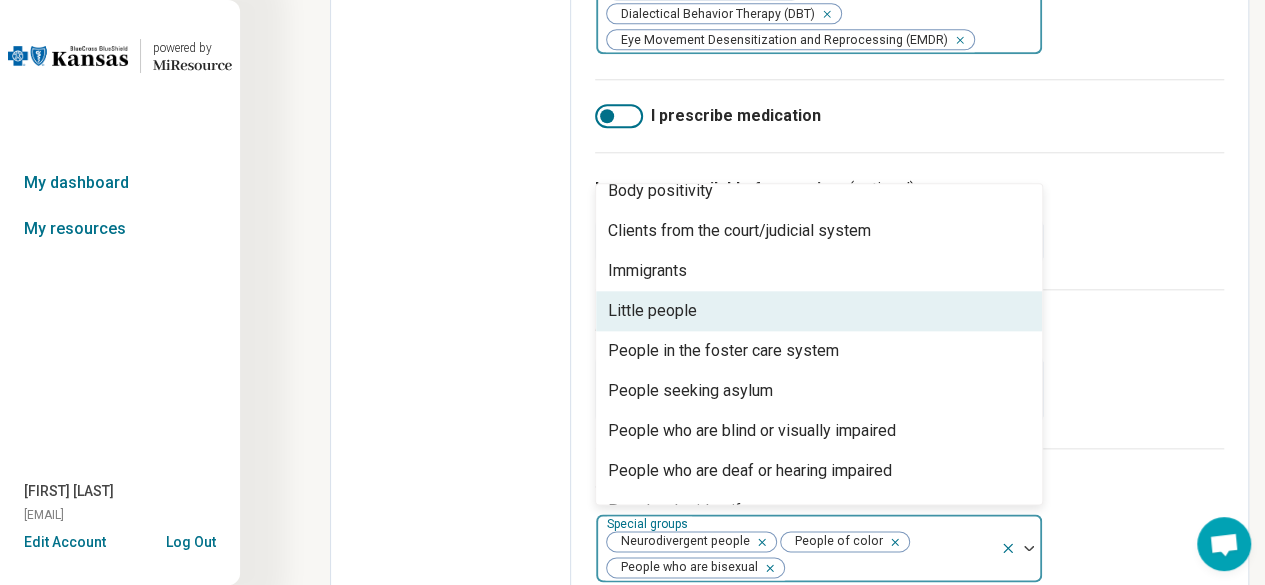 drag, startPoint x: 1036, startPoint y: 299, endPoint x: 1040, endPoint y: 315, distance: 16.492422 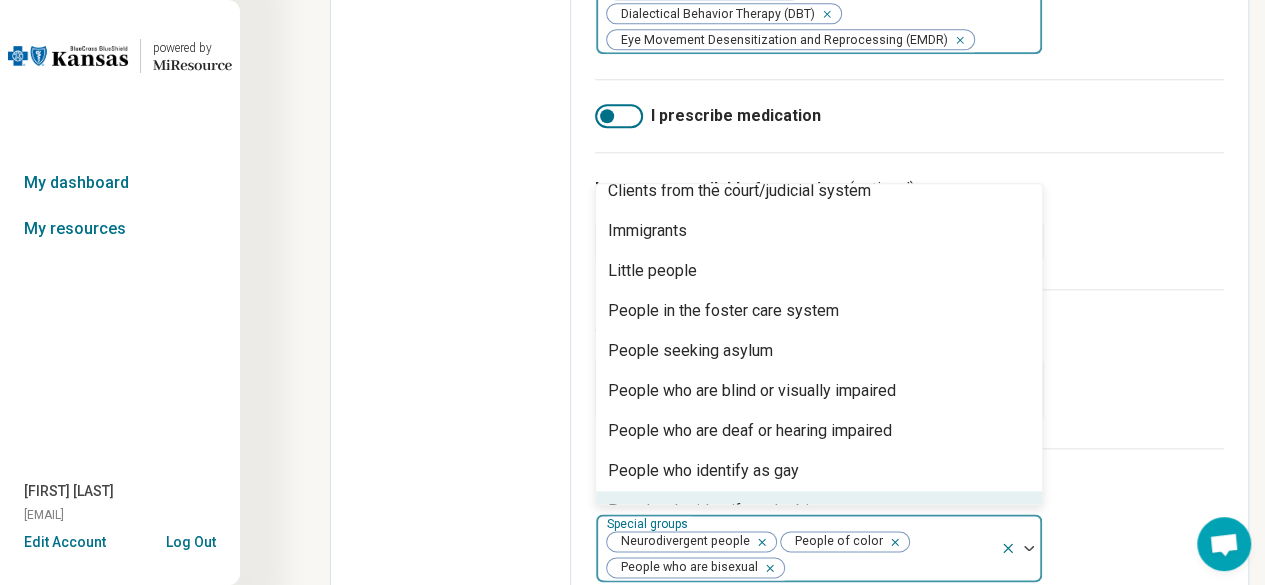 scroll, scrollTop: 217, scrollLeft: 0, axis: vertical 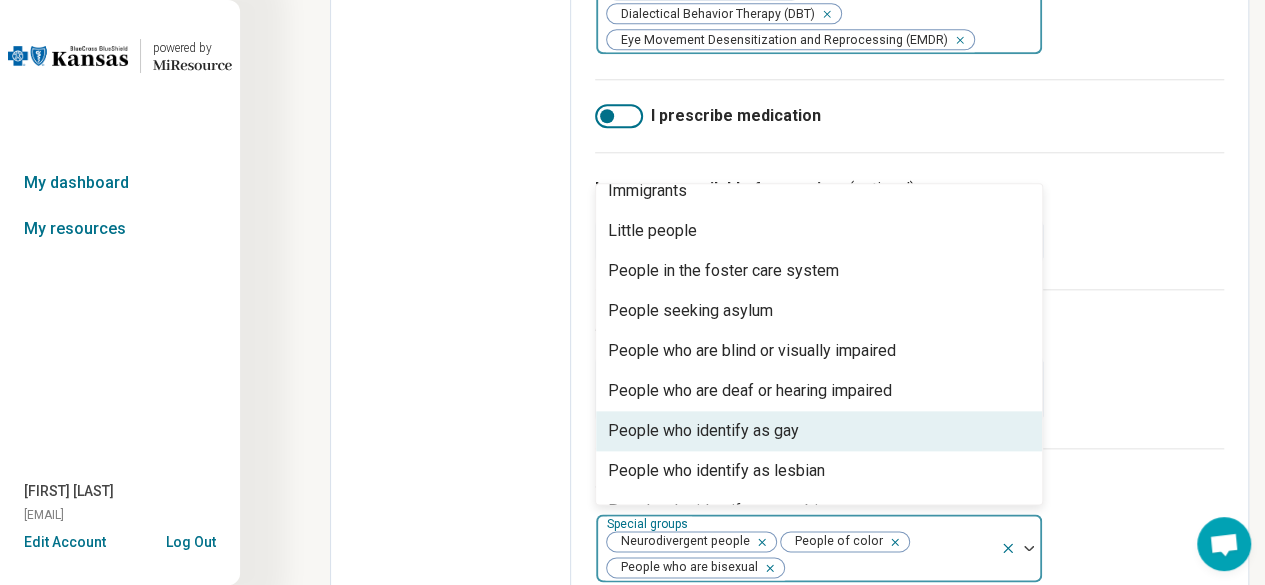 click on "People who identify as gay" at bounding box center [703, 431] 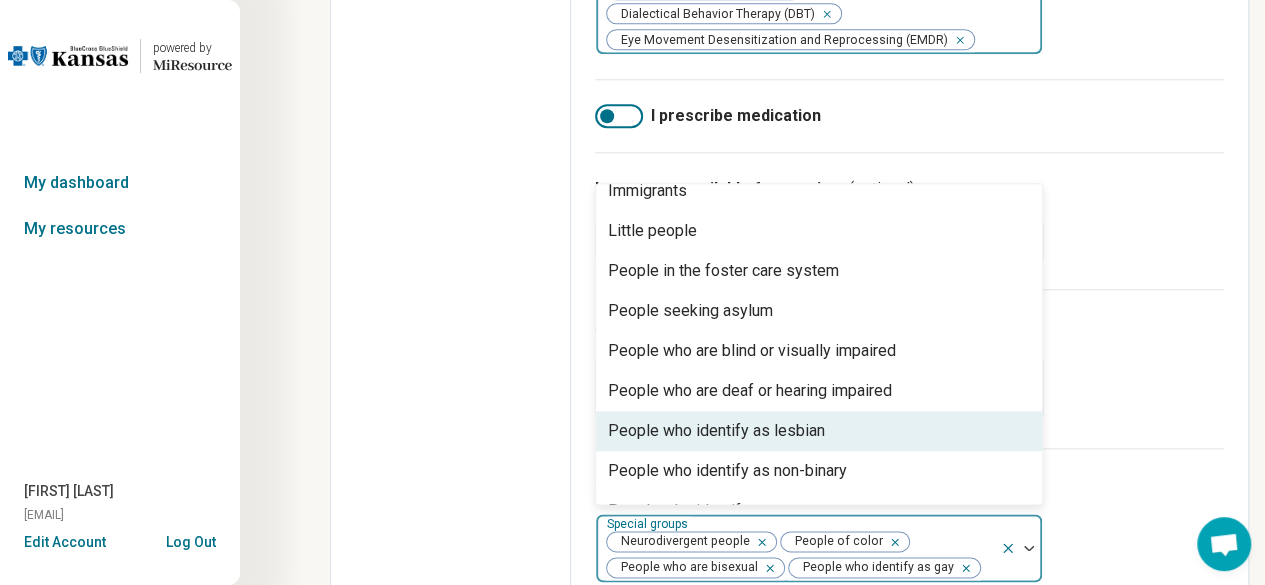 click on "People who identify as lesbian" at bounding box center (716, 431) 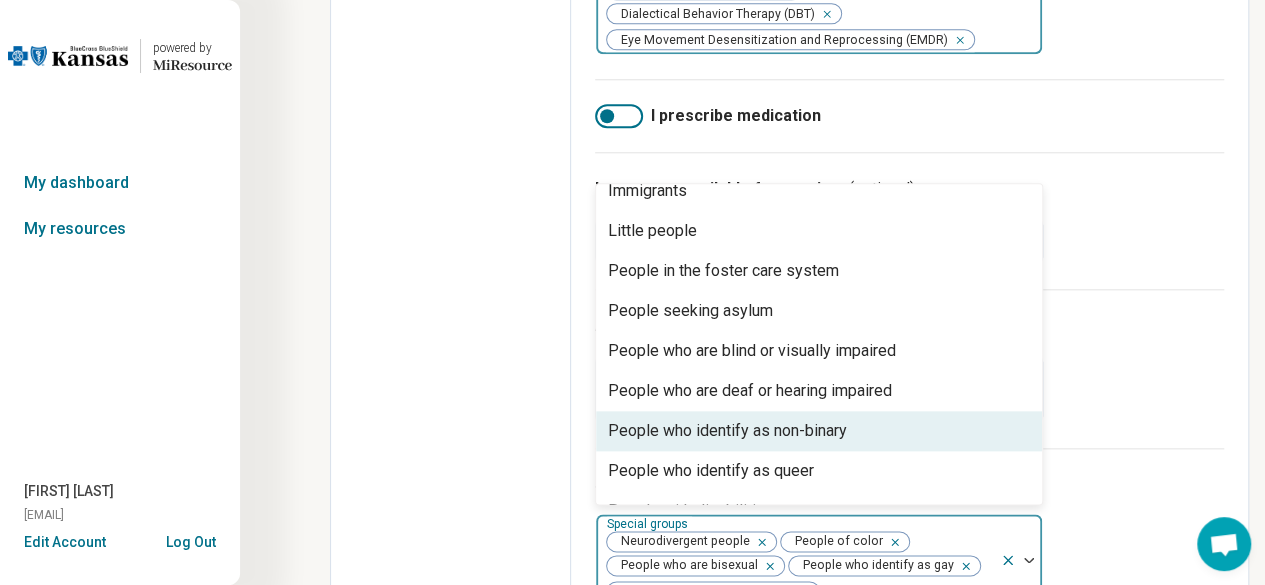 click on "People who identify as non-binary" at bounding box center [727, 431] 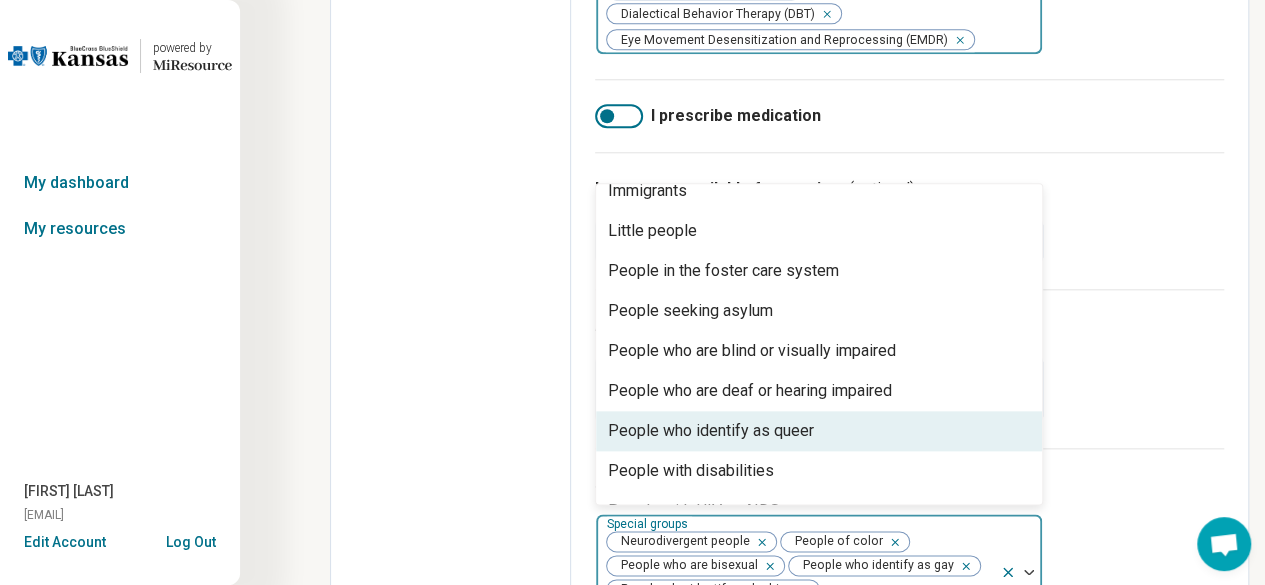 click on "People who identify as queer" at bounding box center (711, 431) 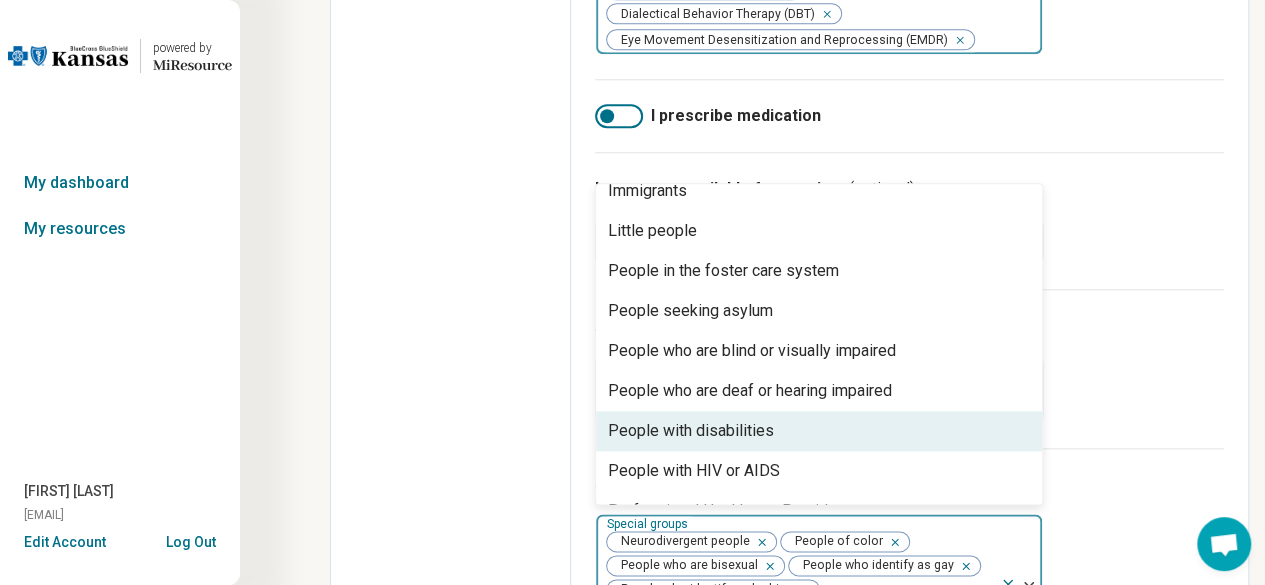 click on "People with disabilities" at bounding box center [691, 431] 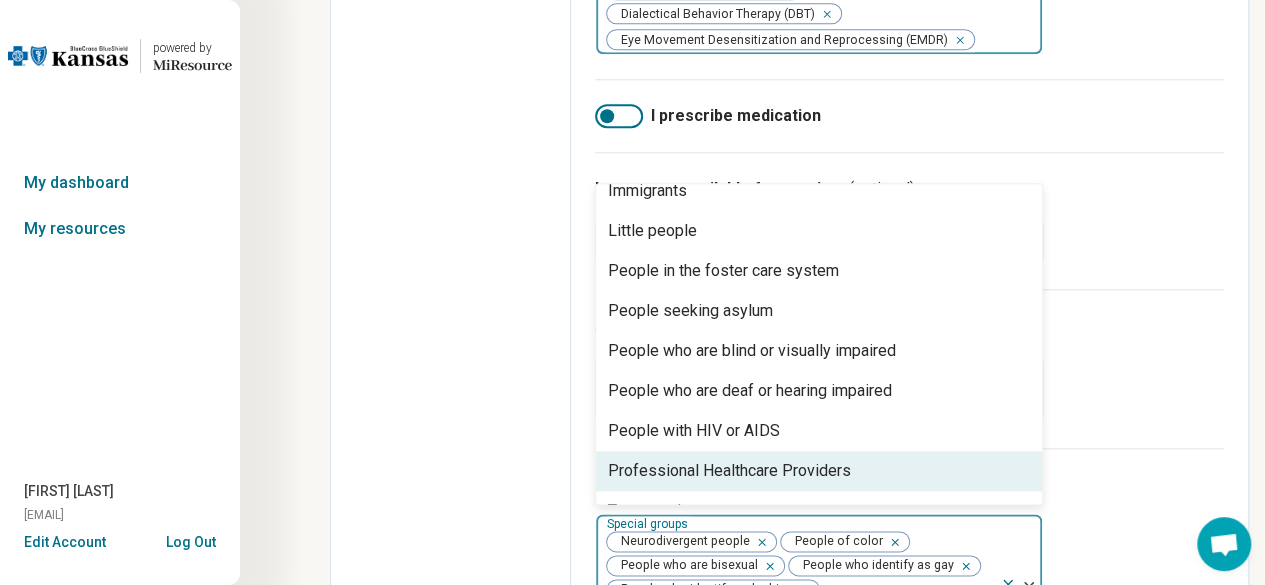scroll, scrollTop: 257, scrollLeft: 0, axis: vertical 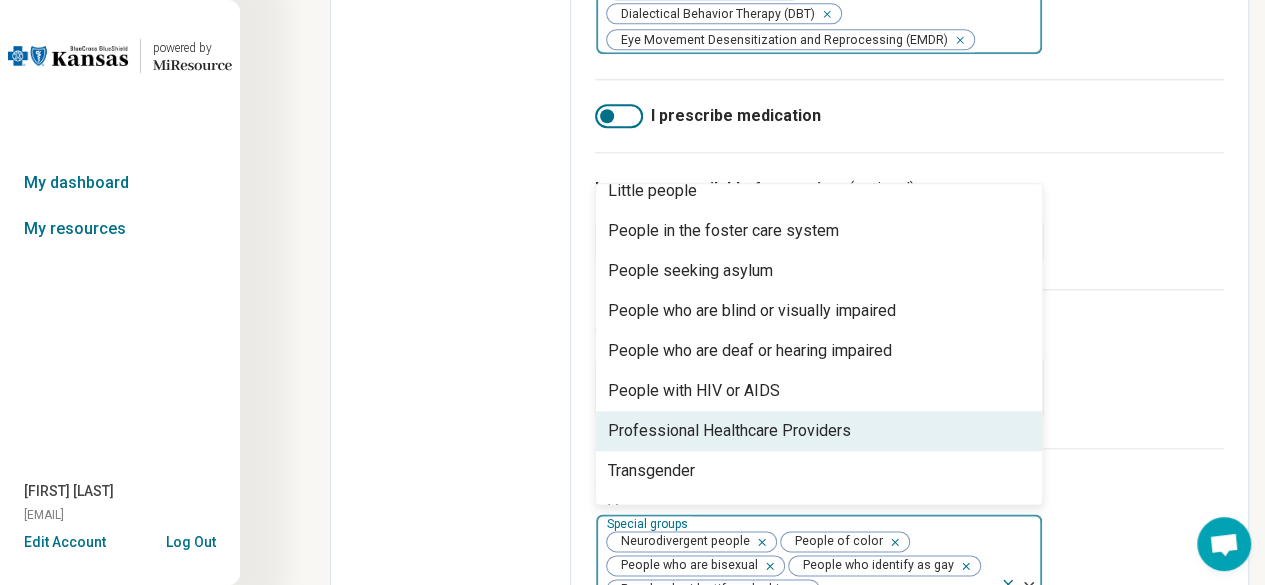 click on "Professional Healthcare Providers" at bounding box center [729, 431] 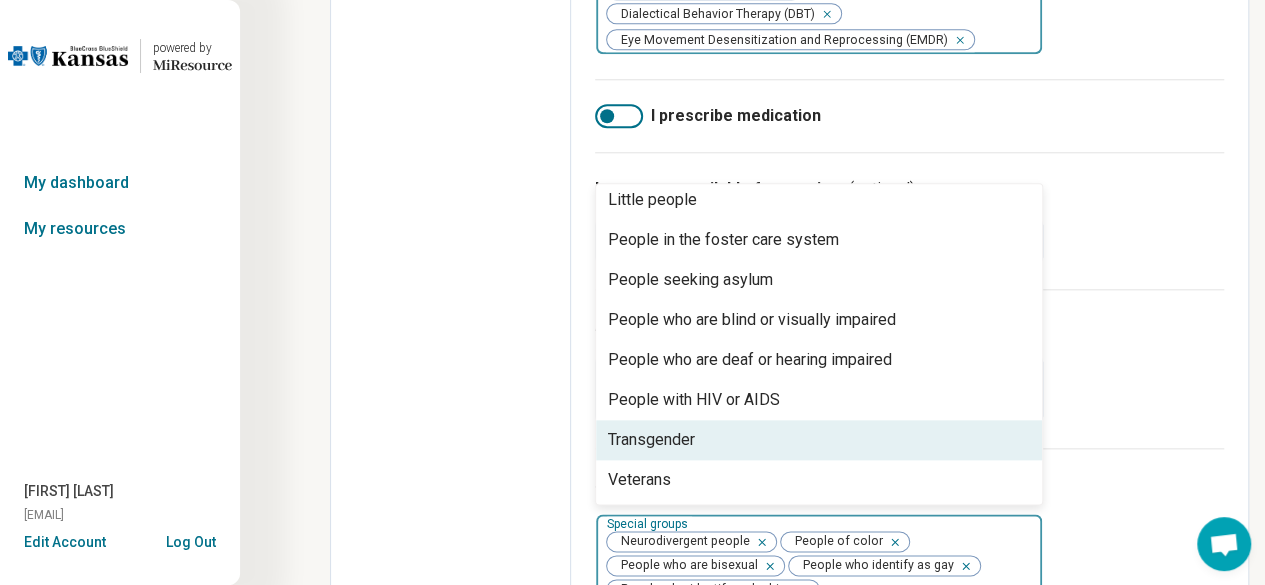 scroll, scrollTop: 248, scrollLeft: 0, axis: vertical 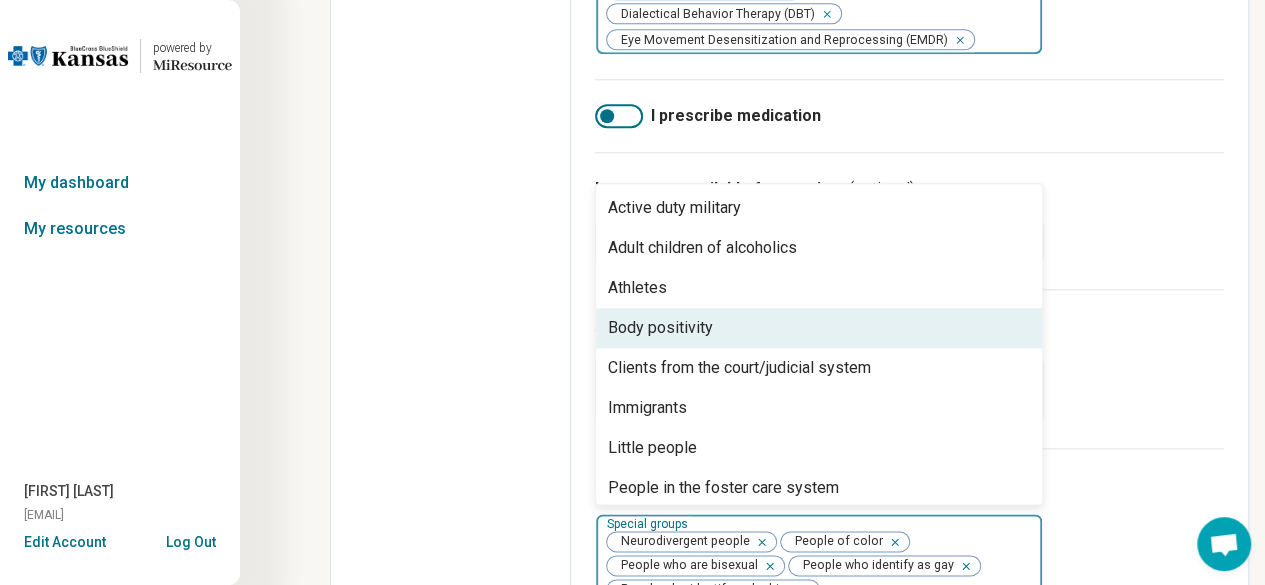 click on "Body positivity" at bounding box center [660, 328] 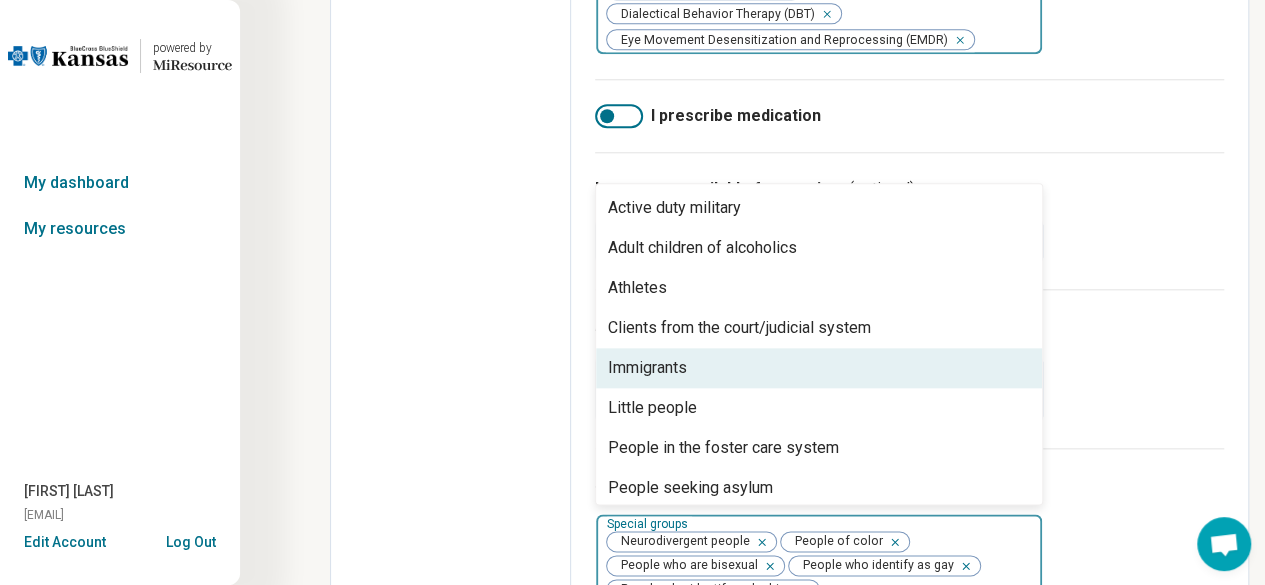 click on "Immigrants" at bounding box center (647, 368) 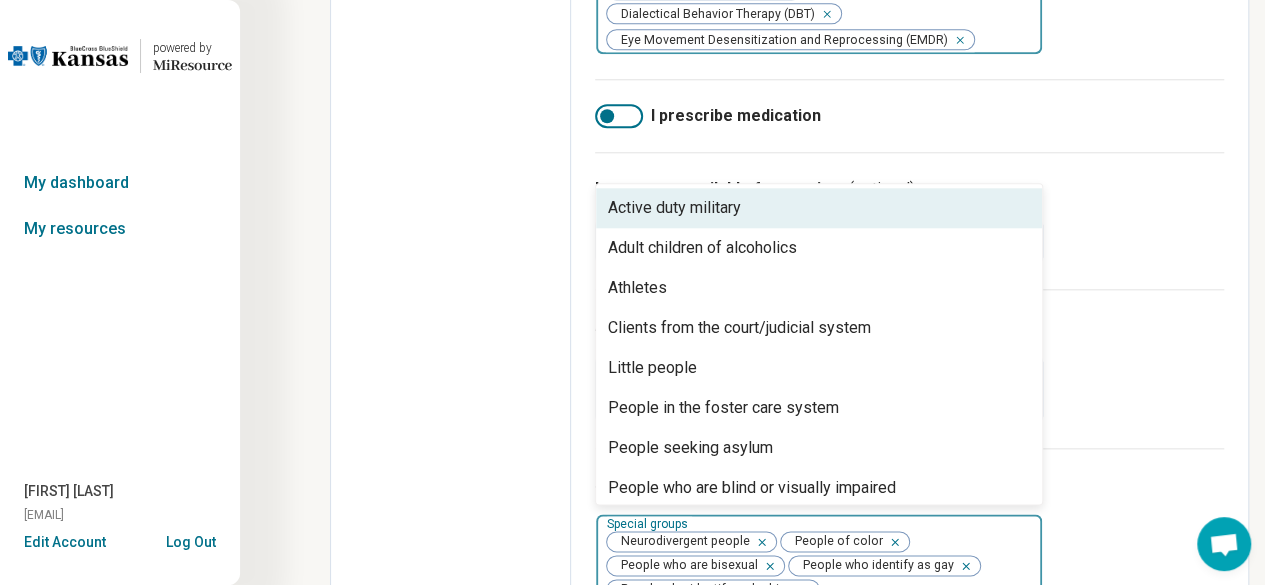 scroll, scrollTop: 128, scrollLeft: 0, axis: vertical 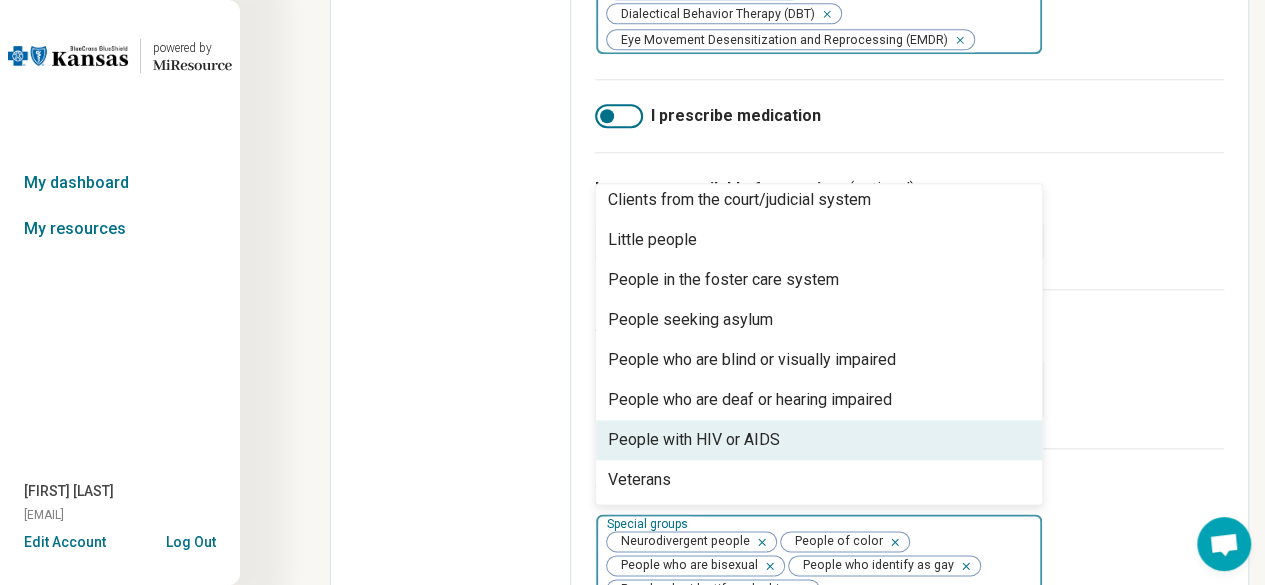 click on "People with HIV or AIDS" at bounding box center (694, 440) 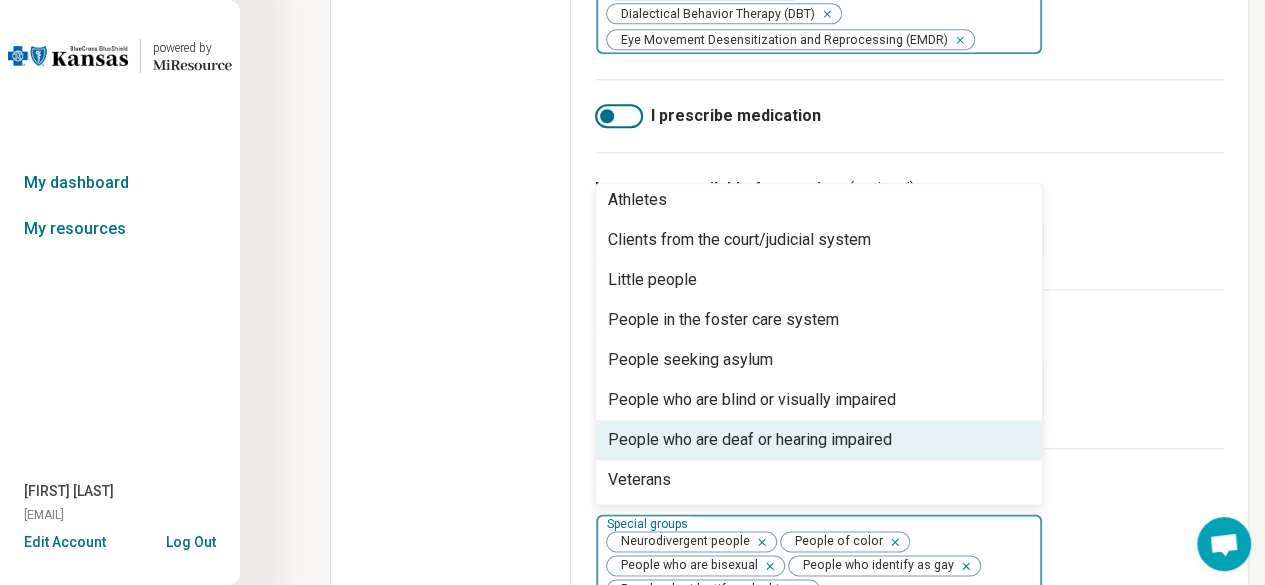 scroll, scrollTop: 88, scrollLeft: 0, axis: vertical 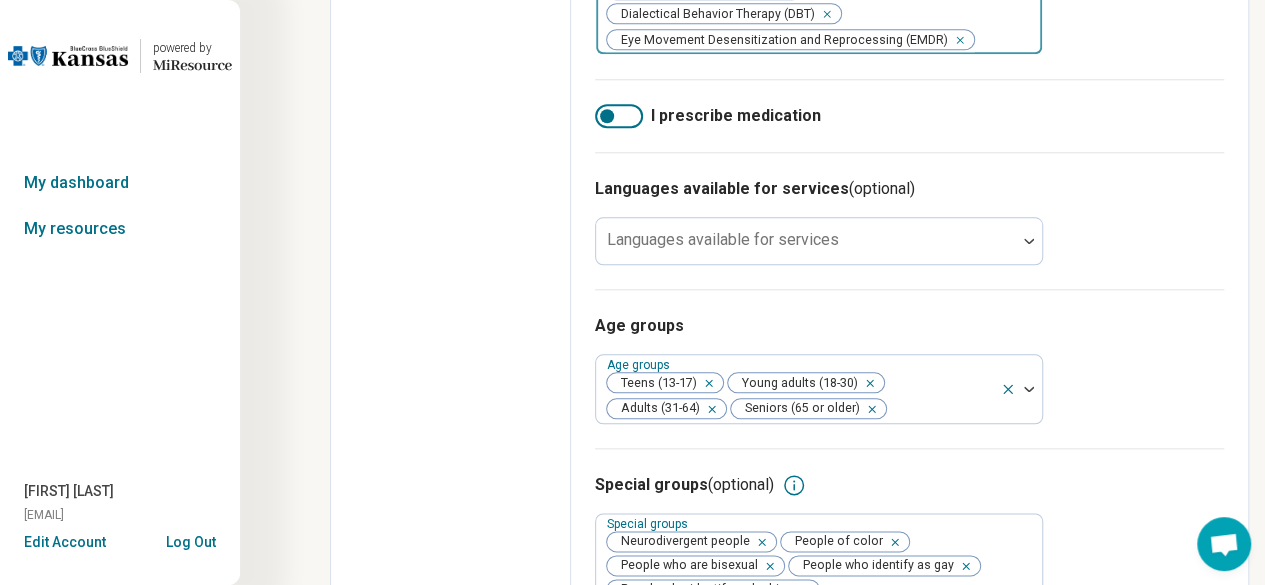 click on "Special groups  (optional) Special groups Neurodivergent people People of color People who are bisexual People who identify as gay People who identify as lesbian People who identify as non-binary People who identify as queer People with disabilities Professional Healthcare Providers Transgender Body positivity Immigrants People with HIV or AIDS" at bounding box center (909, 599) 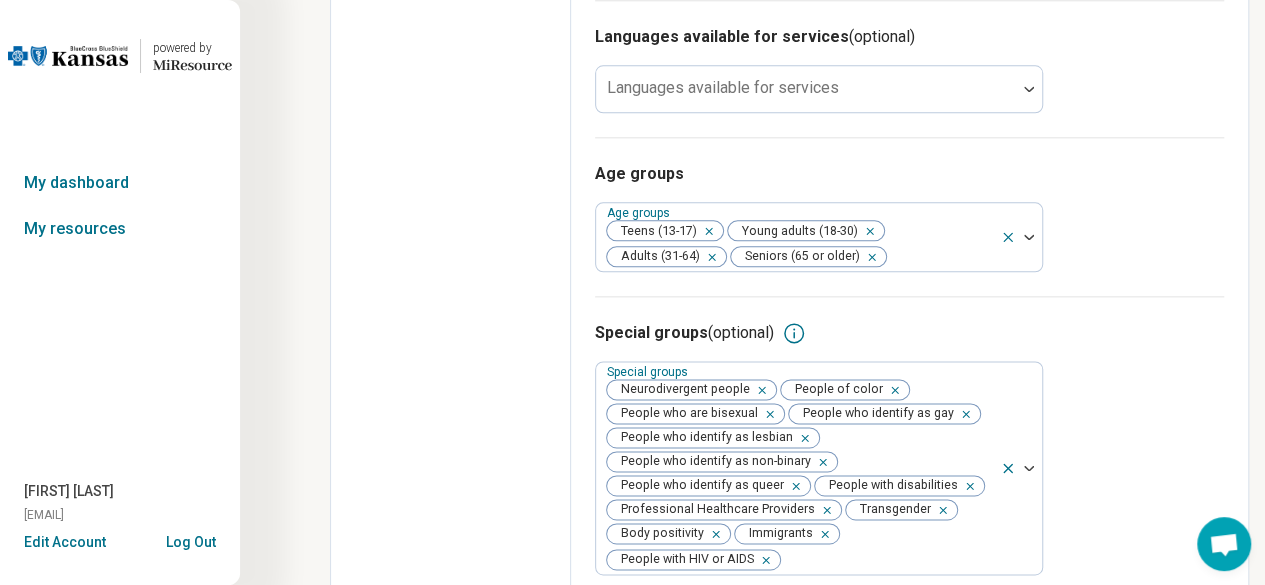 scroll, scrollTop: 1136, scrollLeft: 0, axis: vertical 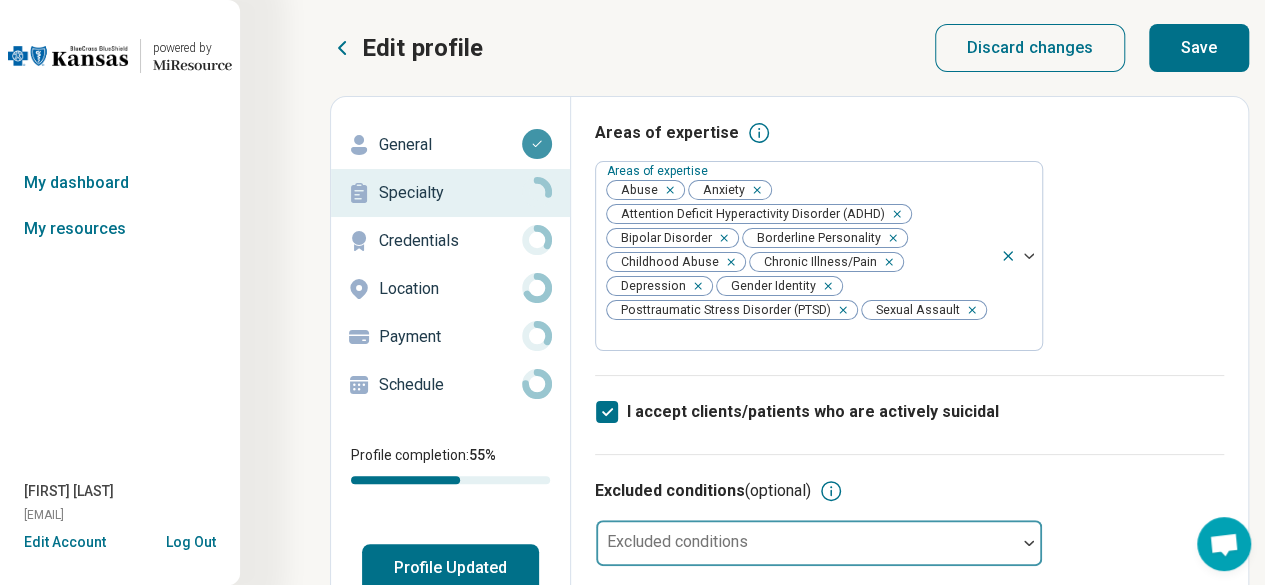 click on "Save" at bounding box center (1199, 48) 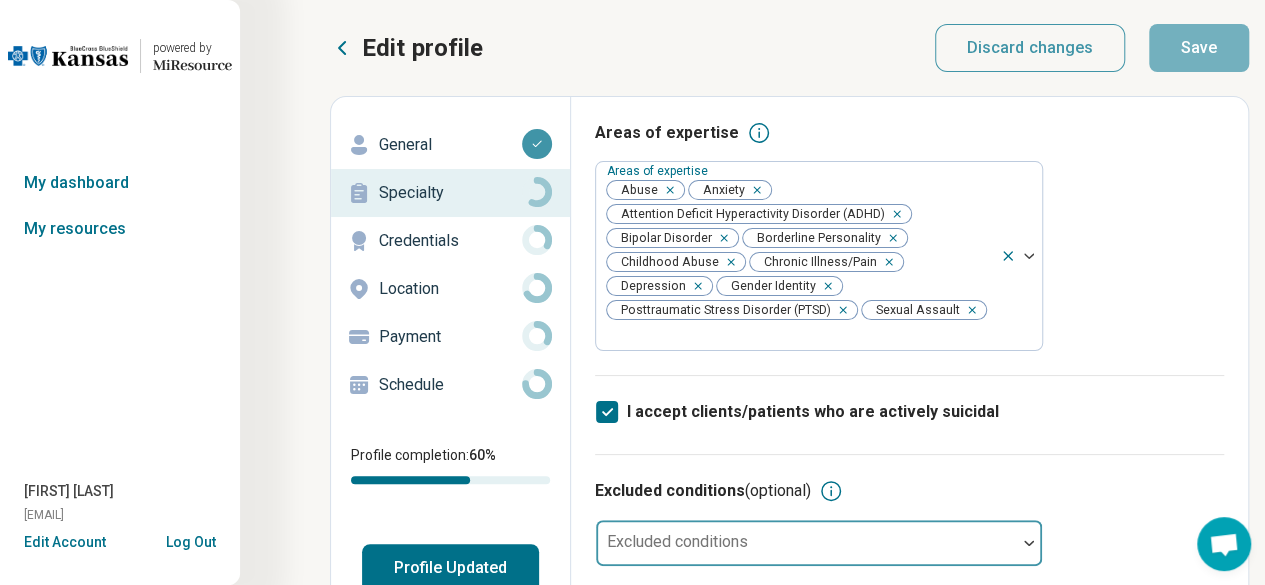 click on "Credentials" at bounding box center (450, 241) 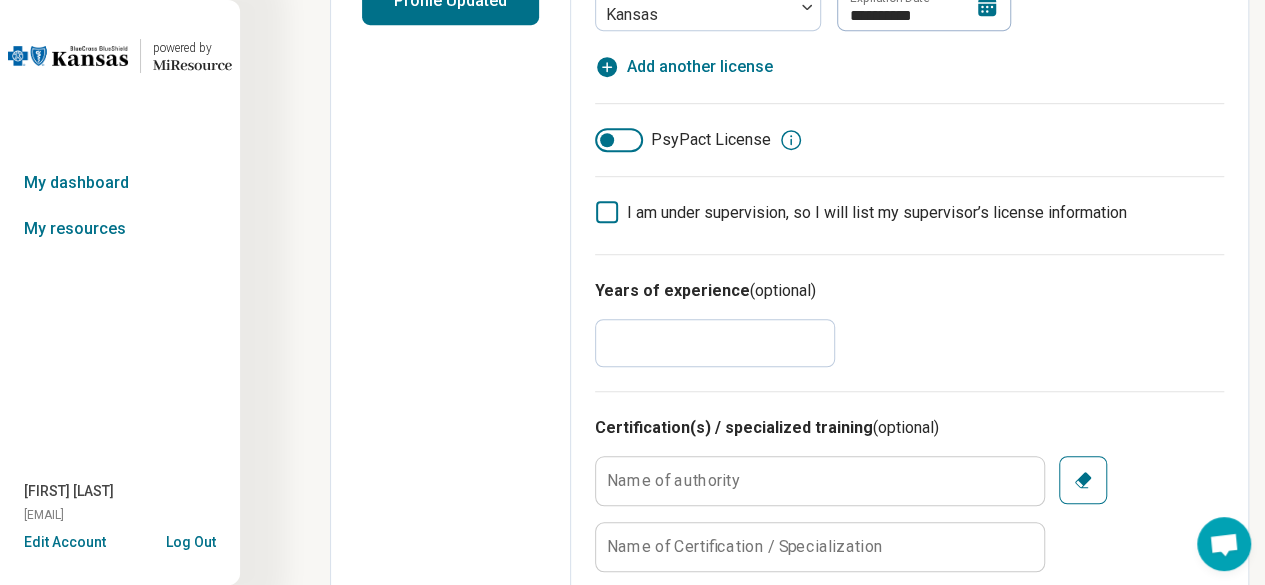 scroll, scrollTop: 584, scrollLeft: 0, axis: vertical 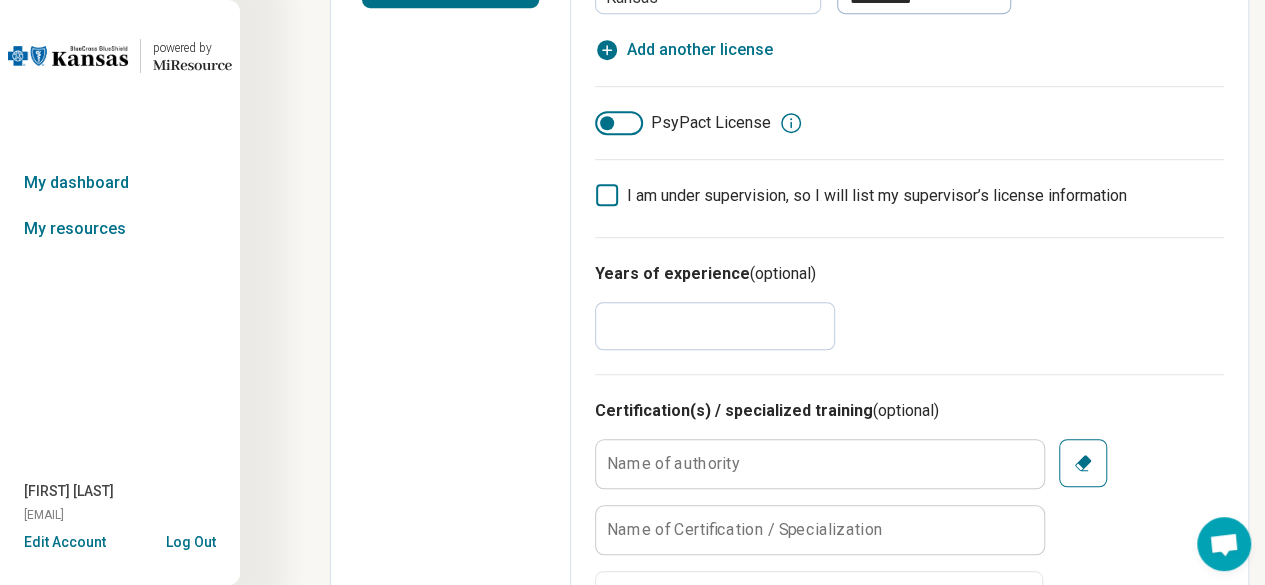 click on "*" at bounding box center (715, 326) 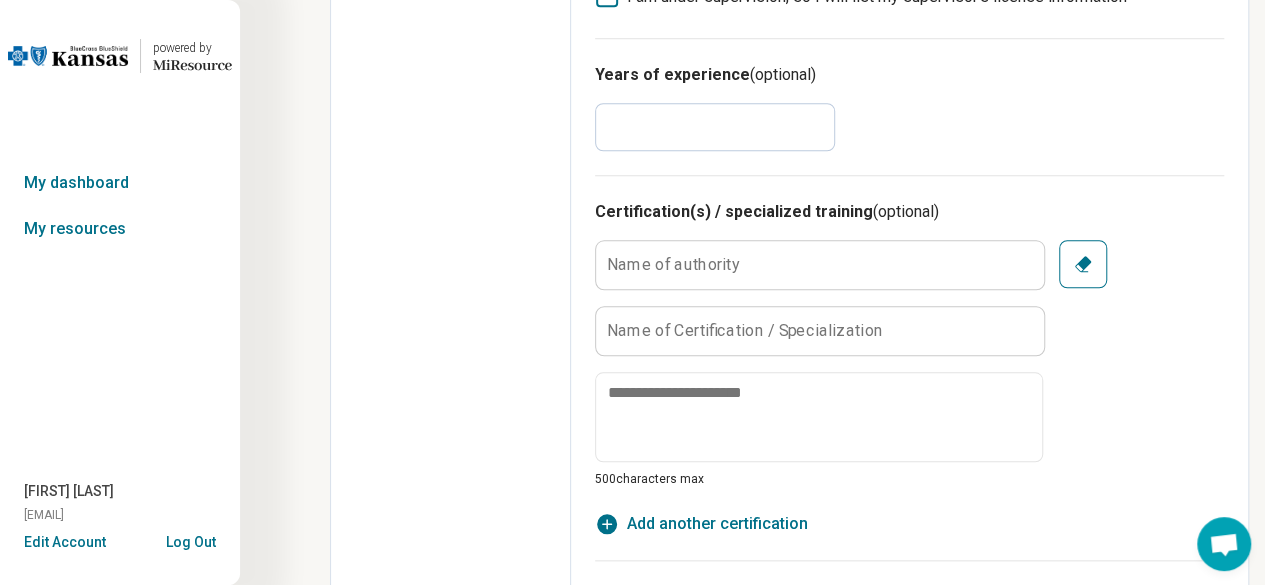 scroll, scrollTop: 789, scrollLeft: 0, axis: vertical 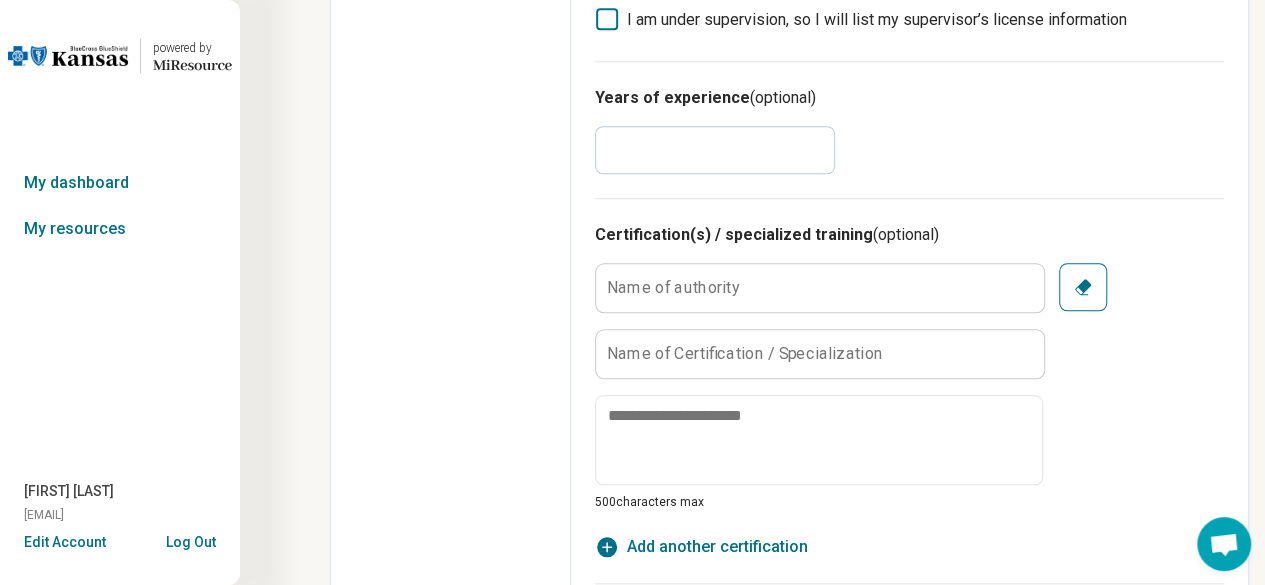 click on "**" at bounding box center (715, 150) 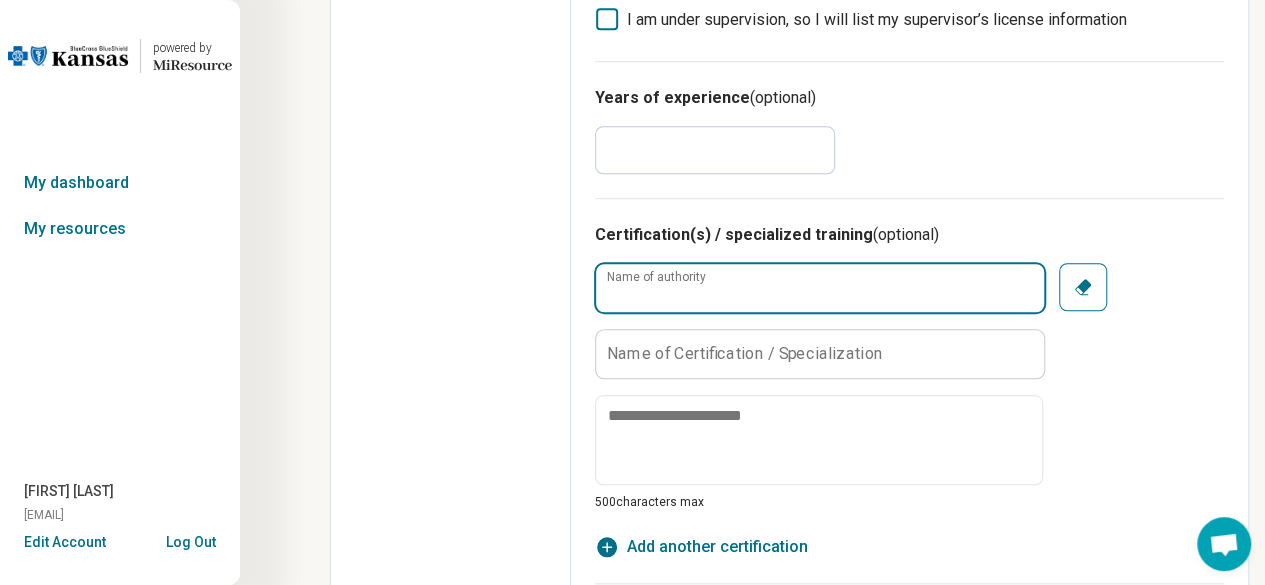 click on "Name of authority" at bounding box center (820, 288) 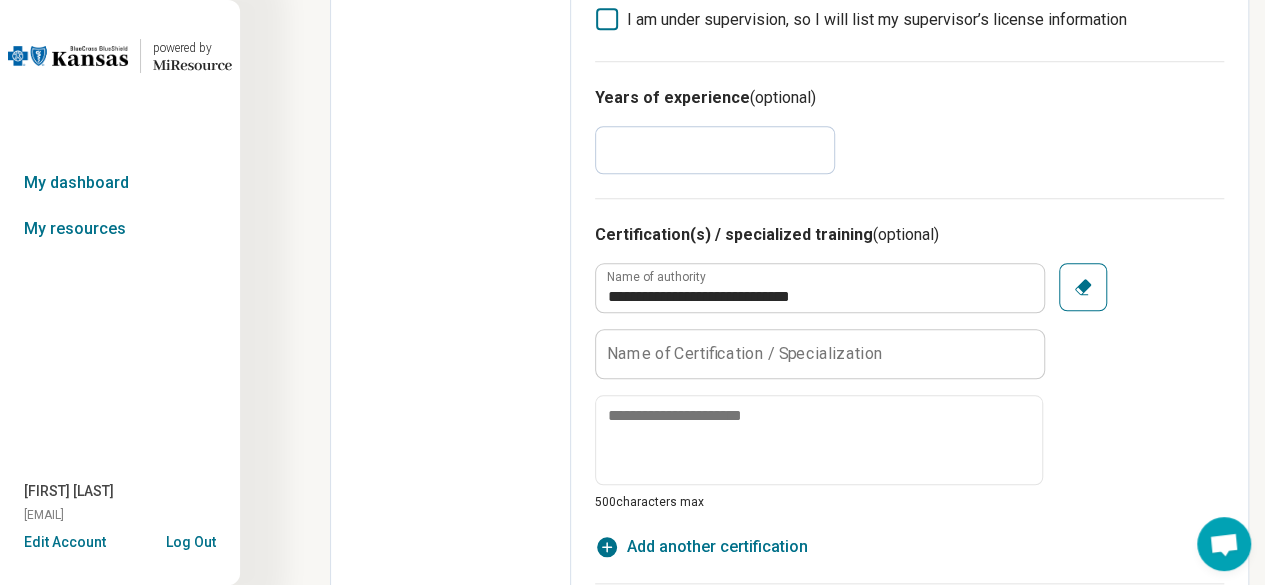 click on "Name of Certification / Specialization" at bounding box center (745, 353) 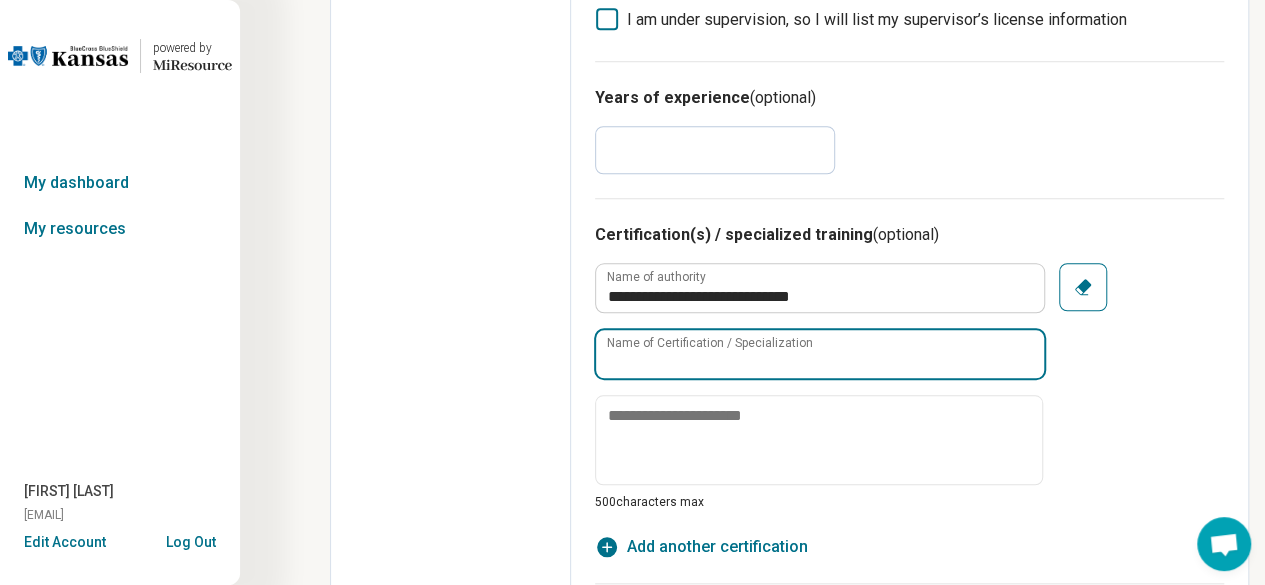 click on "Name of Certification / Specialization" at bounding box center [820, 354] 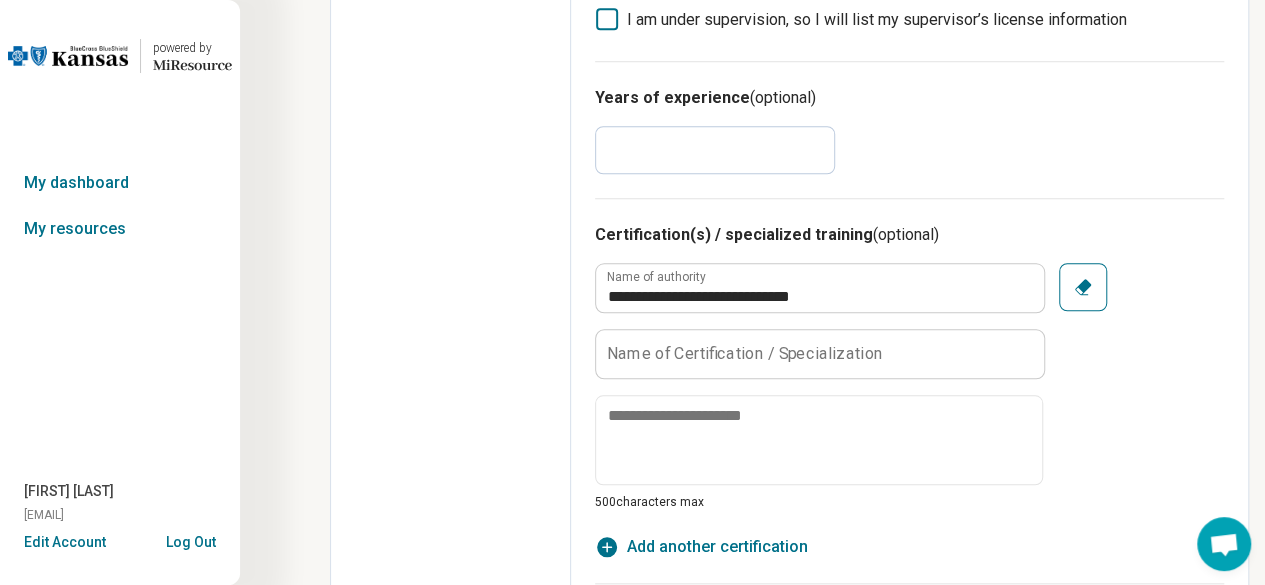 click on "Name of Certification / Specialization" at bounding box center (745, 353) 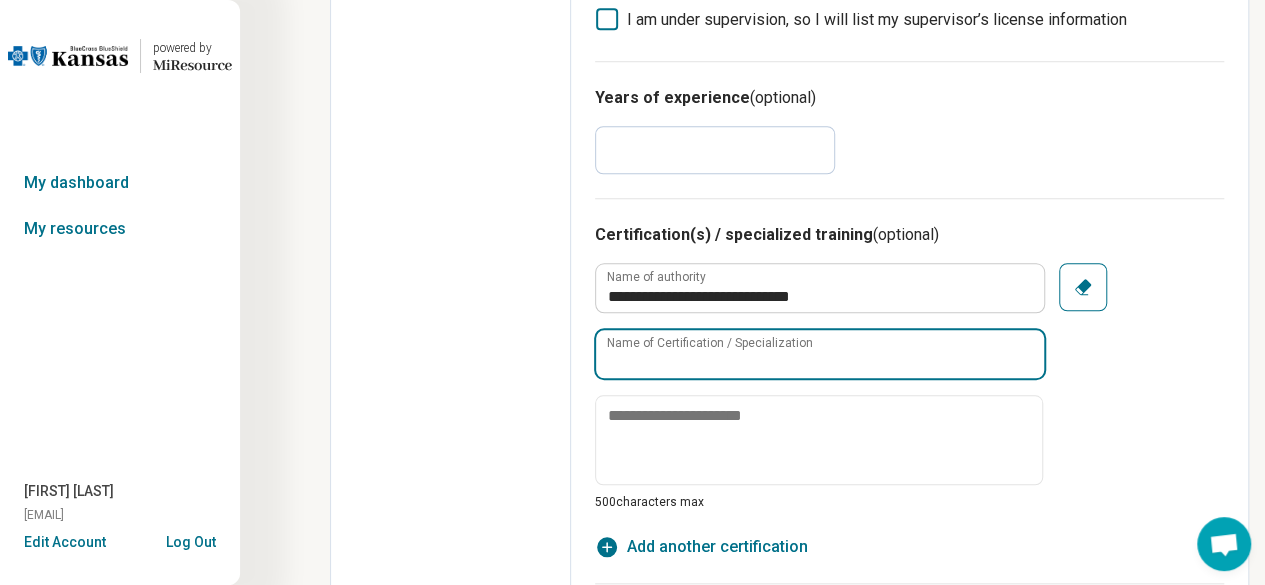 click on "Name of Certification / Specialization" at bounding box center (820, 354) 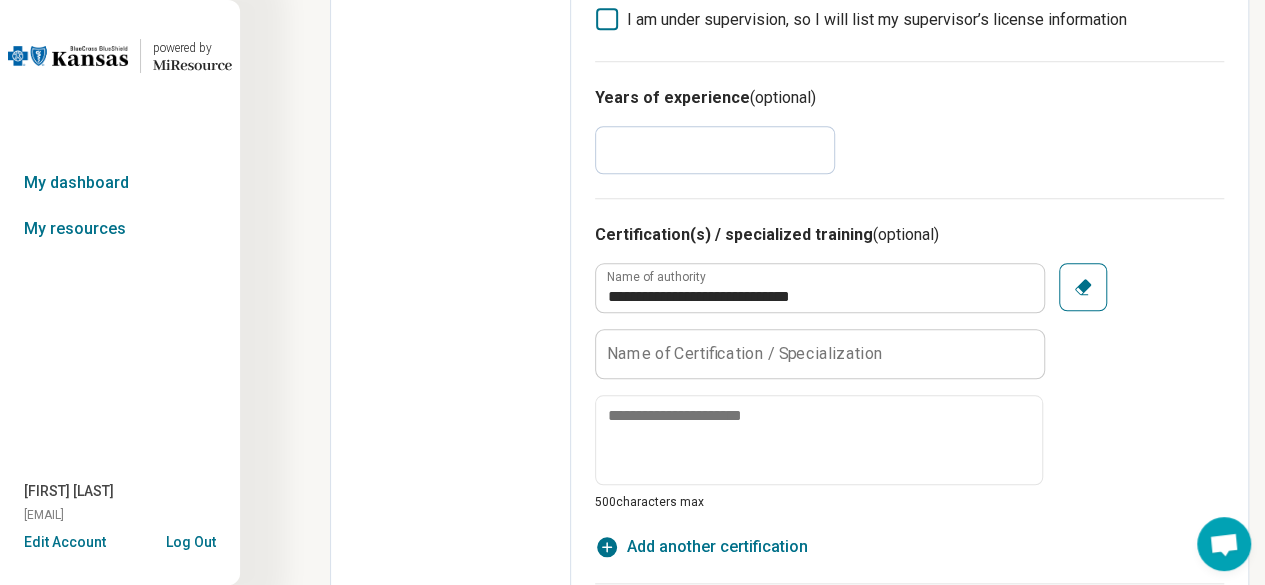click on "Name of Certification / Specialization" at bounding box center (745, 353) 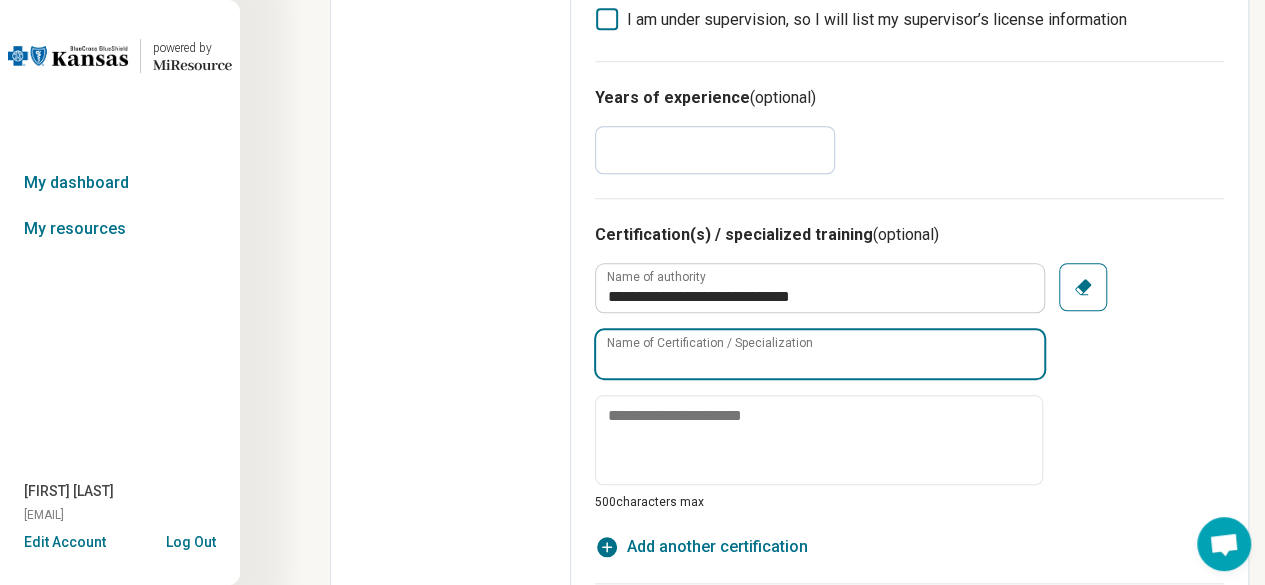 click on "Name of Certification / Specialization" at bounding box center (820, 354) 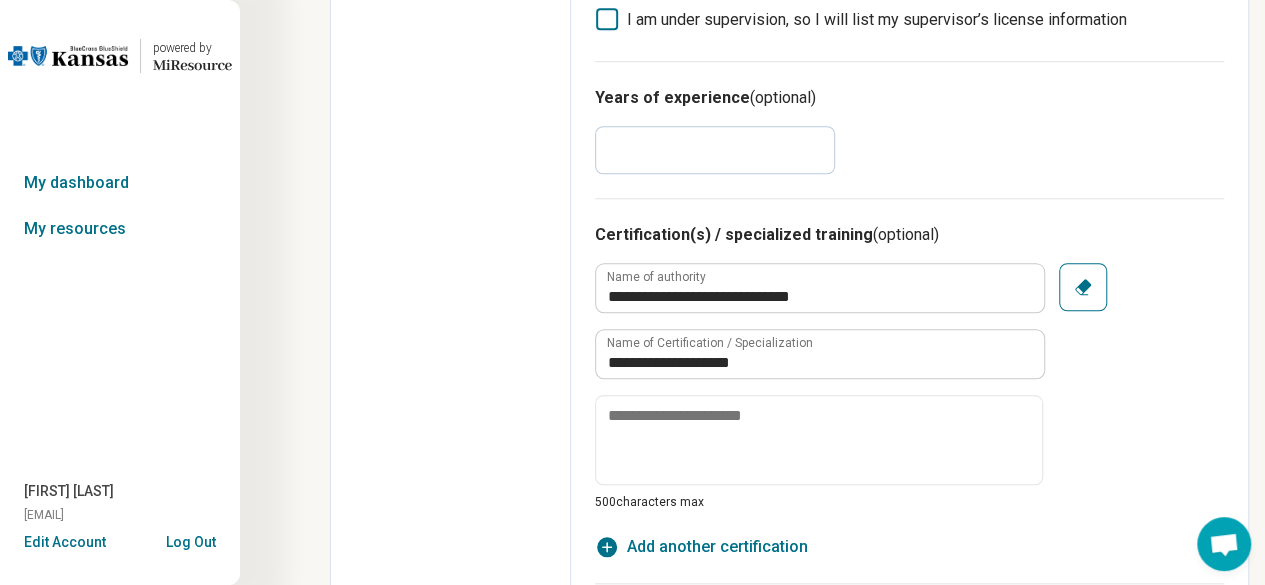 click on "**********" at bounding box center [909, 387] 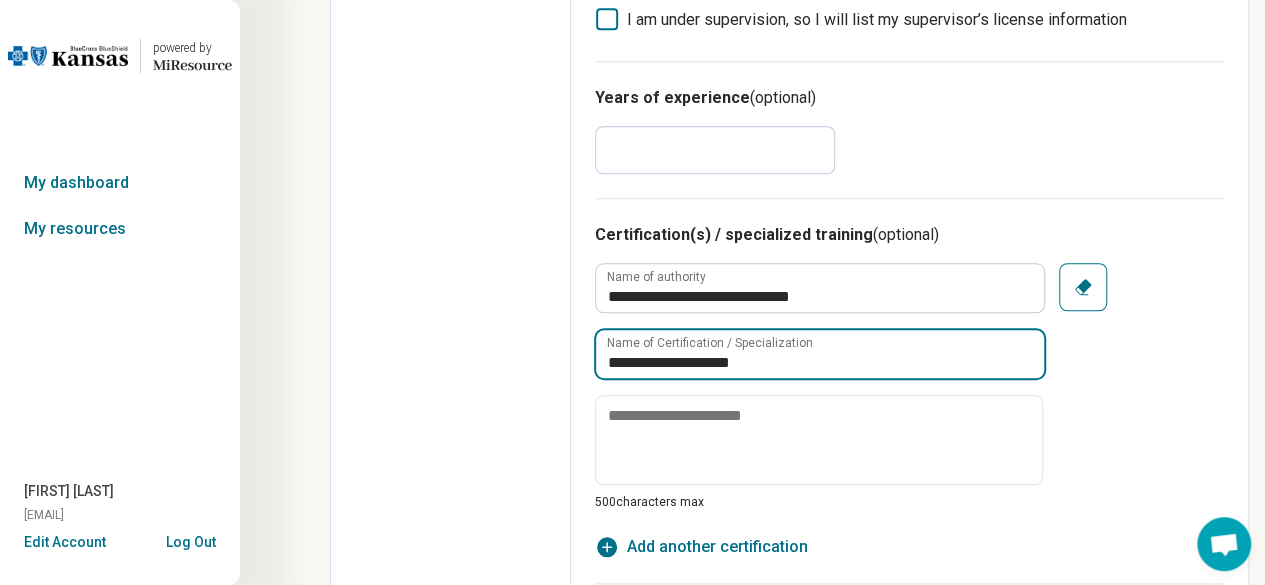 click on "**********" at bounding box center [820, 354] 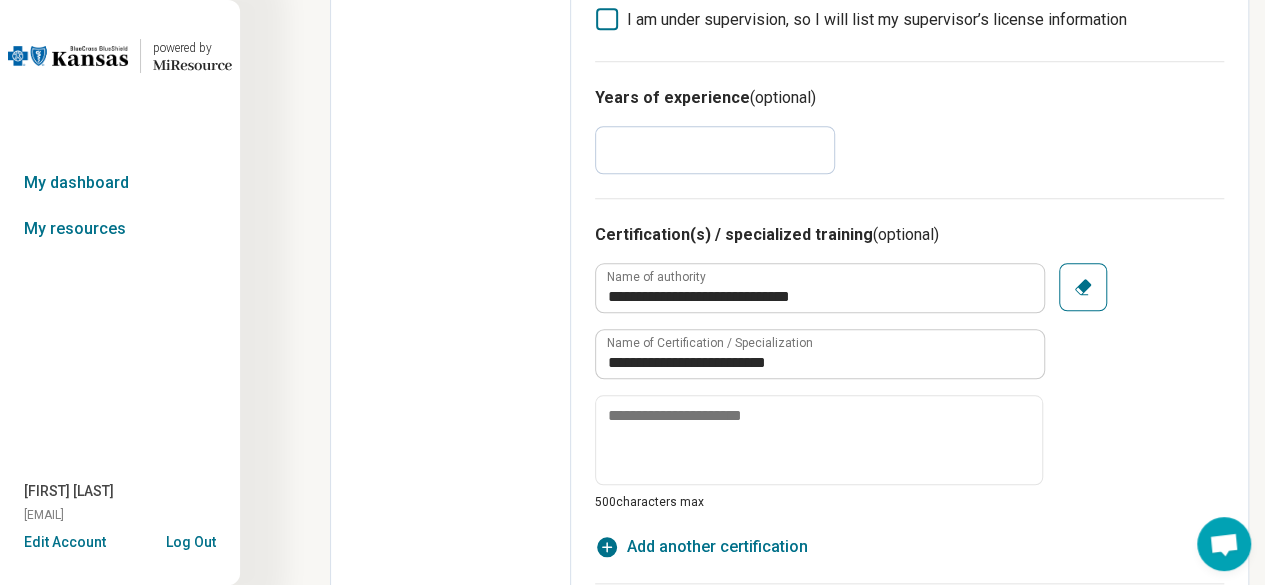 drag, startPoint x: 1246, startPoint y: 483, endPoint x: 1276, endPoint y: 257, distance: 227.98245 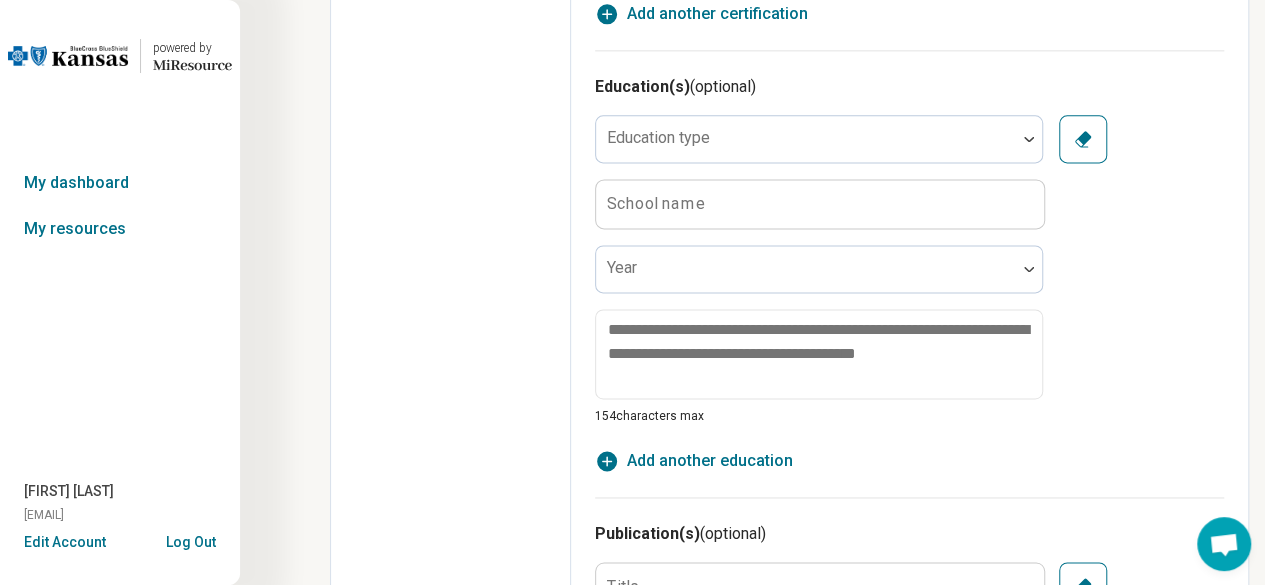 scroll, scrollTop: 1275, scrollLeft: 0, axis: vertical 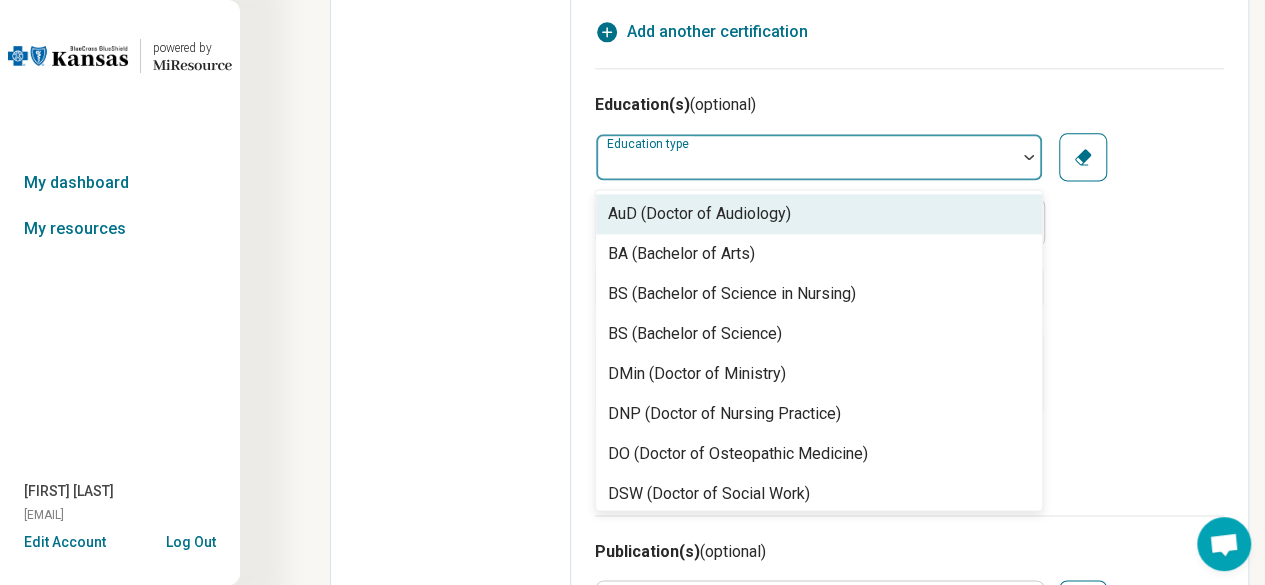 click at bounding box center (806, 165) 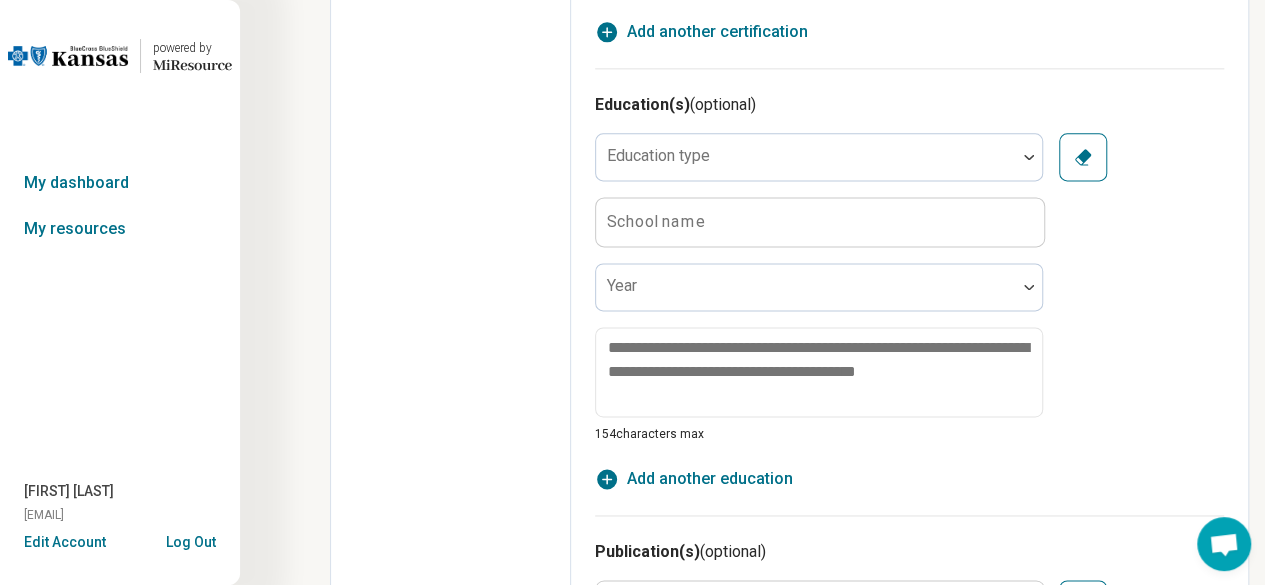click on "Edit profile General Specialty Credentials Location Payment Schedule Profile completion:  60 % Profile Updated" at bounding box center (451, -29) 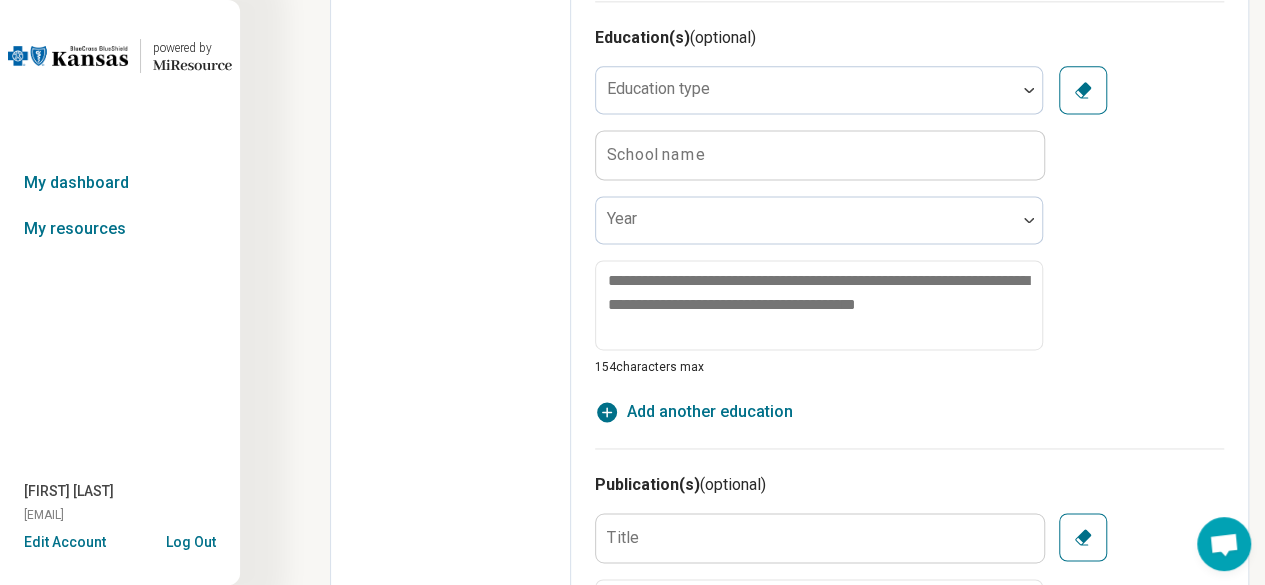 scroll, scrollTop: 1345, scrollLeft: 0, axis: vertical 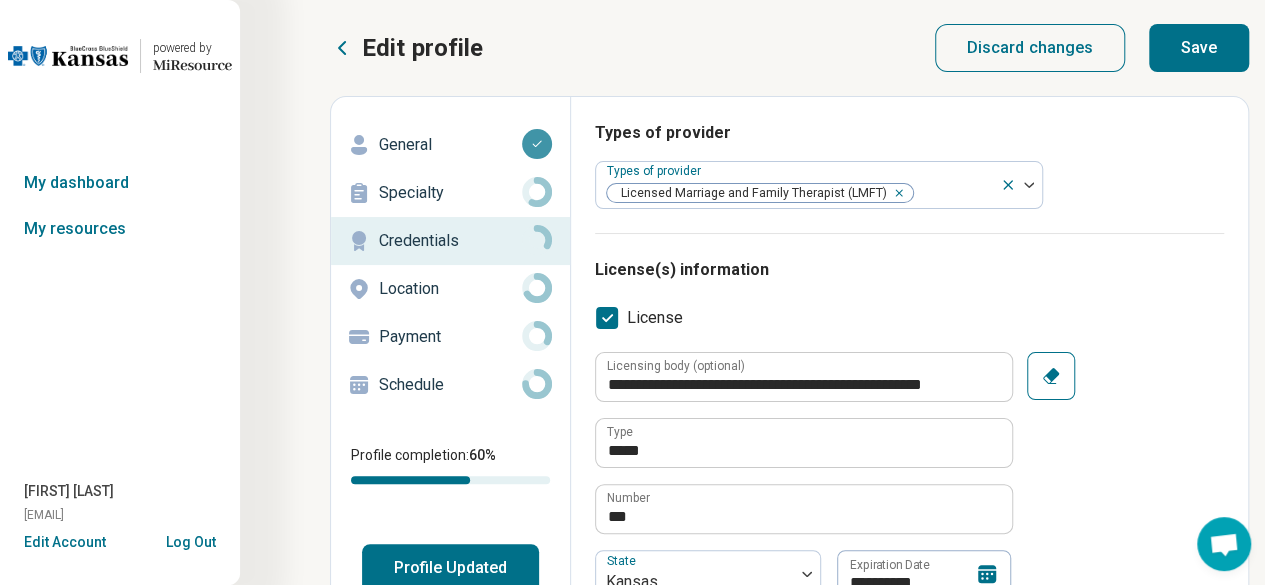 click on "Save" at bounding box center [1199, 48] 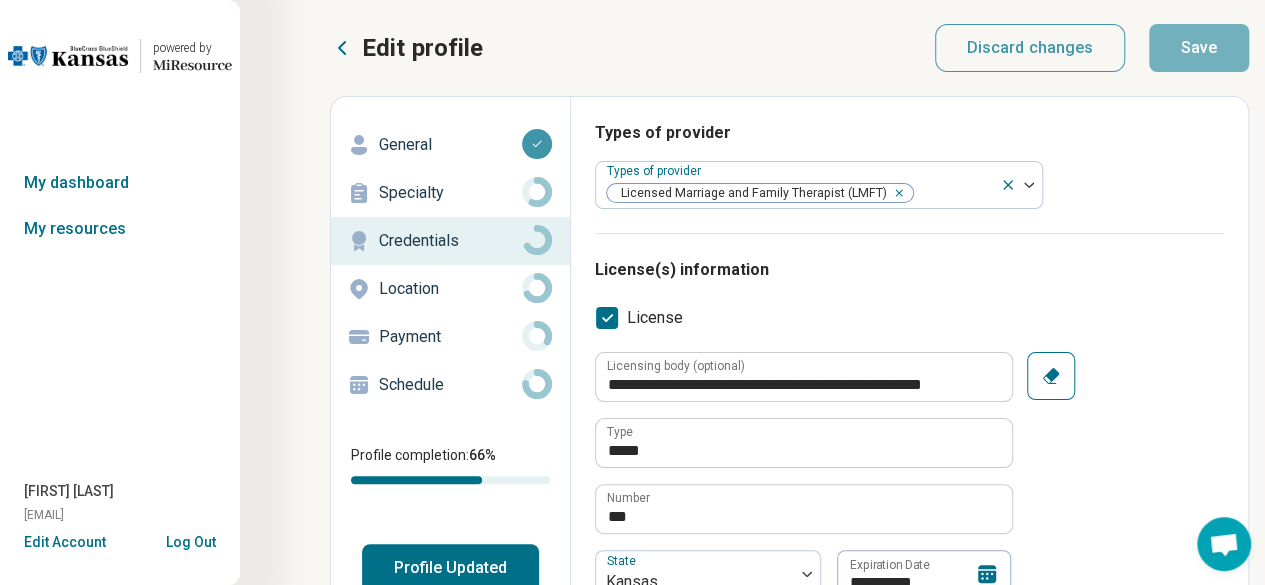 click on "Location" at bounding box center [450, 289] 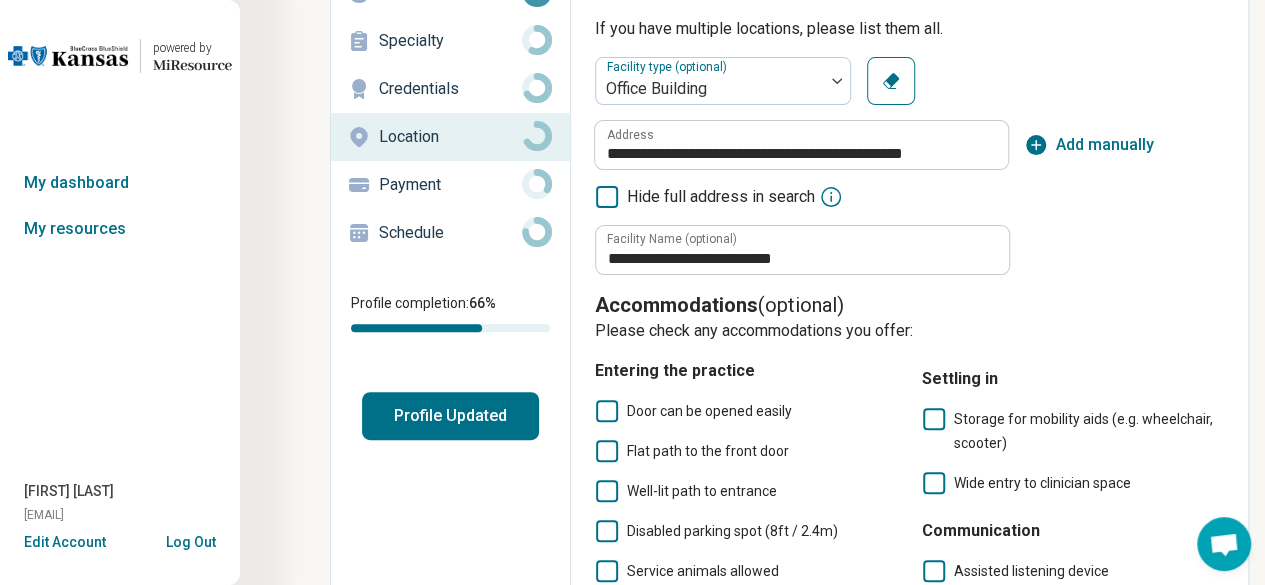 scroll, scrollTop: 138, scrollLeft: 0, axis: vertical 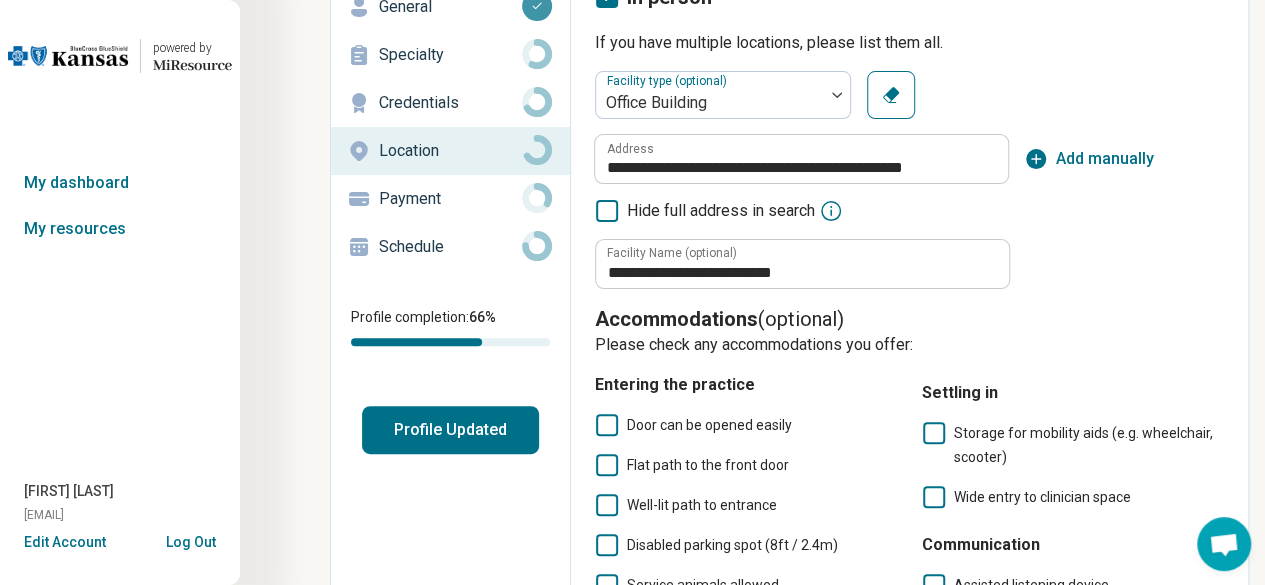 click 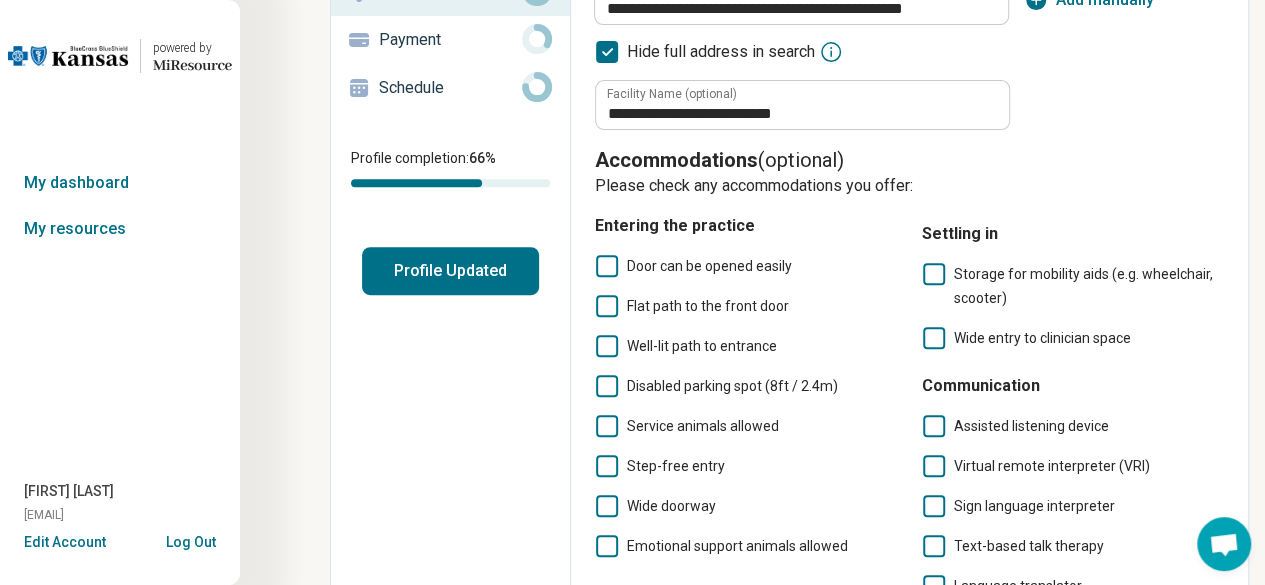 scroll, scrollTop: 299, scrollLeft: 0, axis: vertical 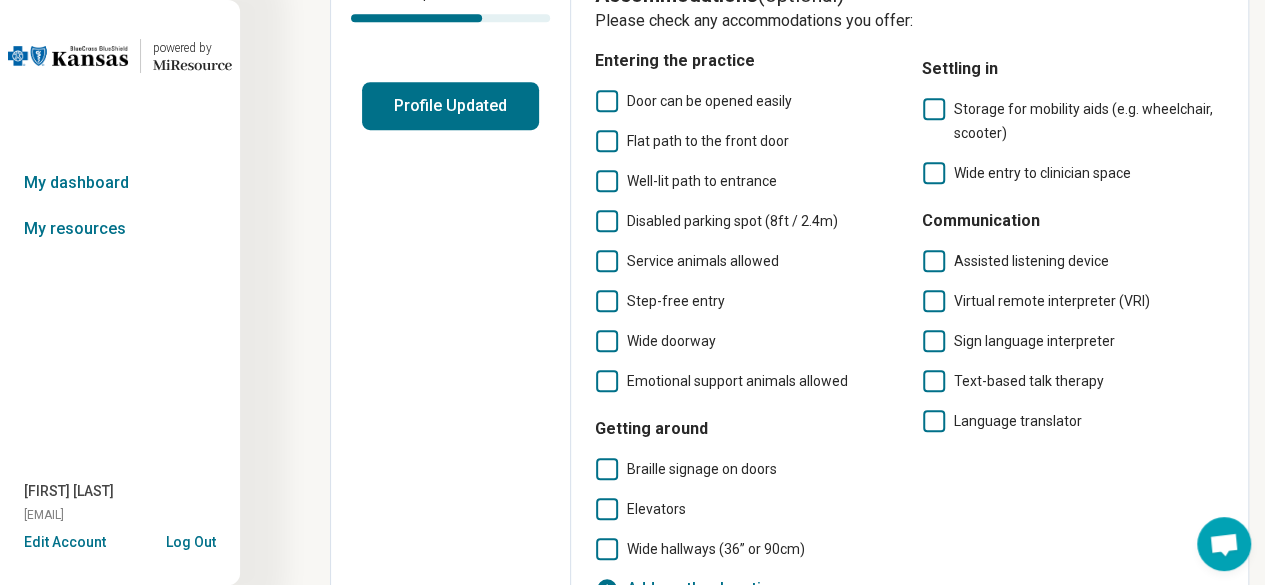 click on "**********" at bounding box center (632, 170) 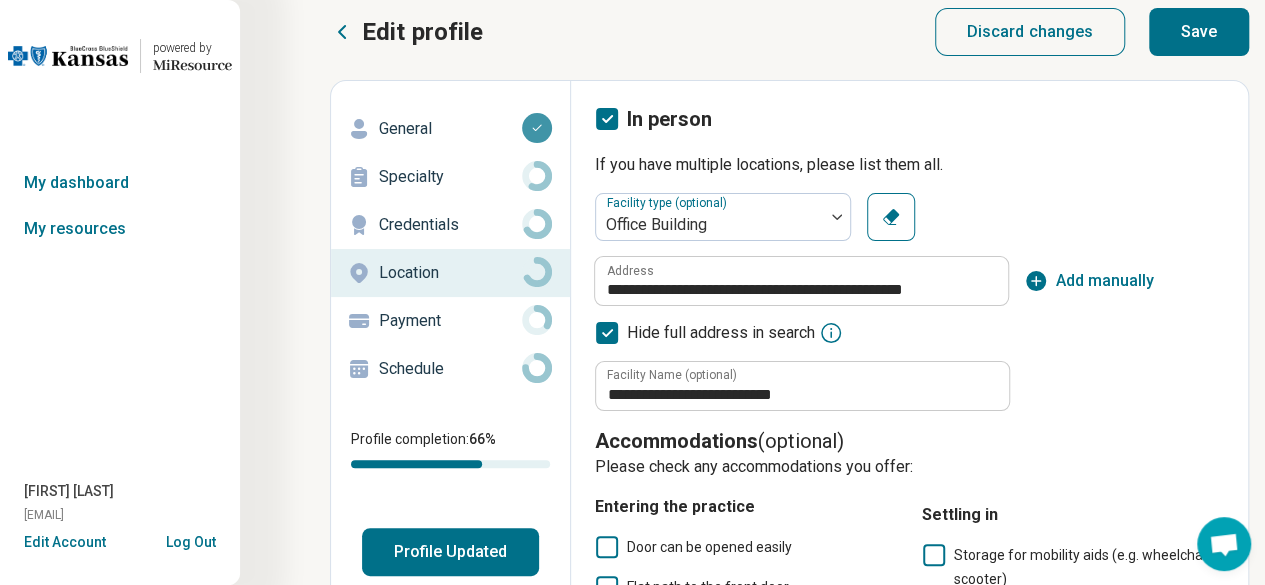 scroll, scrollTop: 0, scrollLeft: 0, axis: both 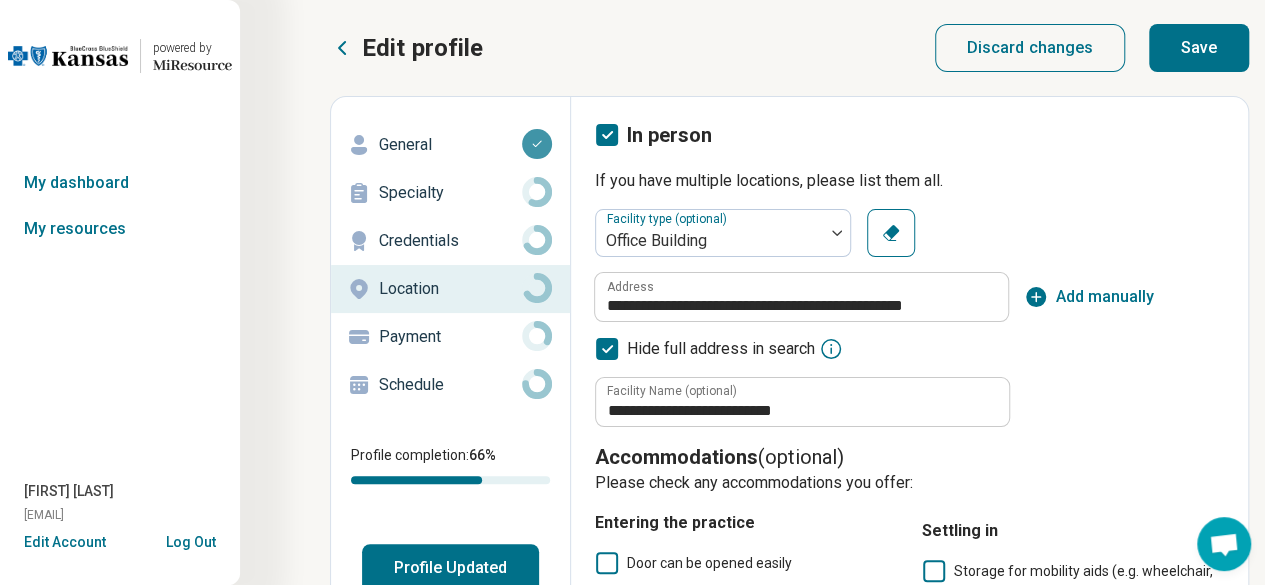 click on "Save" at bounding box center [1199, 48] 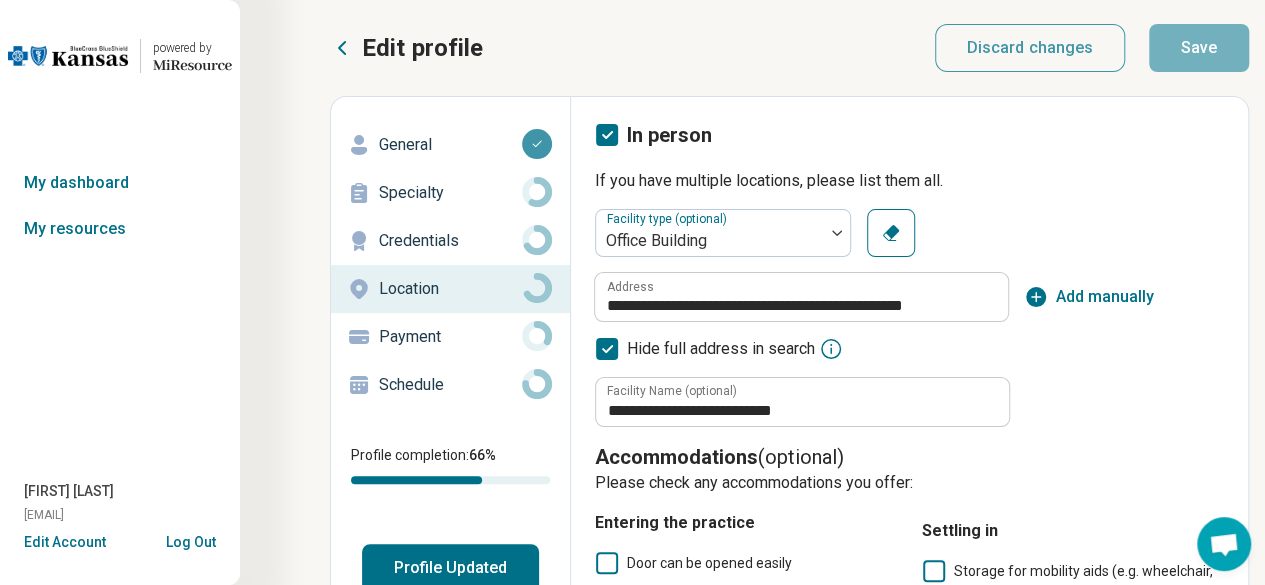 click on "Payment" at bounding box center (450, 337) 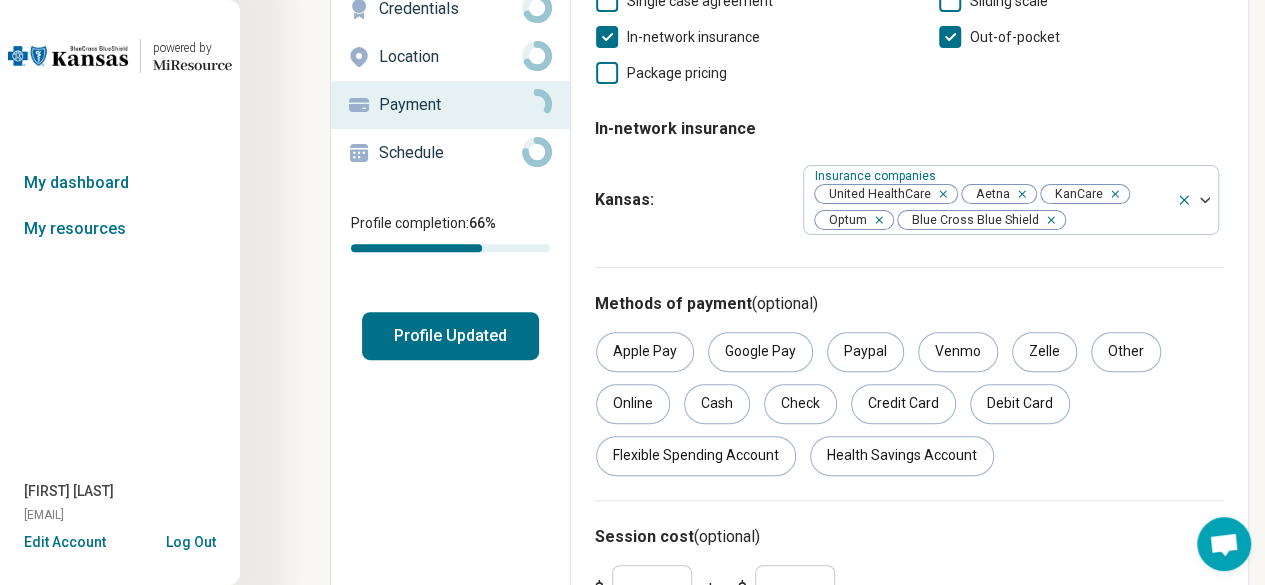 scroll, scrollTop: 230, scrollLeft: 0, axis: vertical 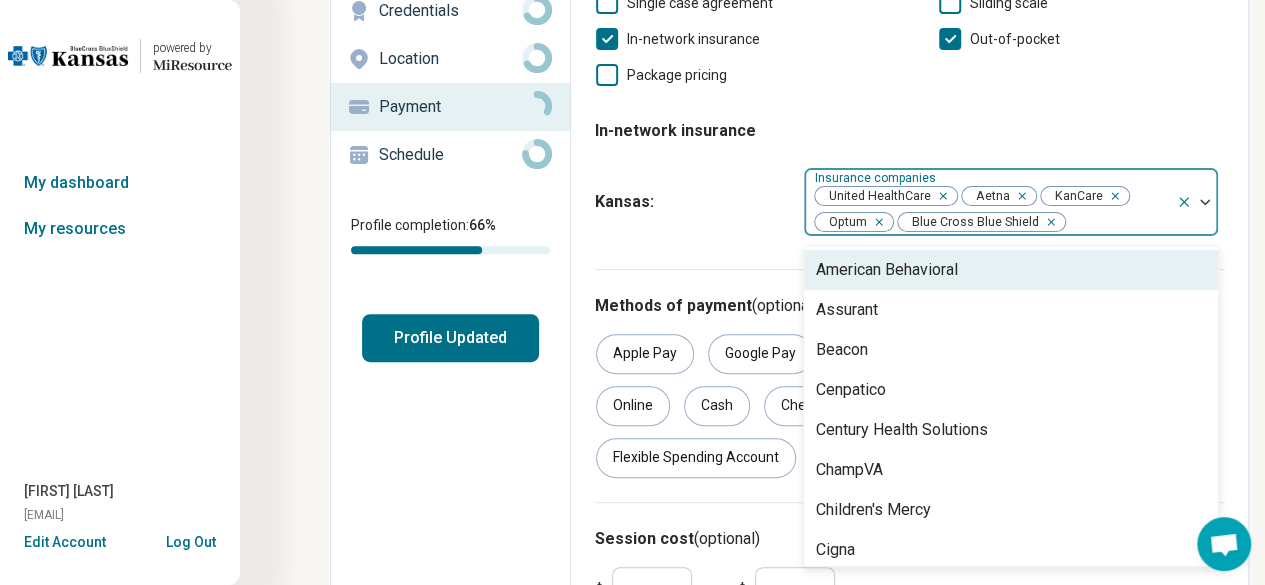 click at bounding box center (1117, 222) 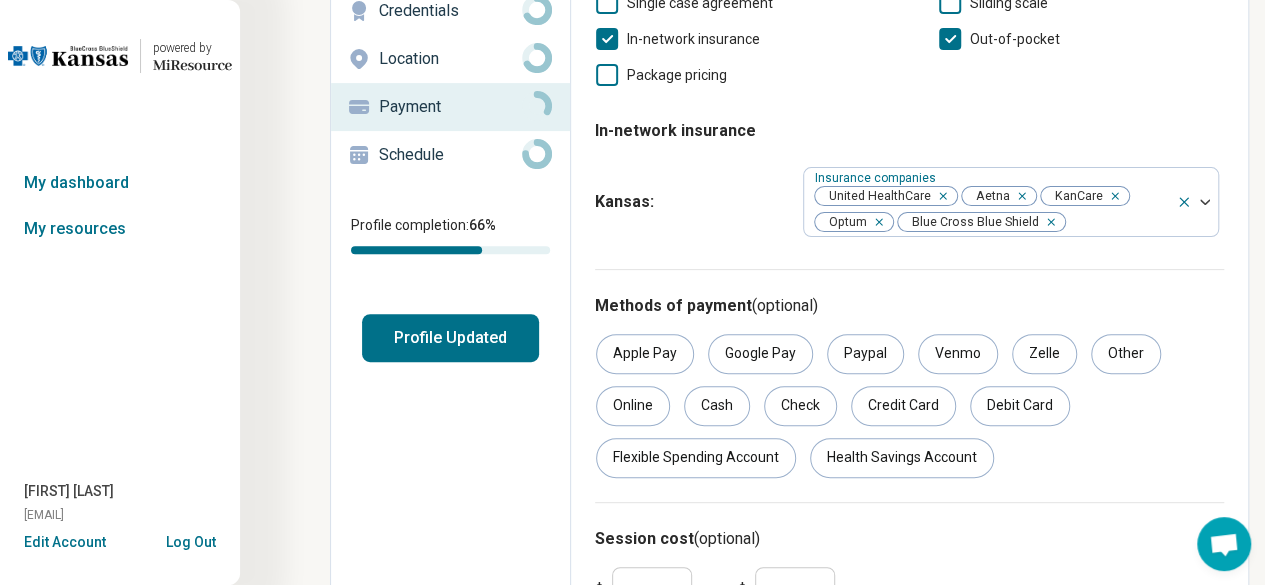 scroll, scrollTop: 331, scrollLeft: 0, axis: vertical 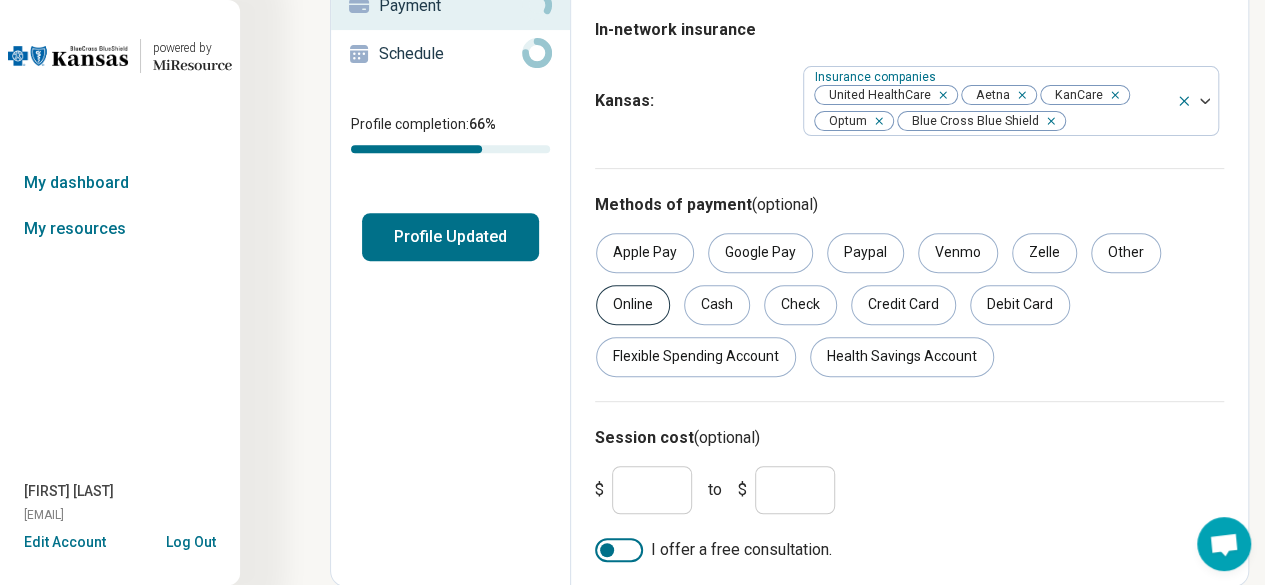 click on "Online" at bounding box center [633, 305] 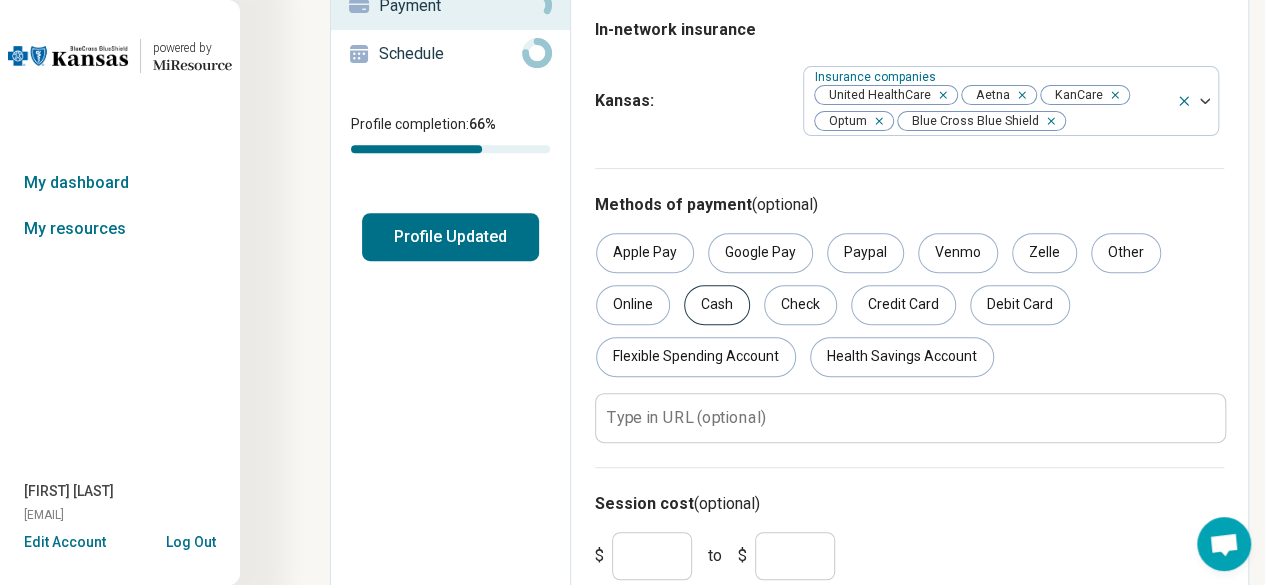 click on "Cash" at bounding box center [717, 305] 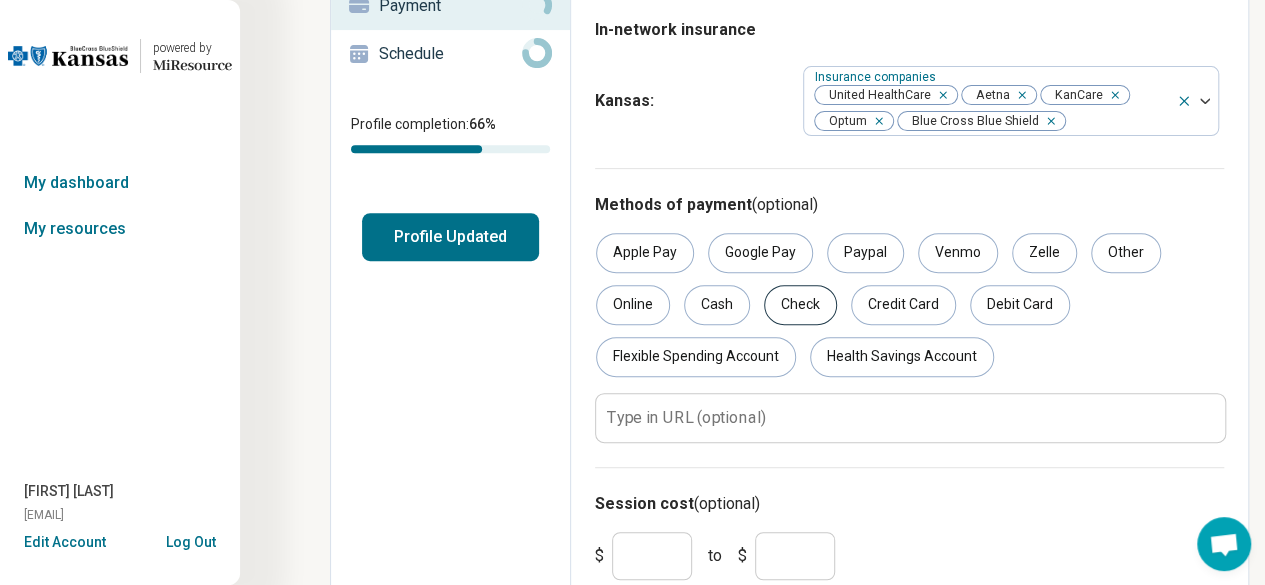 click on "Check" at bounding box center [800, 305] 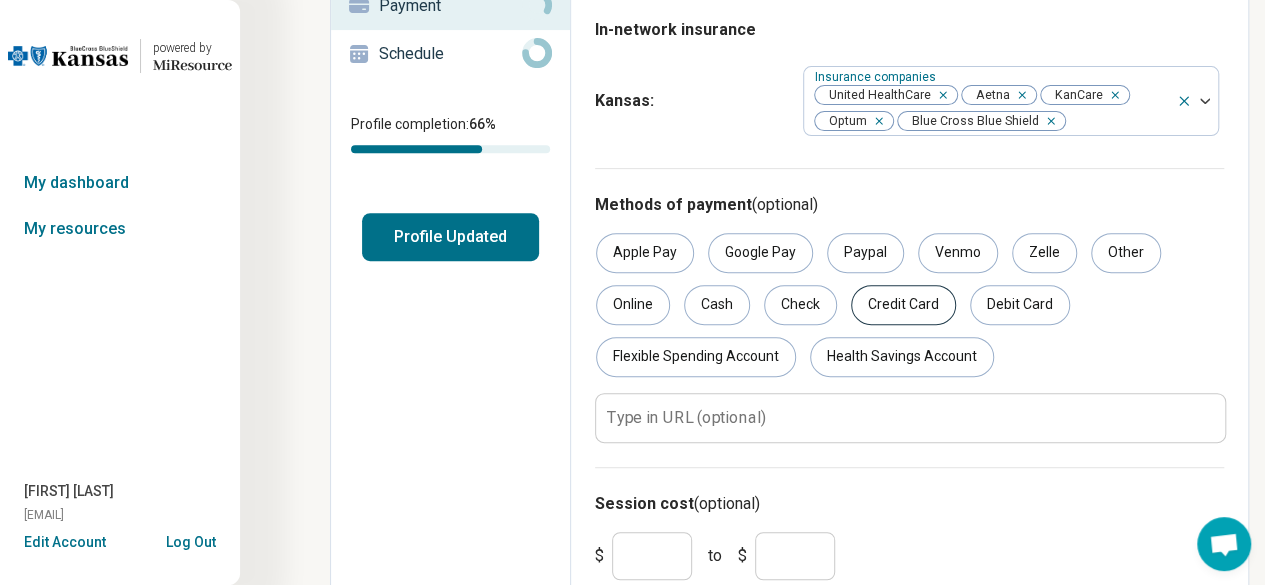 click on "Credit Card" at bounding box center [903, 305] 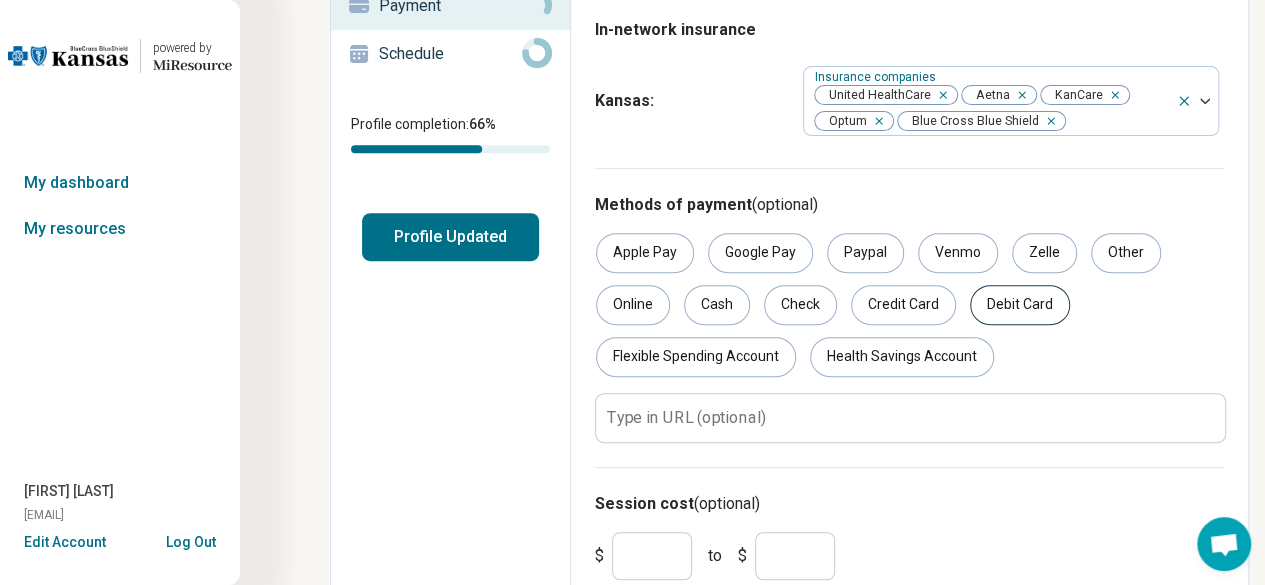 click on "Debit Card" at bounding box center [1020, 305] 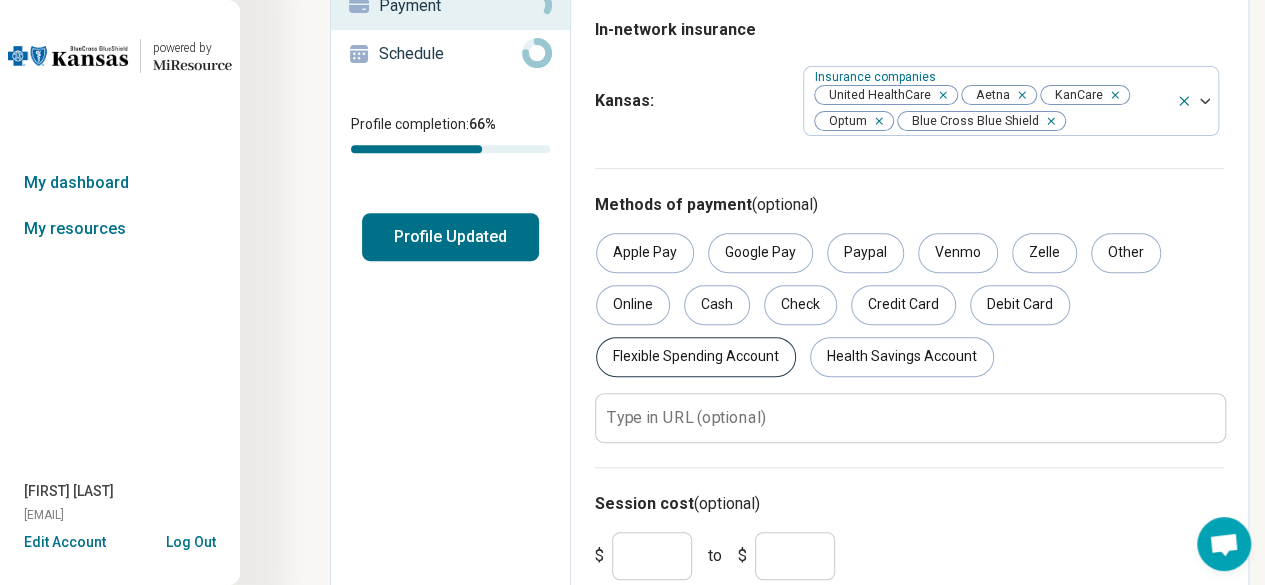 click on "Flexible Spending Account" at bounding box center (696, 357) 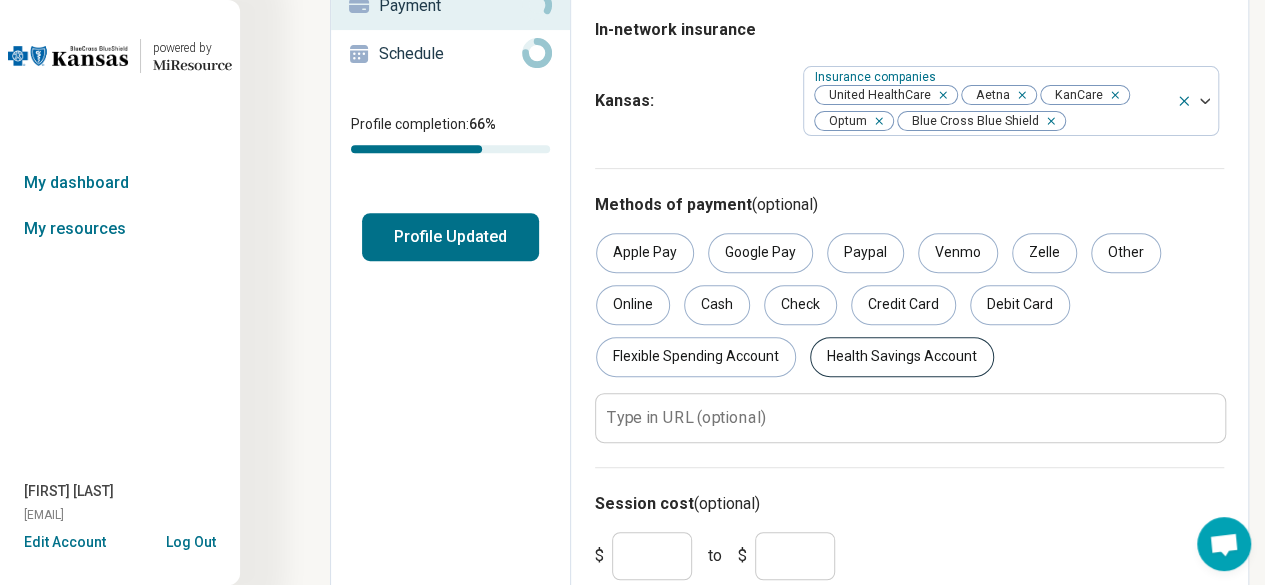 click on "Health Savings Account" at bounding box center [902, 357] 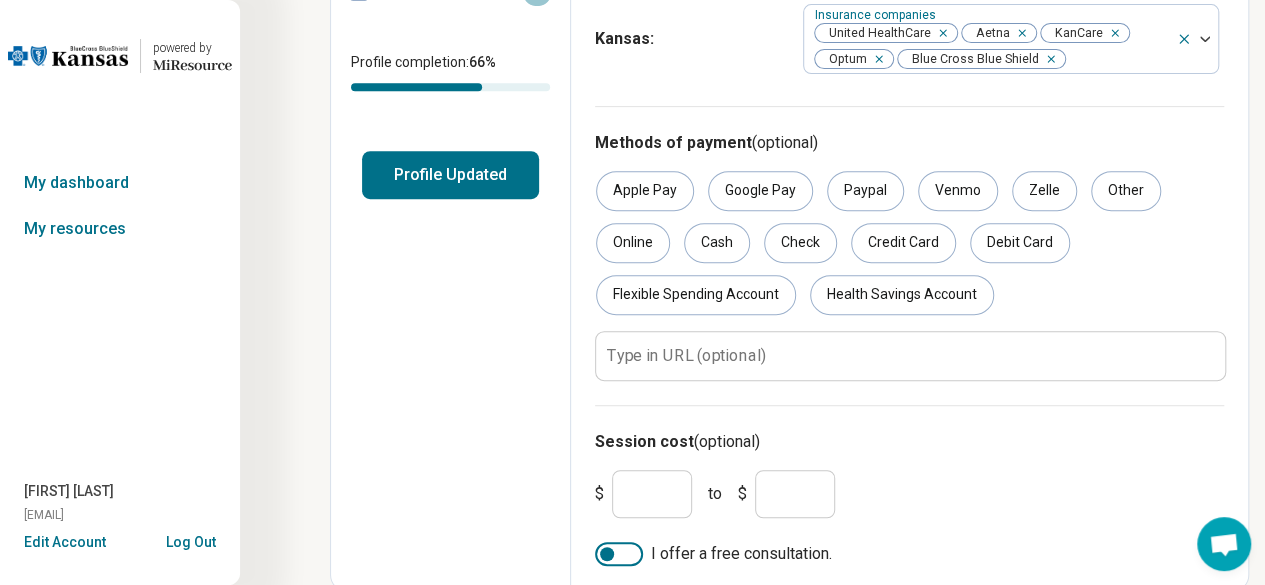 click on "*" at bounding box center (652, 494) 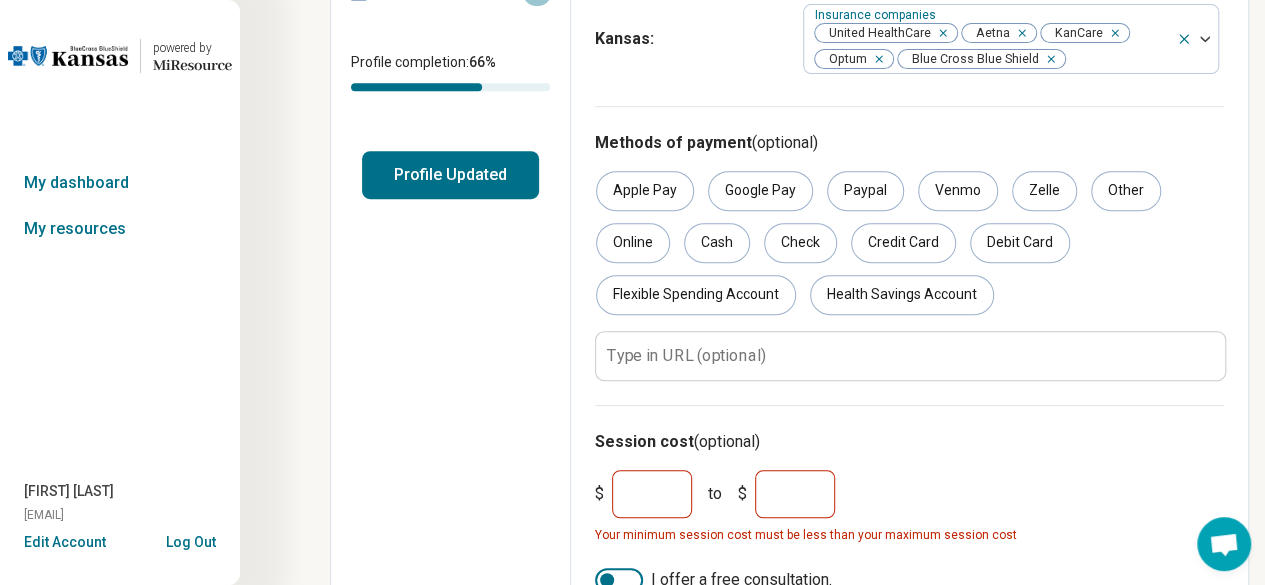 click on "*" at bounding box center (795, 494) 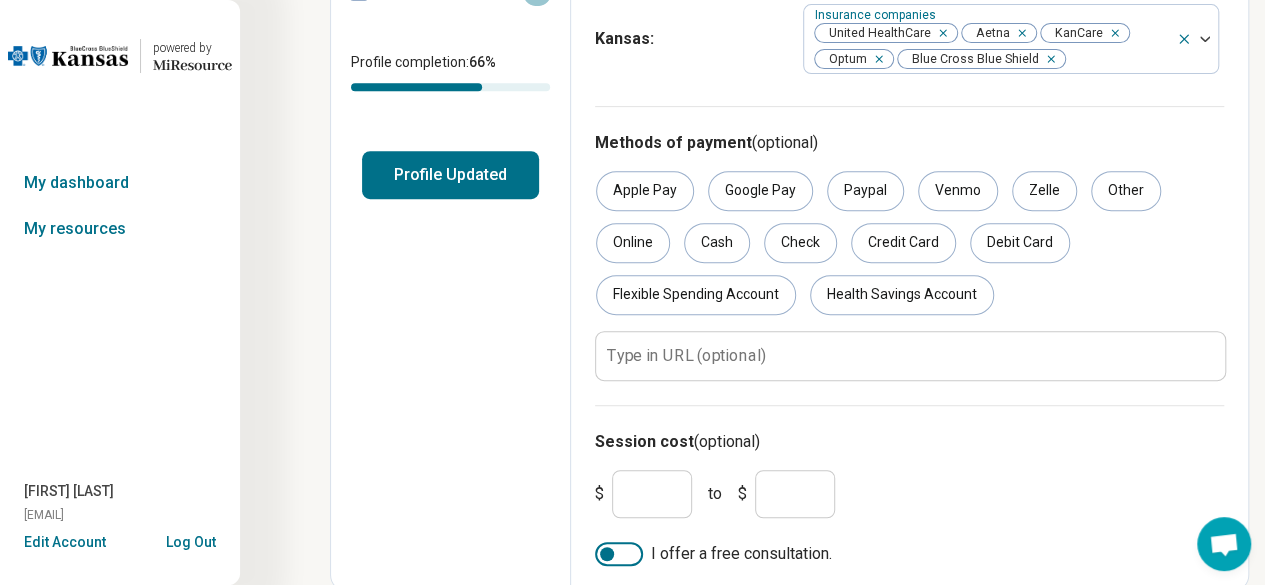 click on "$ *** to $ ***" at bounding box center [909, 494] 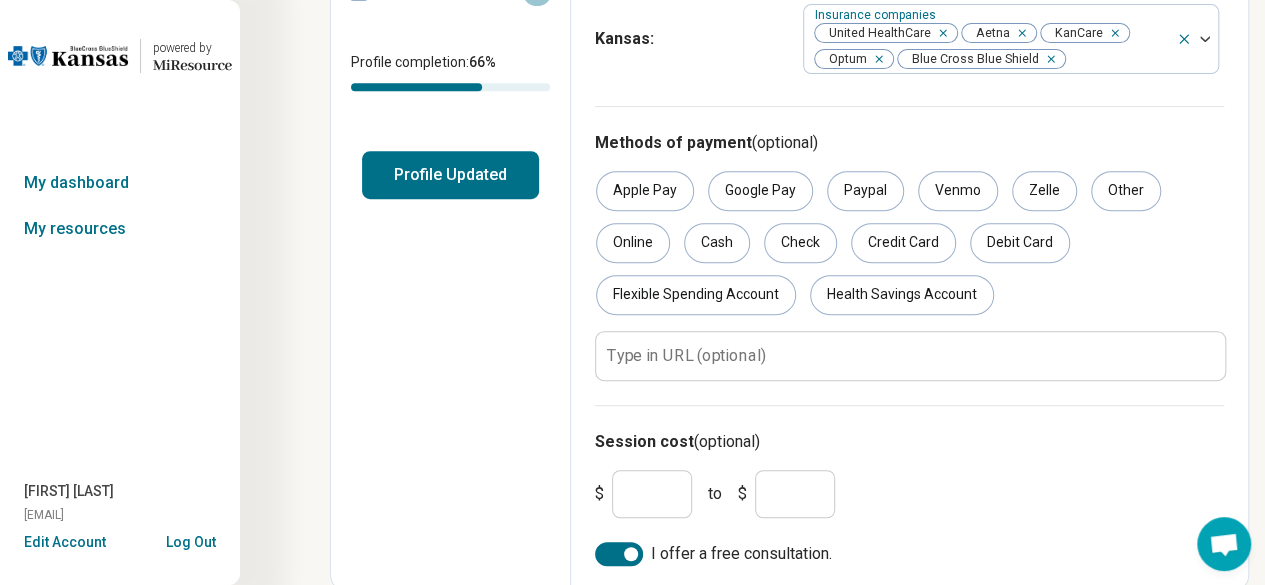 scroll, scrollTop: 10, scrollLeft: 0, axis: vertical 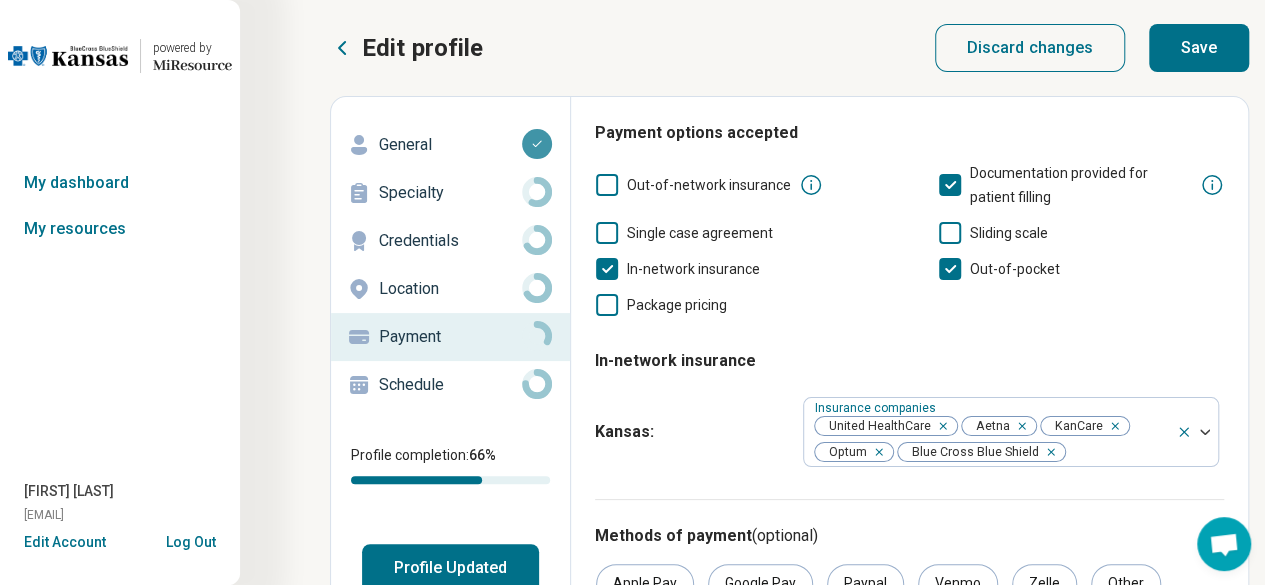 click on "Save" at bounding box center [1199, 48] 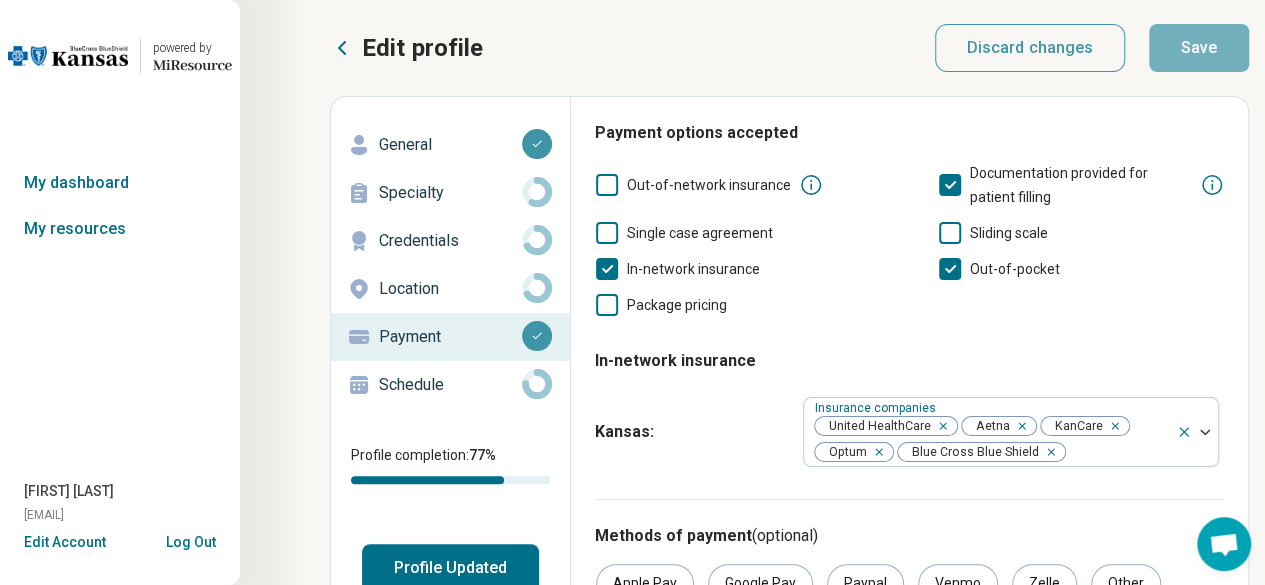 click on "Schedule" at bounding box center (450, 385) 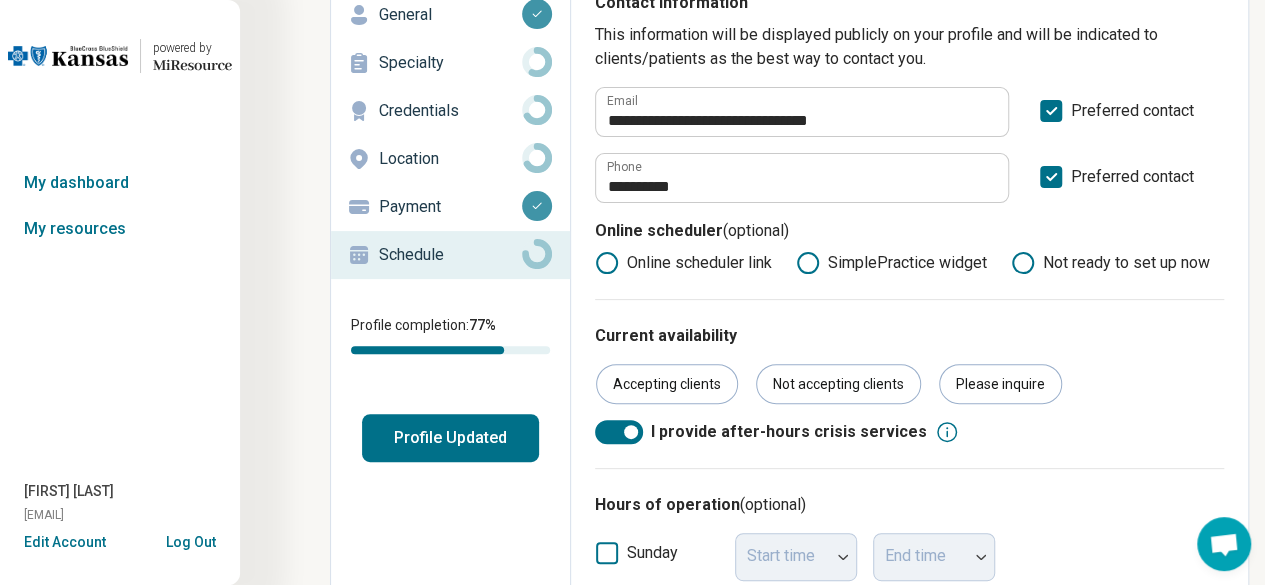 scroll, scrollTop: 133, scrollLeft: 0, axis: vertical 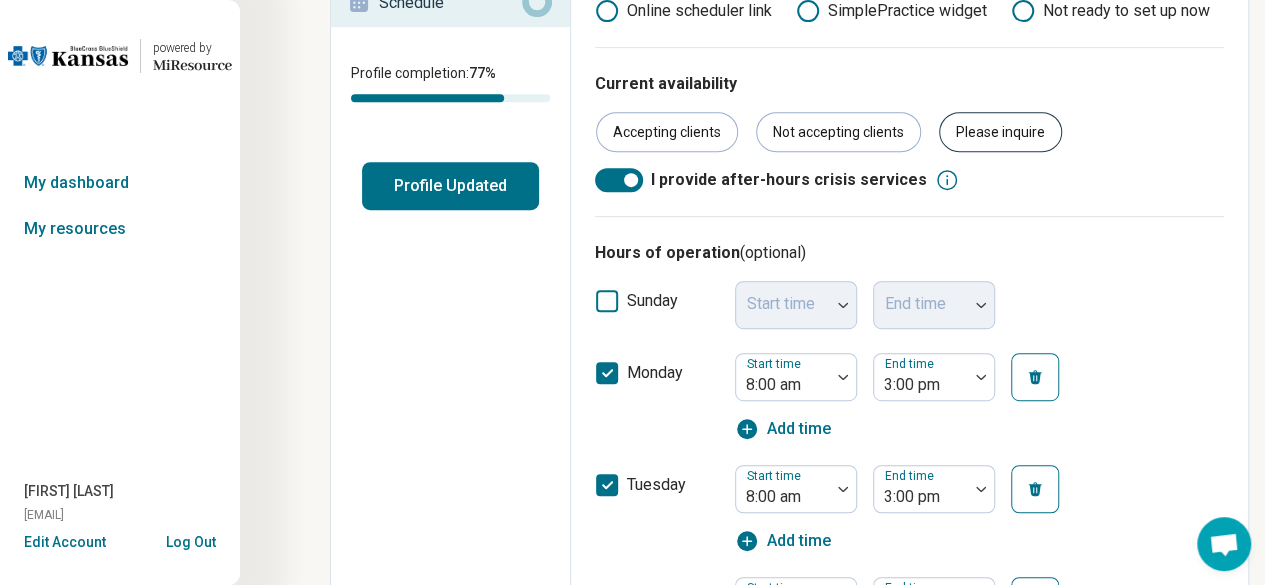 click on "Please inquire" at bounding box center (1000, 132) 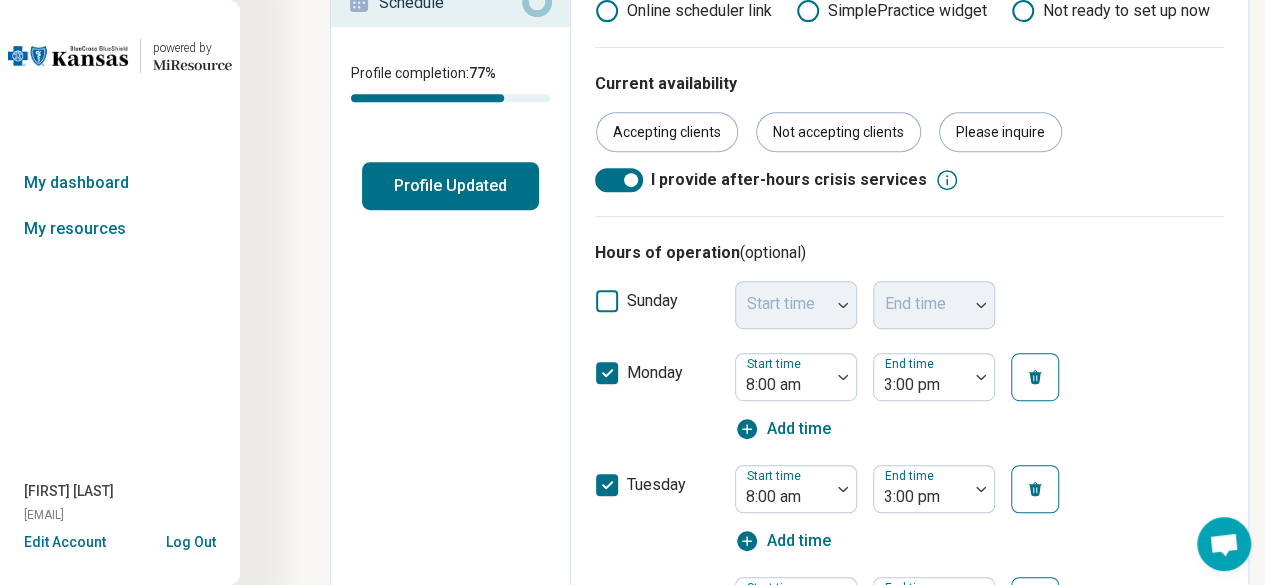 click on "I provide after-hours crisis services" at bounding box center [909, 180] 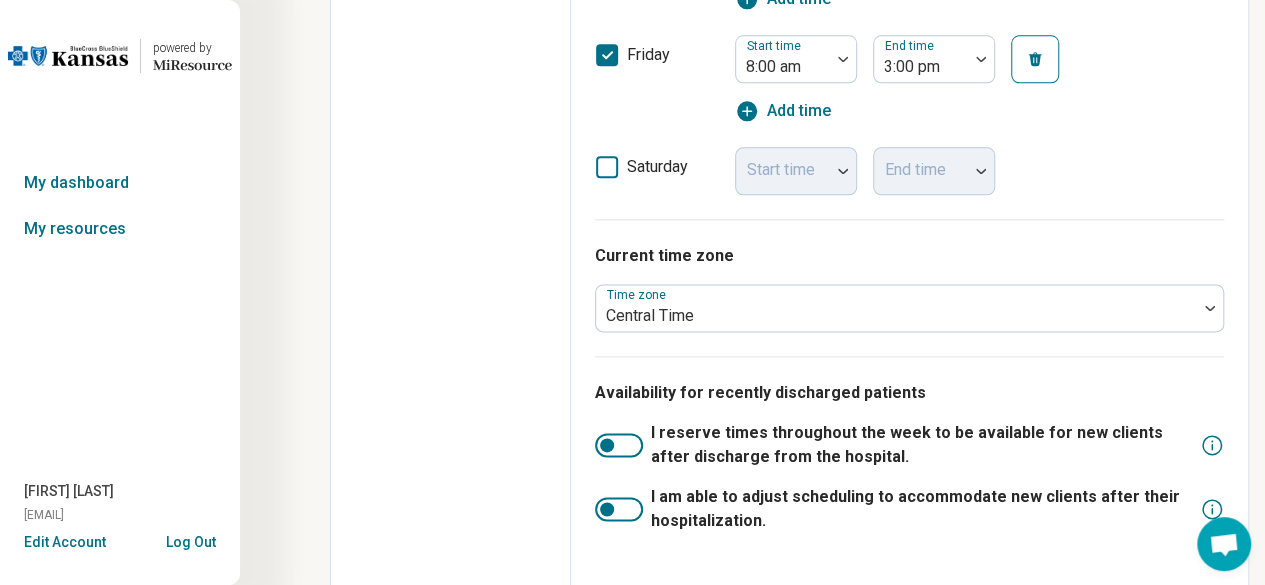 scroll, scrollTop: 1198, scrollLeft: 0, axis: vertical 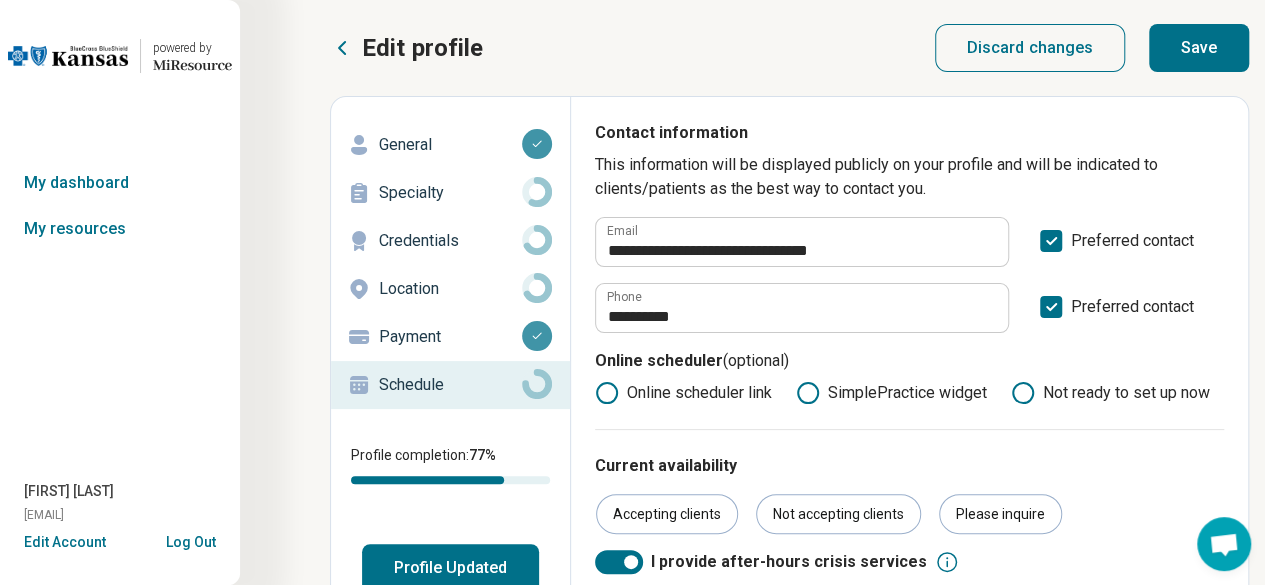 click on "Save" at bounding box center (1199, 48) 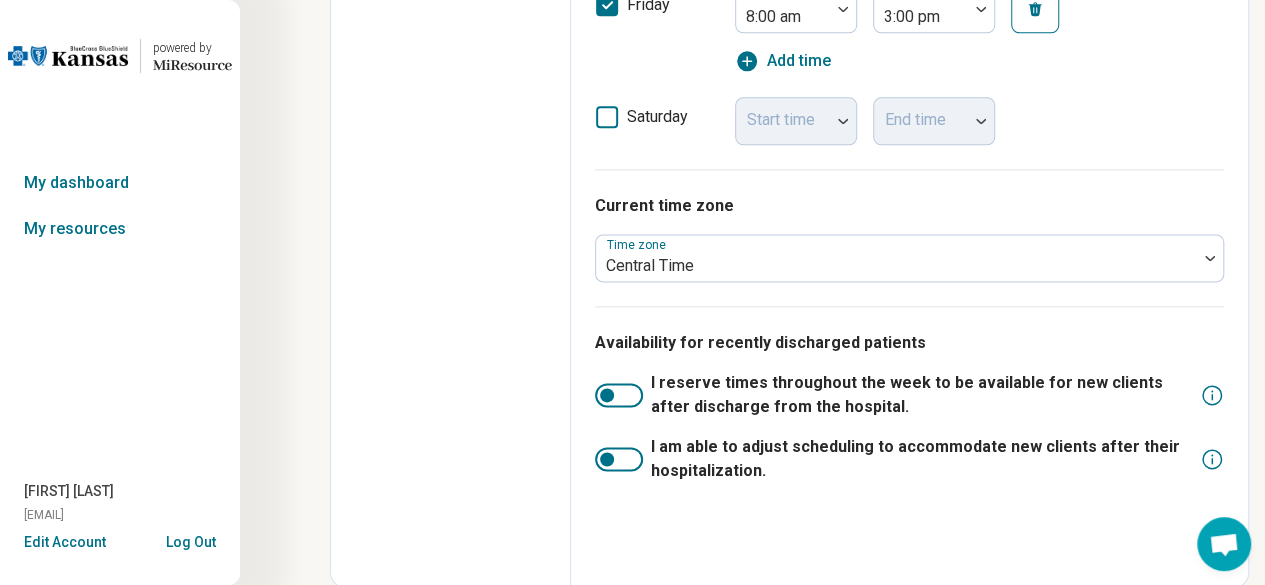 scroll, scrollTop: 0, scrollLeft: 0, axis: both 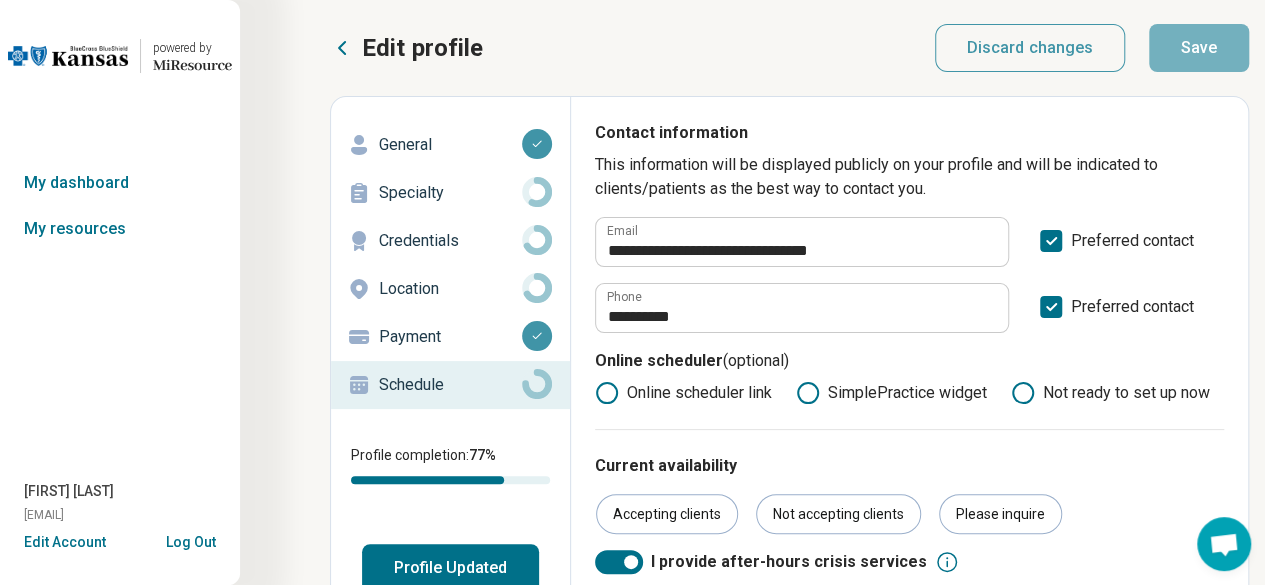 click on "Profile Updated" at bounding box center [450, 568] 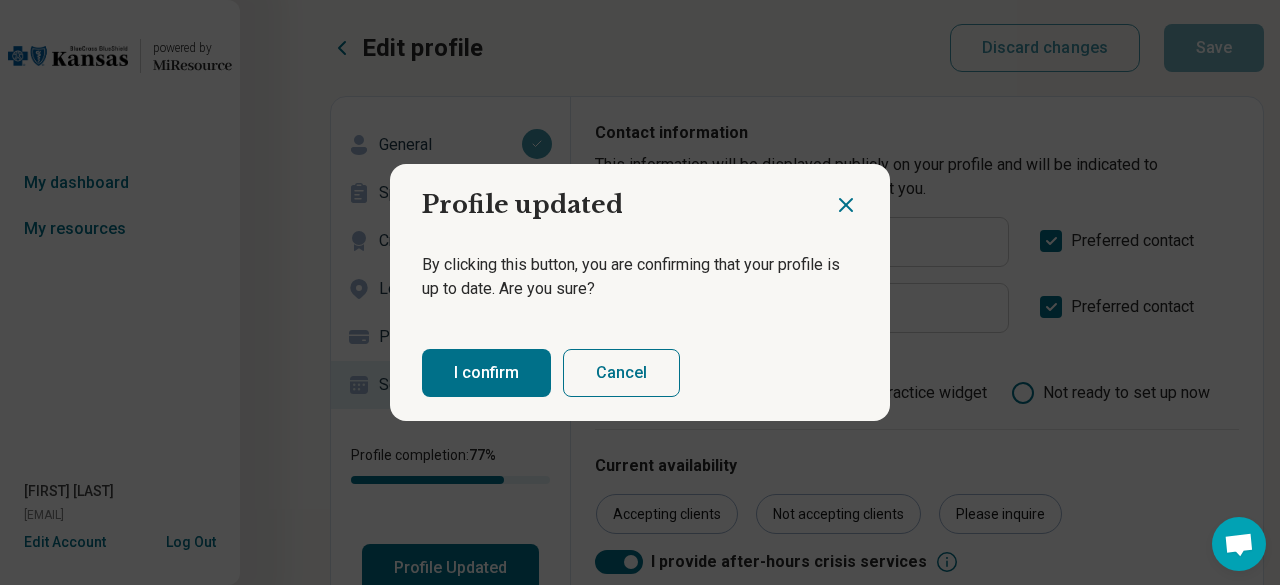click on "I confirm" at bounding box center (486, 373) 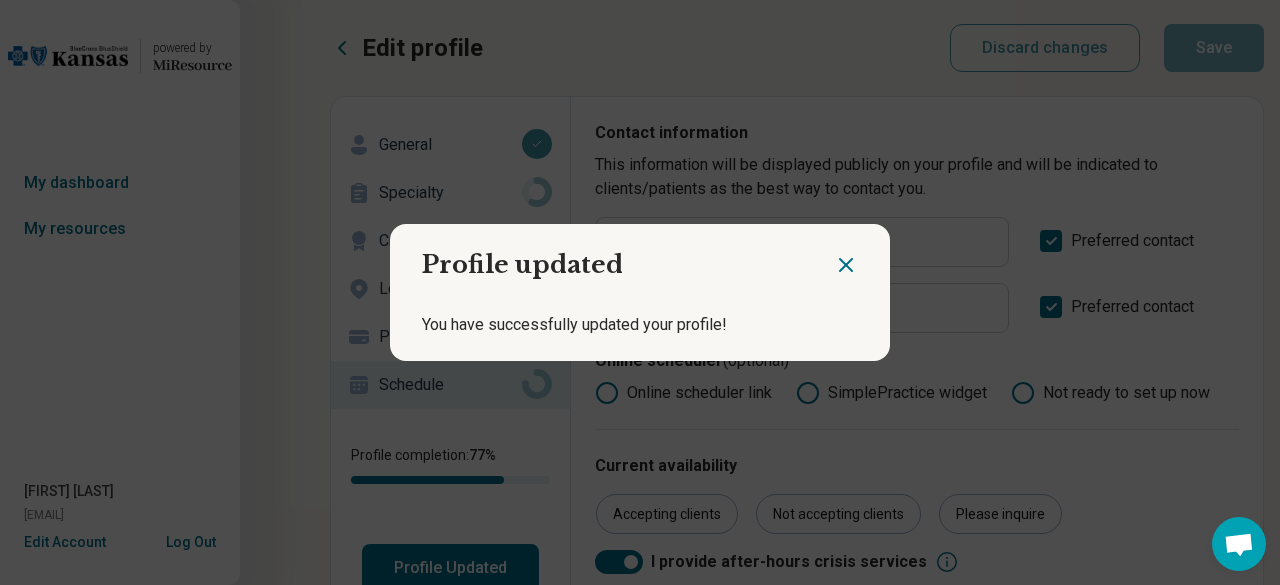 click 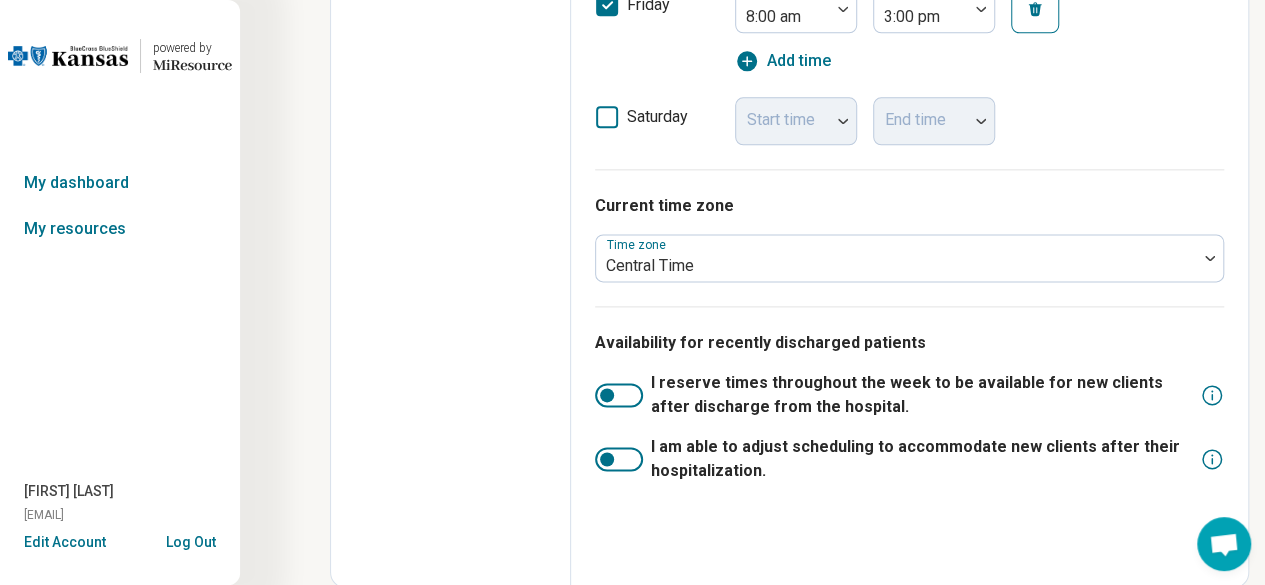 scroll, scrollTop: 0, scrollLeft: 0, axis: both 